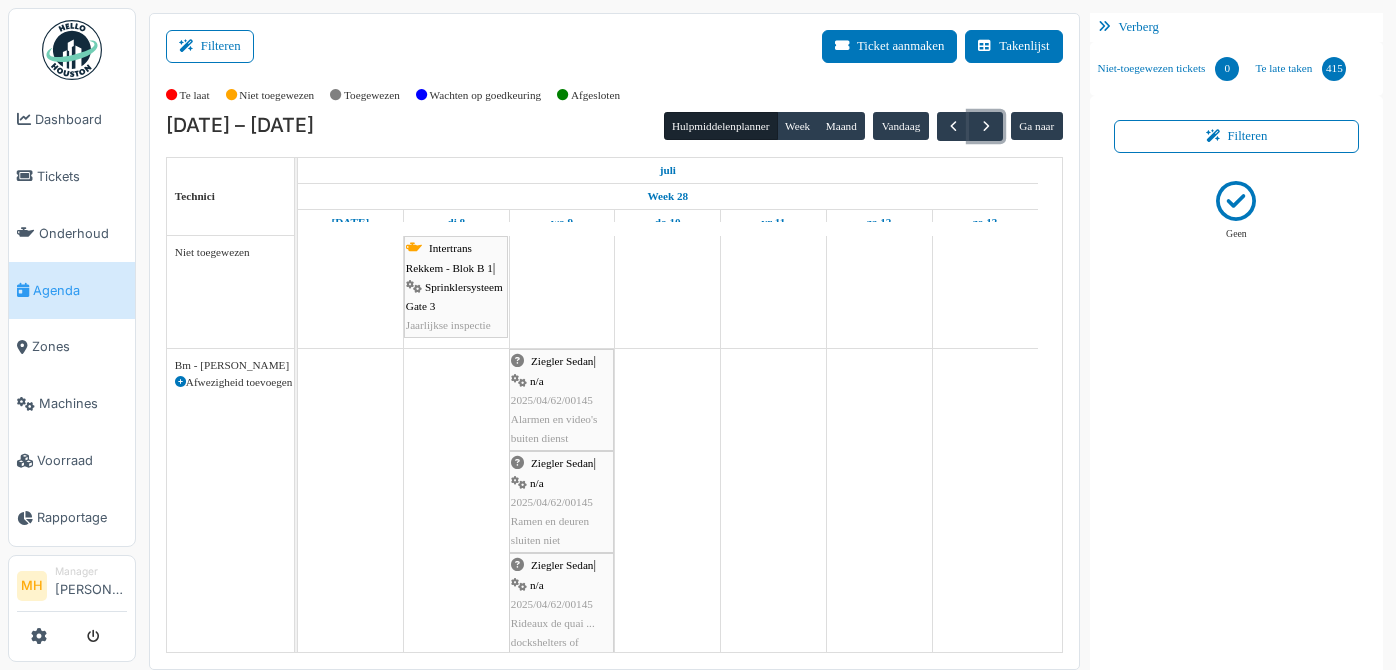 scroll, scrollTop: 0, scrollLeft: 0, axis: both 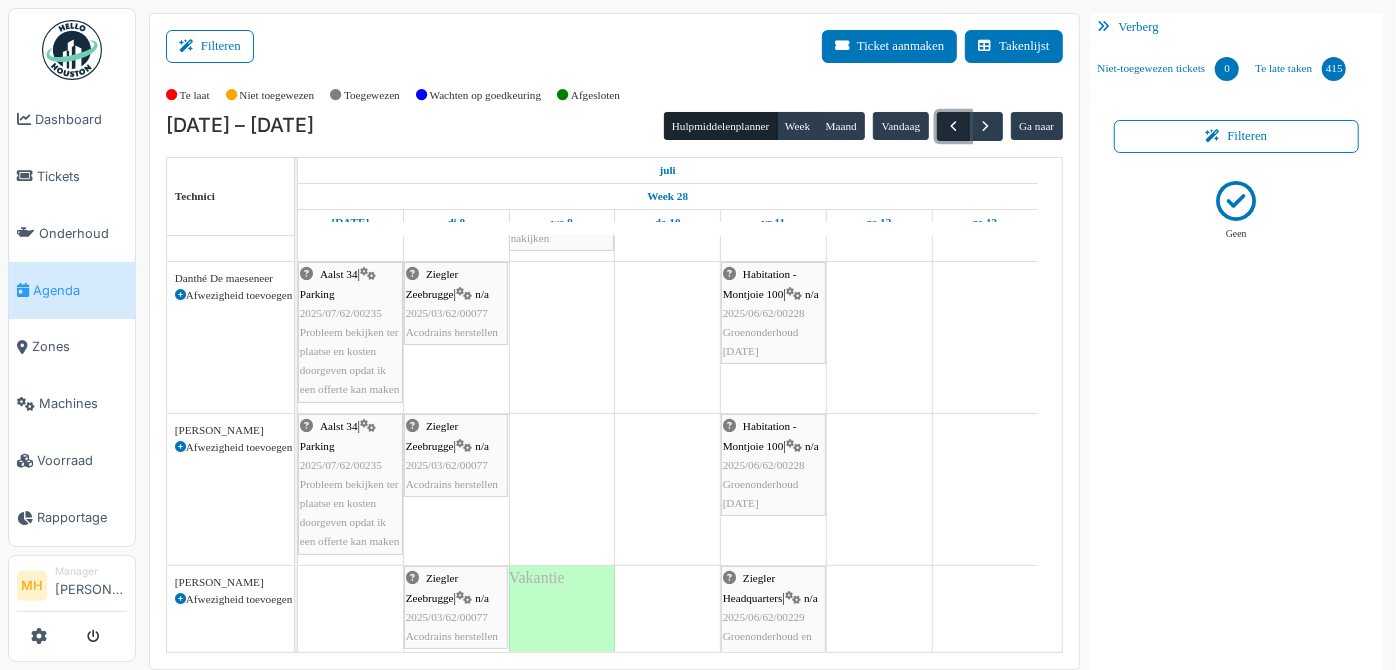 click at bounding box center [953, 126] 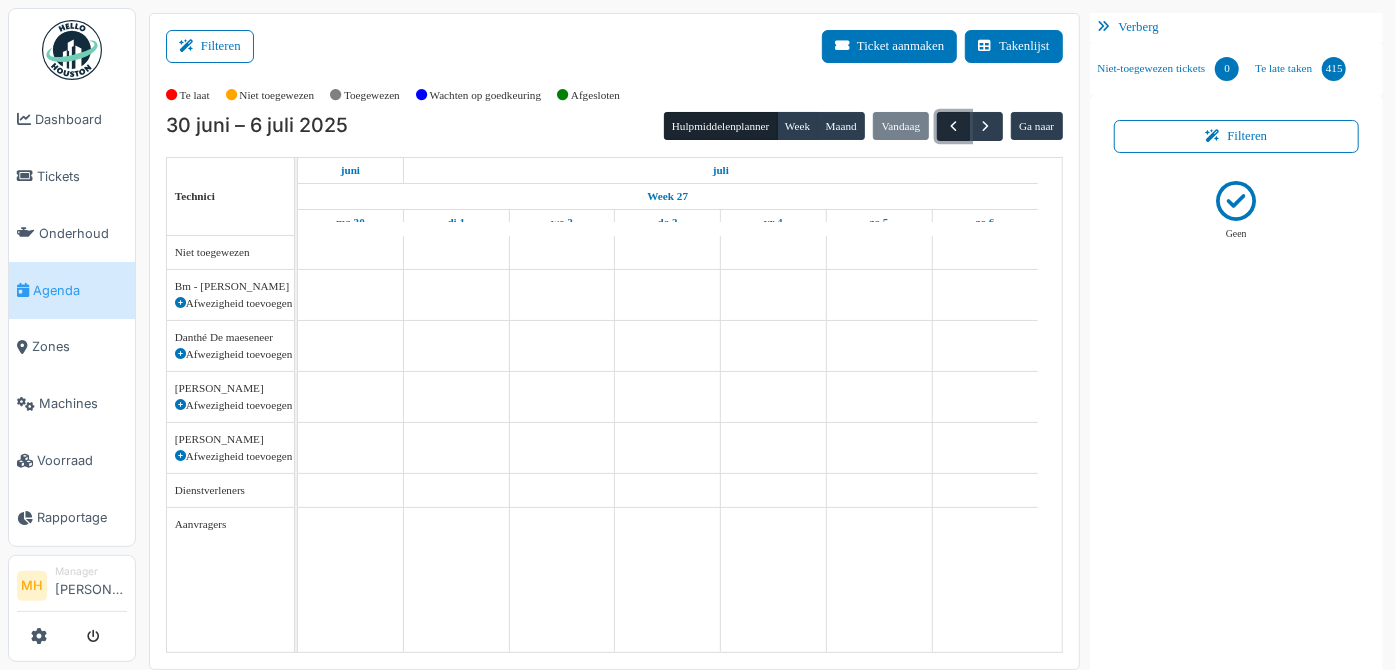 scroll, scrollTop: 0, scrollLeft: 0, axis: both 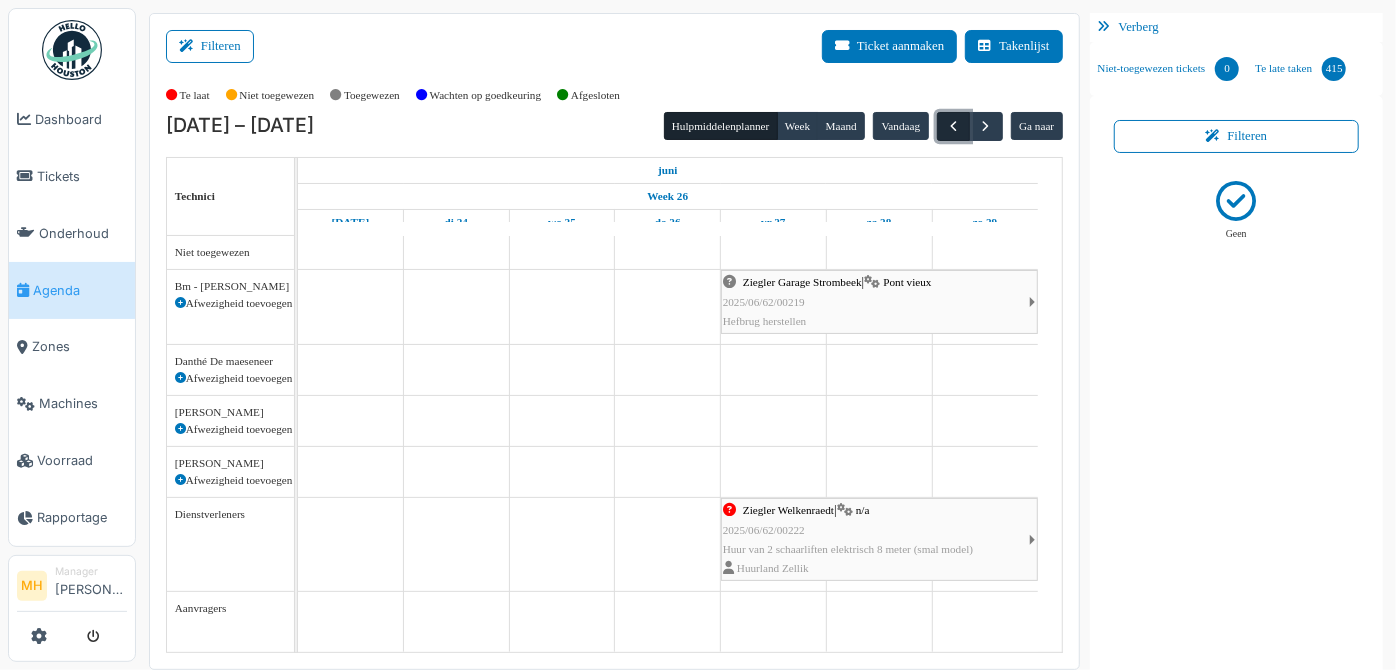 click at bounding box center [953, 126] 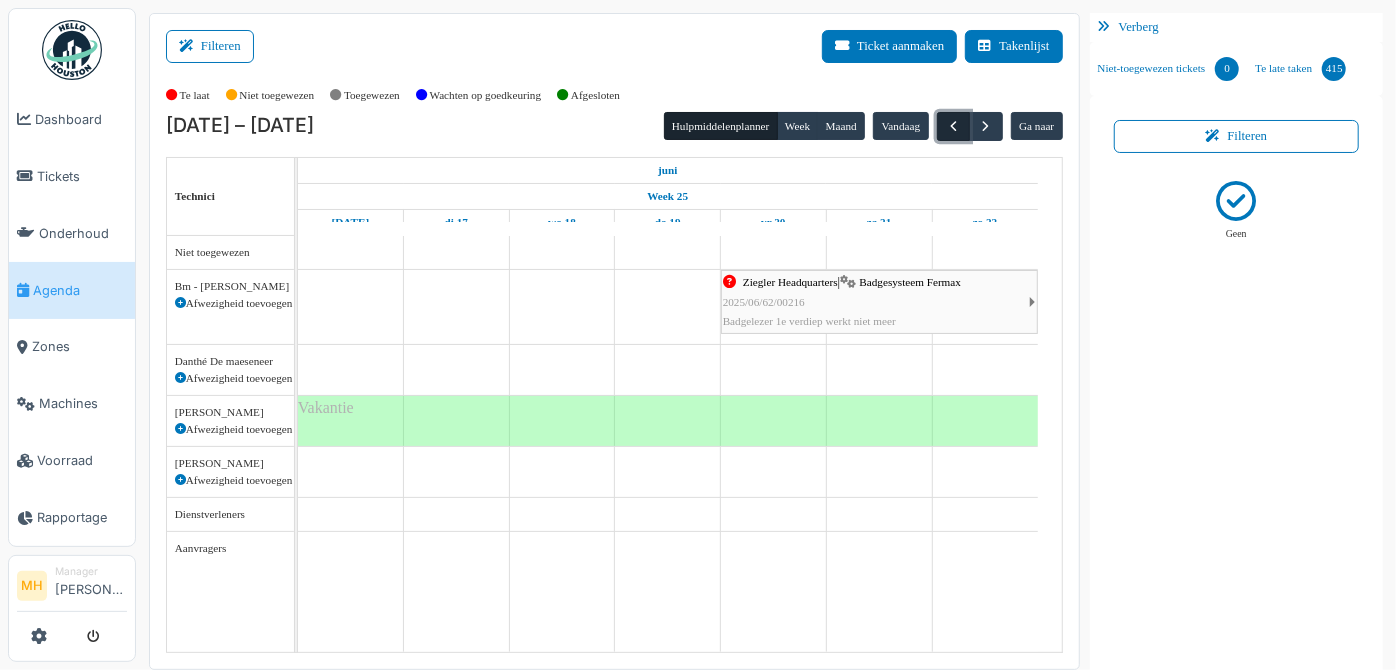 click at bounding box center [953, 126] 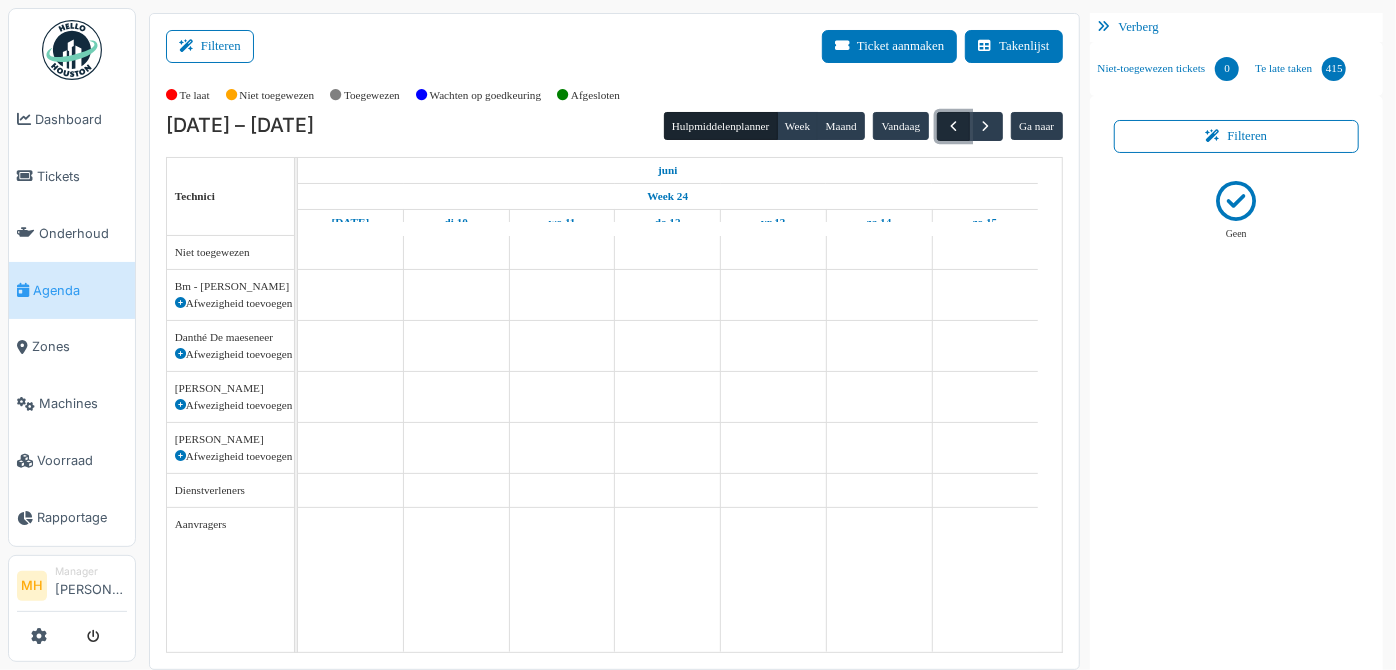 click at bounding box center [953, 126] 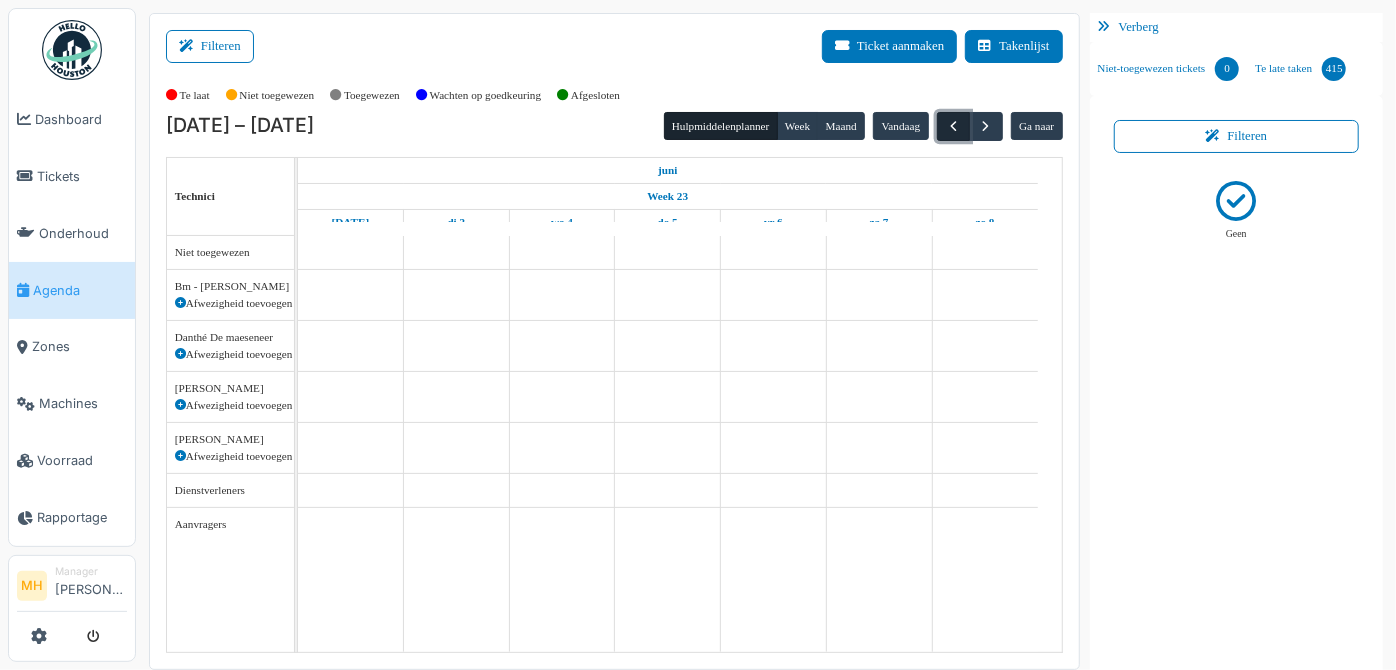 click at bounding box center (953, 126) 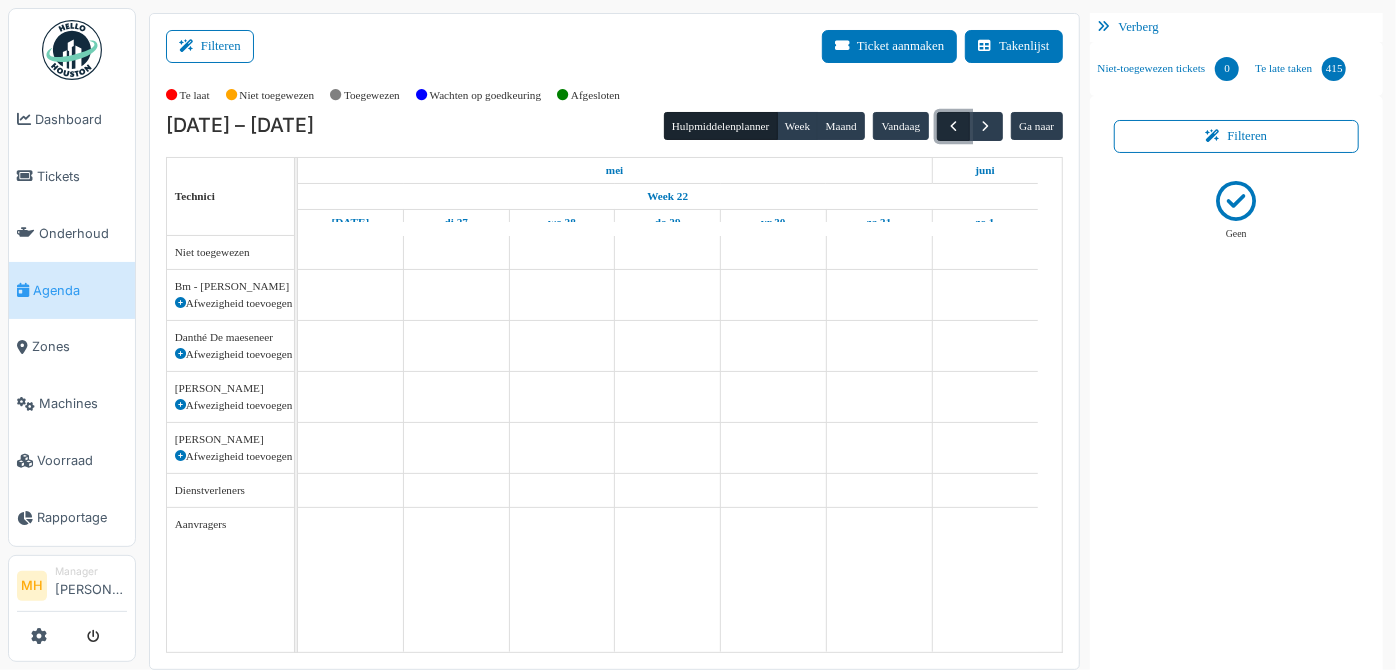 click at bounding box center [953, 126] 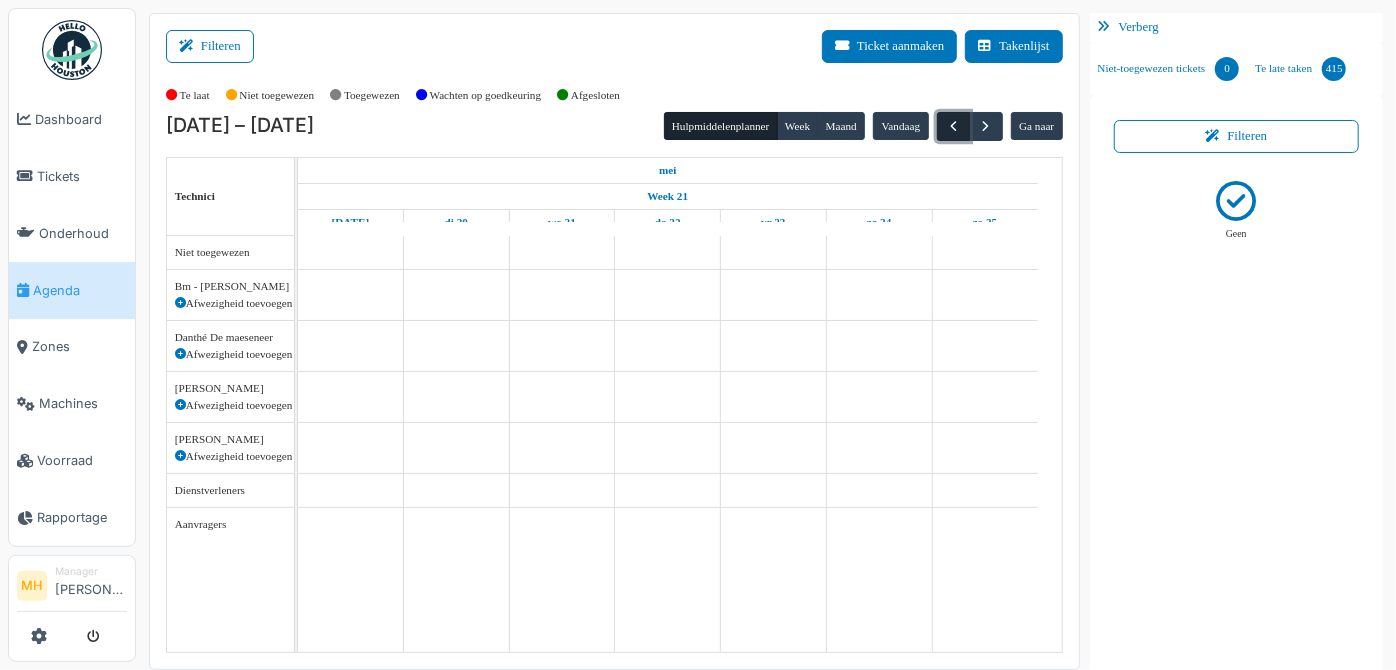 click at bounding box center [953, 126] 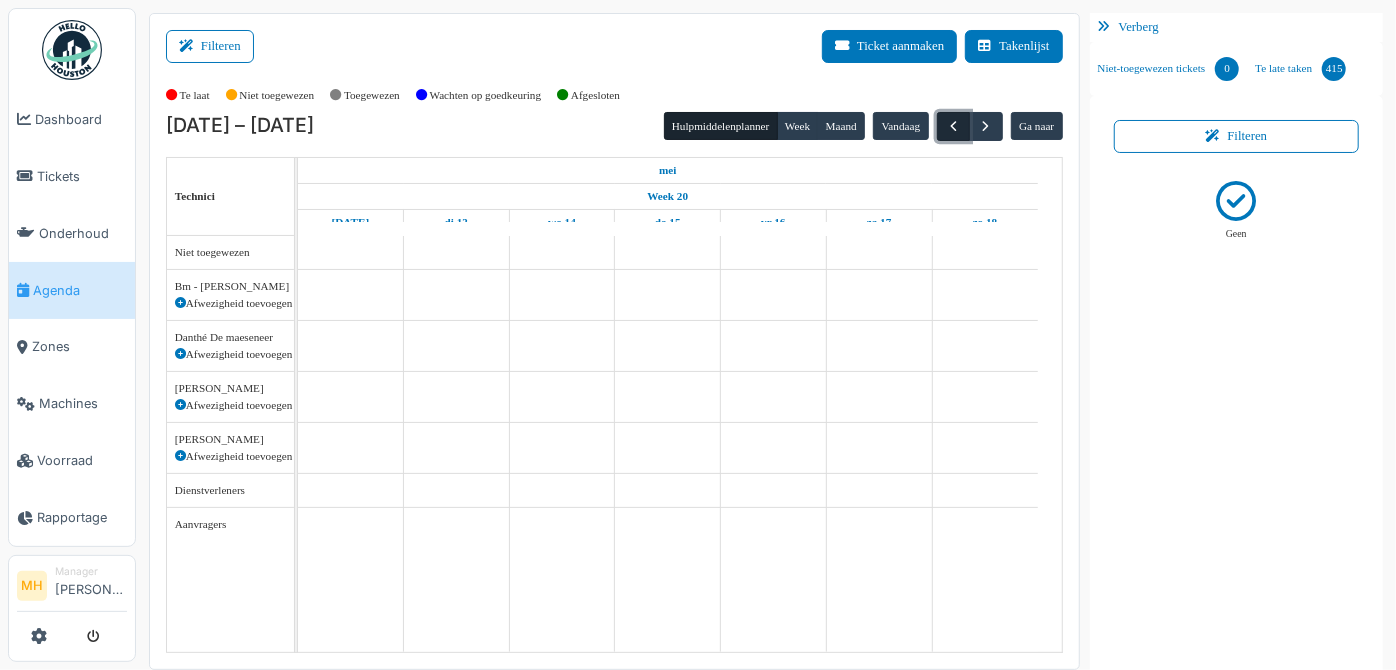click at bounding box center [953, 126] 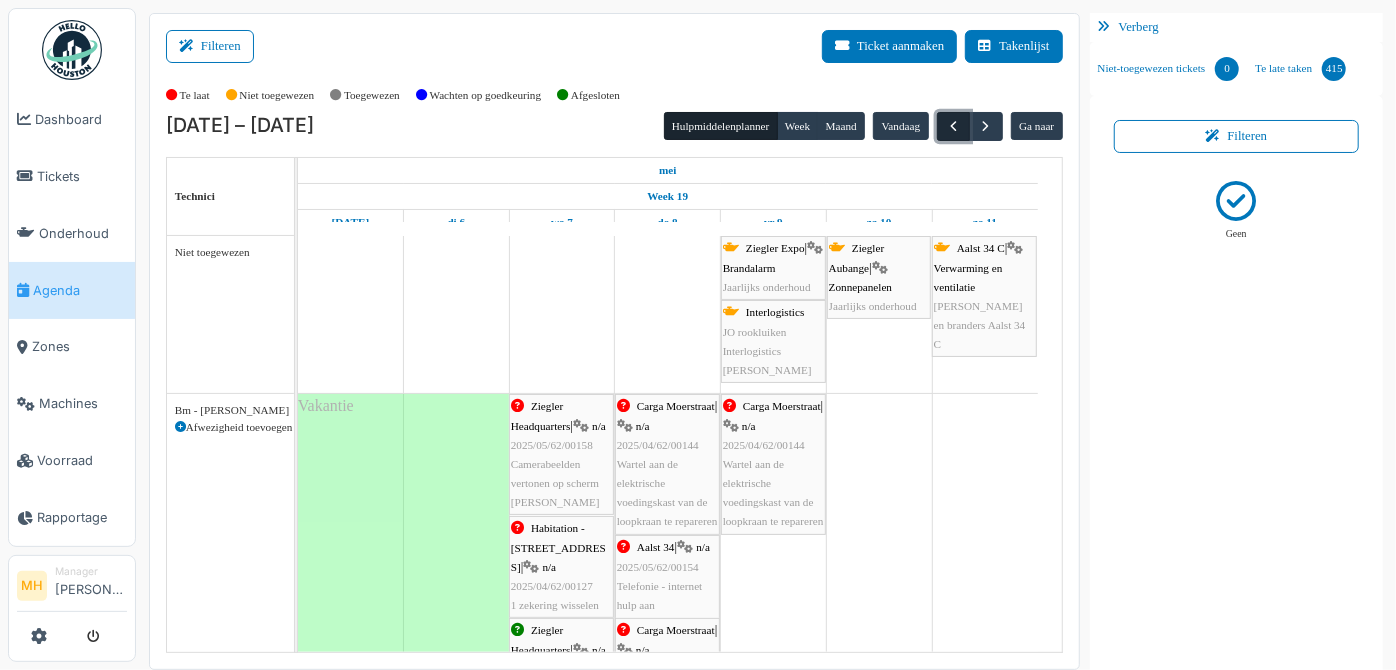 click at bounding box center [953, 126] 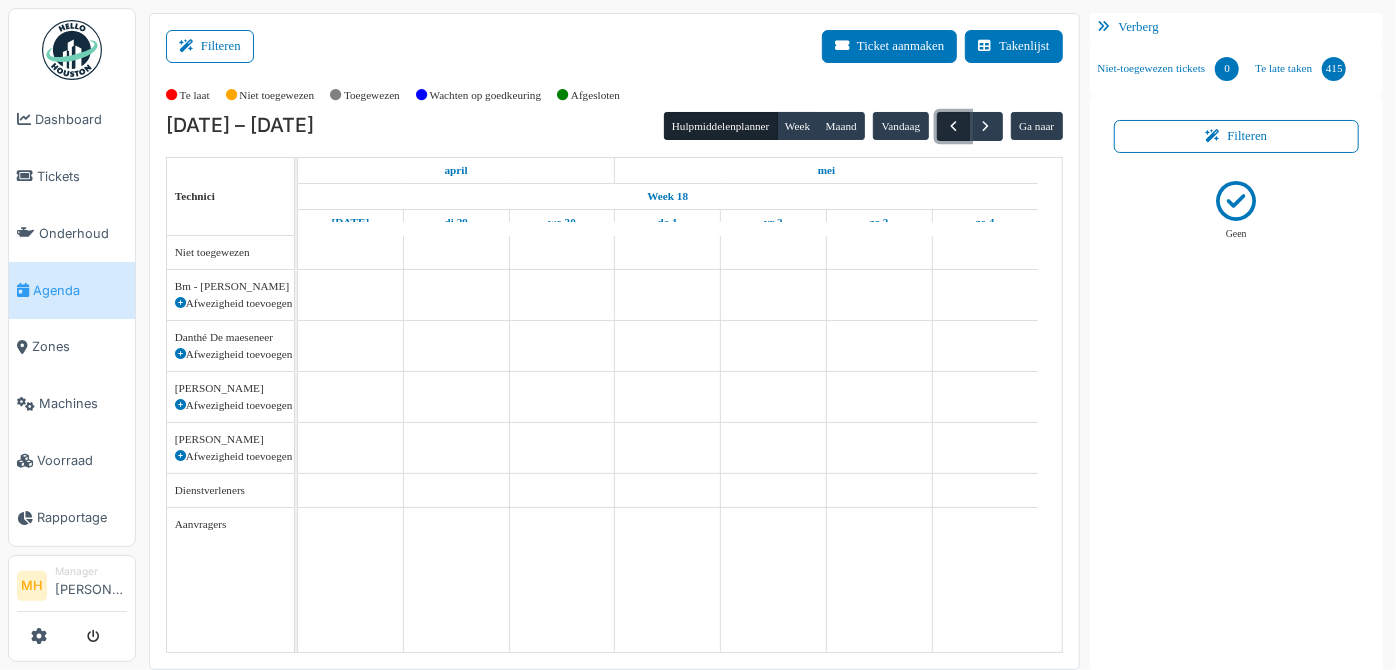 click at bounding box center (953, 126) 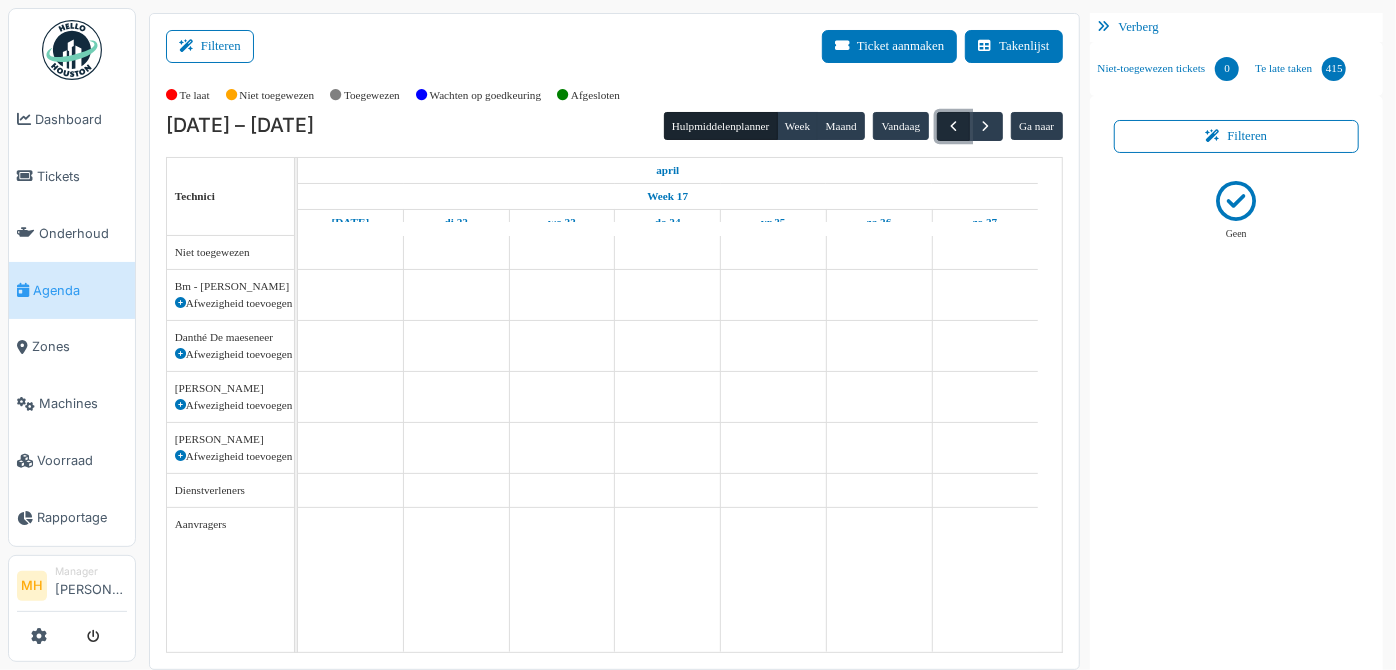 click at bounding box center (953, 126) 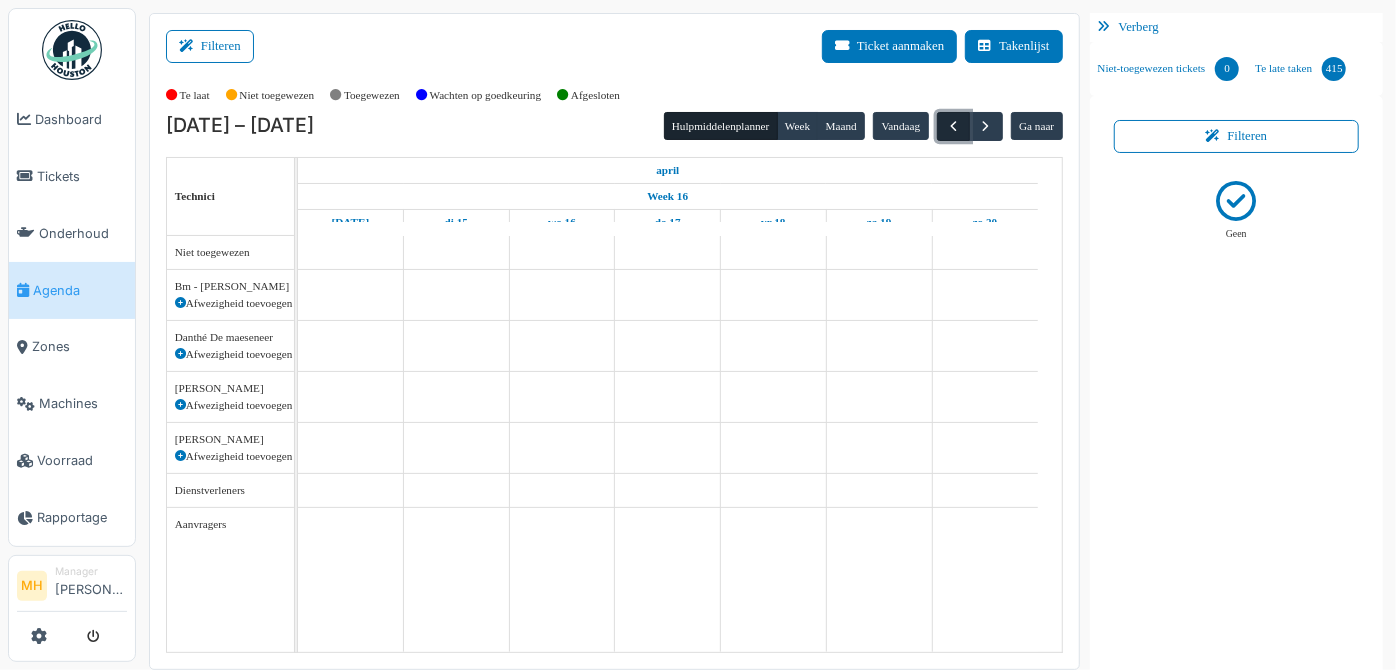click at bounding box center (953, 126) 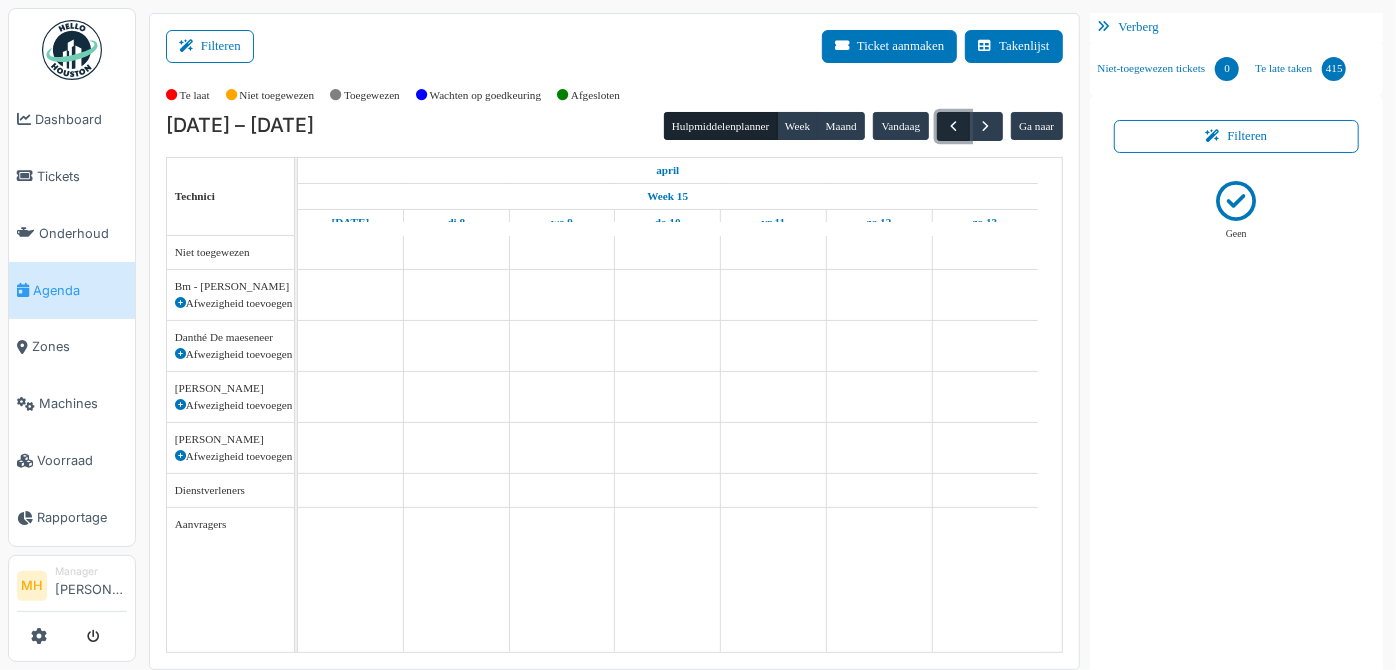 click at bounding box center [953, 126] 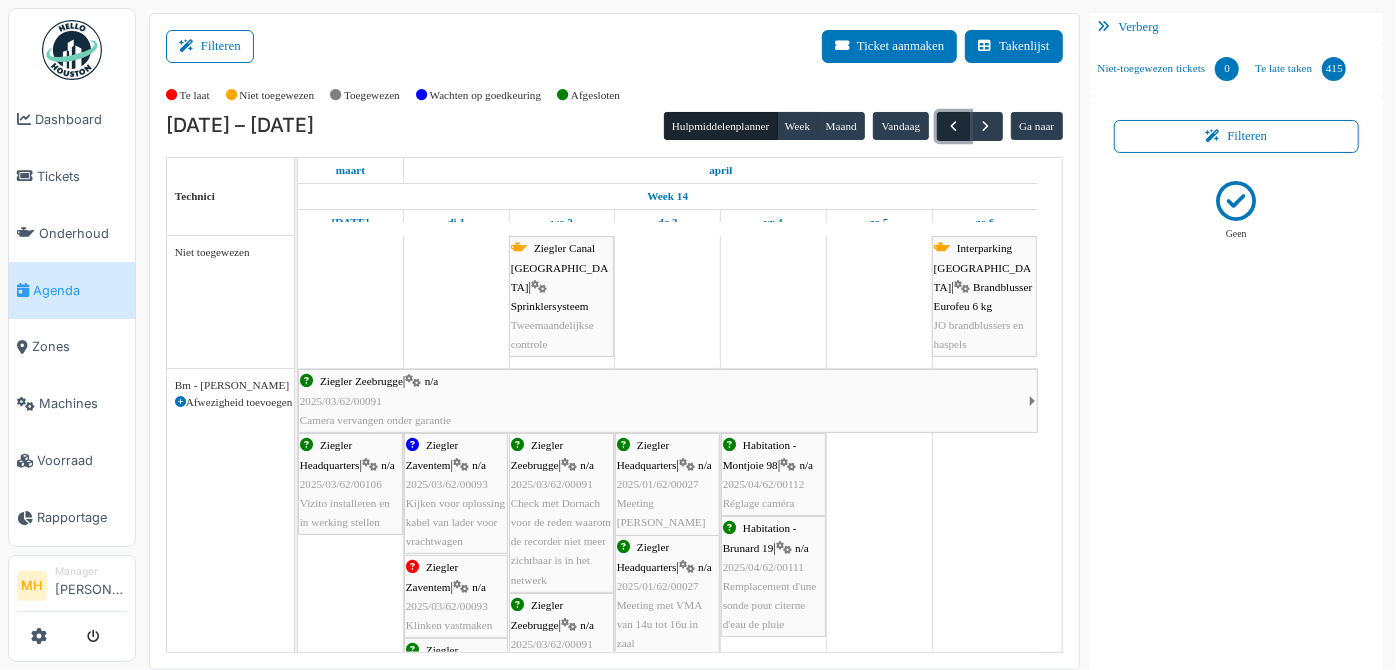 click at bounding box center [953, 126] 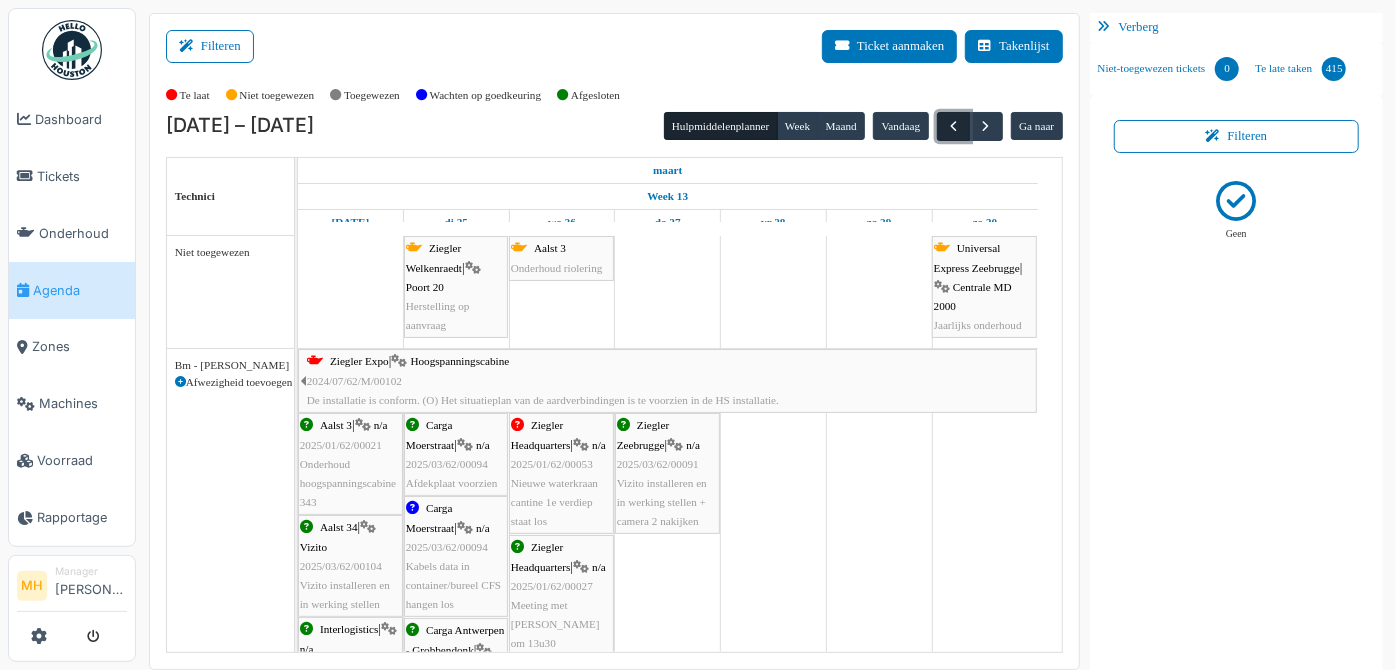 click at bounding box center [953, 126] 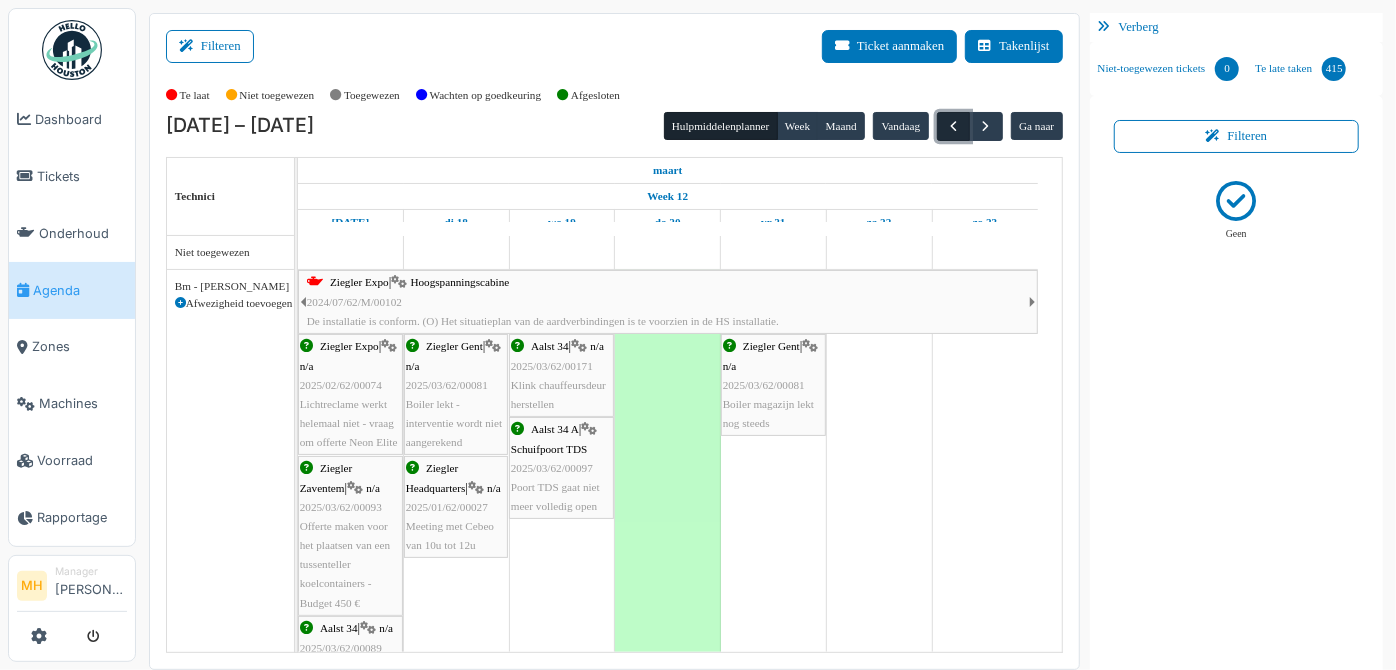 click at bounding box center [953, 126] 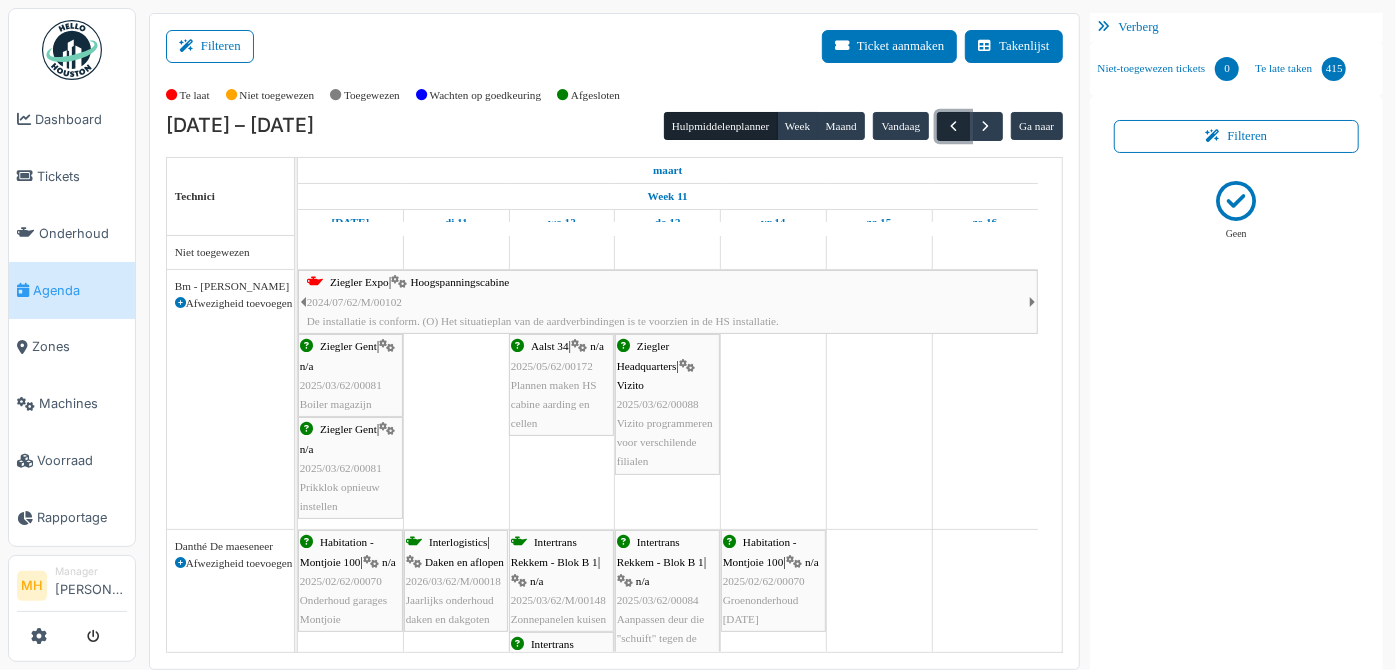 click at bounding box center [953, 126] 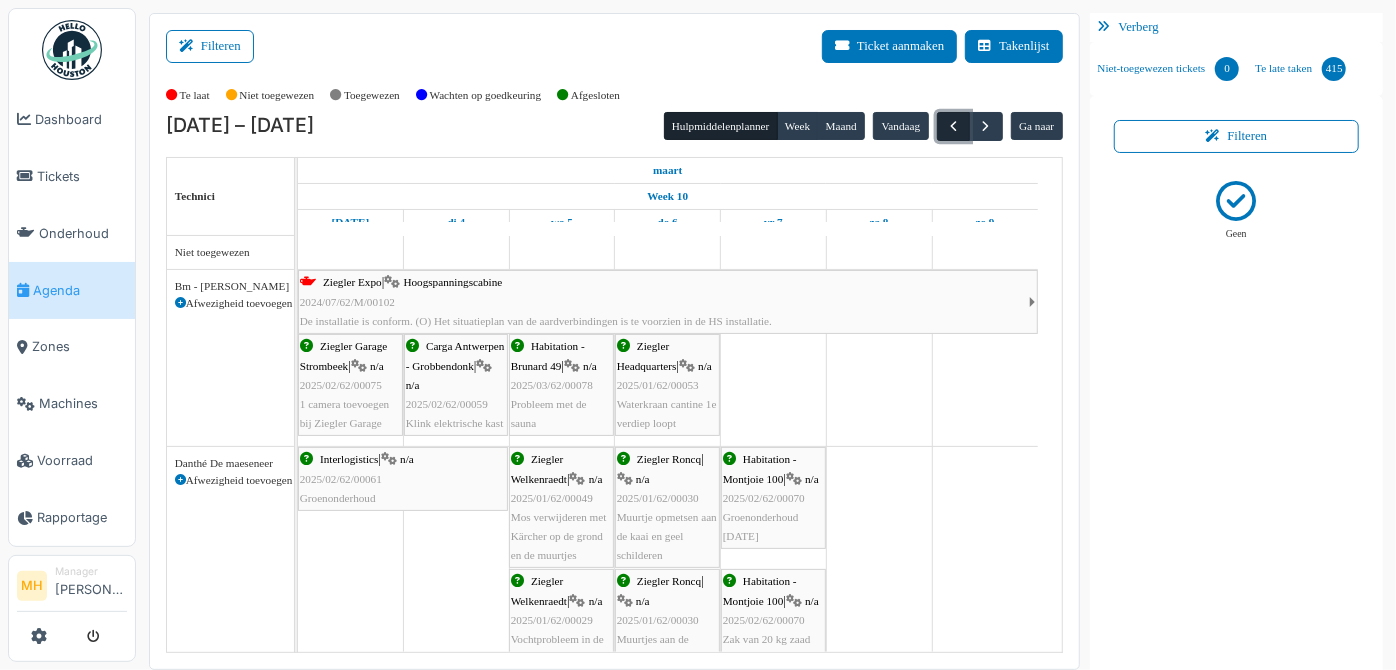 click at bounding box center [953, 126] 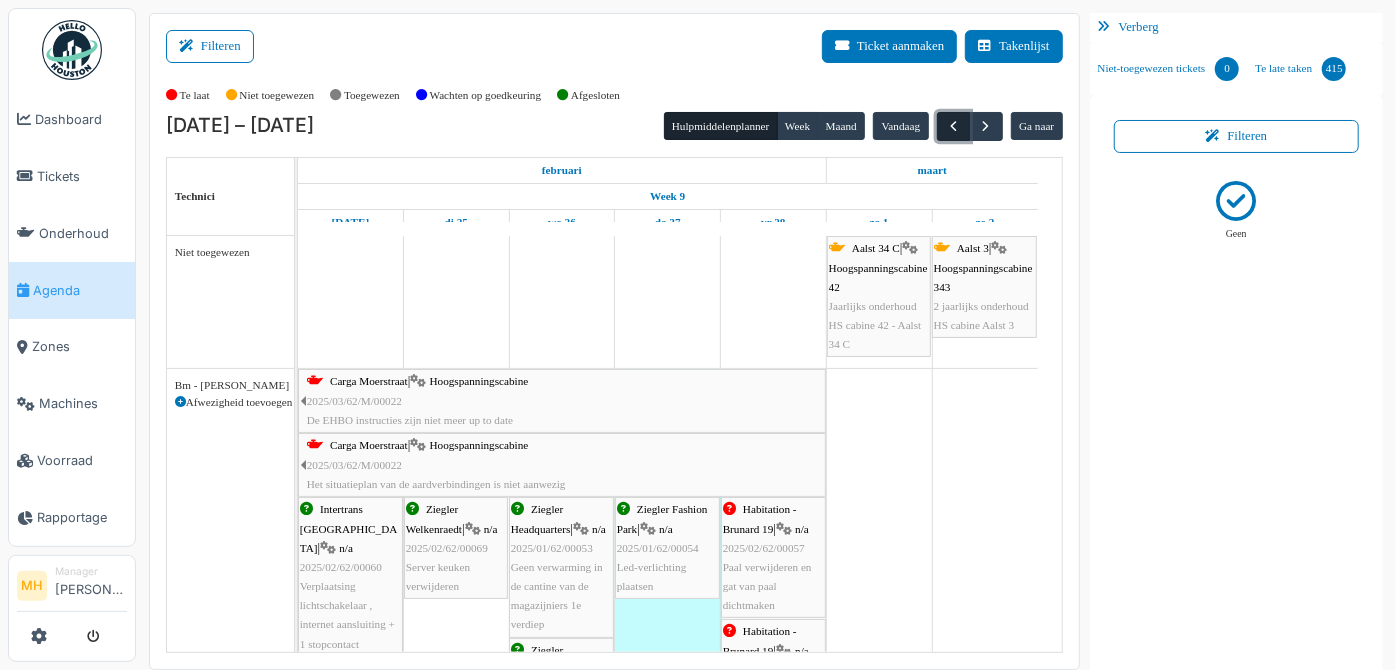 click at bounding box center [953, 126] 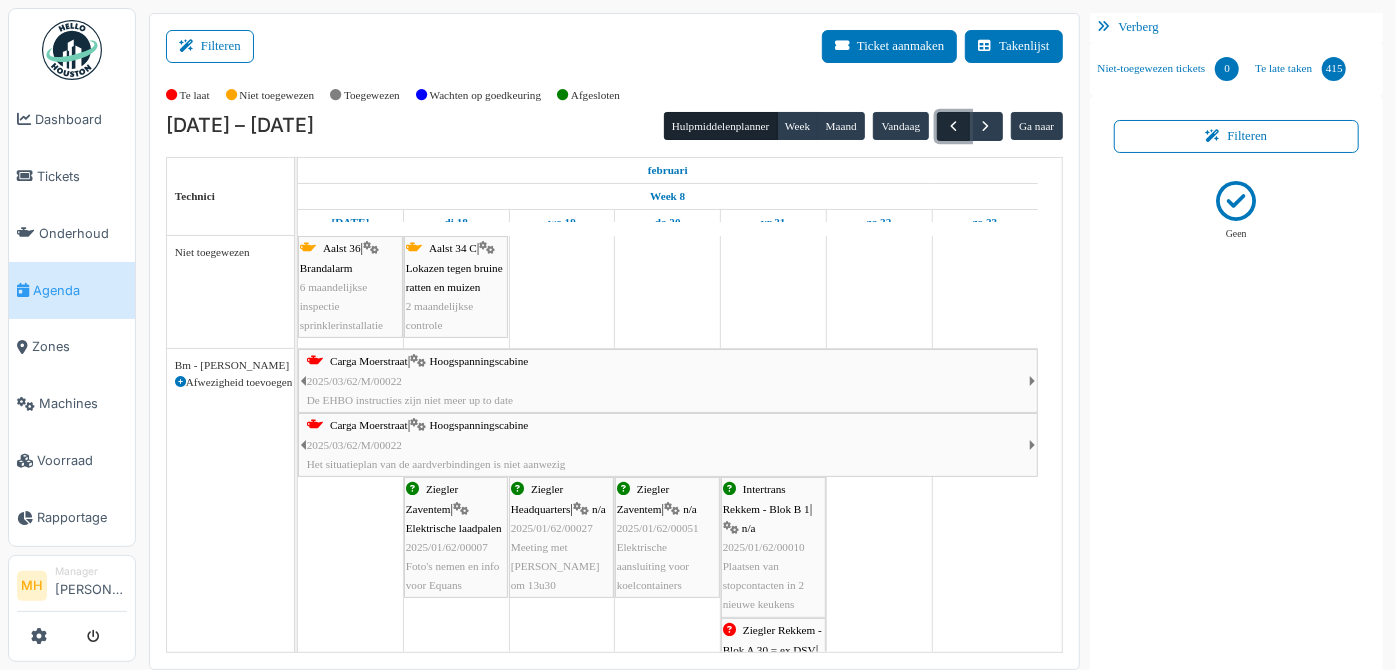 click at bounding box center (953, 126) 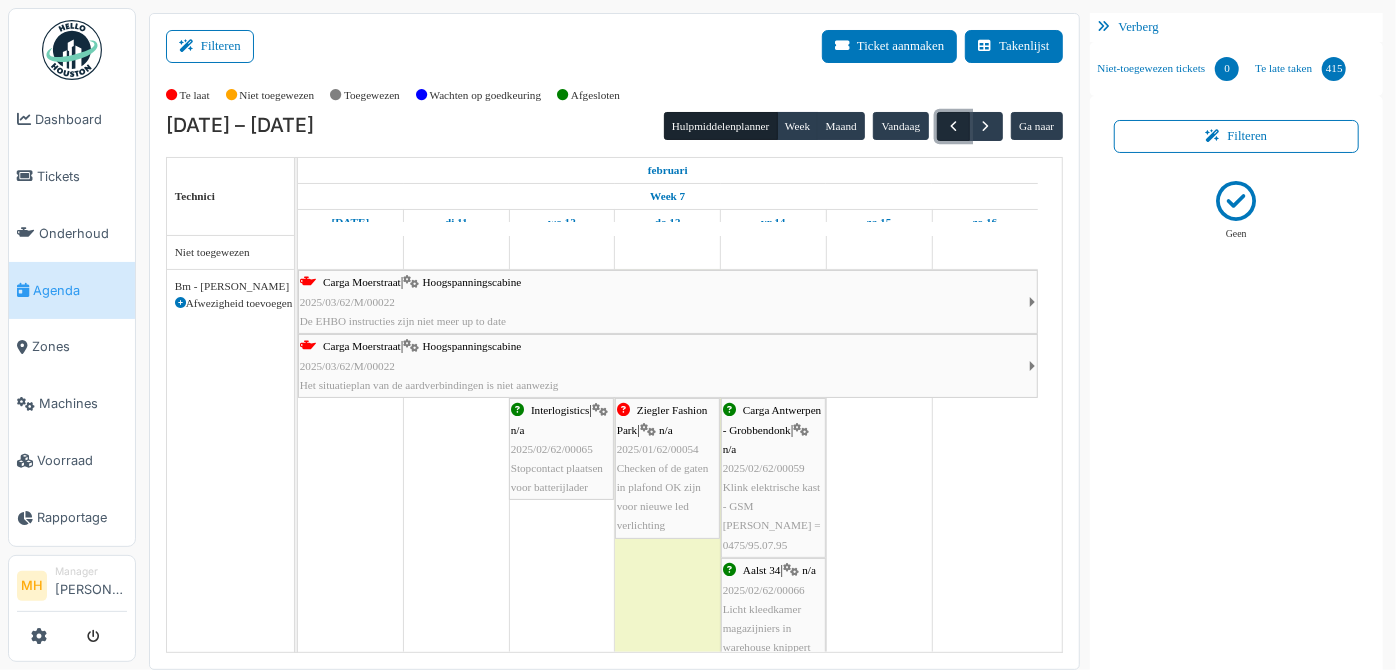 click at bounding box center (953, 126) 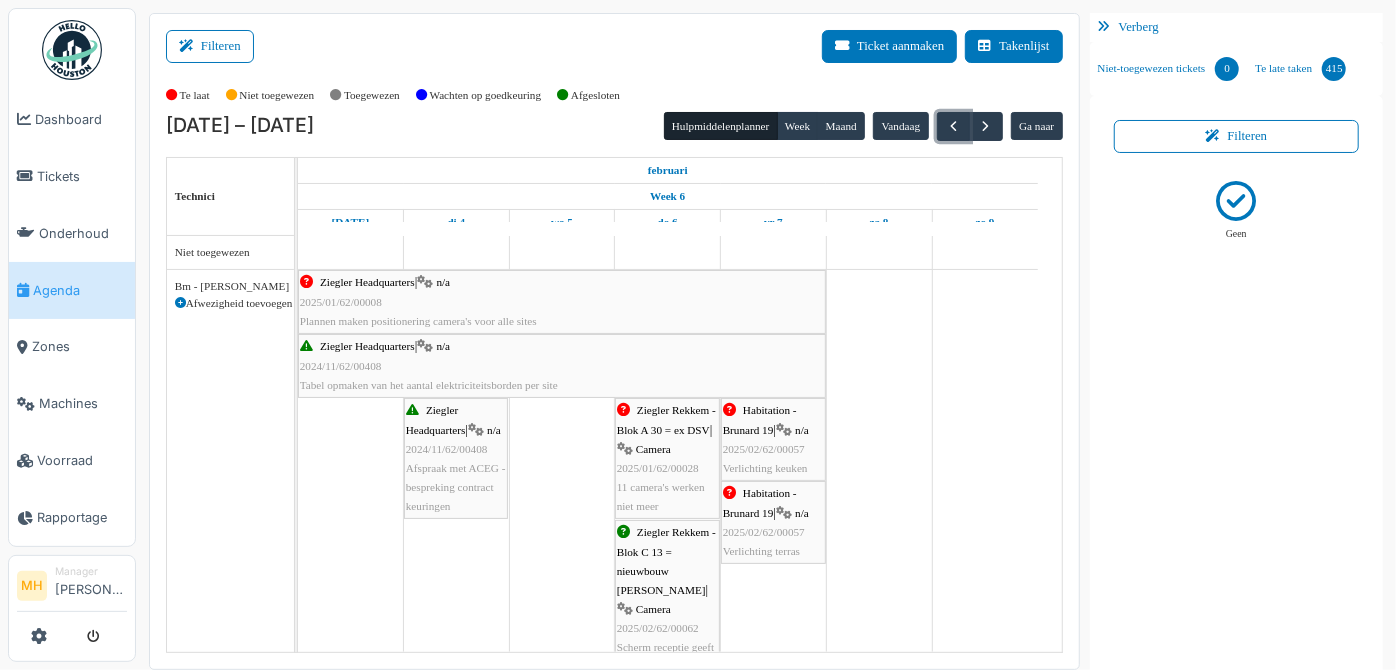 scroll, scrollTop: 181, scrollLeft: 0, axis: vertical 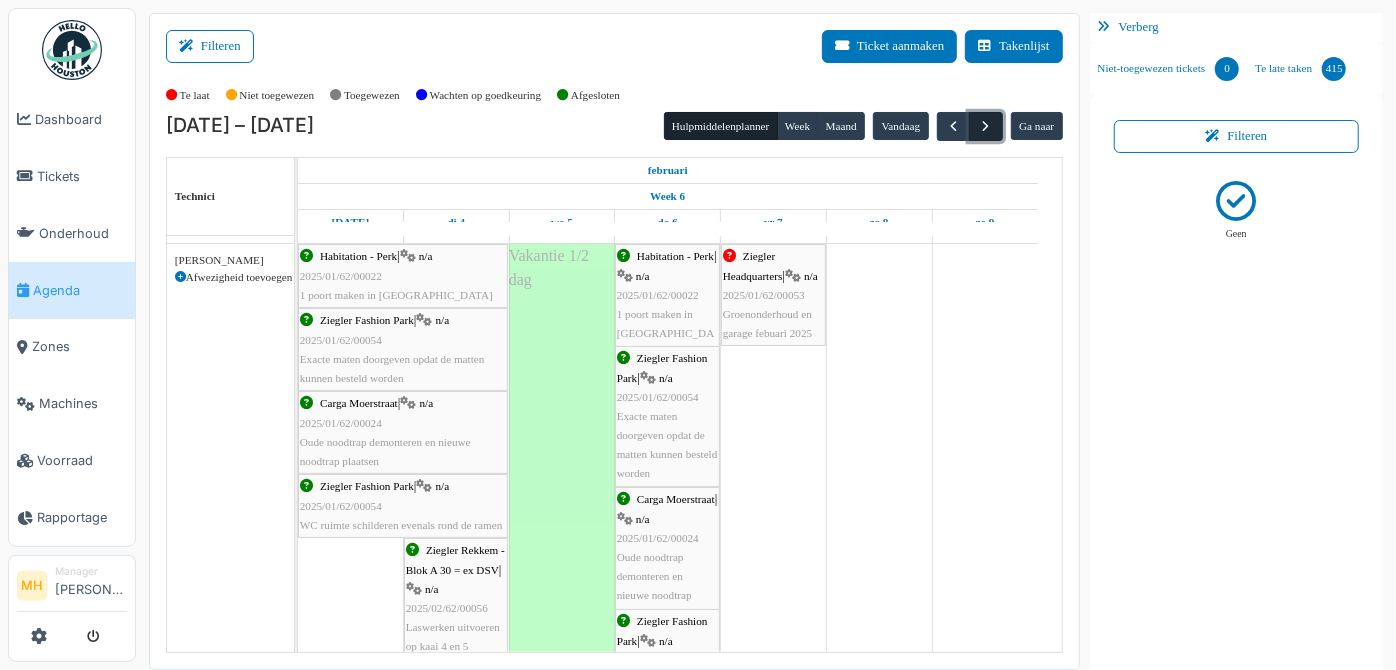 click at bounding box center [986, 126] 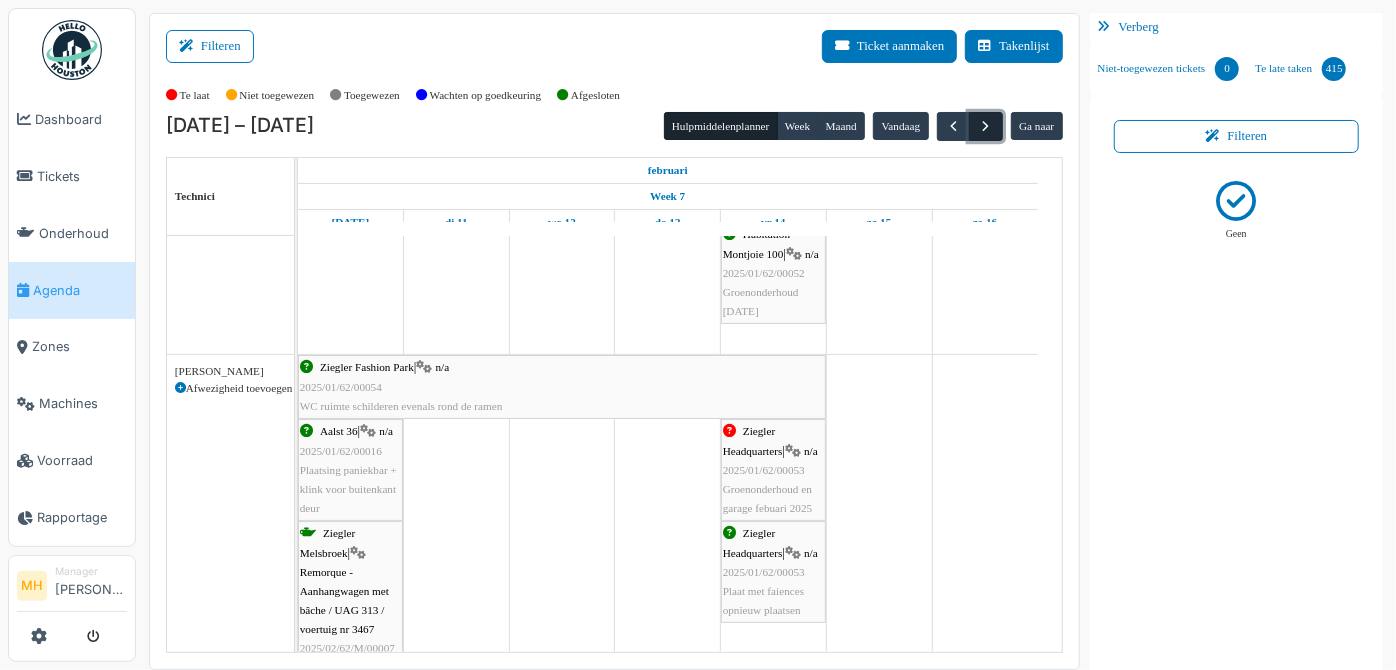 click at bounding box center (986, 126) 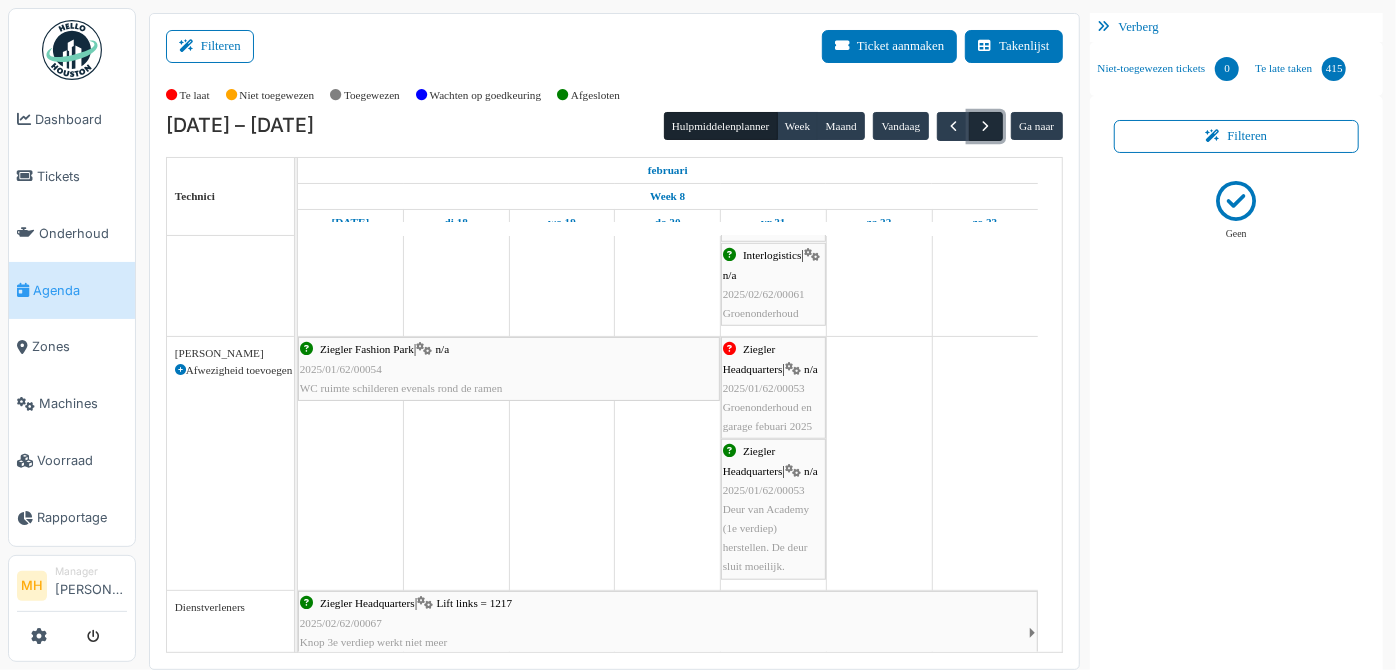 click at bounding box center (985, 126) 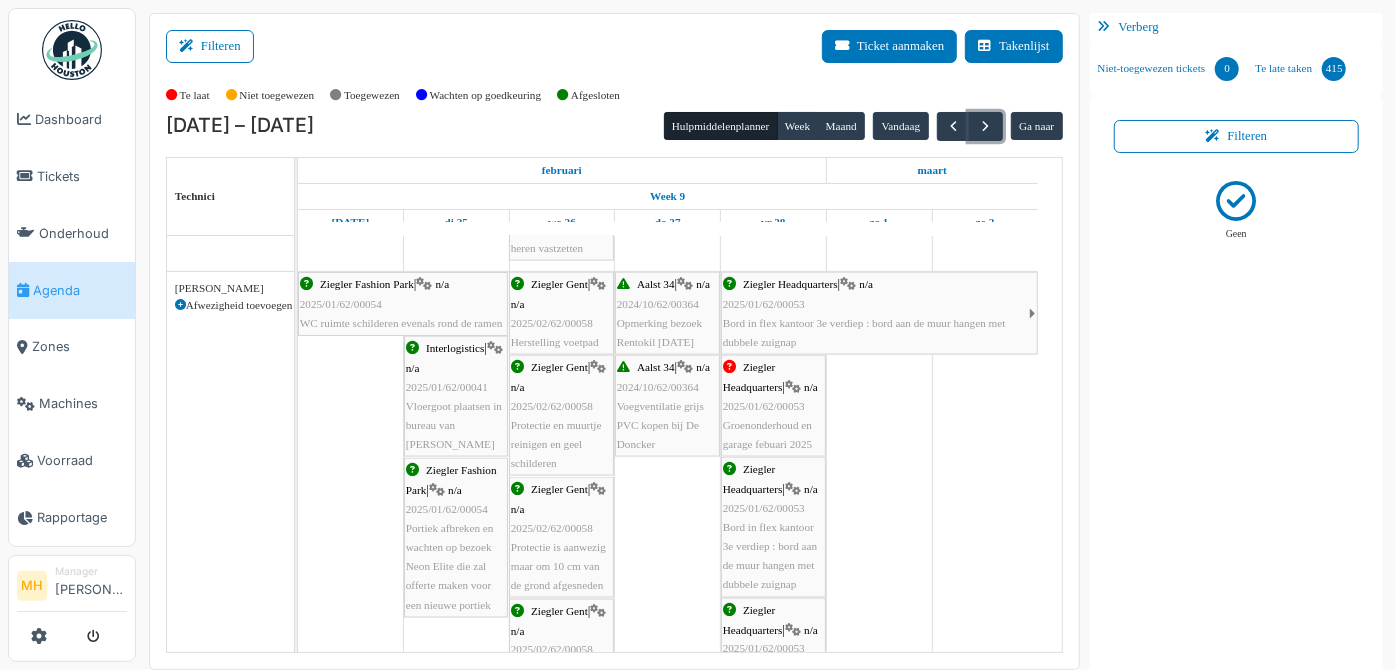 click on "Groenonderhoud en garage febuari 2025" at bounding box center (767, 434) 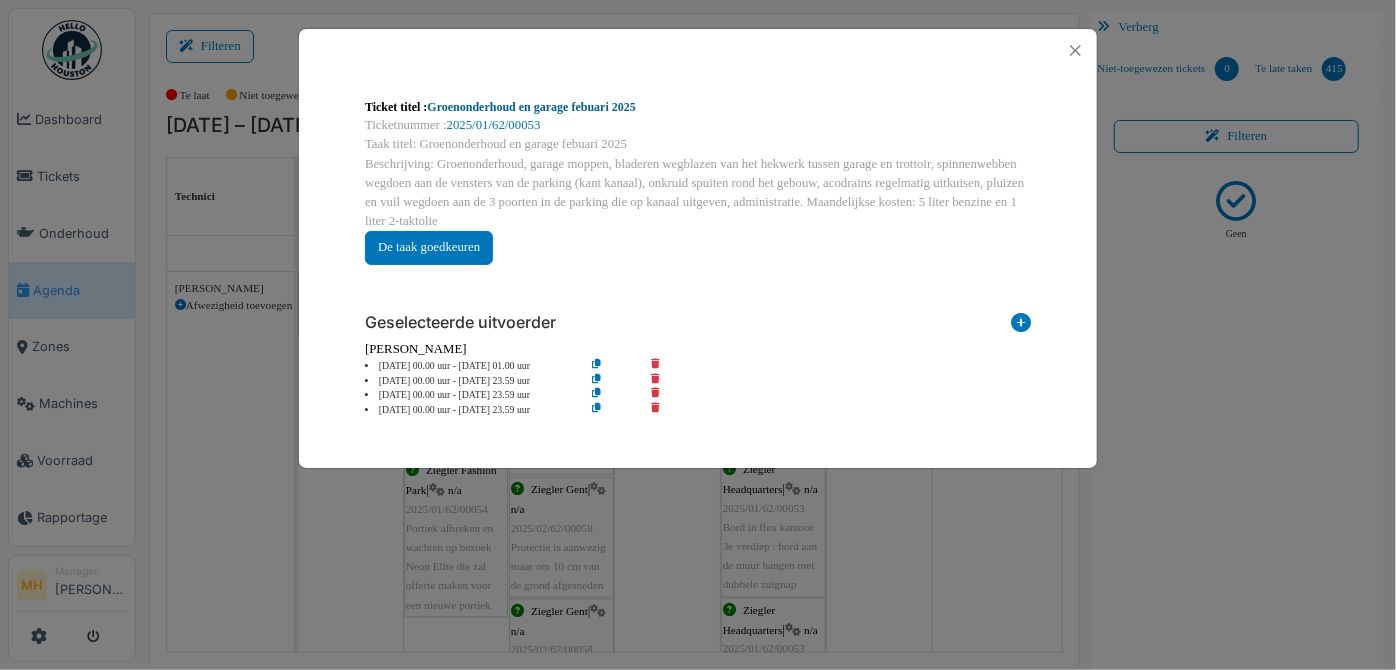 click on "Groenonderhoud en garage febuari 2025" at bounding box center (531, 107) 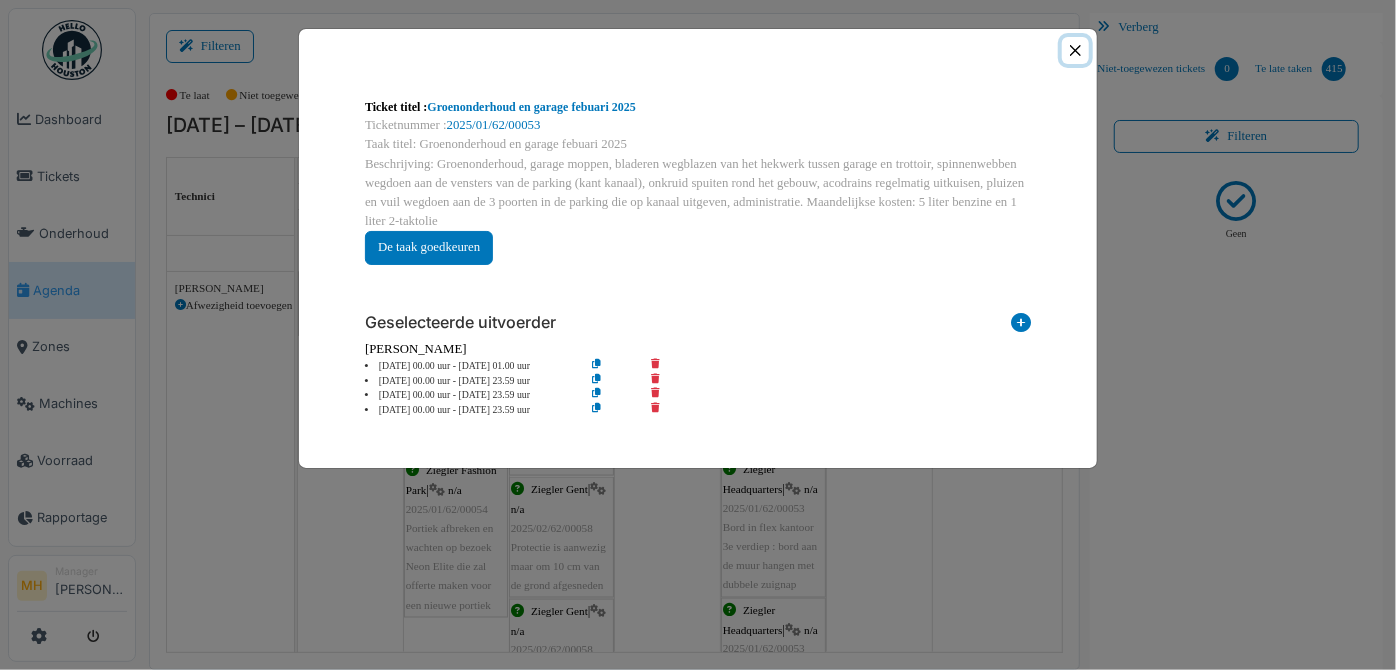 click at bounding box center (1075, 50) 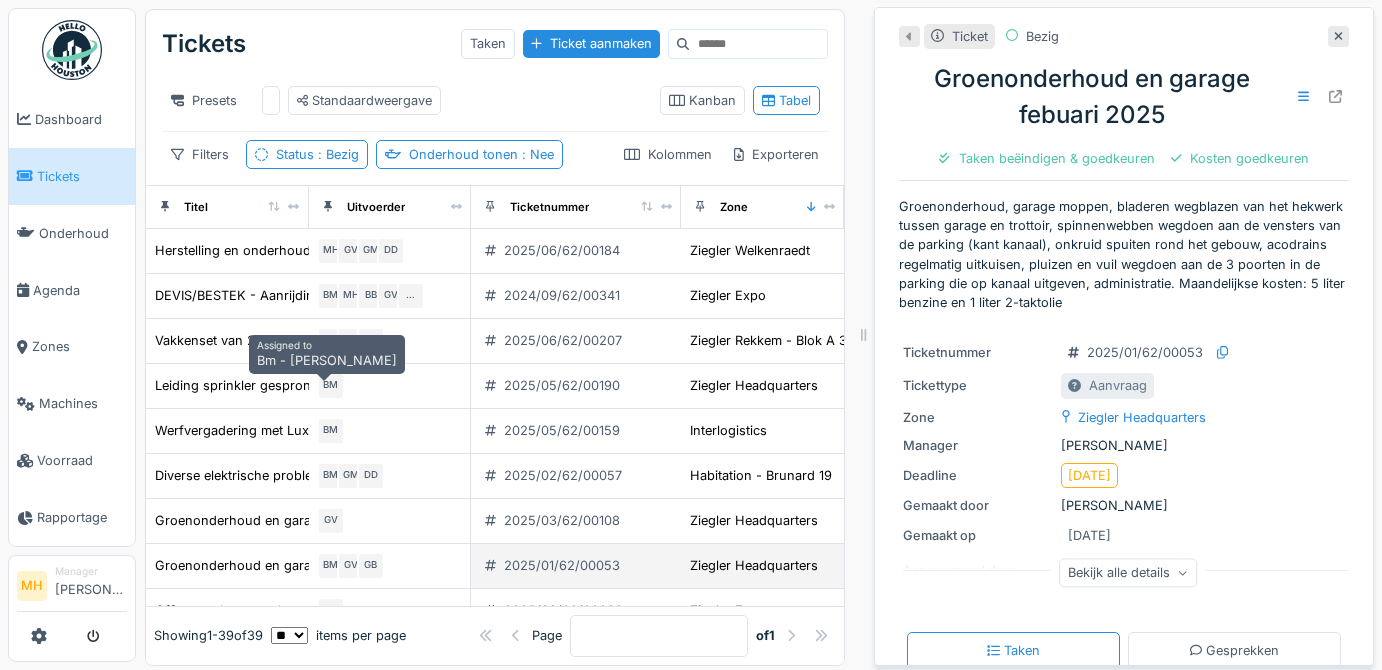scroll, scrollTop: 0, scrollLeft: 0, axis: both 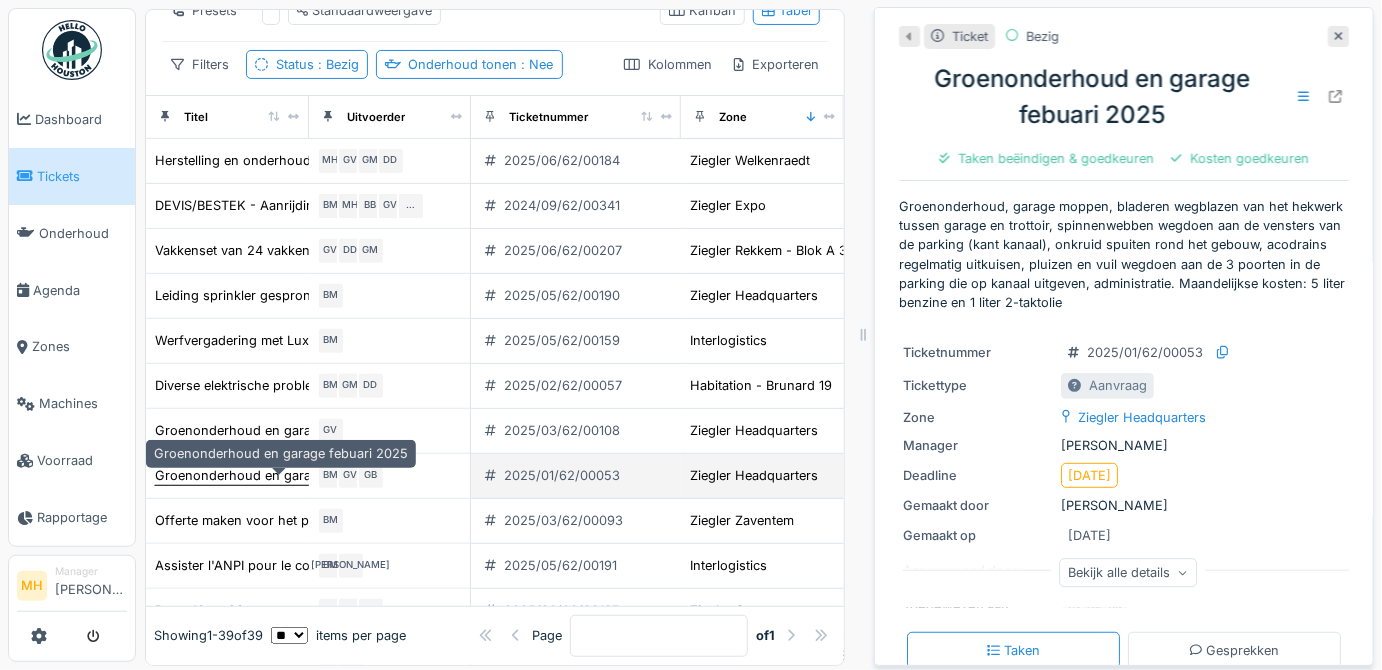 click on "Groenonderhoud en garage febuari 2025" at bounding box center (282, 475) 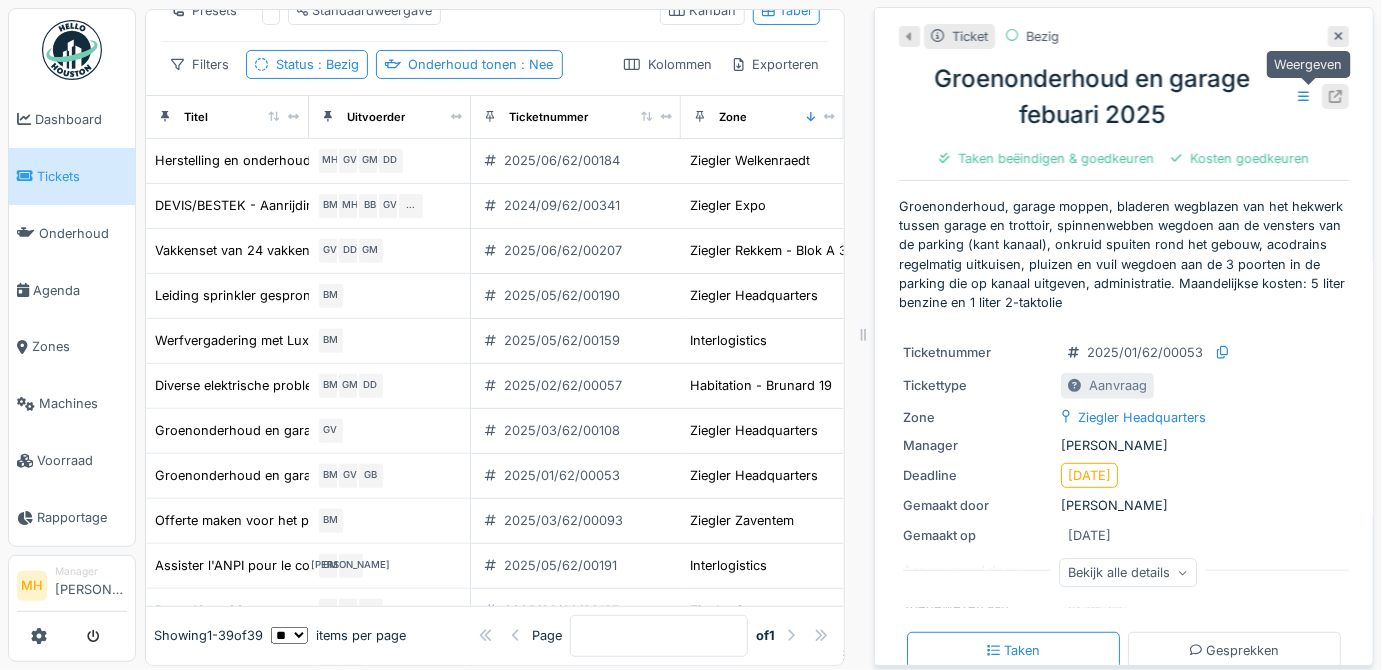 click 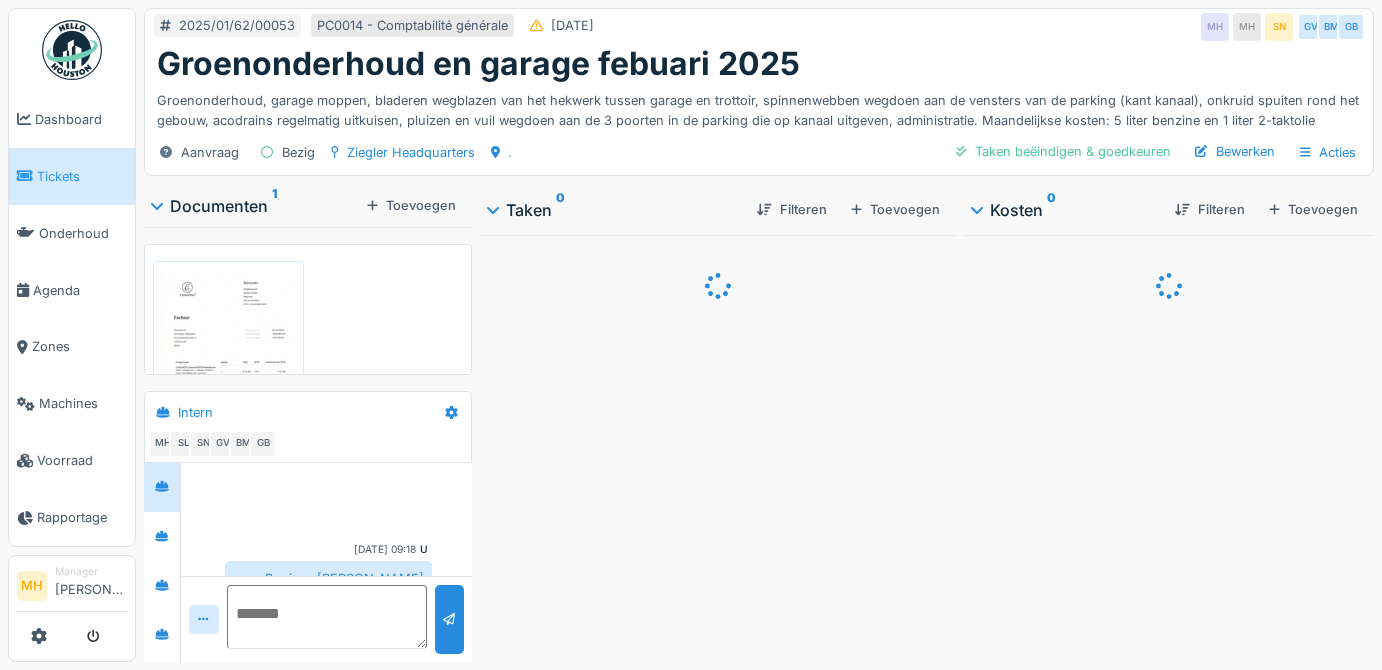 scroll, scrollTop: 0, scrollLeft: 0, axis: both 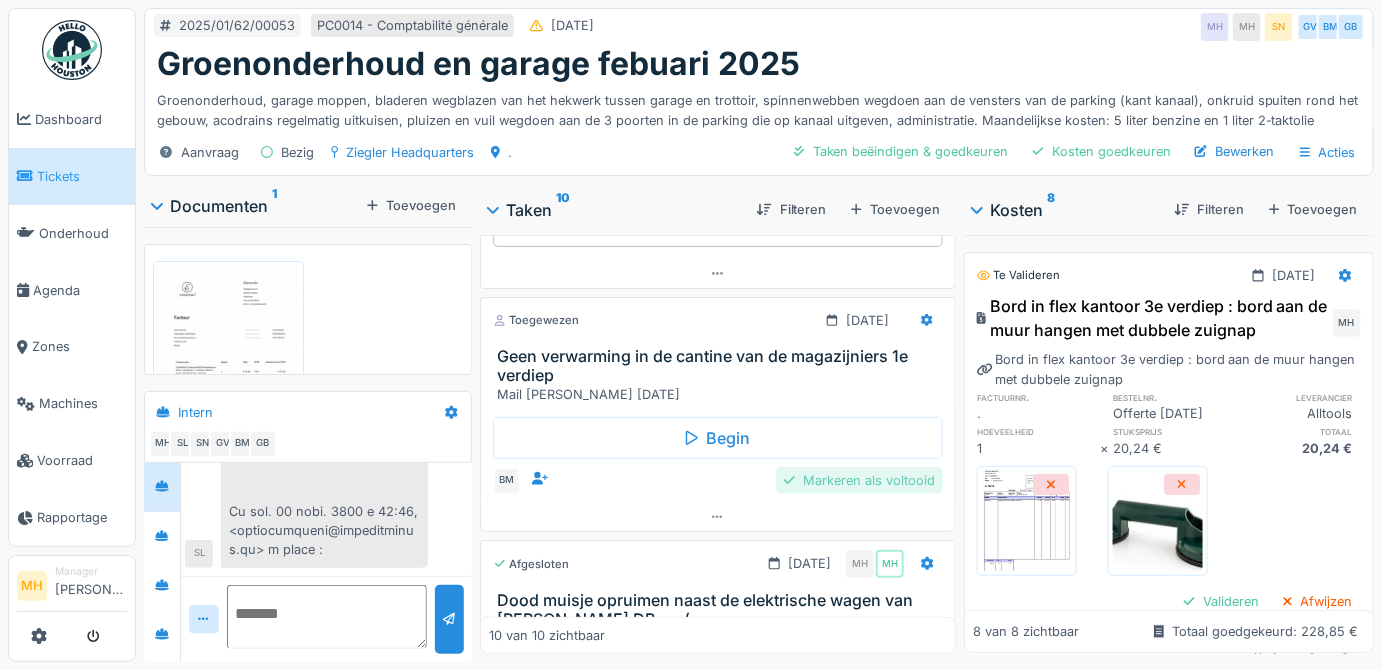 click on "Markeren als voltooid" at bounding box center (859, 480) 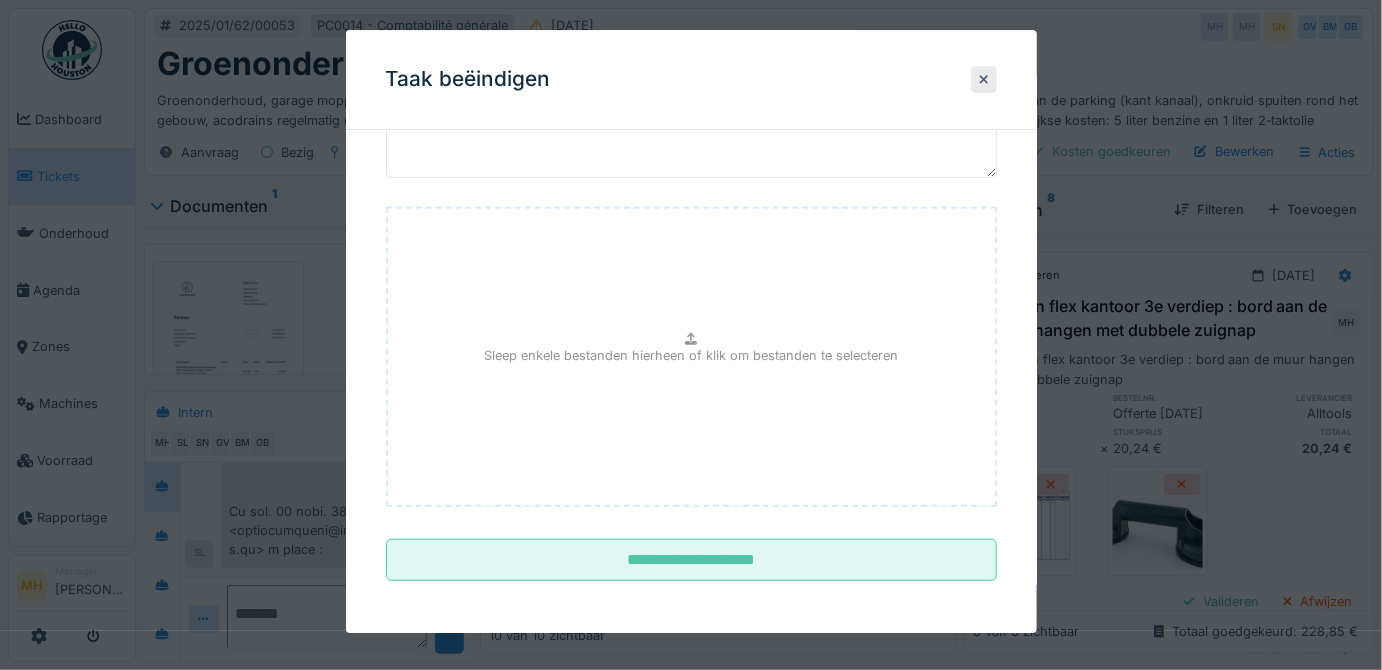 scroll, scrollTop: 209, scrollLeft: 0, axis: vertical 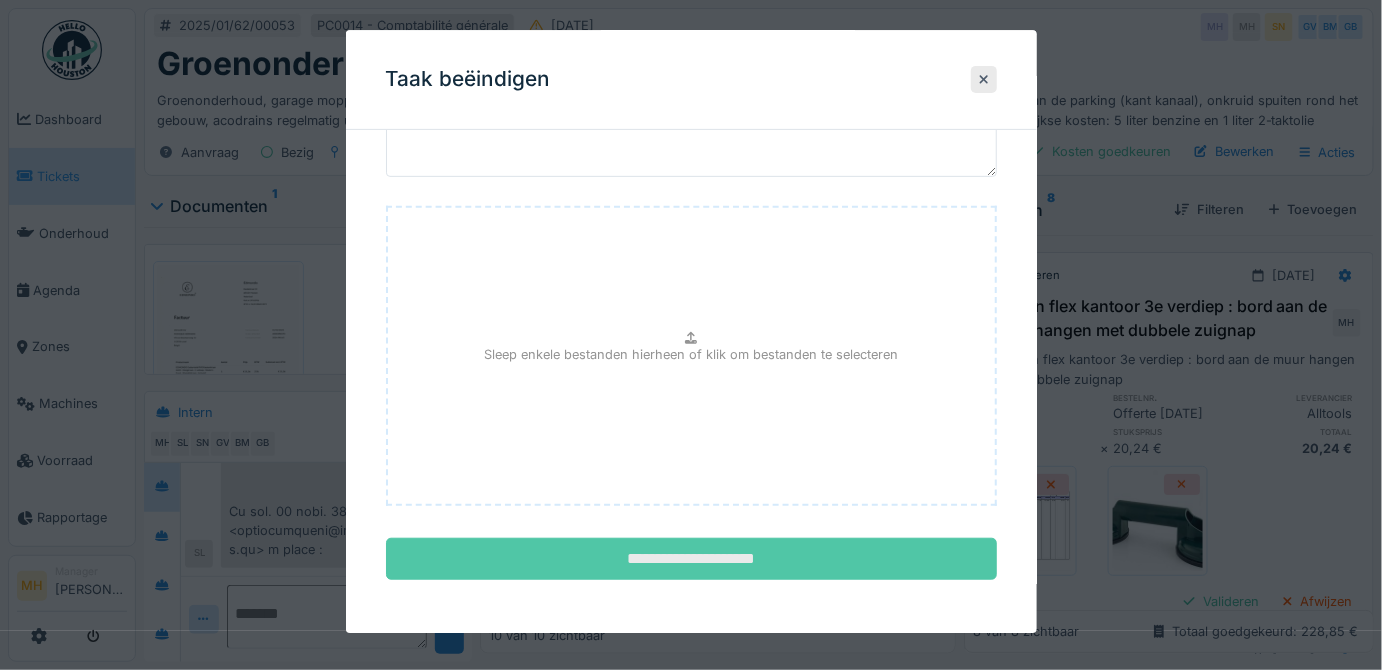 click on "**********" at bounding box center (691, 560) 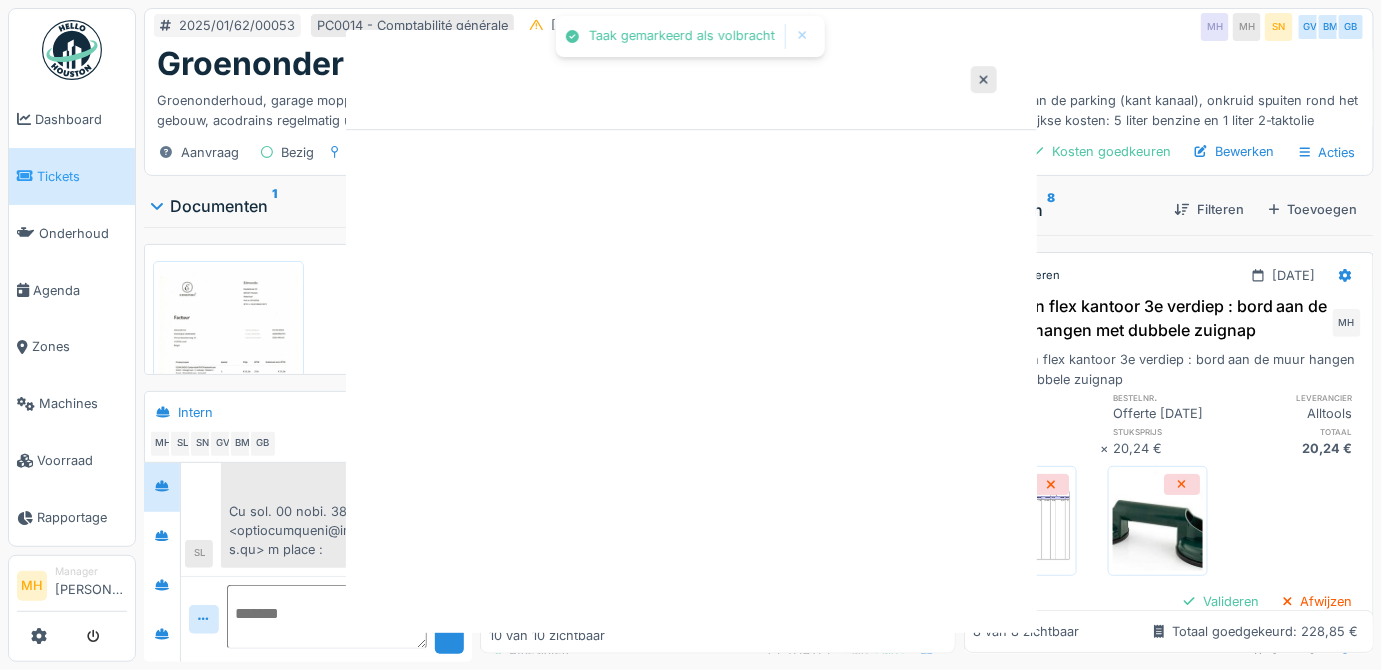 scroll, scrollTop: 0, scrollLeft: 0, axis: both 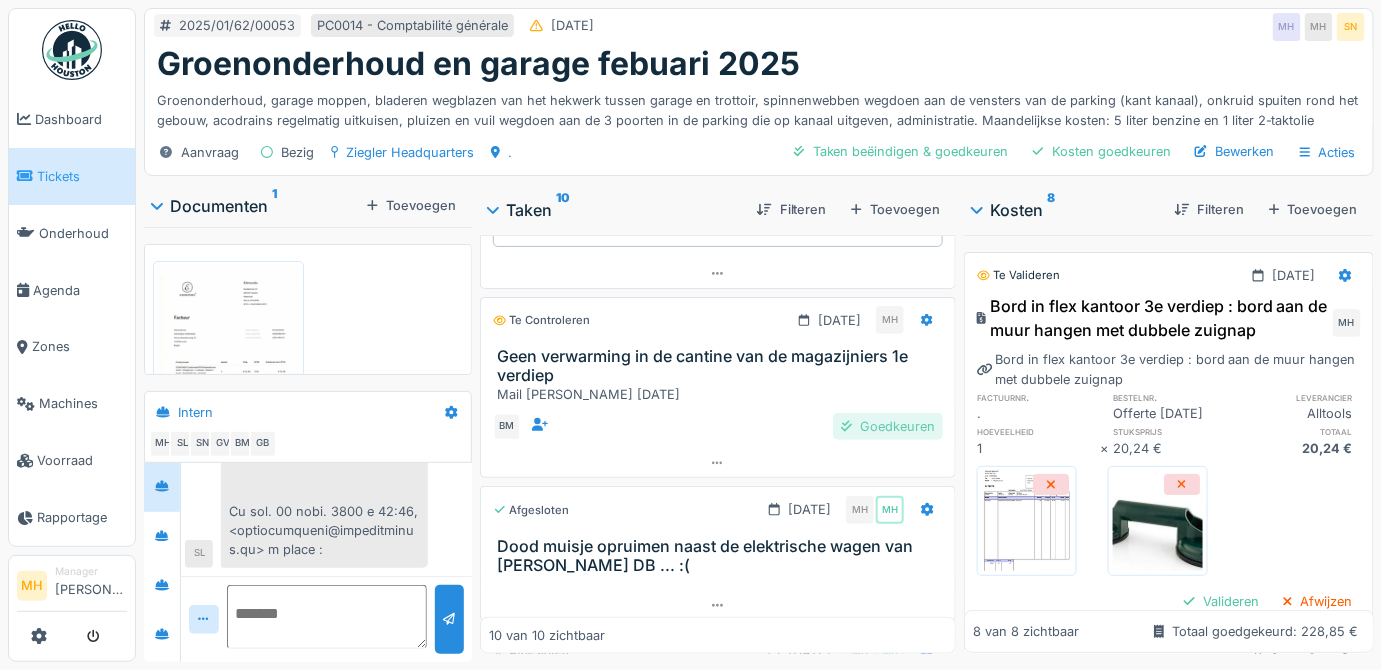 click on "Goedkeuren" at bounding box center [888, 426] 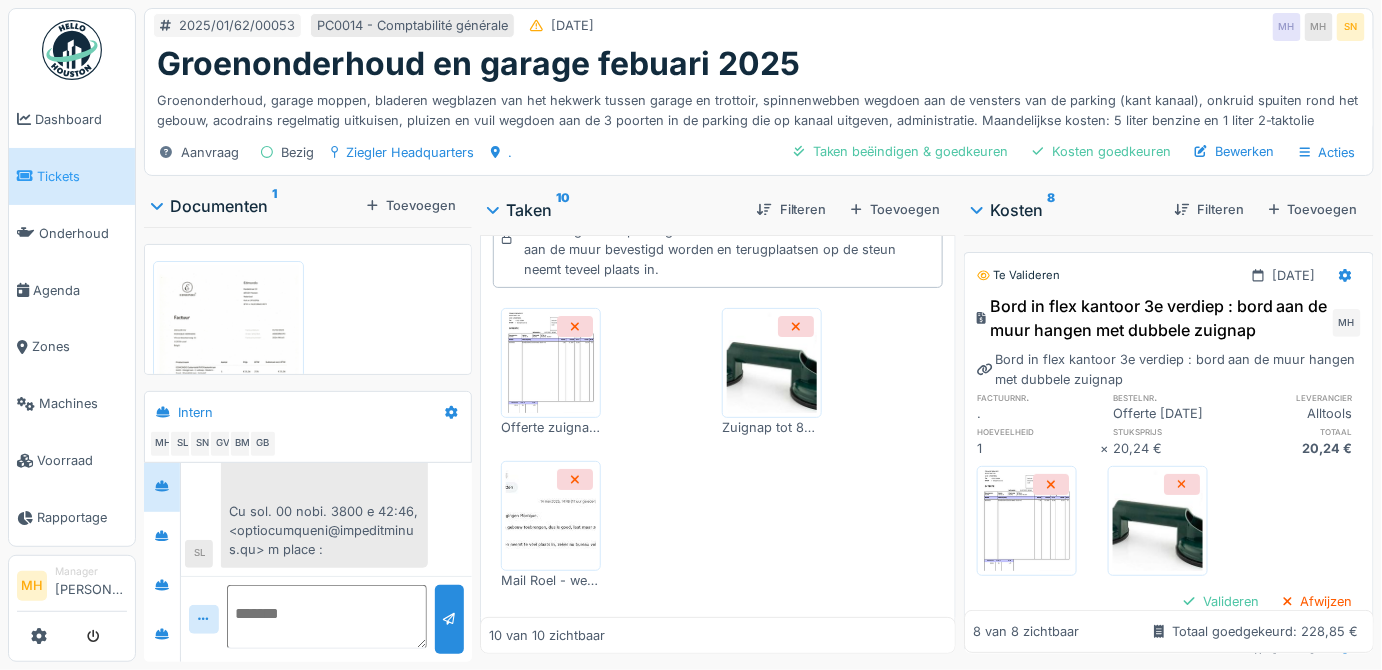 scroll, scrollTop: 2500, scrollLeft: 0, axis: vertical 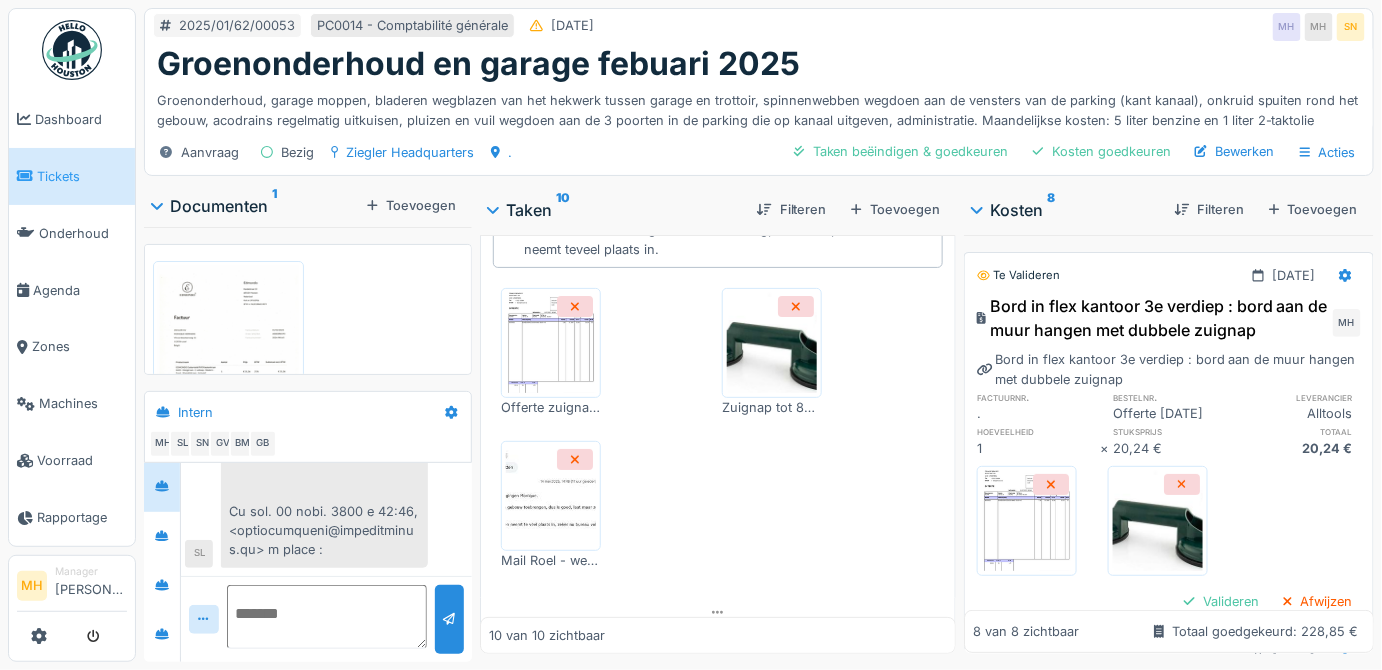 click at bounding box center [1027, 521] 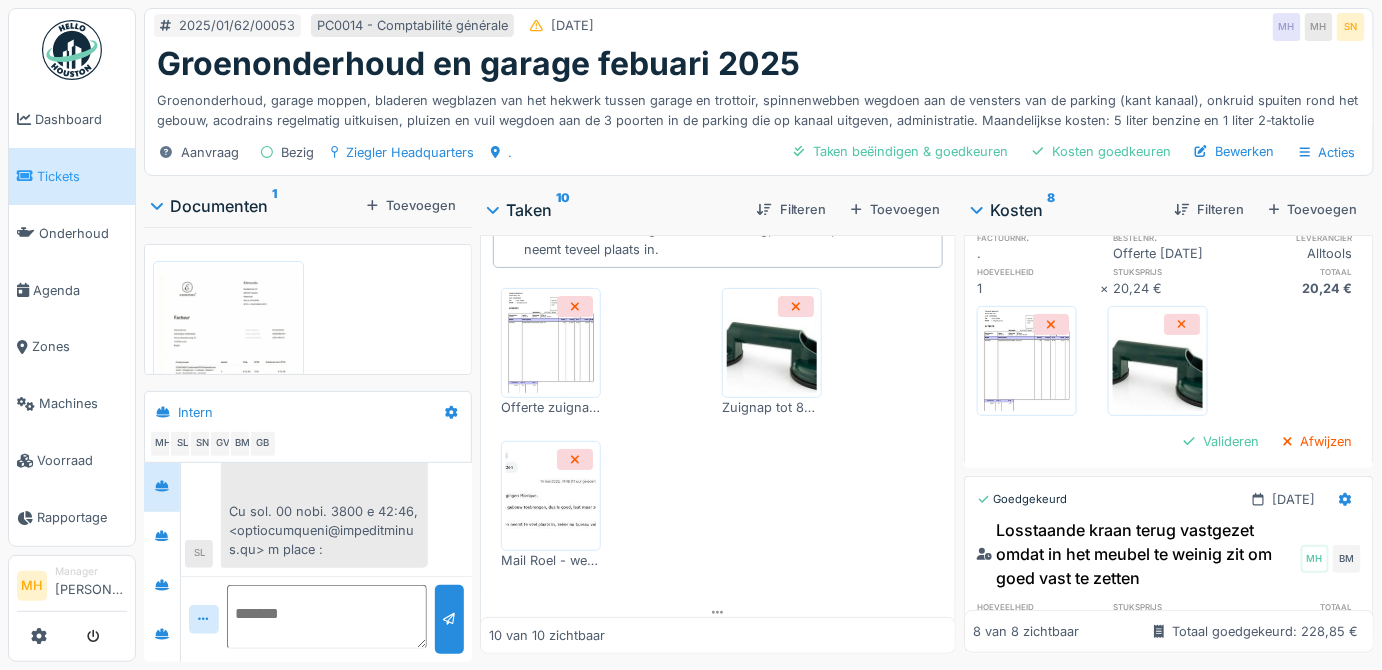 scroll, scrollTop: 0, scrollLeft: 0, axis: both 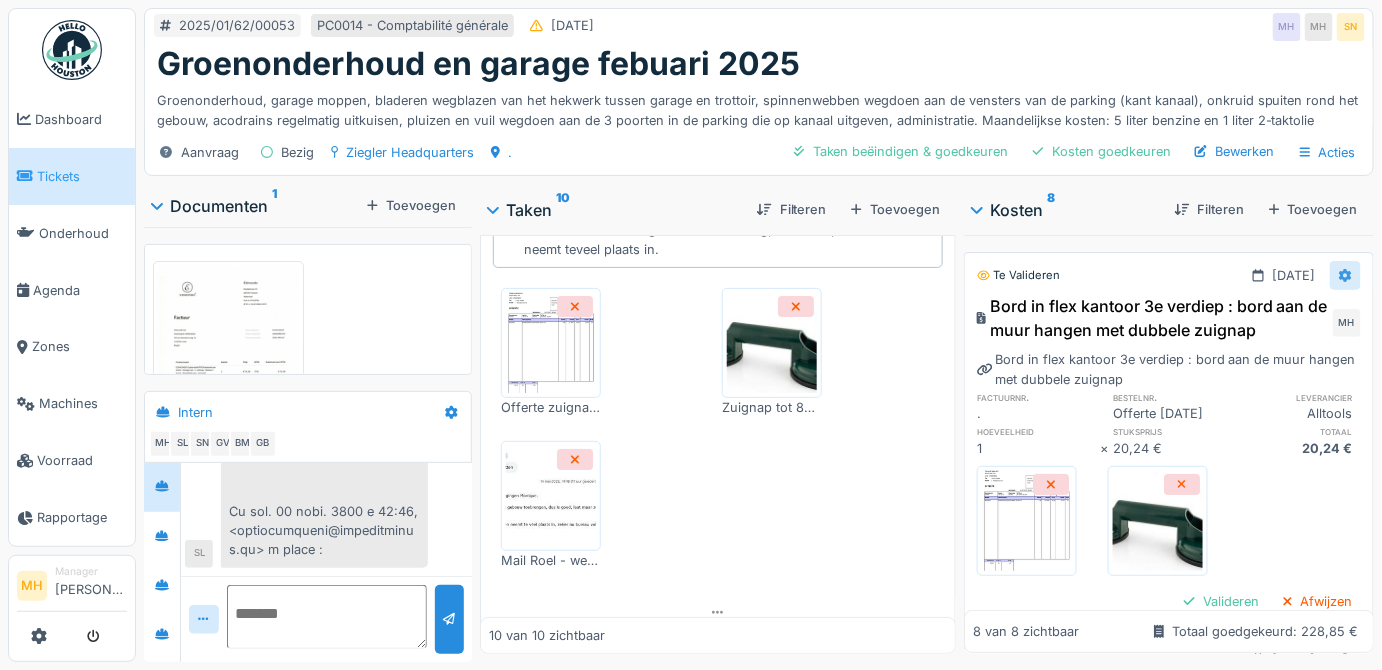 click 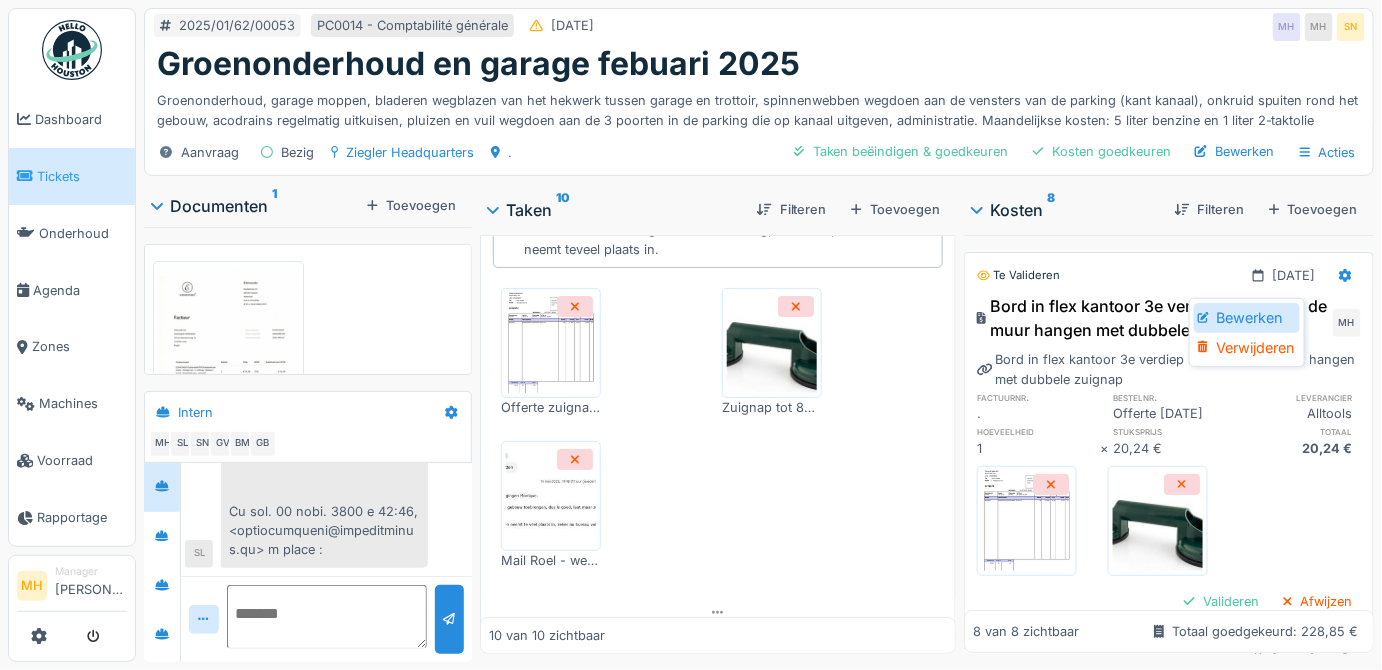 click on "Bewerken" at bounding box center [1247, 318] 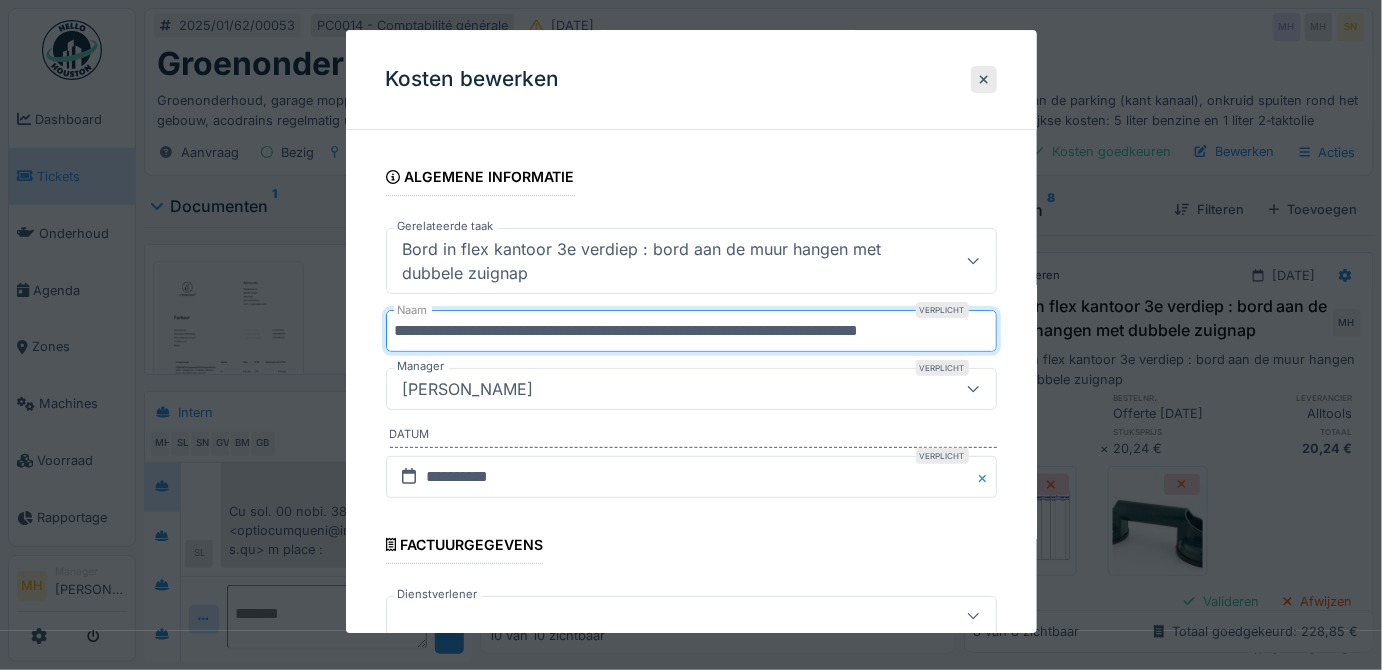 scroll, scrollTop: 0, scrollLeft: 3, axis: horizontal 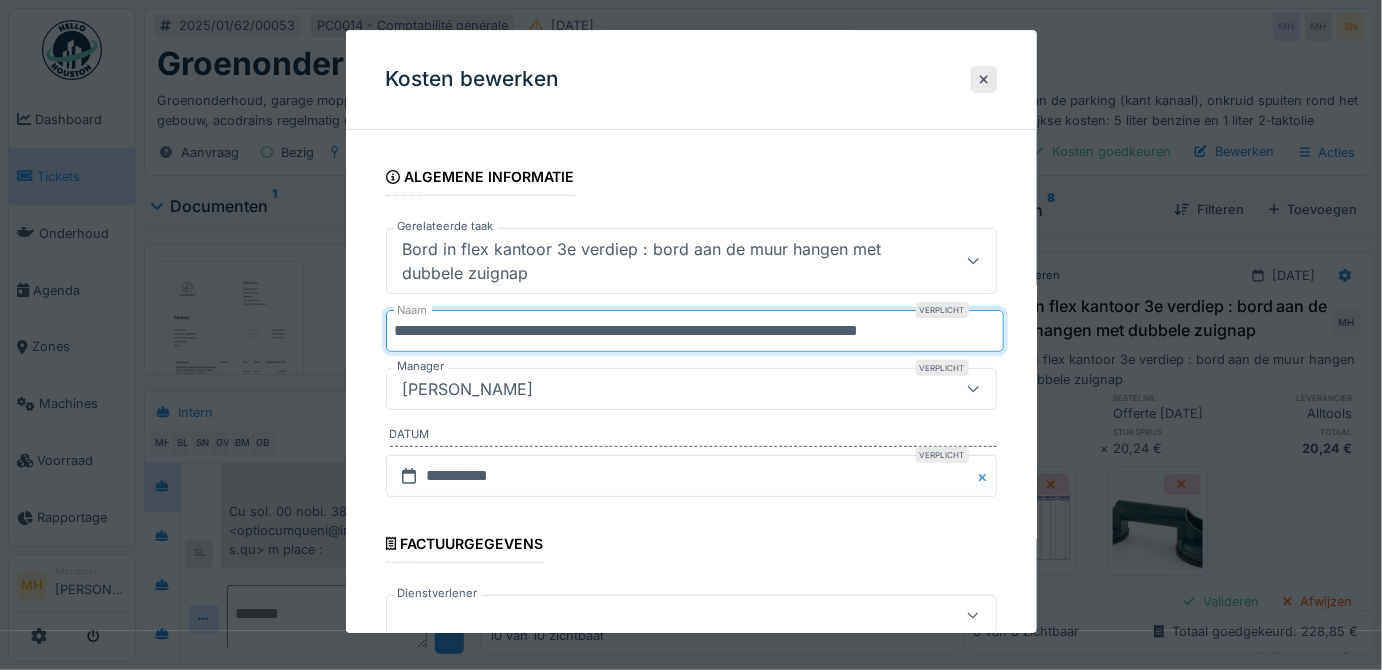 drag, startPoint x: 392, startPoint y: 329, endPoint x: 1074, endPoint y: 379, distance: 683.8304 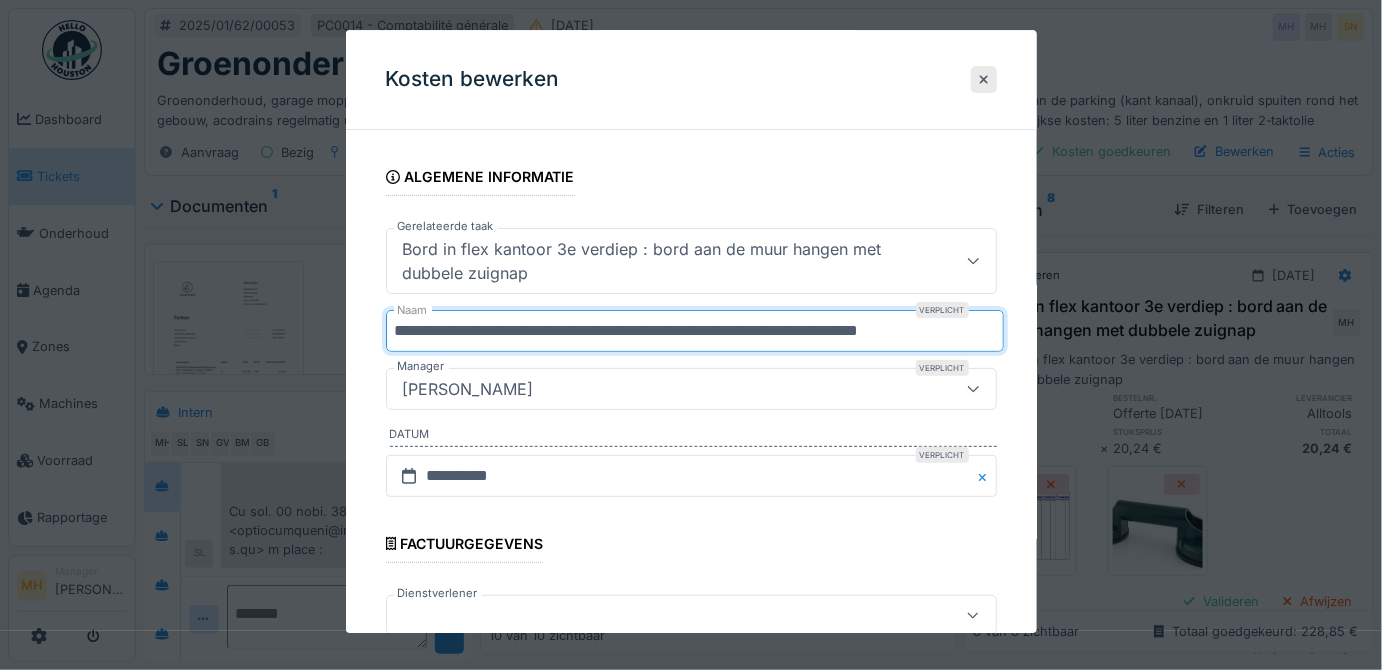 click on "**********" at bounding box center [759, 335] 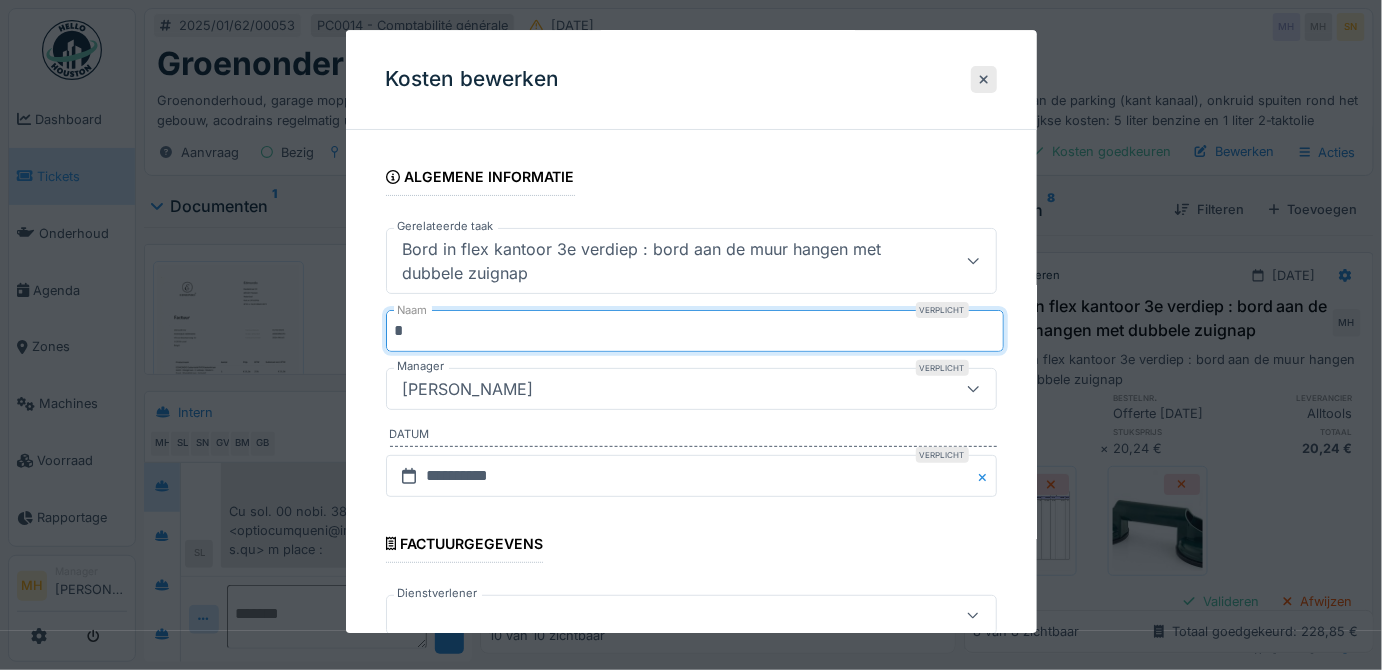 scroll, scrollTop: 0, scrollLeft: 0, axis: both 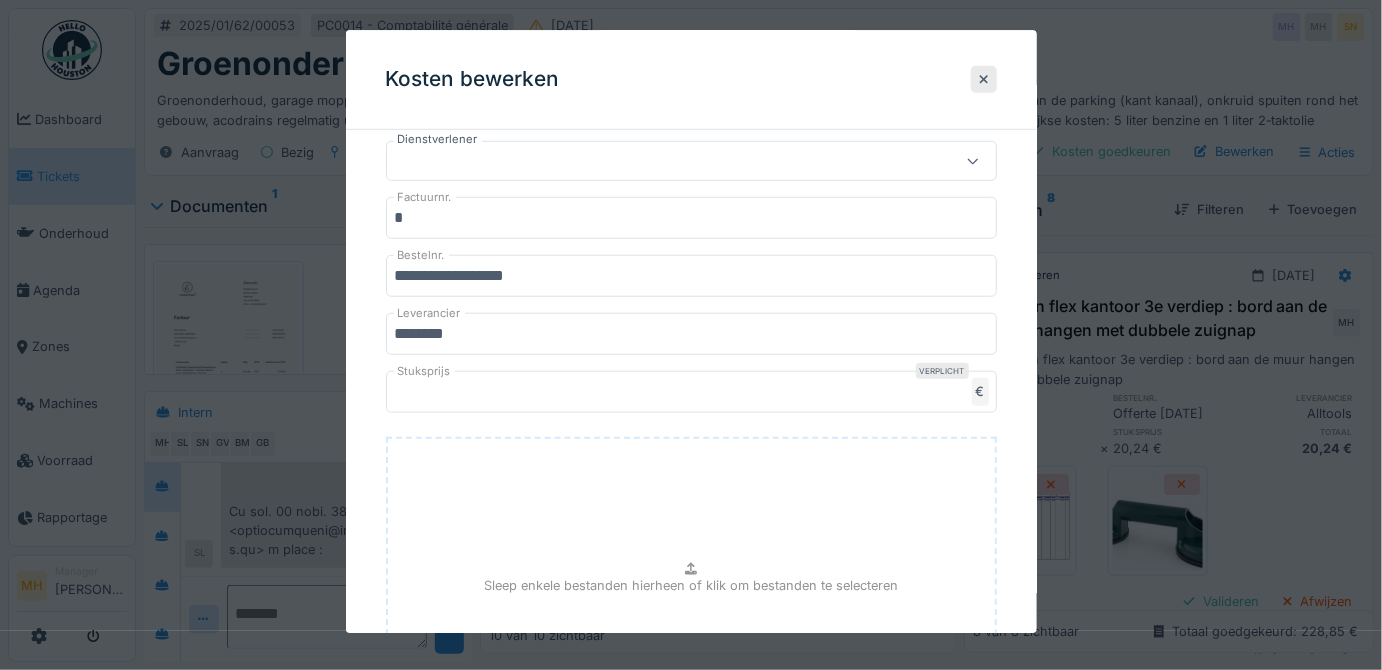 type on "**********" 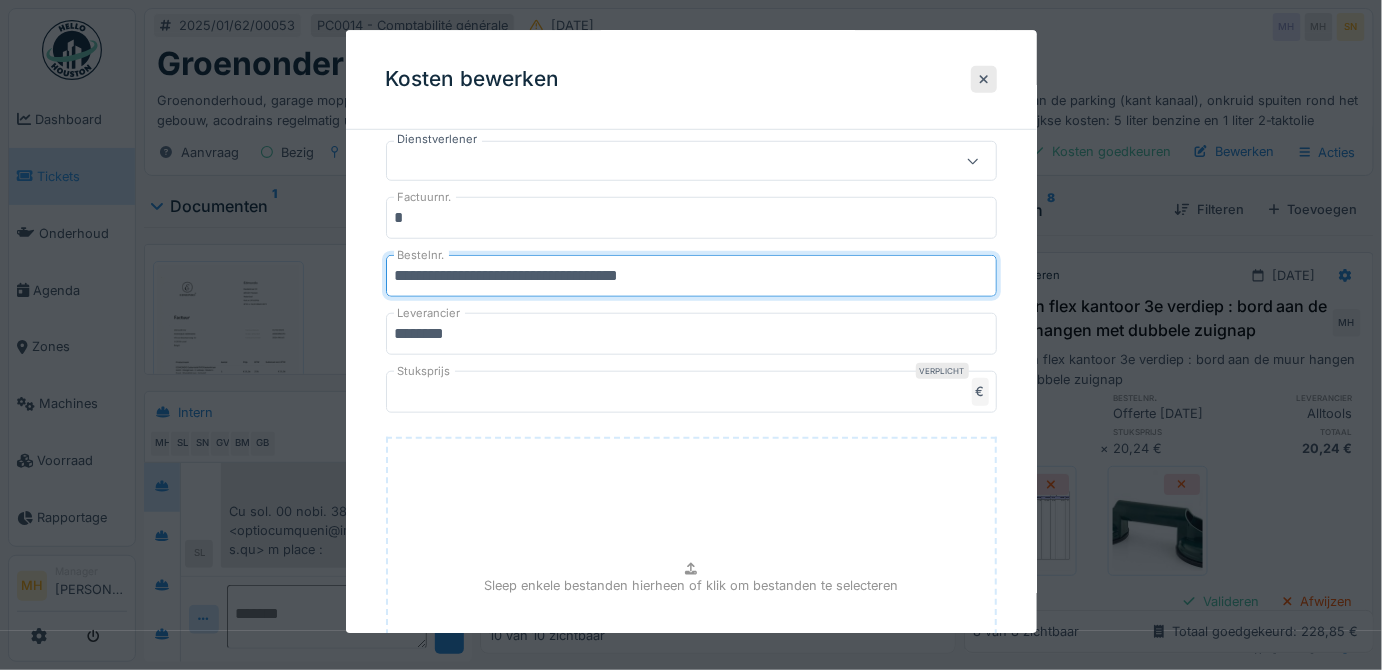 type on "**********" 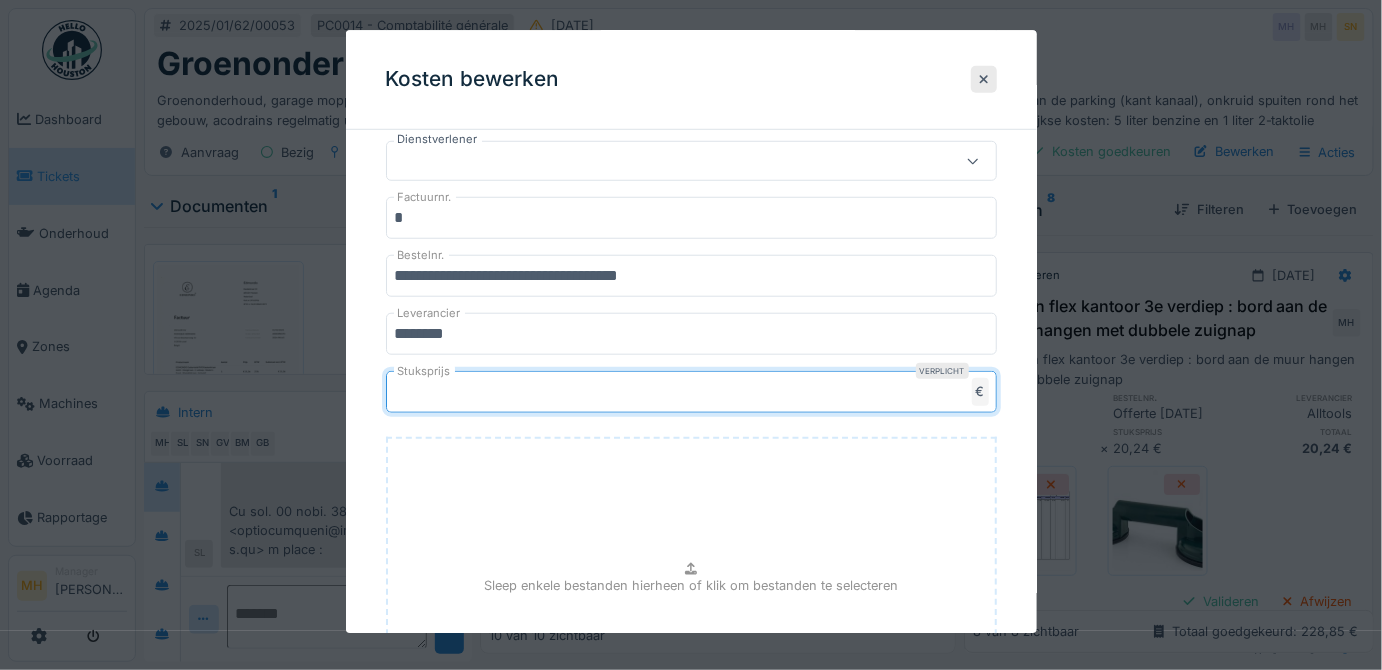 drag, startPoint x: 460, startPoint y: 382, endPoint x: 378, endPoint y: 403, distance: 84.646324 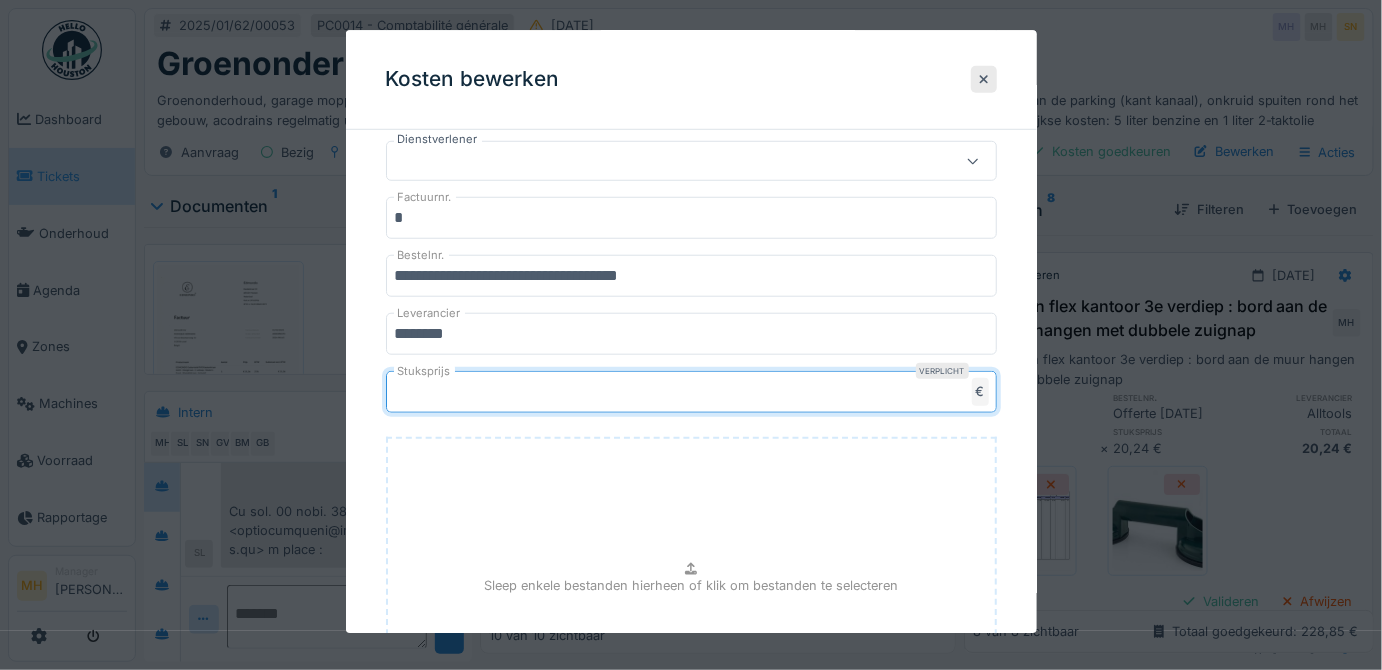 type on "*" 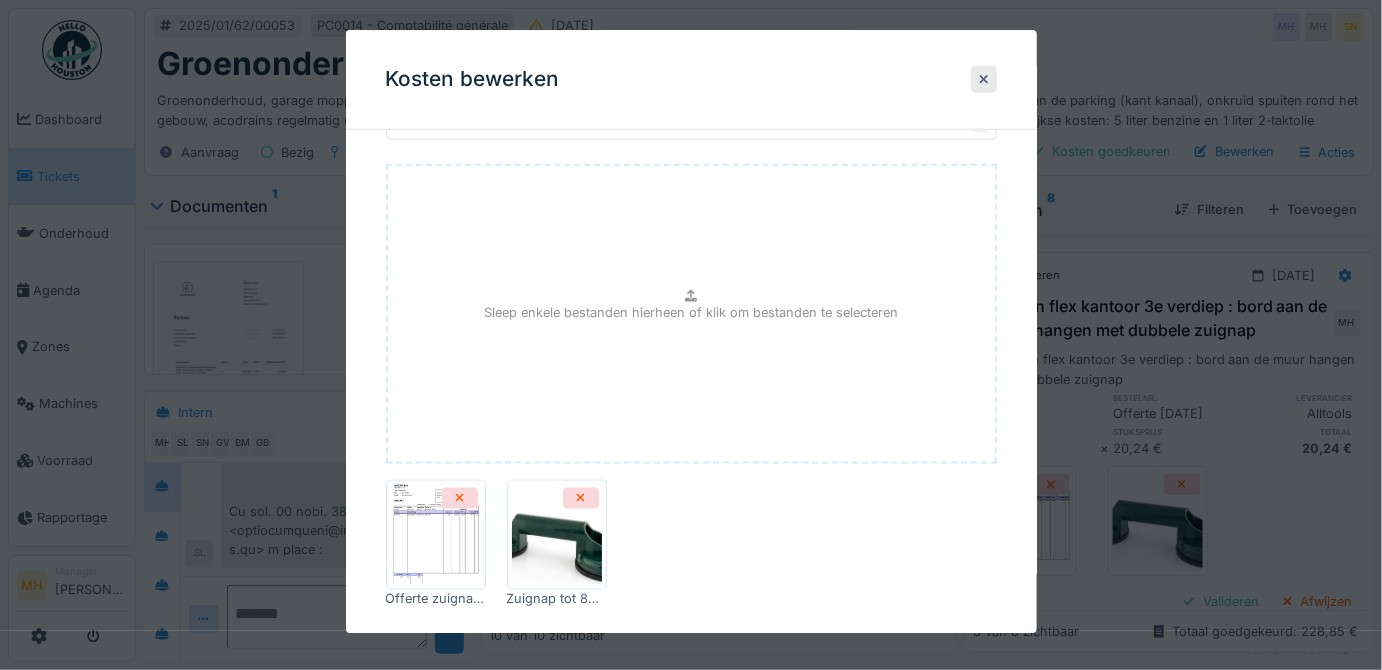 scroll, scrollTop: 827, scrollLeft: 0, axis: vertical 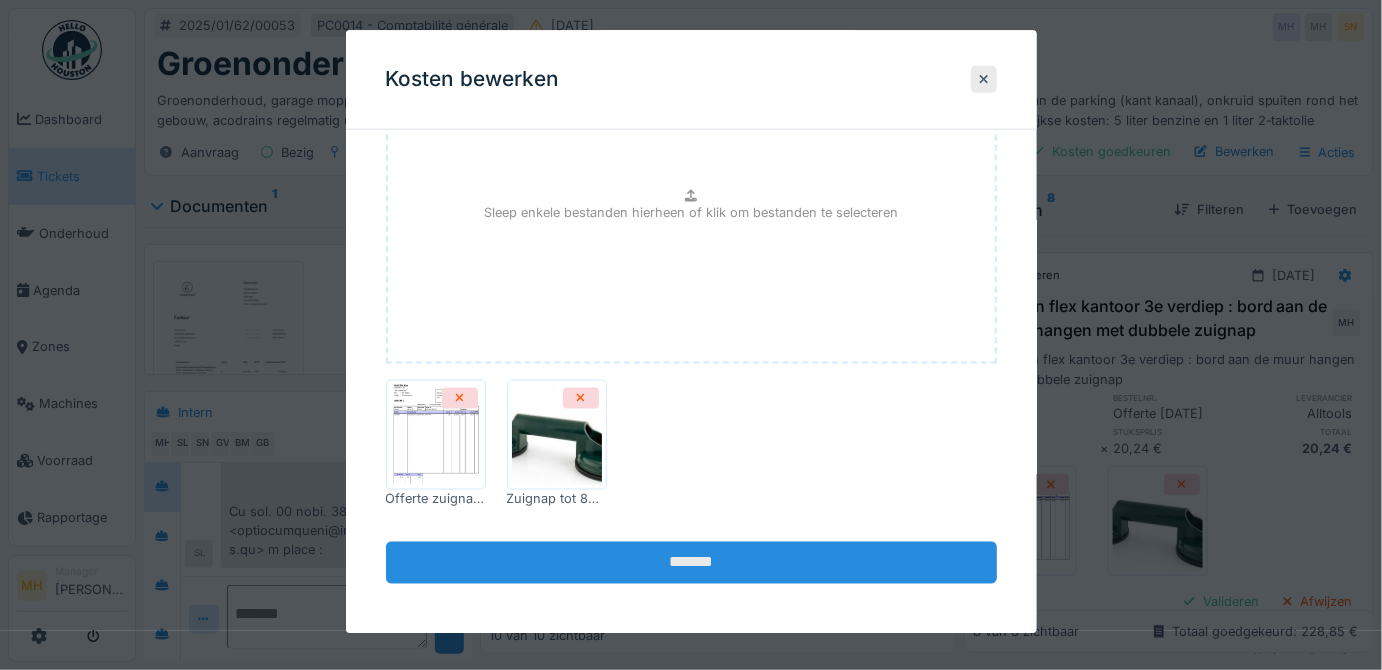 click on "*******" at bounding box center (691, 563) 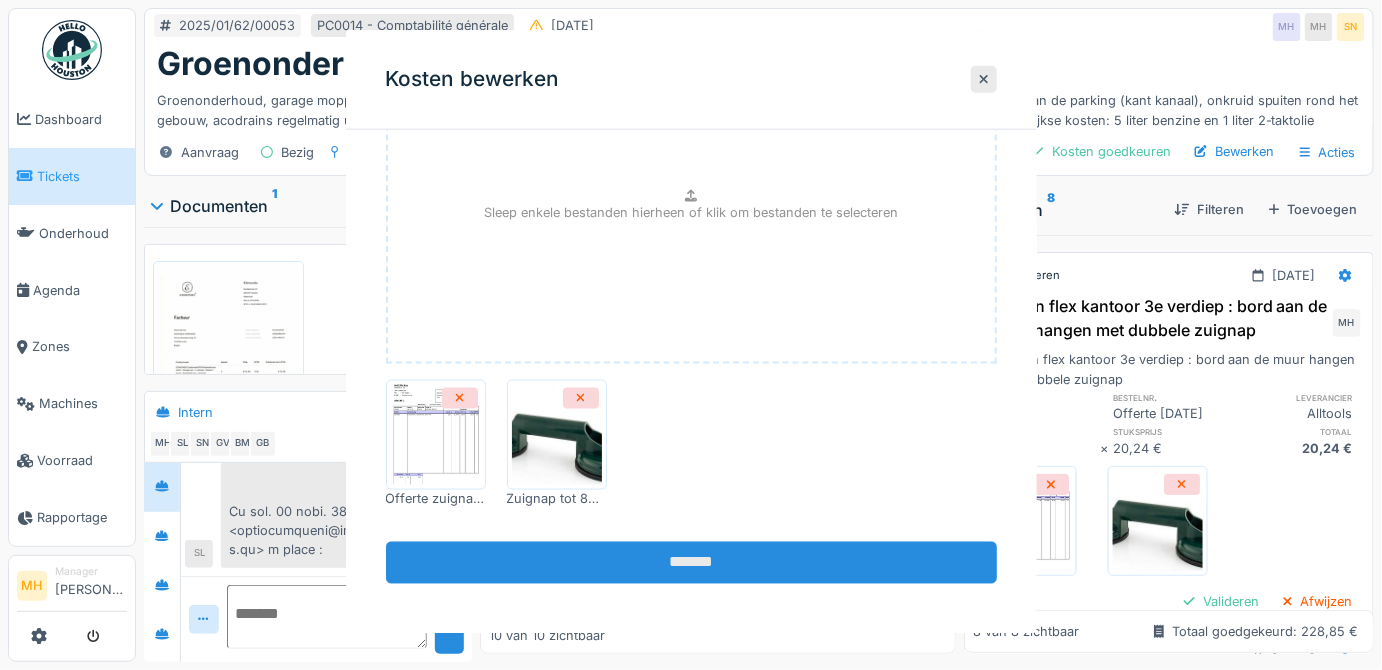scroll, scrollTop: 0, scrollLeft: 0, axis: both 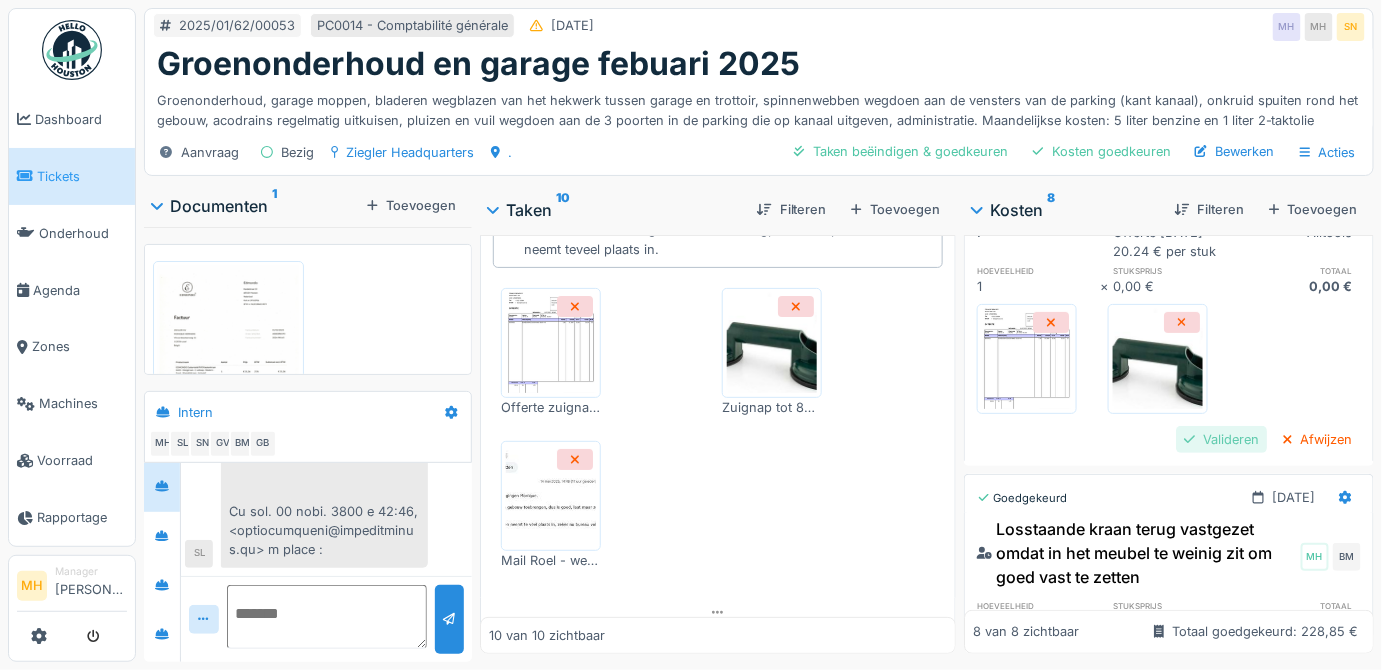 click on "Valideren" at bounding box center [1221, 439] 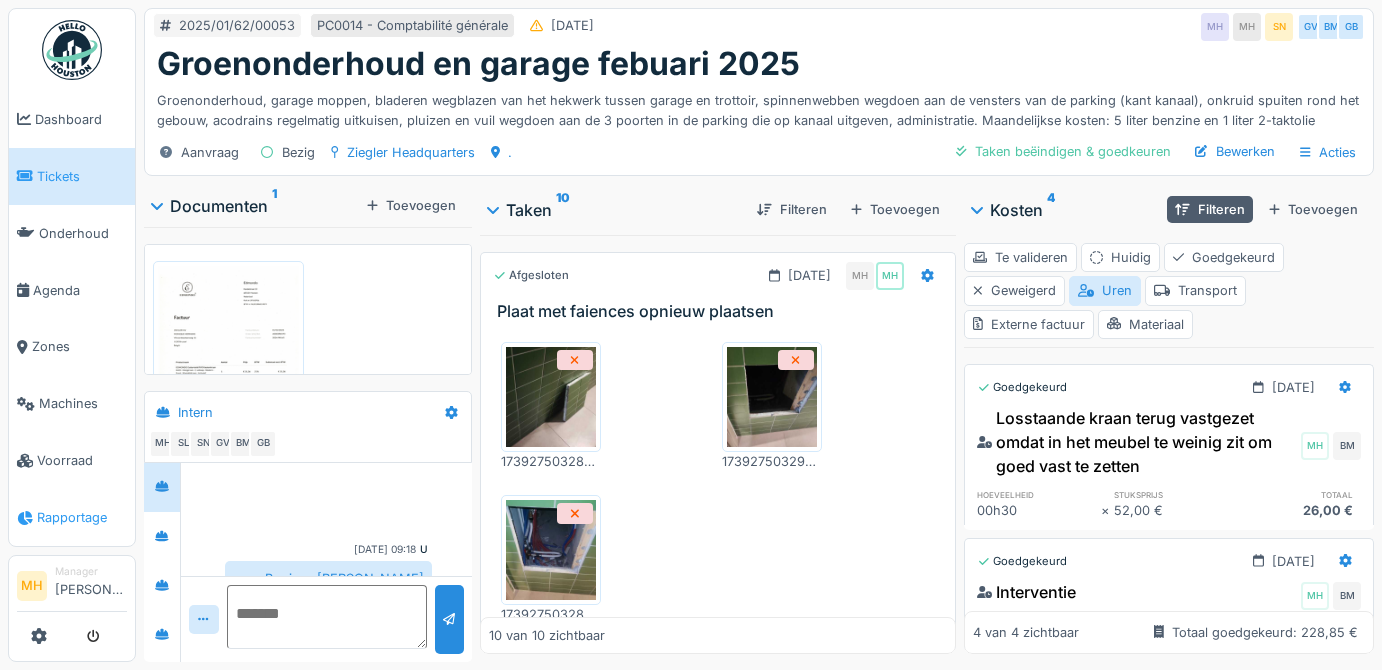 scroll, scrollTop: 0, scrollLeft: 0, axis: both 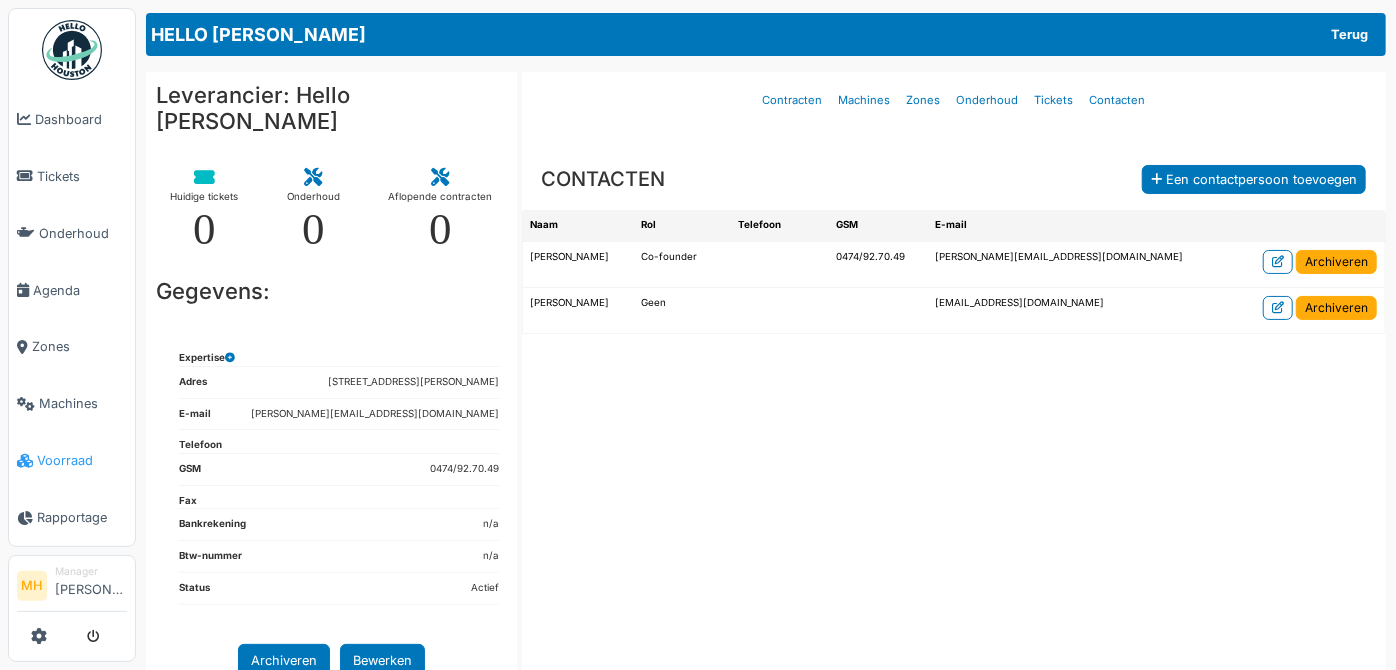 click on "Voorraad" at bounding box center [82, 460] 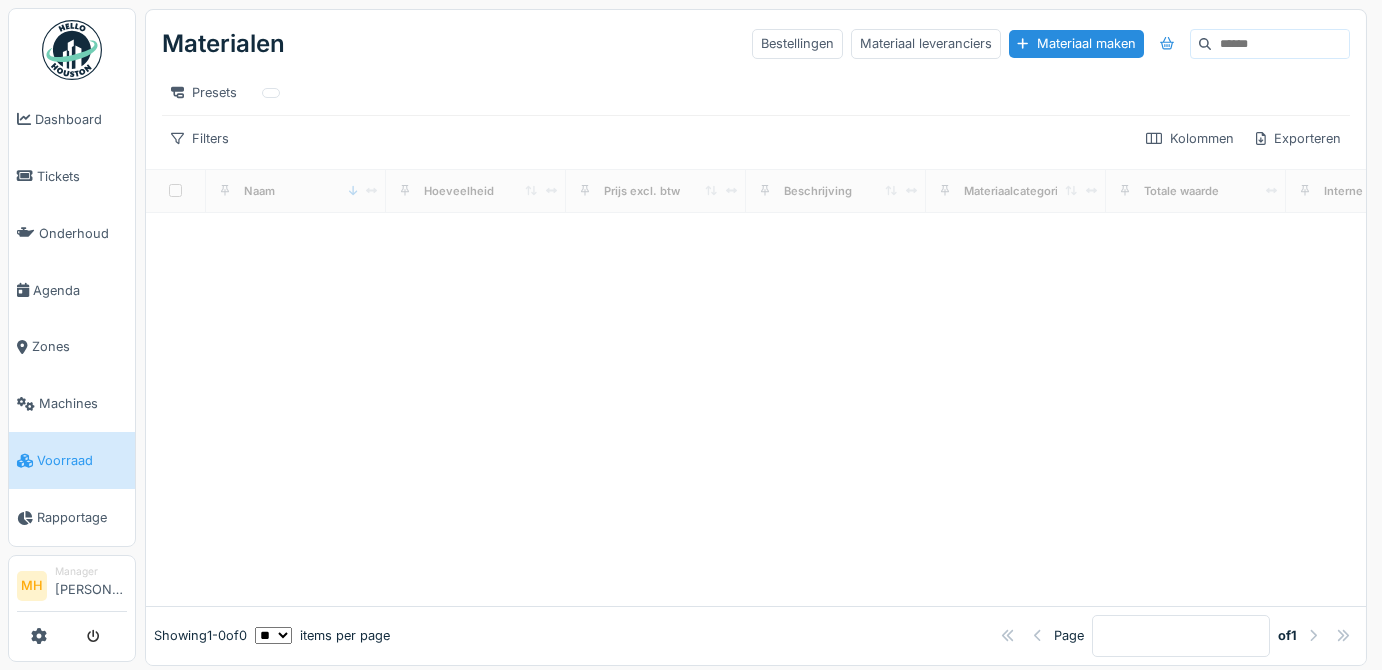 scroll, scrollTop: 0, scrollLeft: 0, axis: both 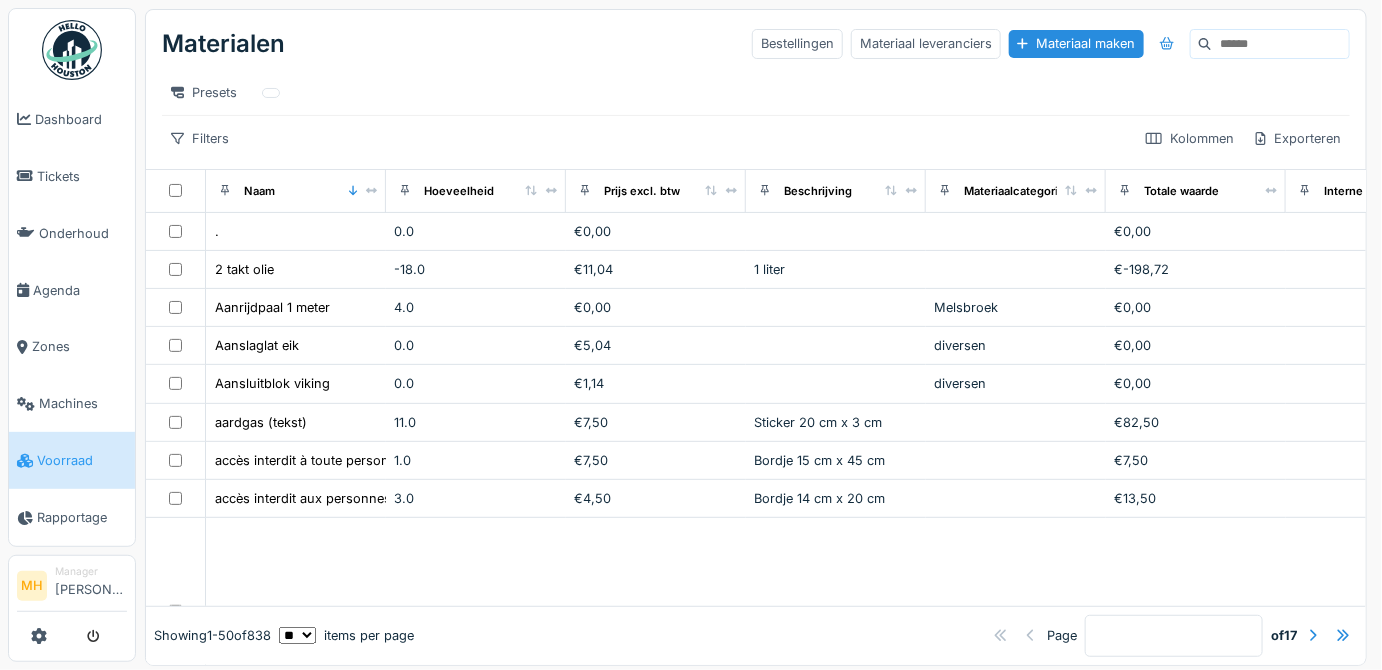 click at bounding box center [1280, 44] 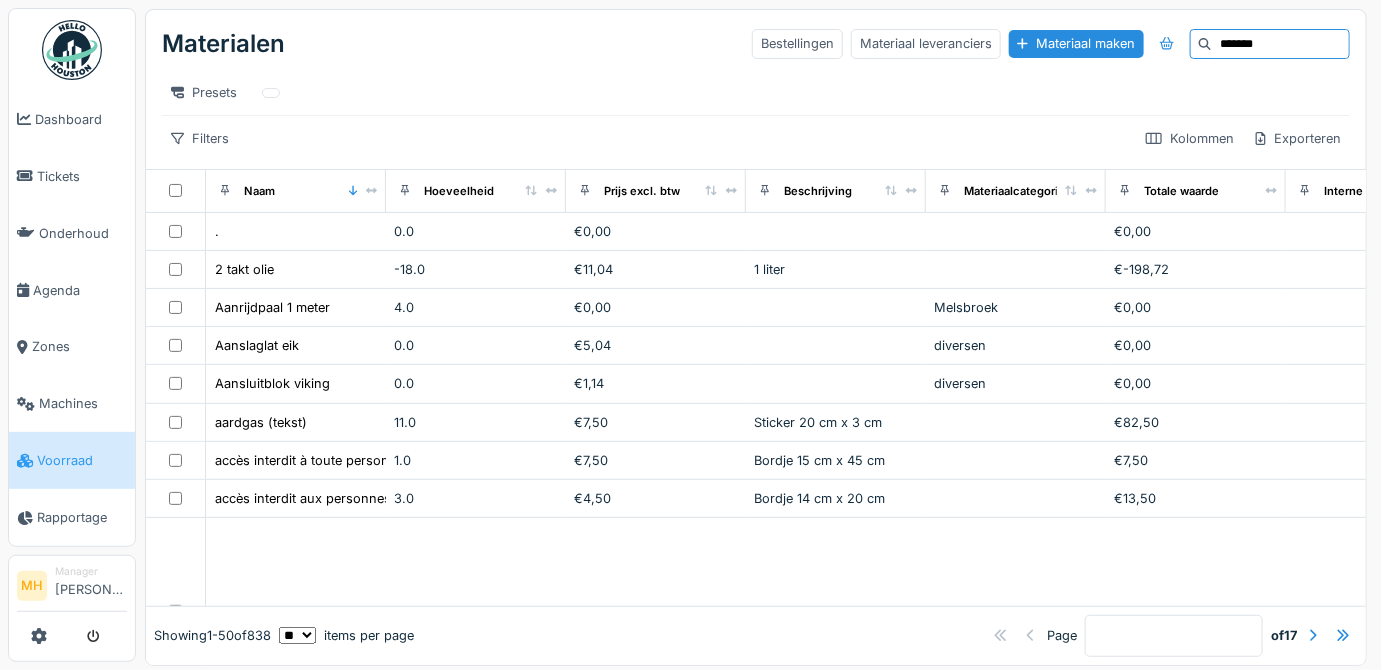 type on "*******" 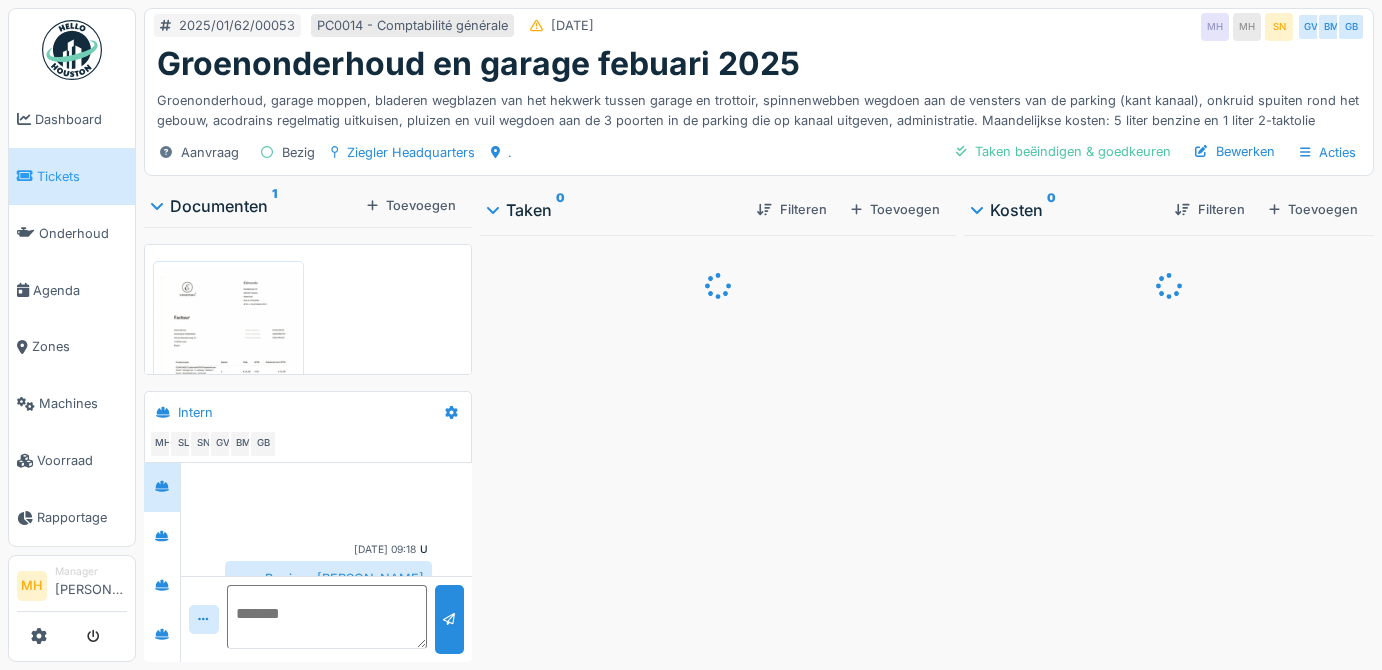 scroll, scrollTop: 0, scrollLeft: 0, axis: both 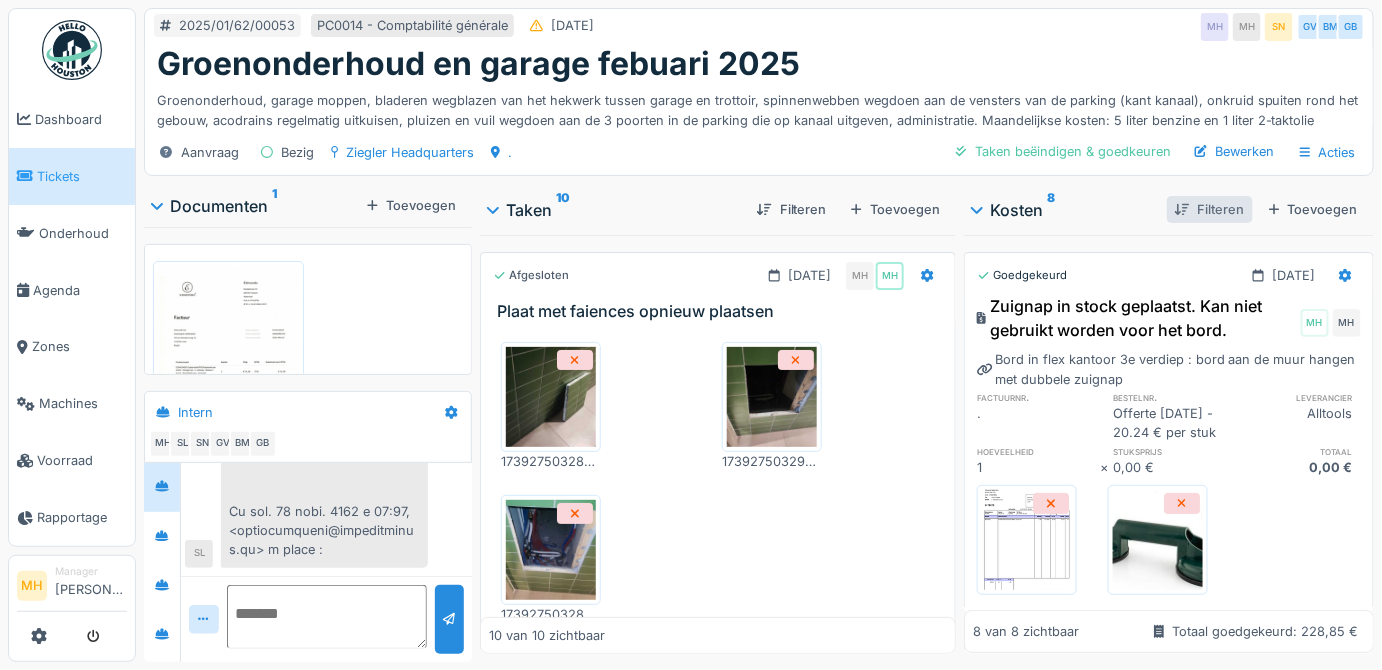 click on "Filteren" at bounding box center (1209, 209) 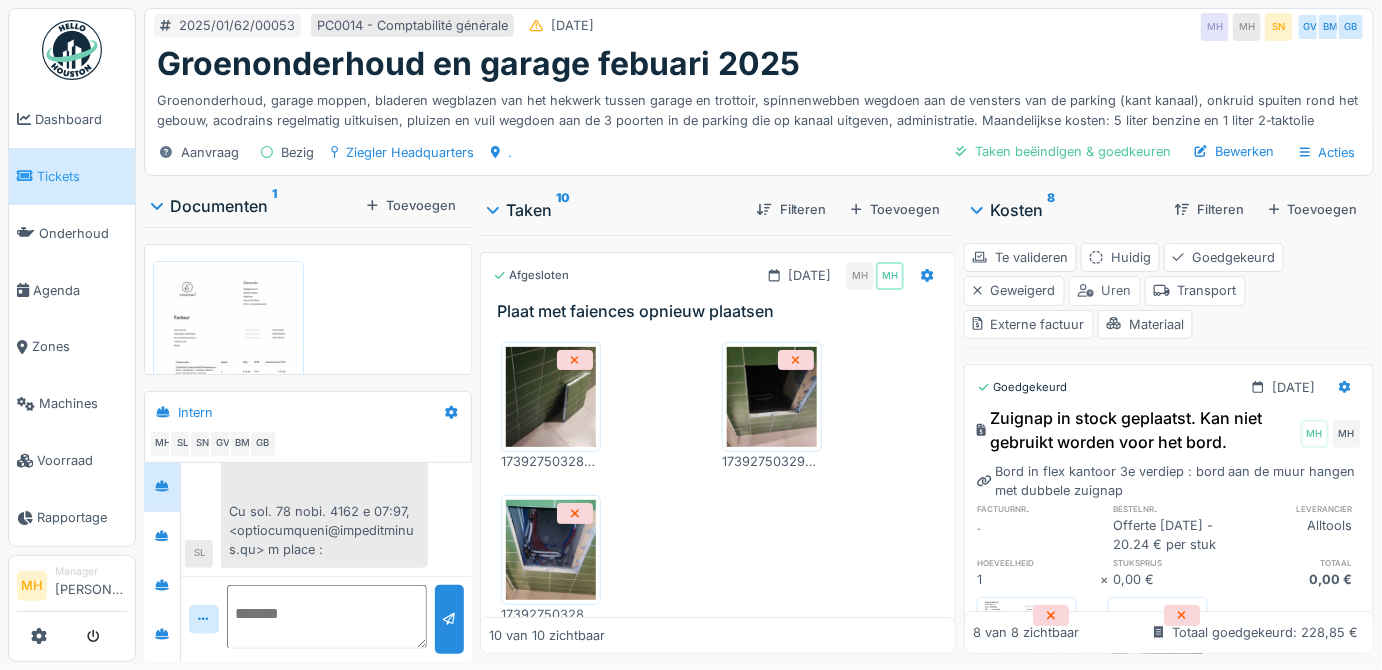 click on "Uren" at bounding box center [1105, 290] 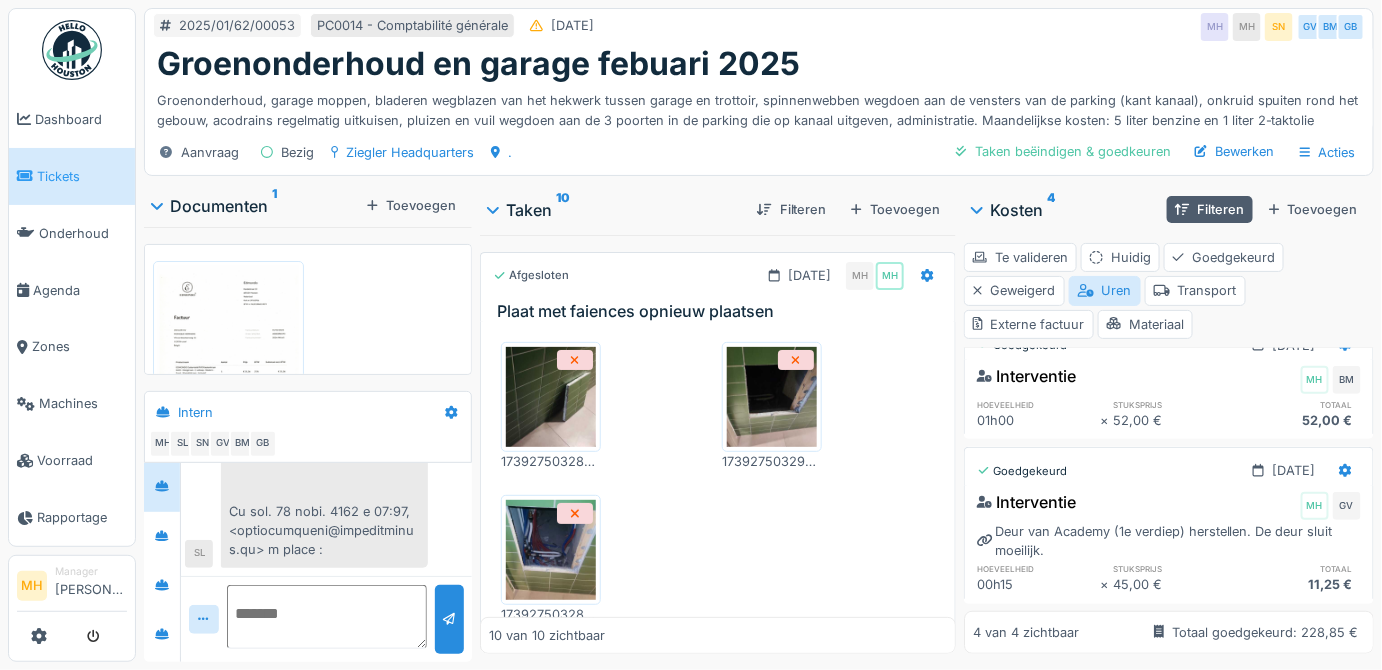 scroll, scrollTop: 384, scrollLeft: 0, axis: vertical 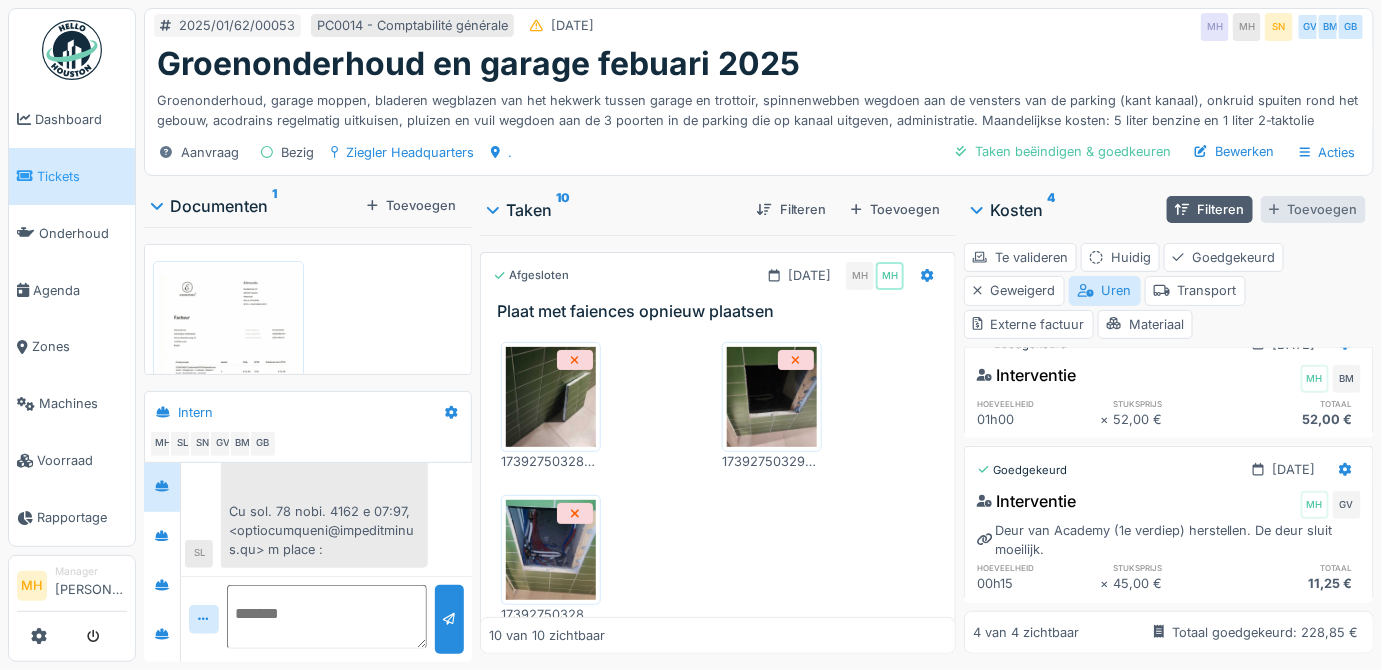 click on "Toevoegen" at bounding box center (1313, 209) 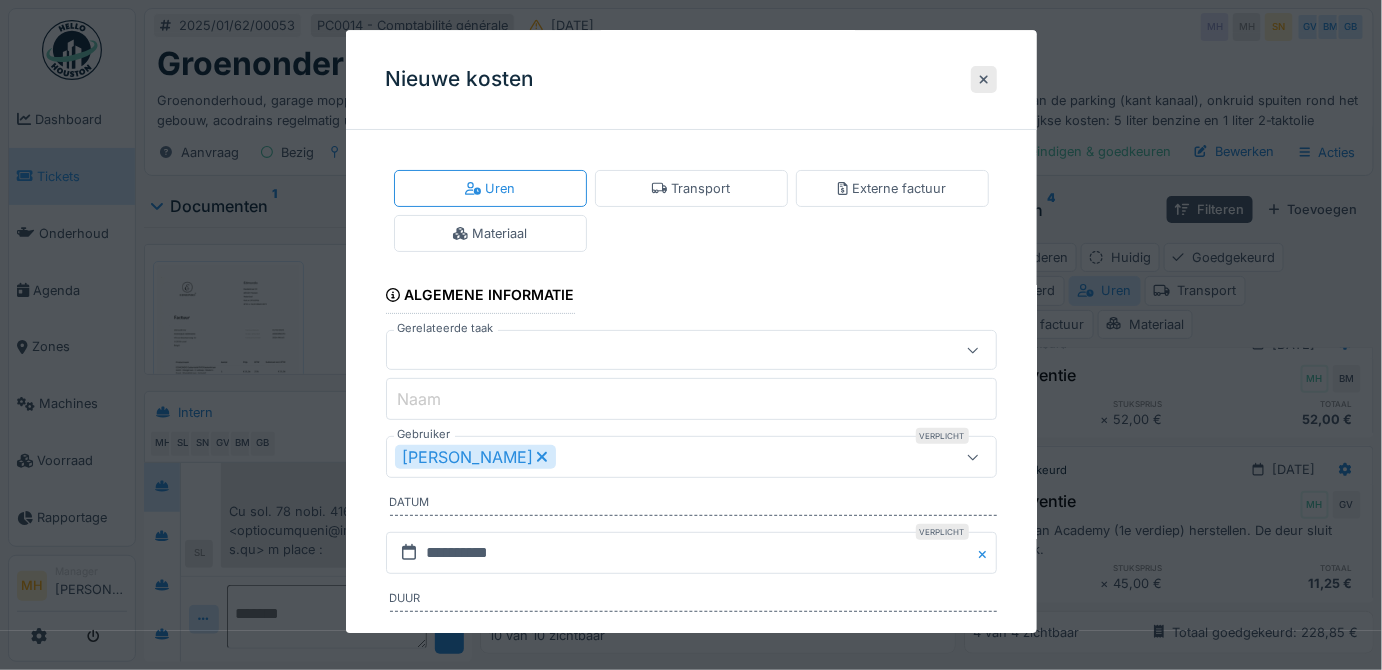 click at bounding box center (661, 351) 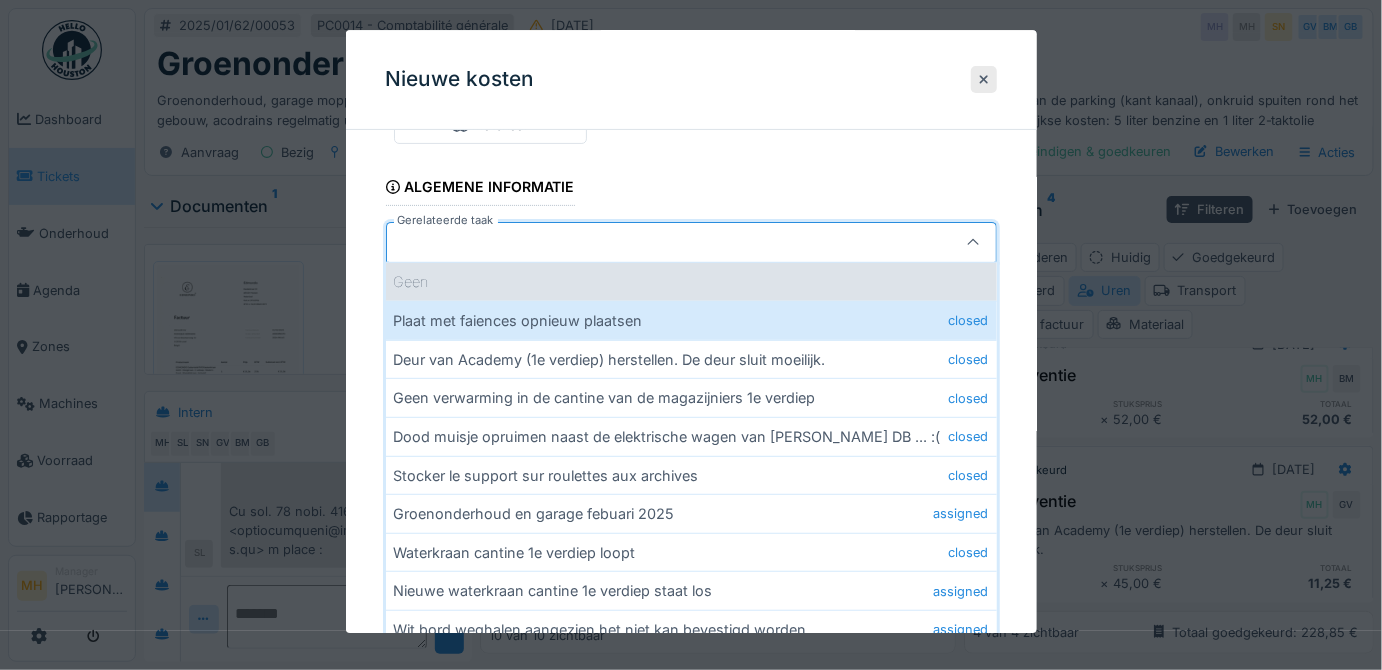 scroll, scrollTop: 199, scrollLeft: 0, axis: vertical 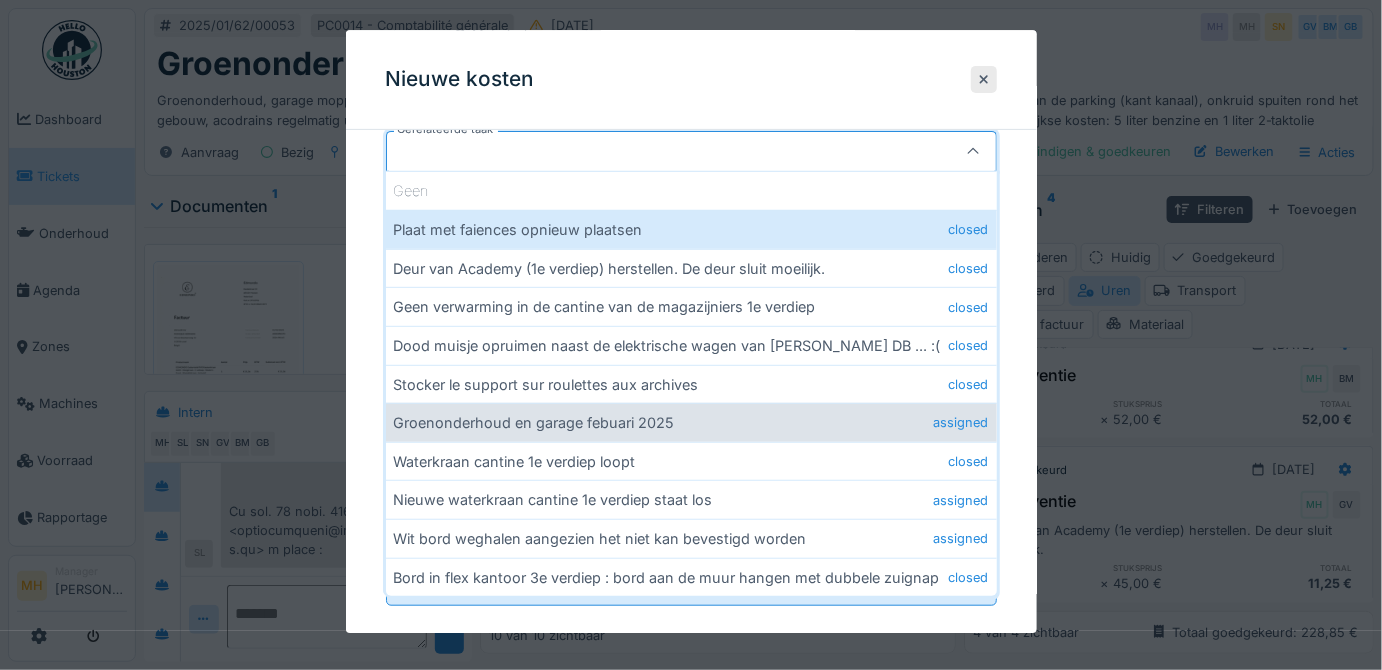 click on "Groenonderhoud en garage febuari 2025   assigned" at bounding box center [691, 422] 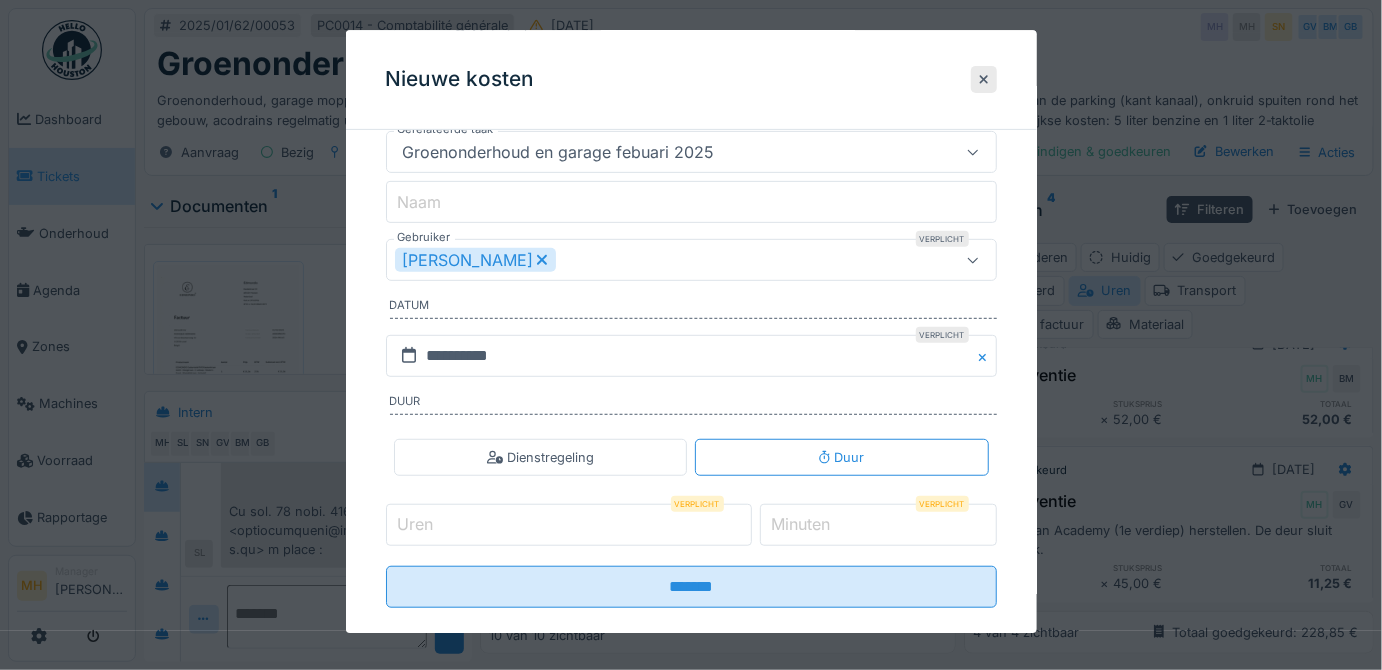 click on "[PERSON_NAME]" at bounding box center (475, 261) 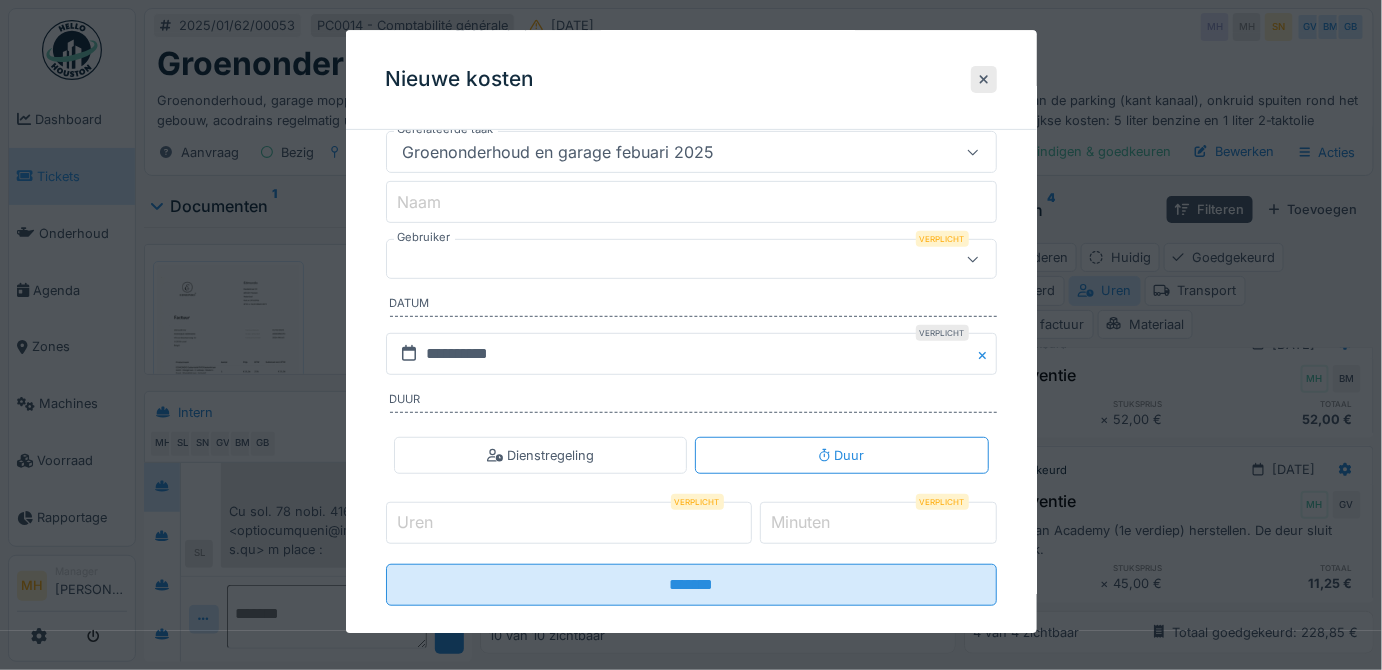 click at bounding box center (661, 260) 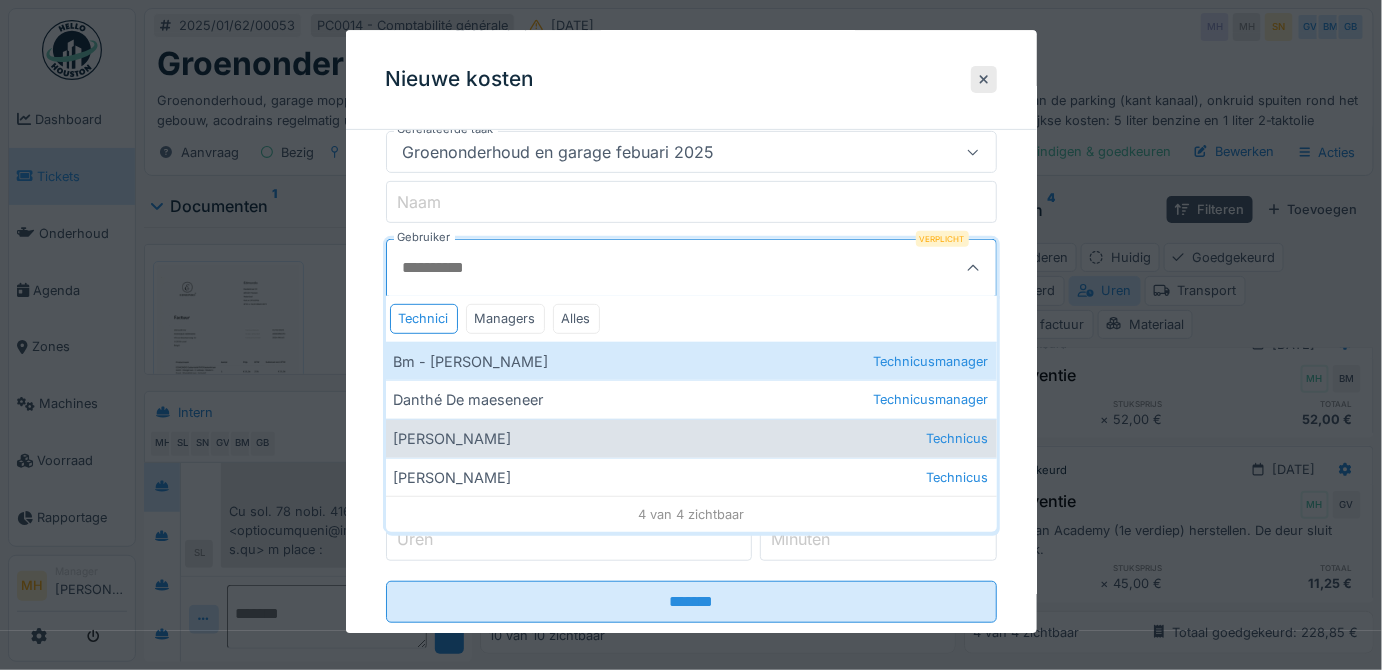drag, startPoint x: 479, startPoint y: 470, endPoint x: 503, endPoint y: 456, distance: 27.784887 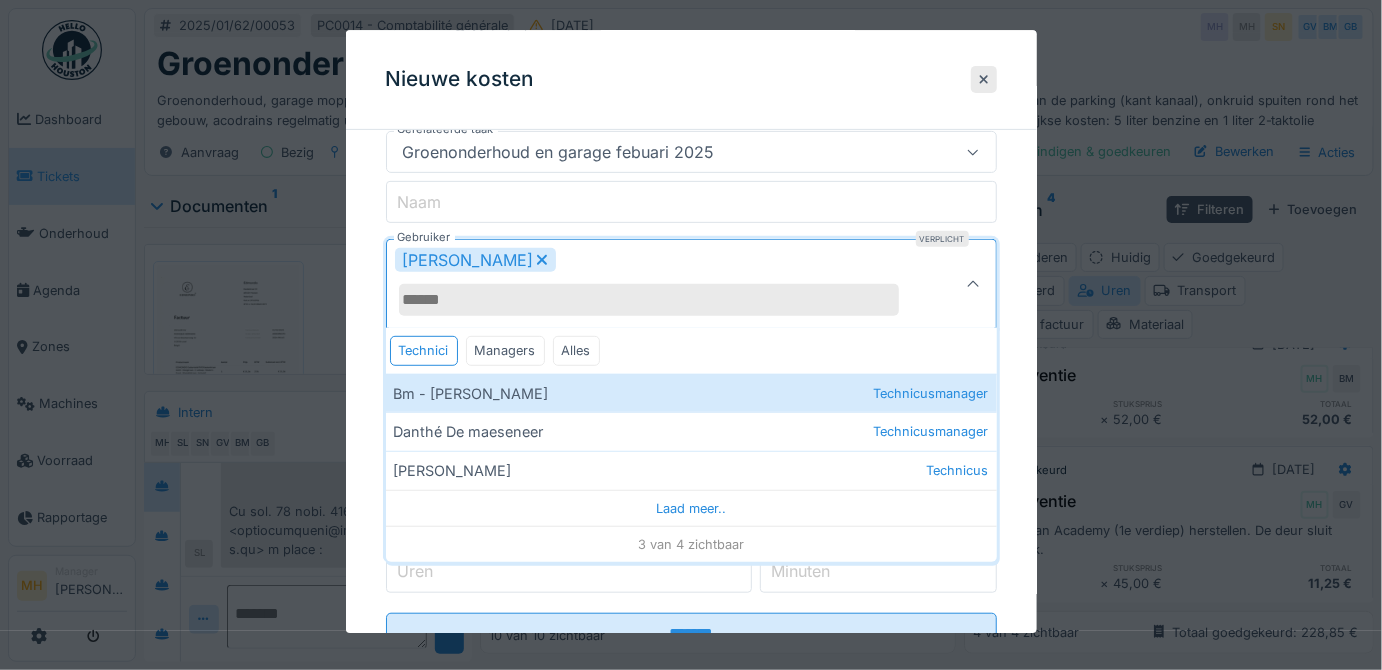 click on "**********" at bounding box center [691, 329] 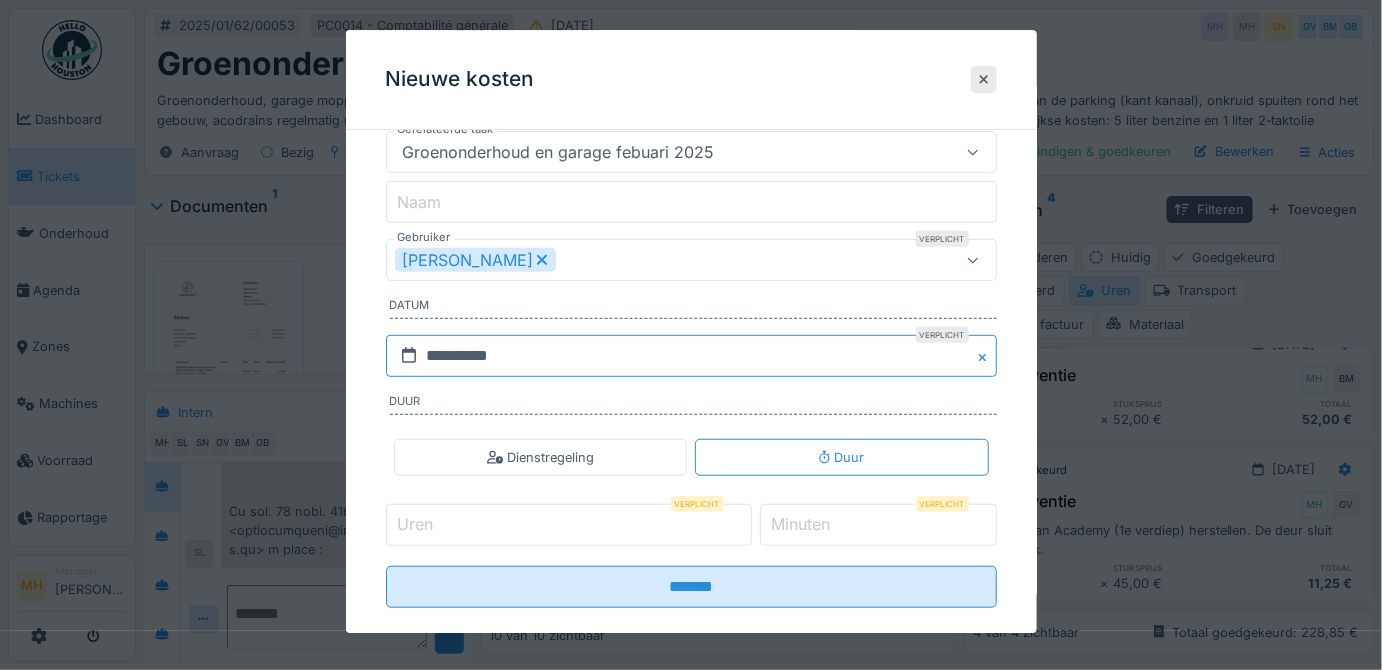 click on "**********" at bounding box center (691, 356) 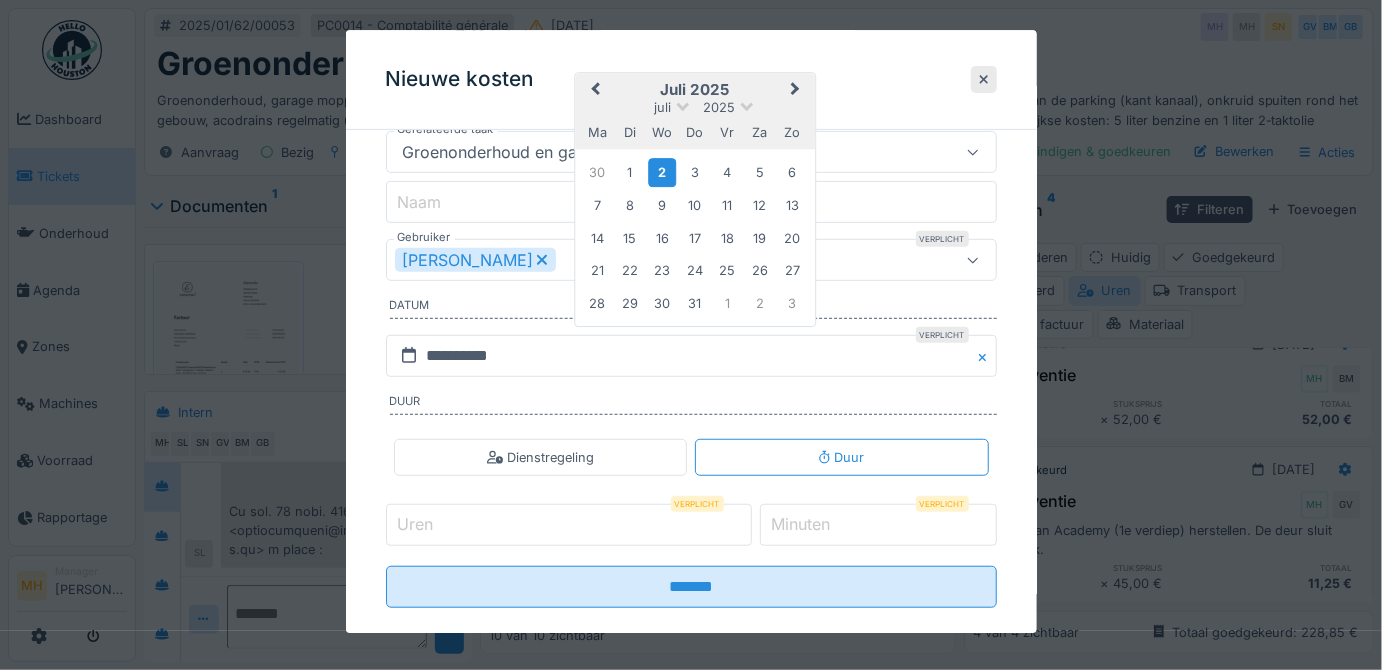 click on "Previous Month" at bounding box center [595, 91] 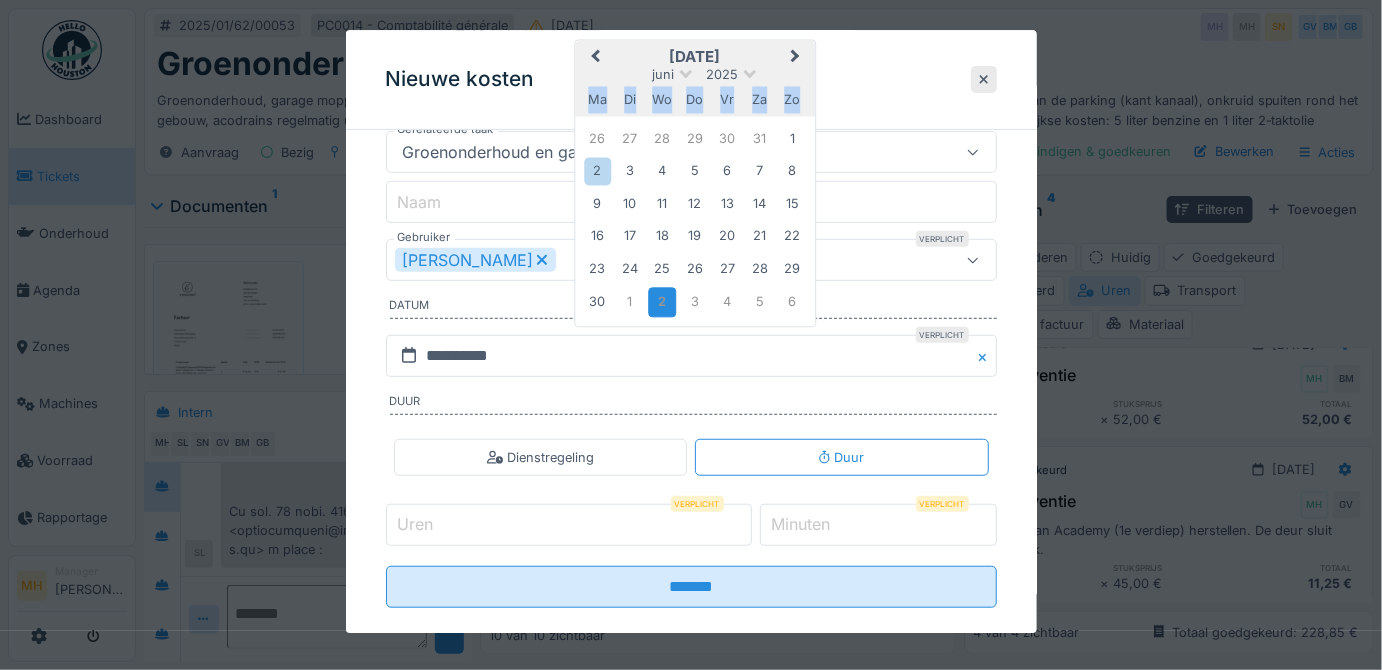click on "ma di wo do vr za zo" at bounding box center (695, 100) 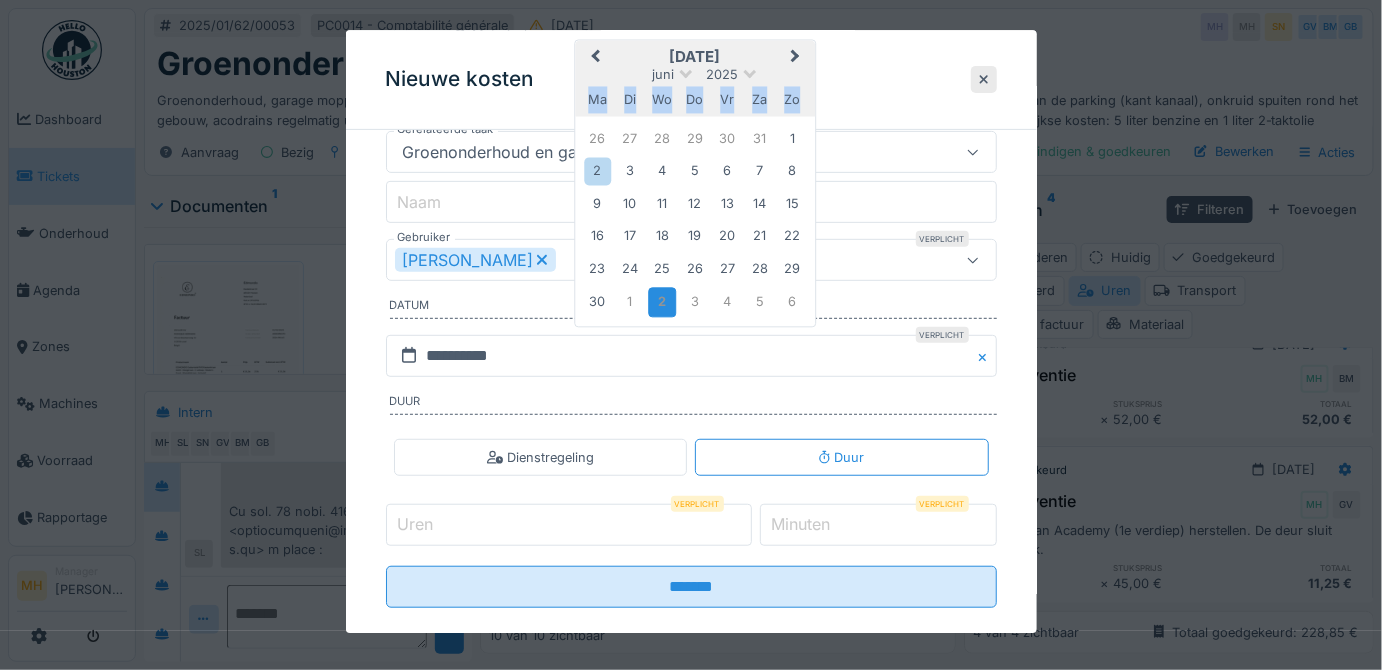 click on "Previous Month" at bounding box center (595, 58) 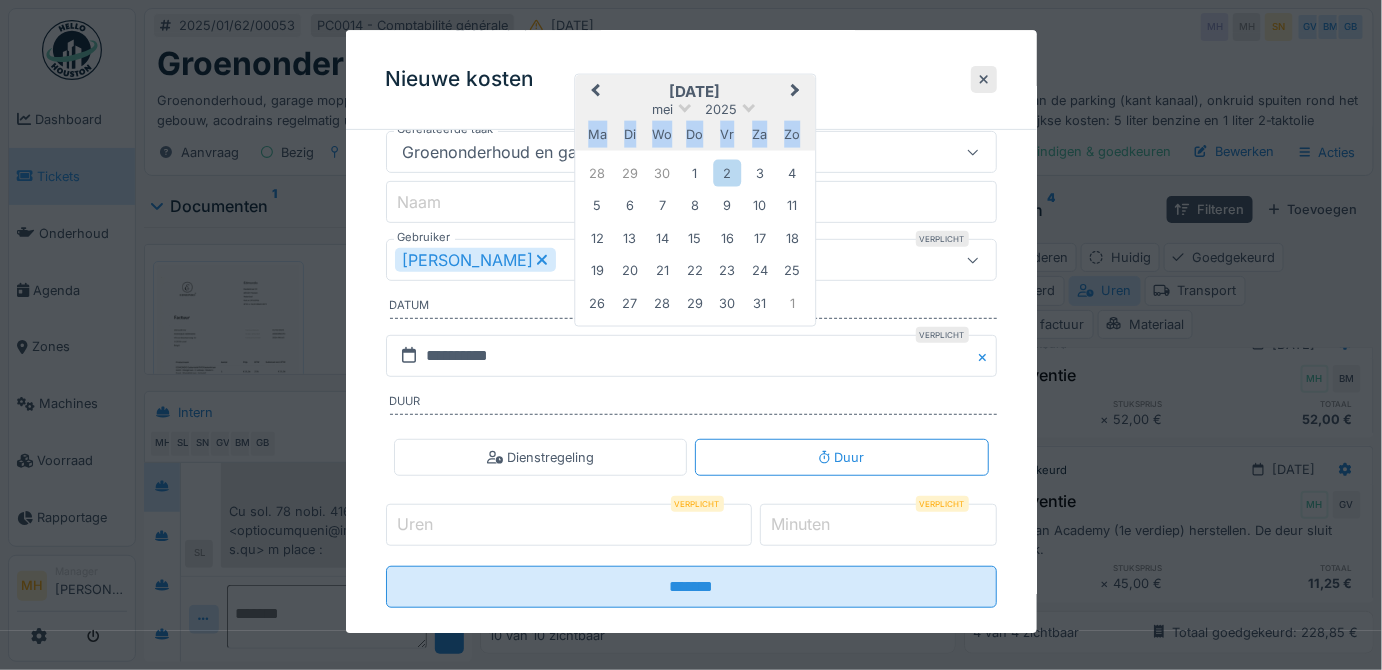 click on "Previous Month" at bounding box center [593, 93] 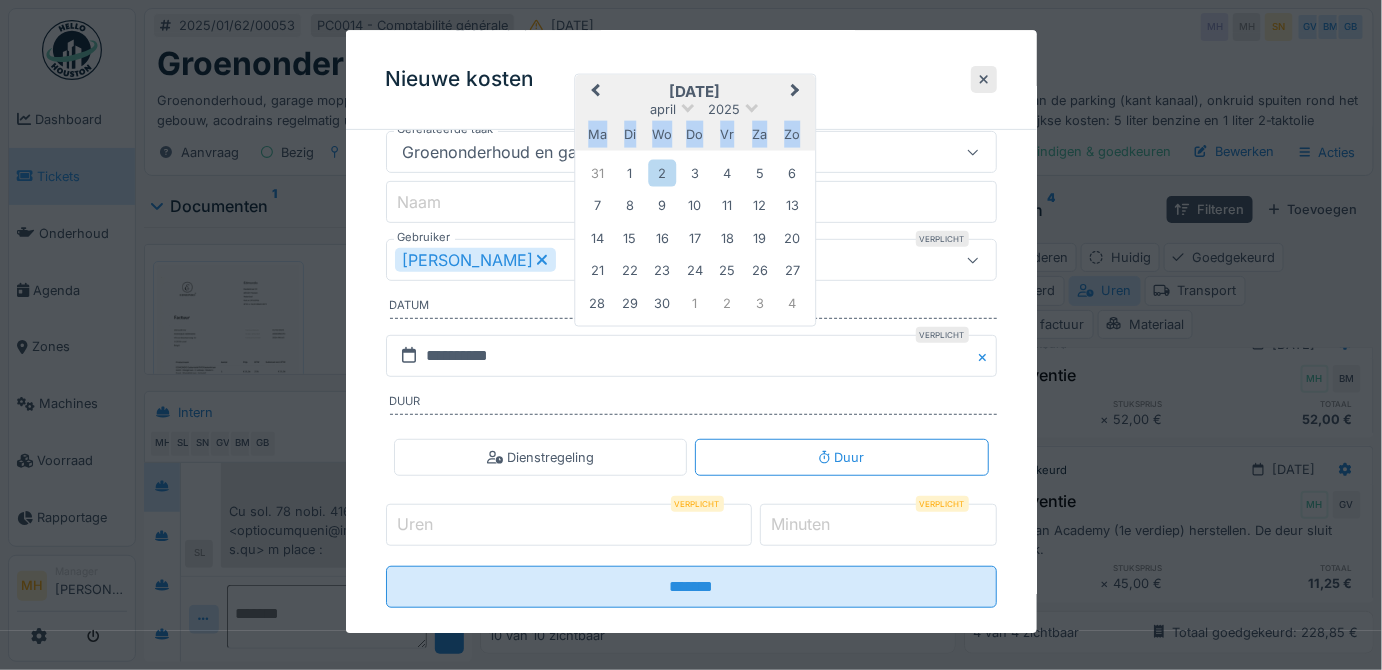 click on "Previous Month" at bounding box center [595, 92] 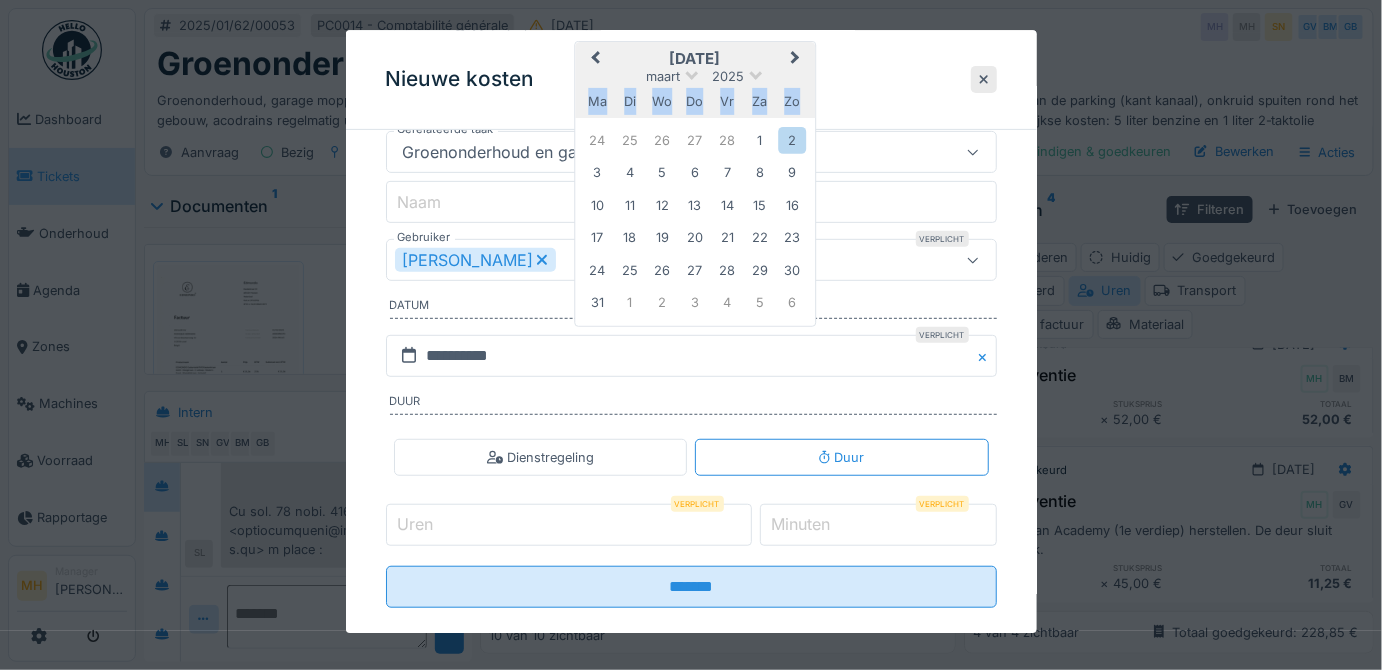 click on "Previous Month" at bounding box center (595, 59) 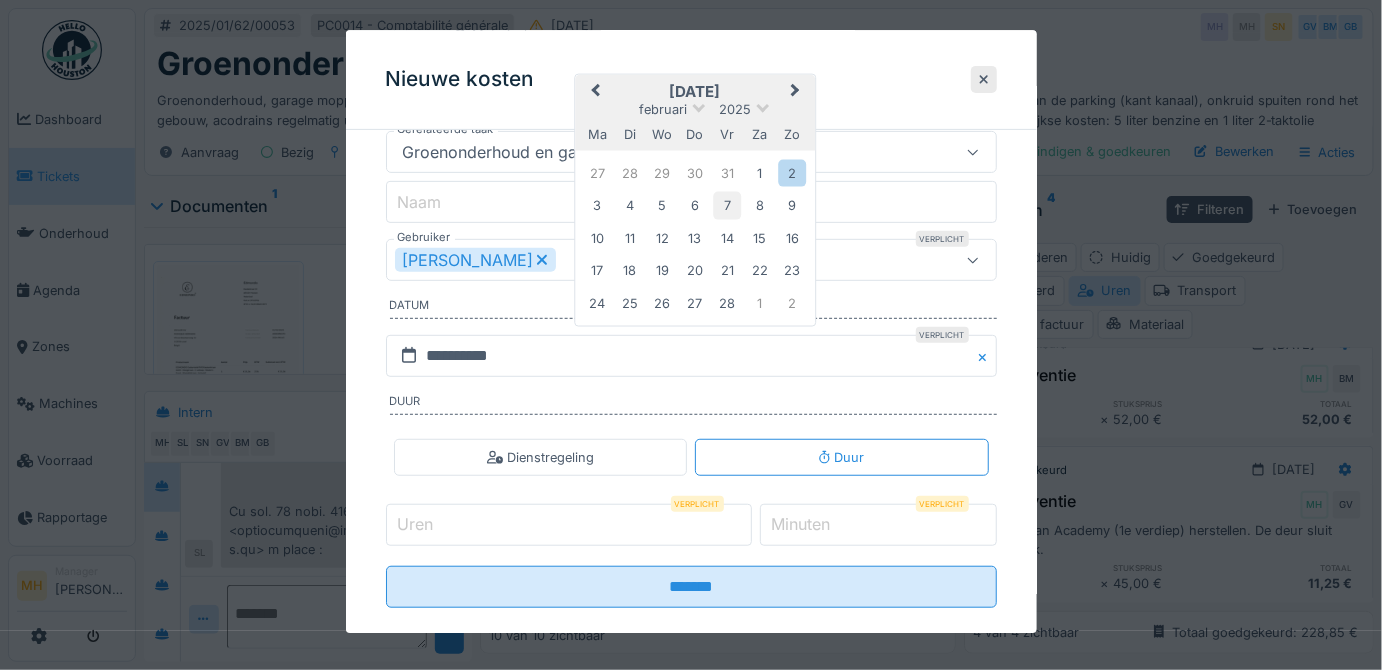 click on "7" at bounding box center [727, 205] 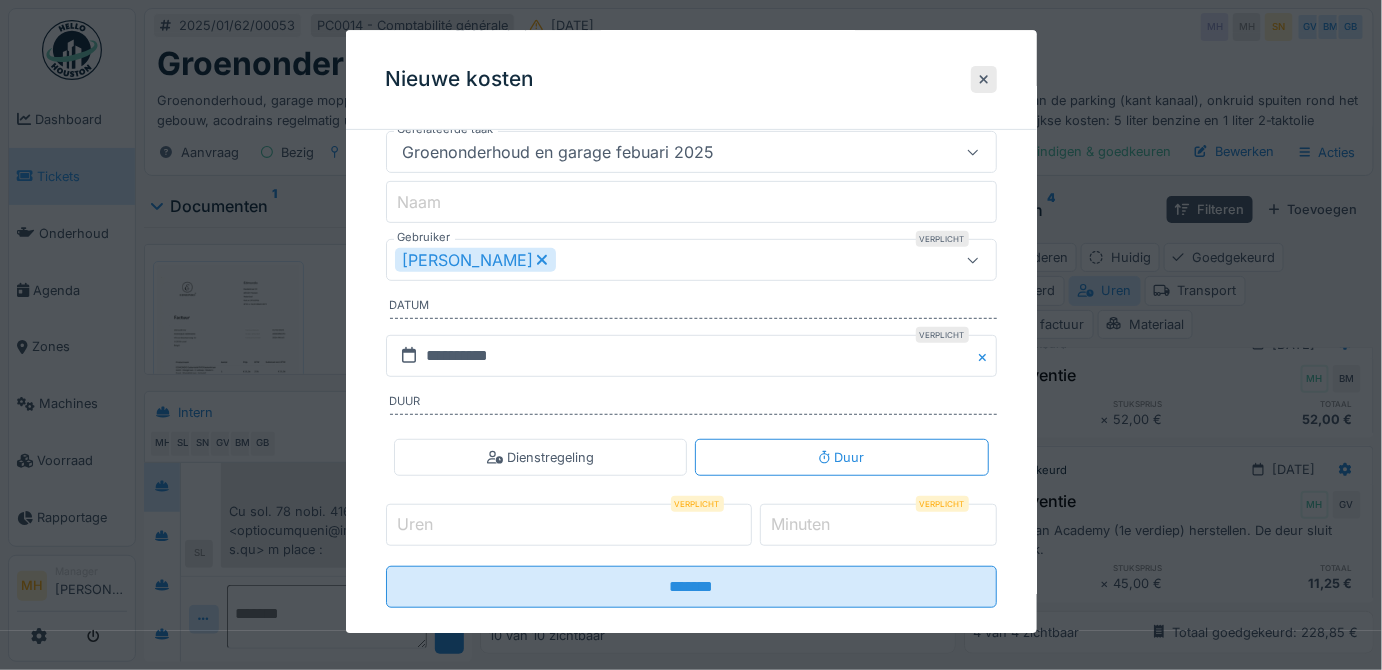 click on "Uren" at bounding box center [569, 525] 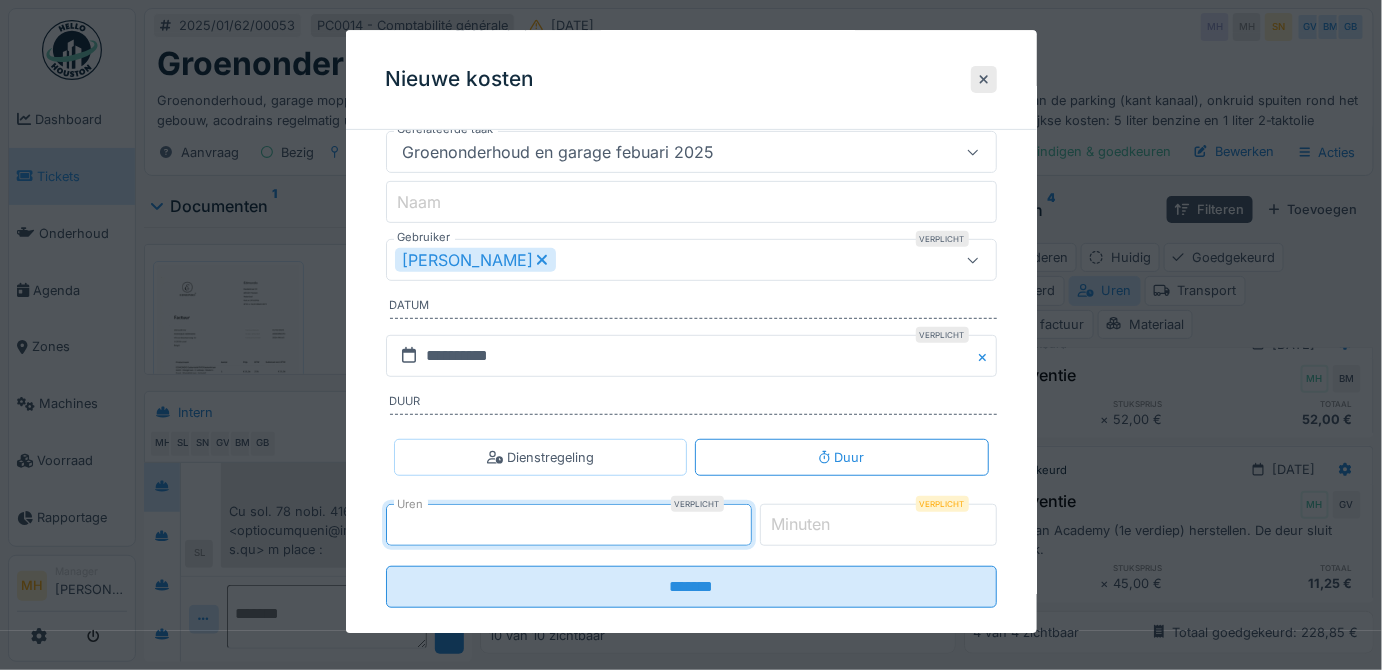 type on "*" 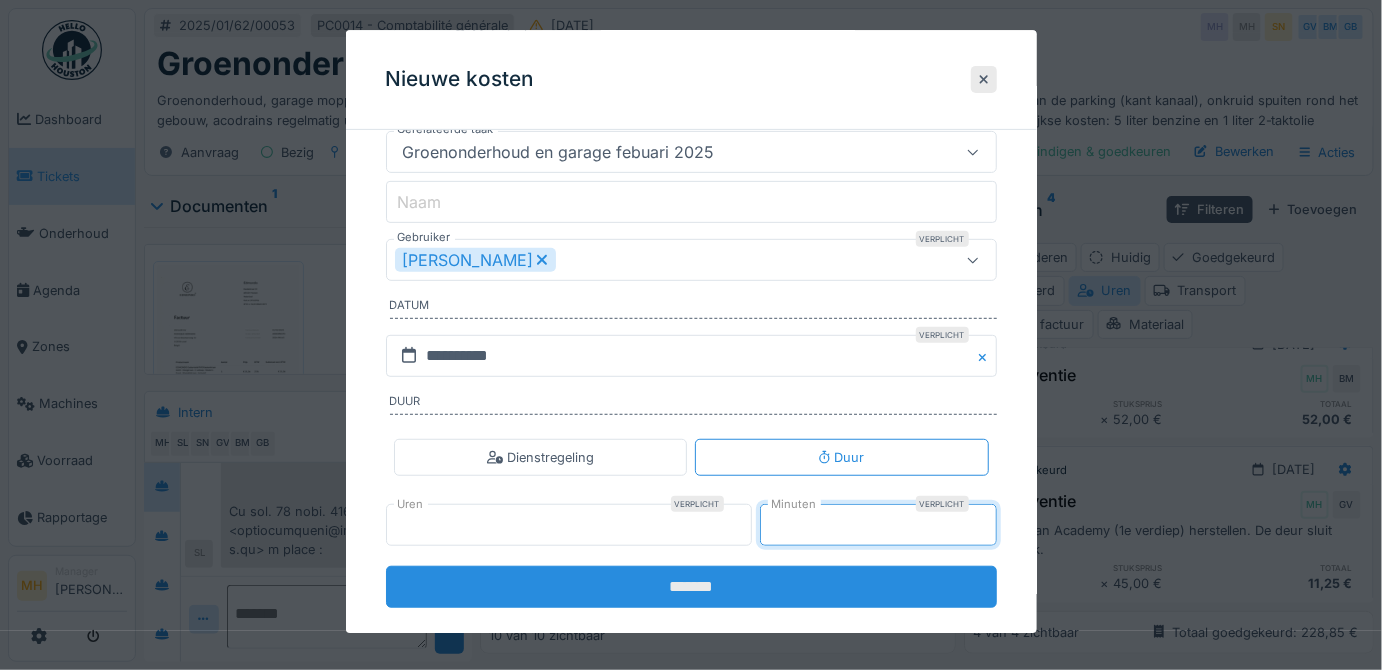 type on "**" 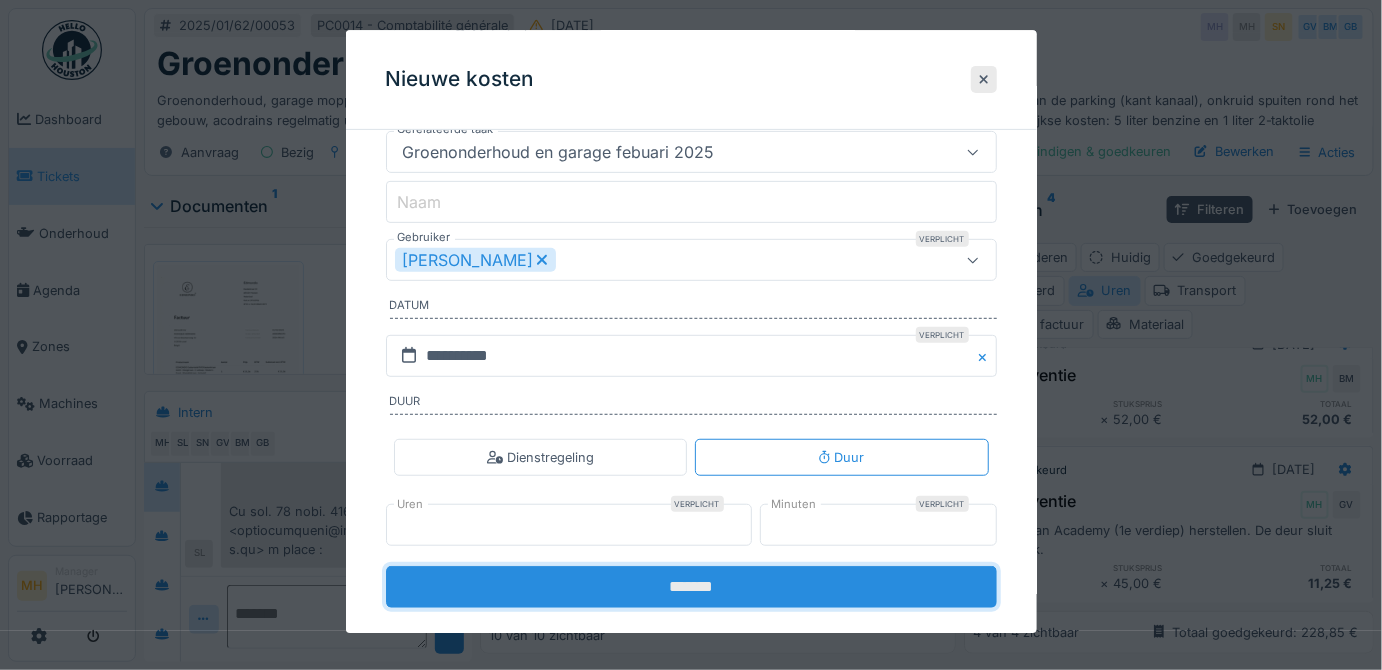click on "*******" at bounding box center [691, 587] 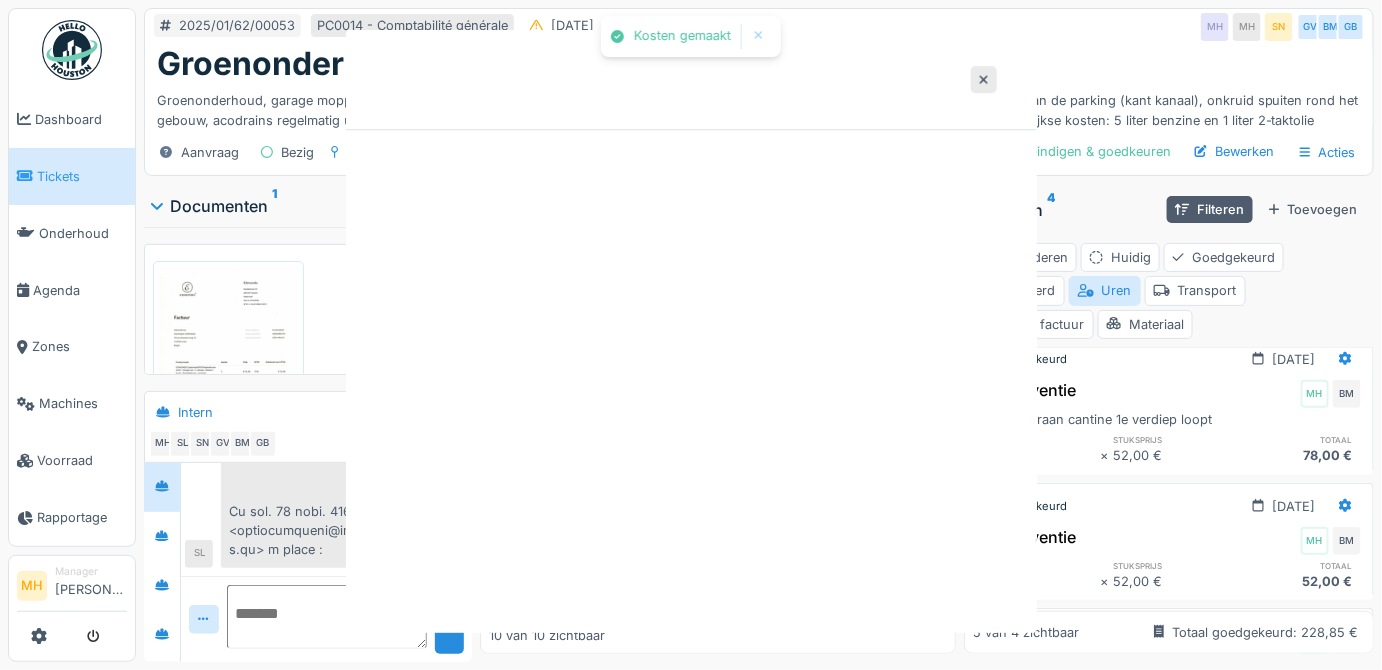 scroll, scrollTop: 0, scrollLeft: 0, axis: both 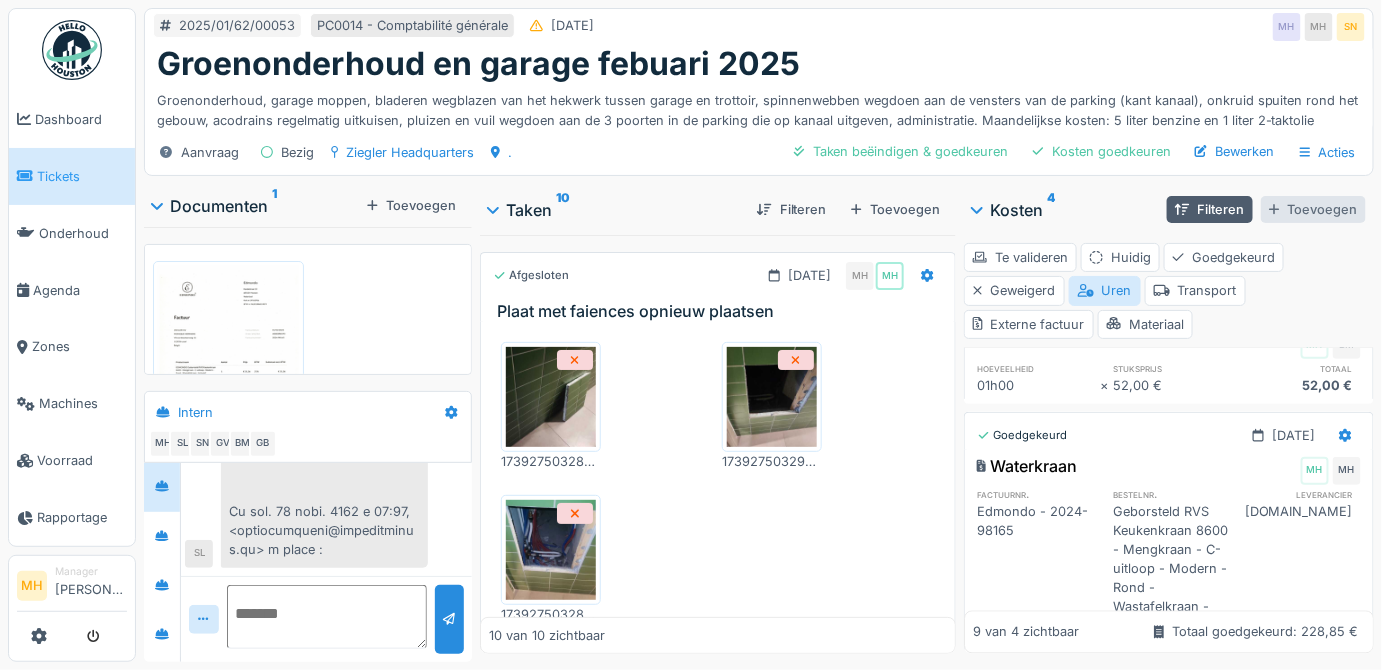 click on "Toevoegen" at bounding box center [1313, 209] 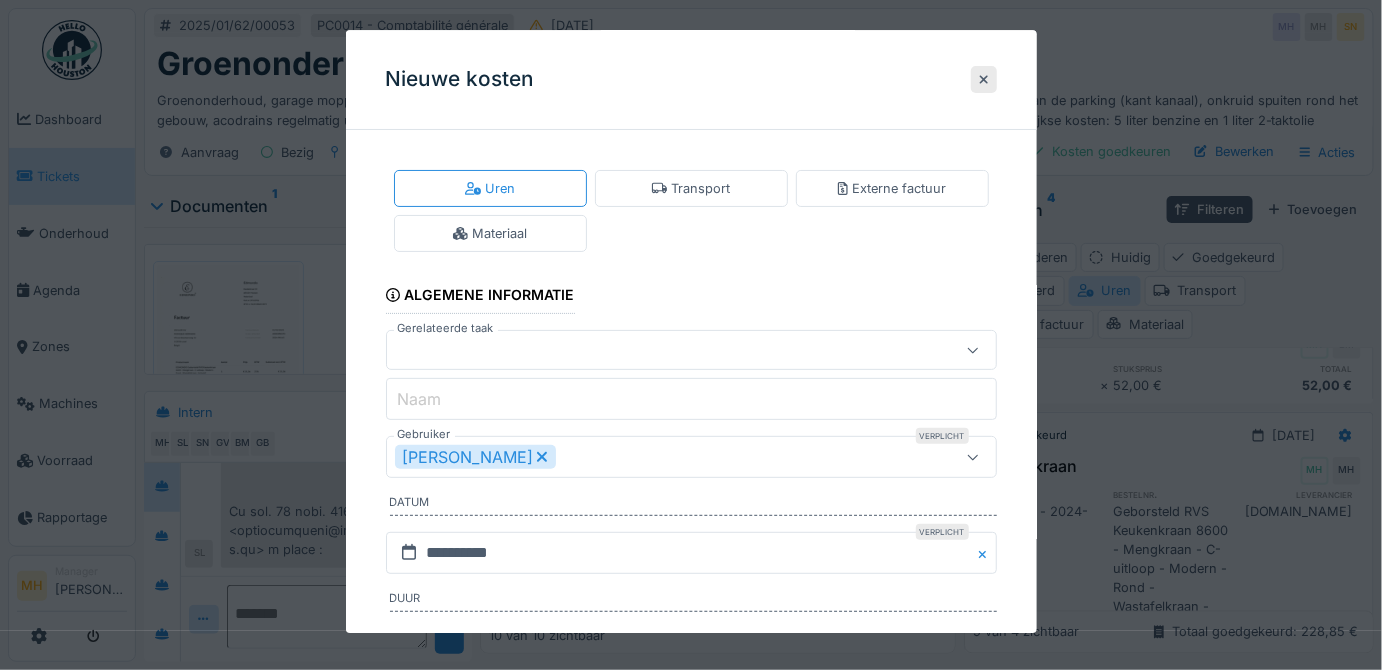 click on "Gerelateerde taak" at bounding box center (446, 329) 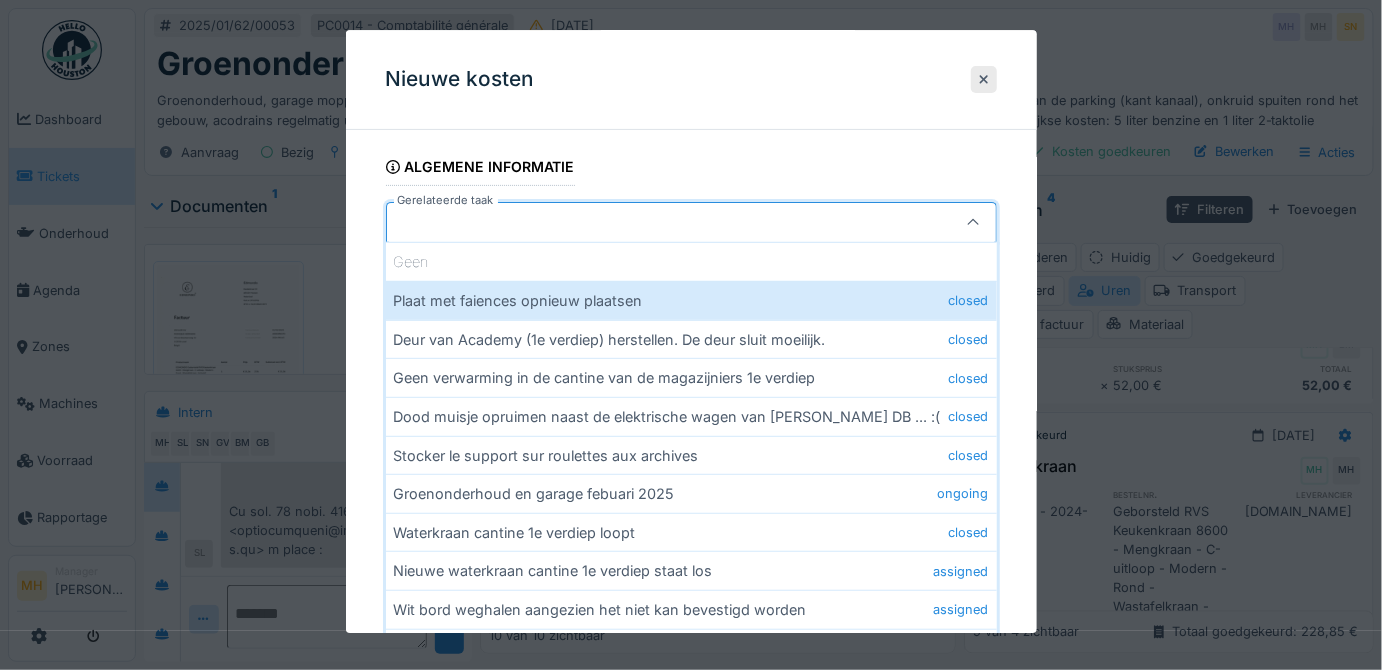 scroll, scrollTop: 199, scrollLeft: 0, axis: vertical 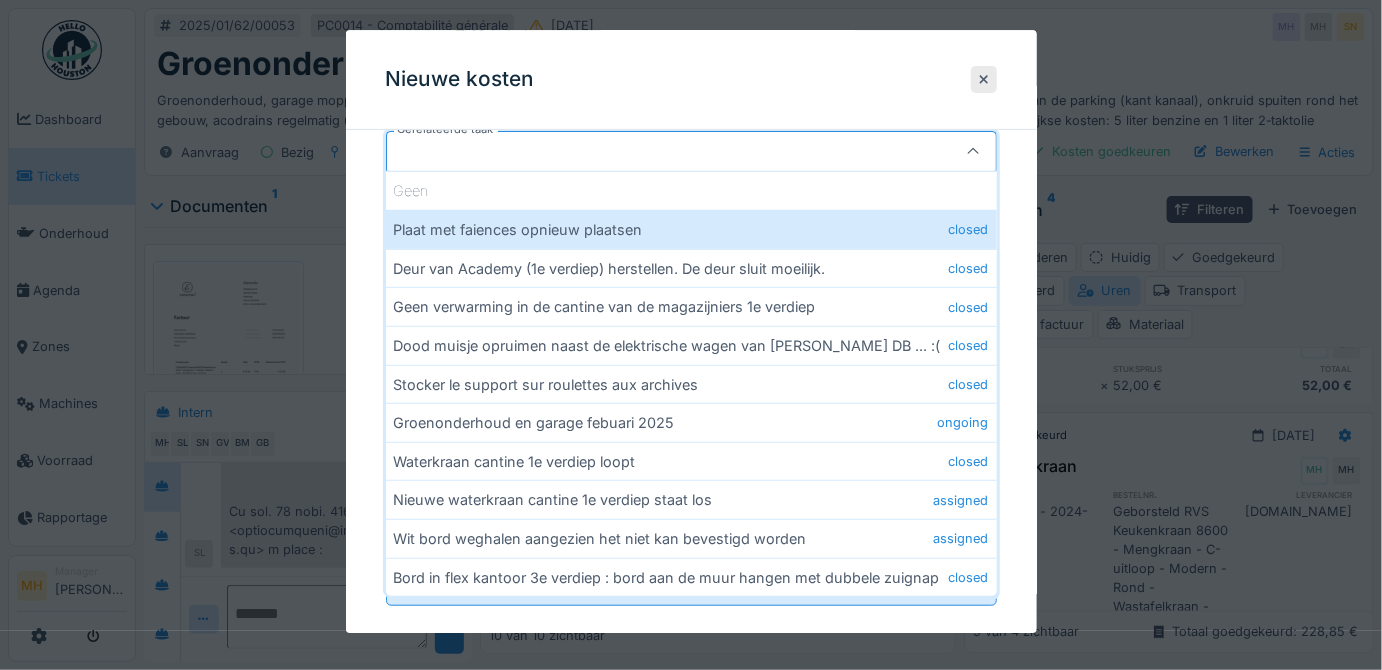 click on "Groenonderhoud en garage febuari 2025   ongoing" at bounding box center (691, 422) 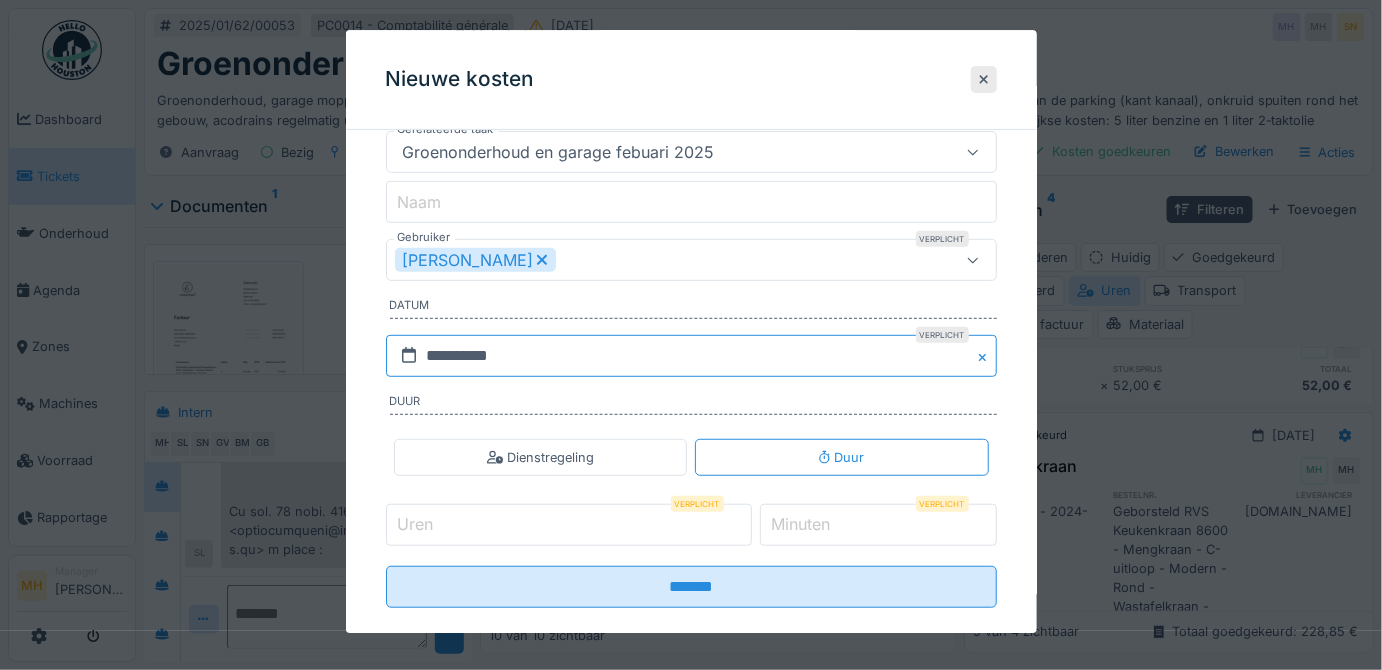 click on "**********" at bounding box center [691, 356] 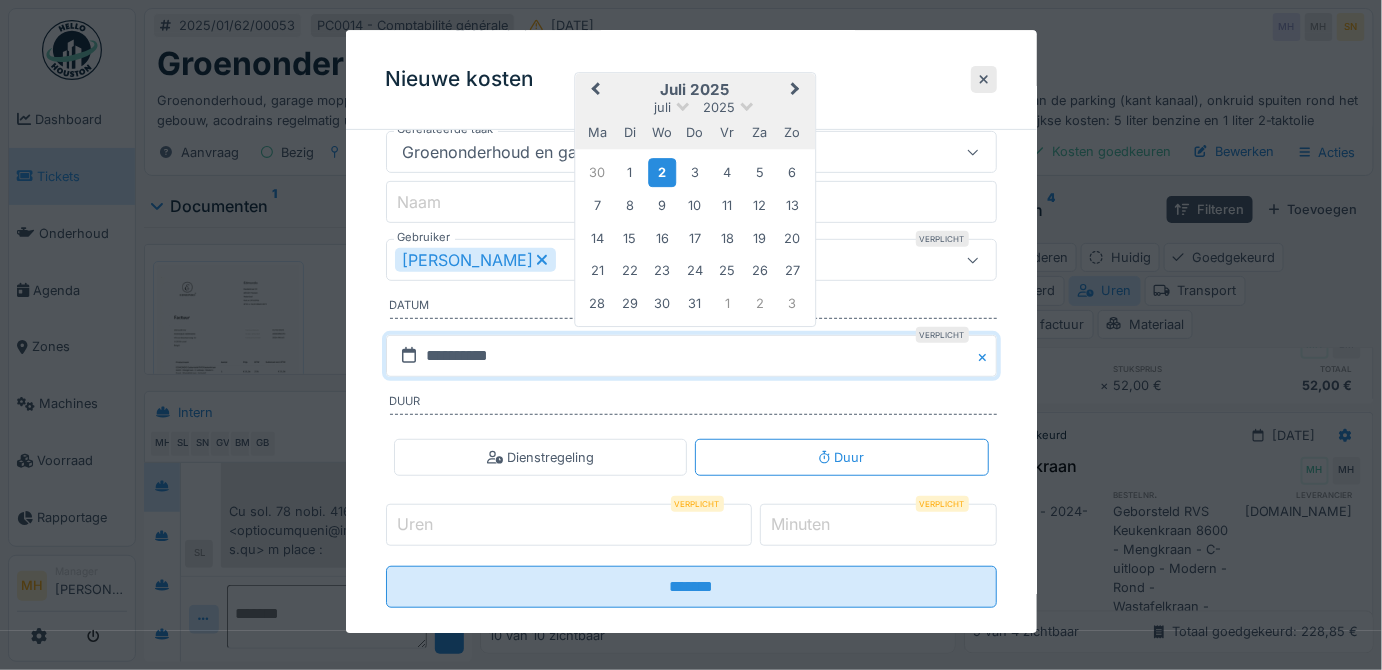 click at bounding box center (986, 356) 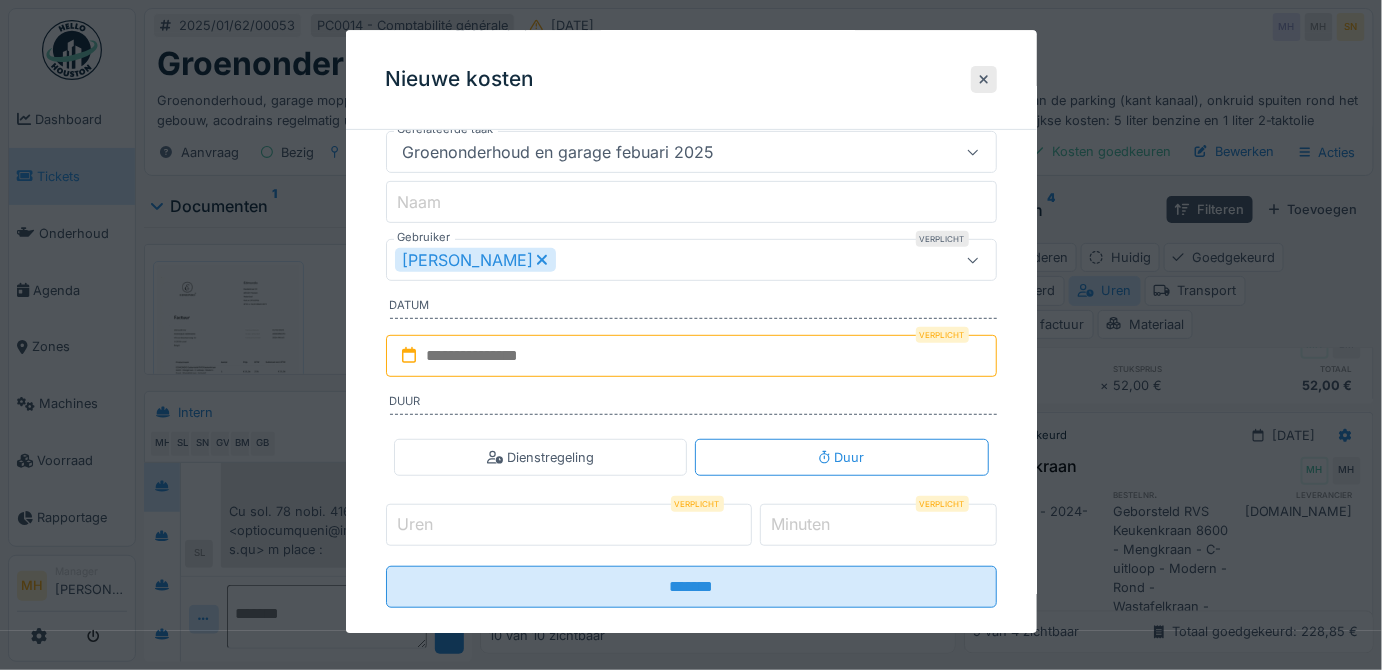 click at bounding box center [691, 356] 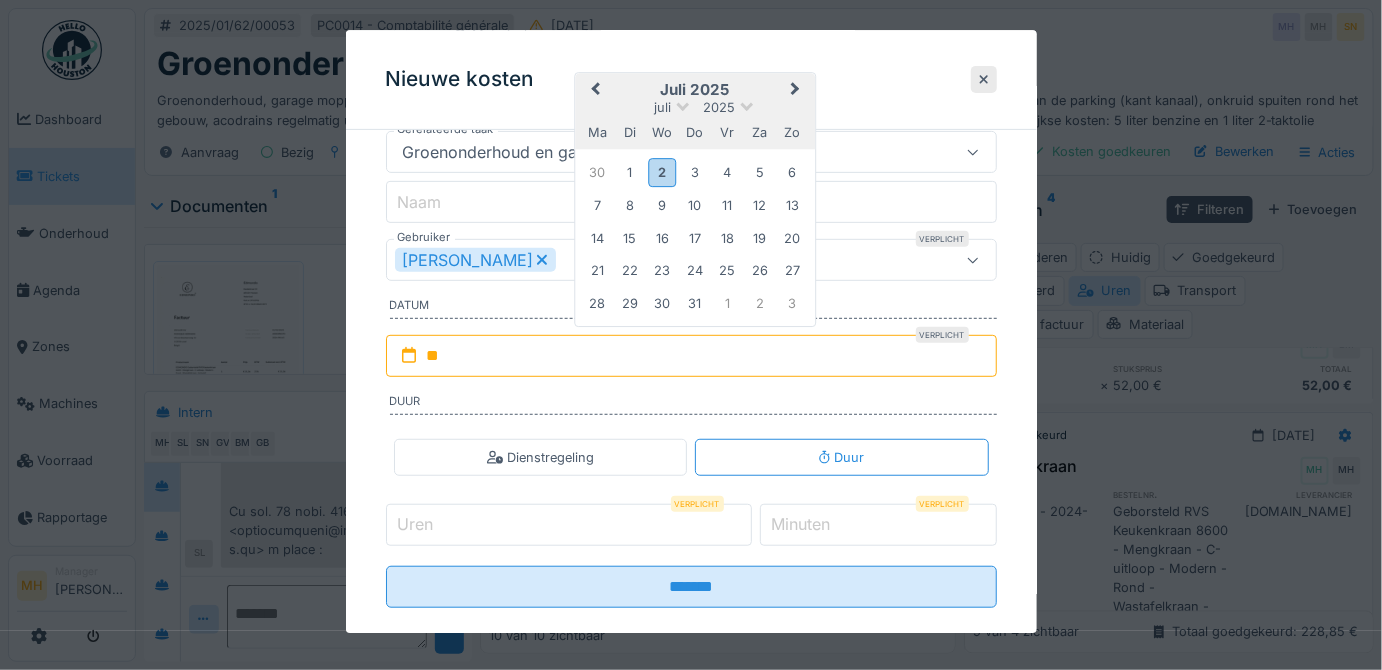 type on "**********" 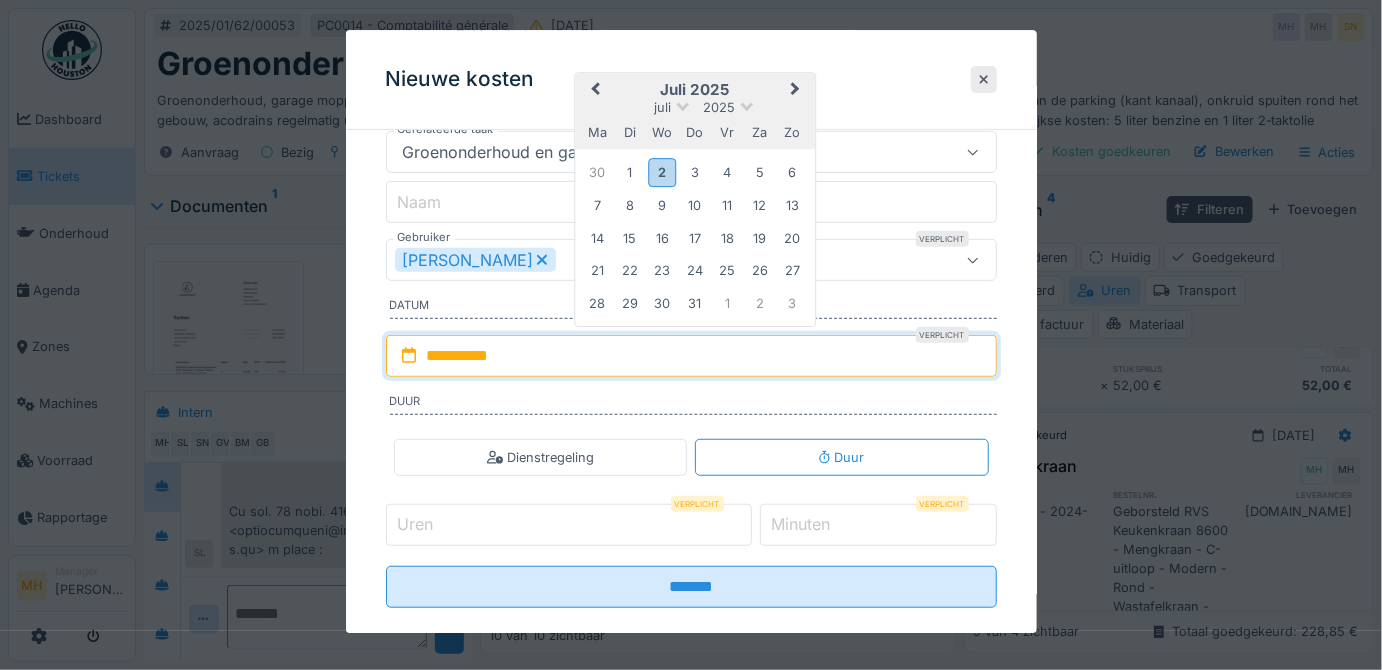 click on "Uren" at bounding box center [569, 525] 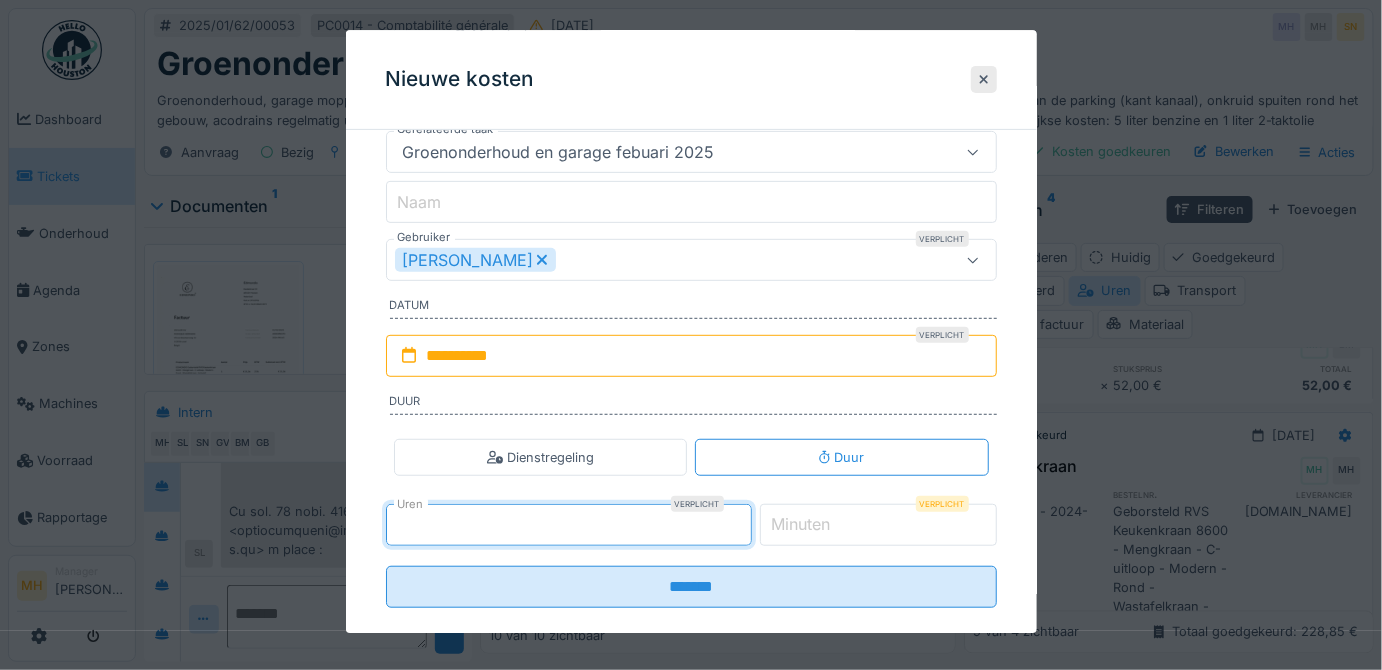 type on "*" 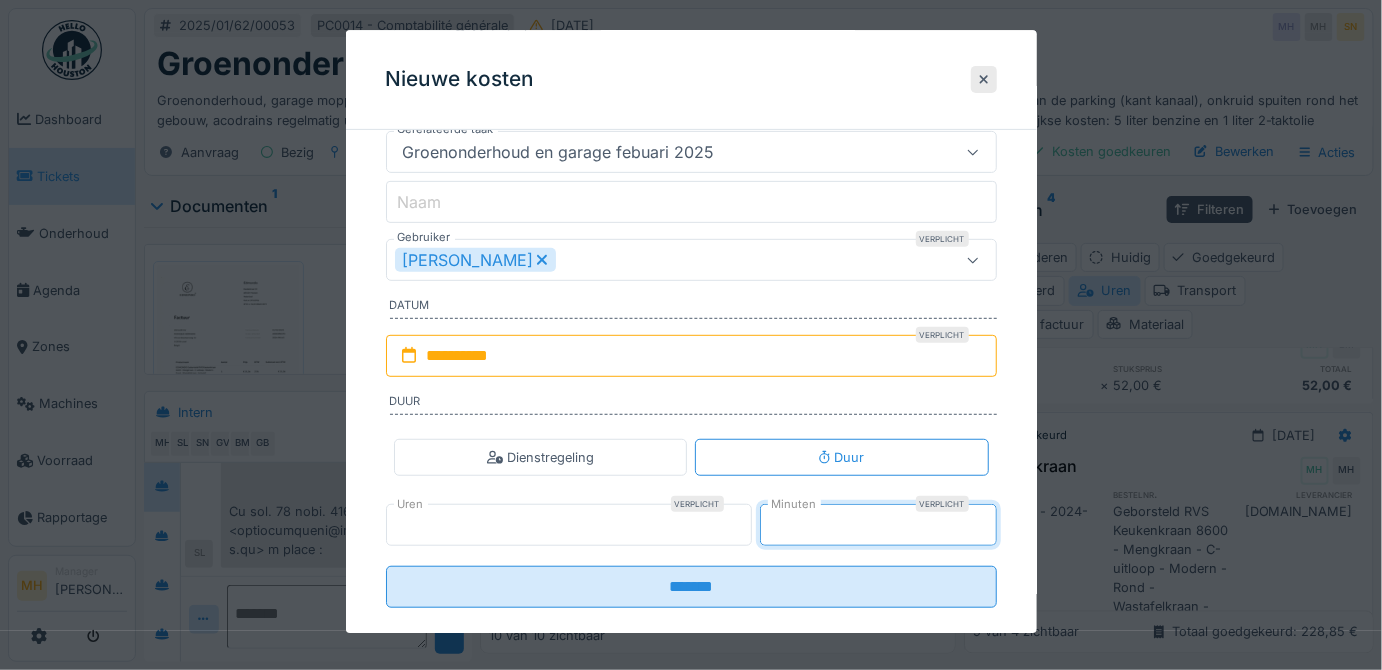 type on "**" 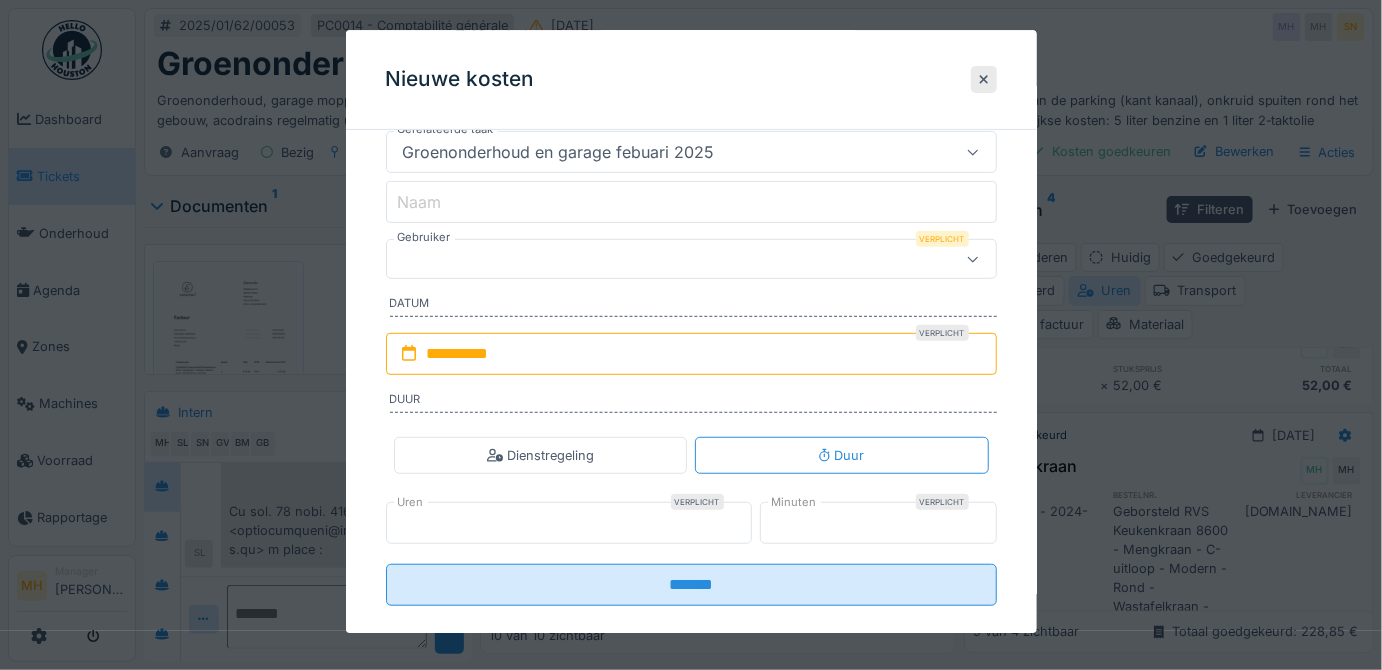 click at bounding box center (661, 260) 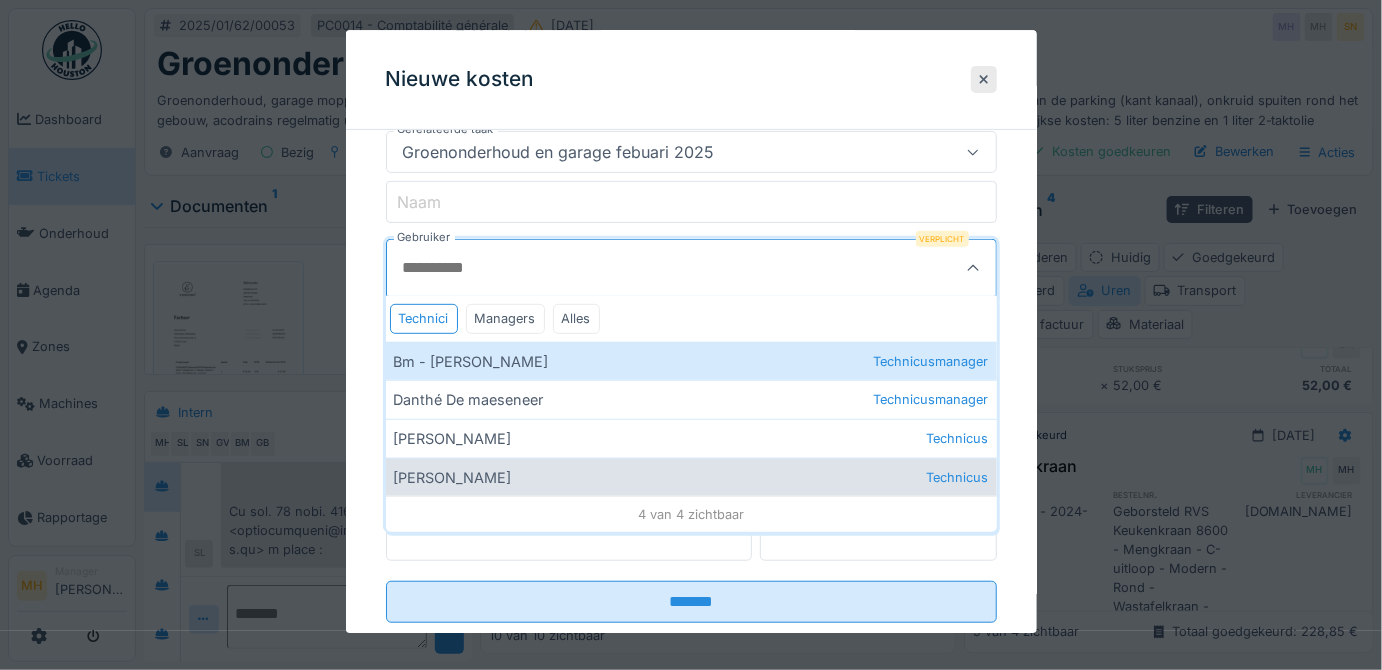 click on "Gunther Van de vreken   Technicus" at bounding box center [691, 477] 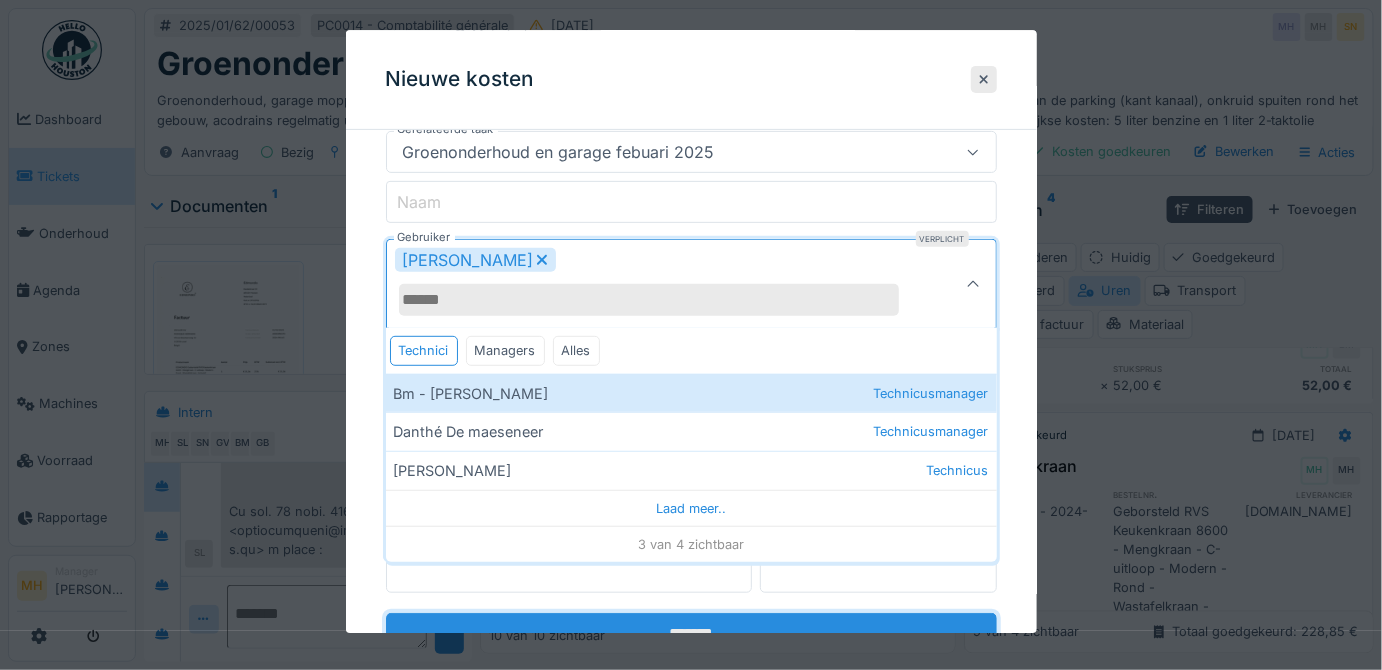 click on "*******" at bounding box center (691, 634) 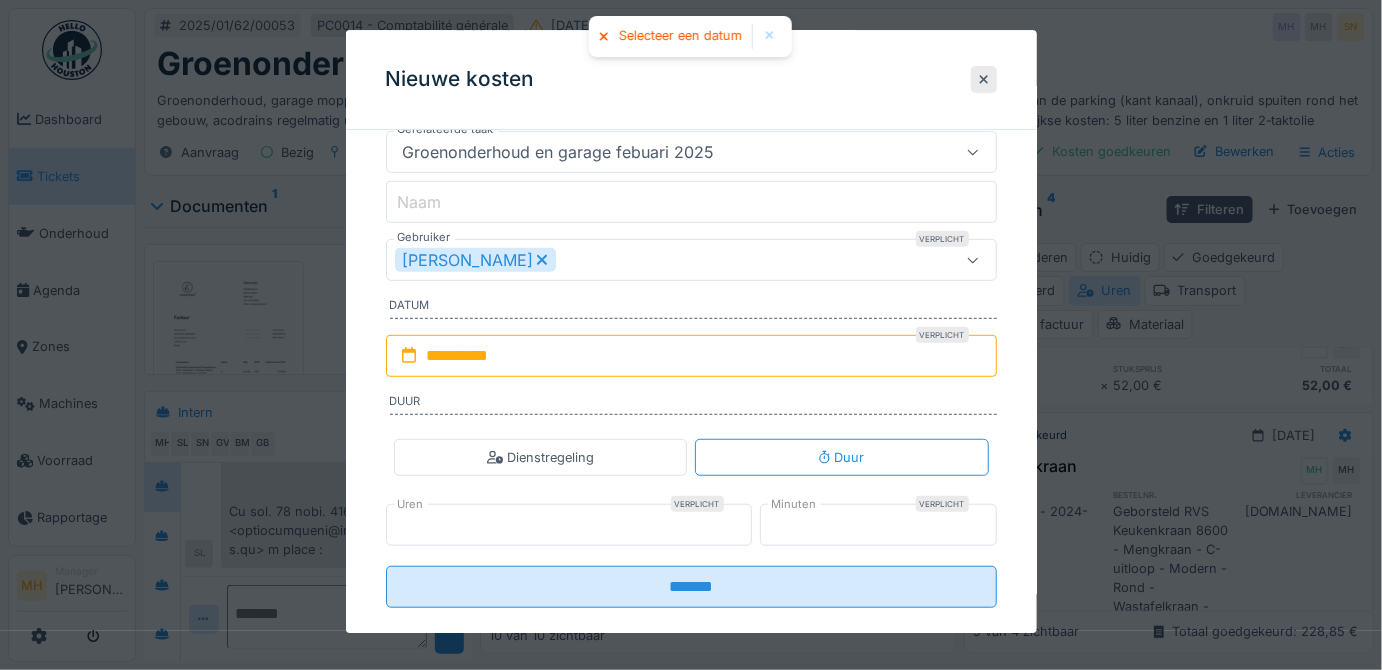 click on "**********" at bounding box center (691, 356) 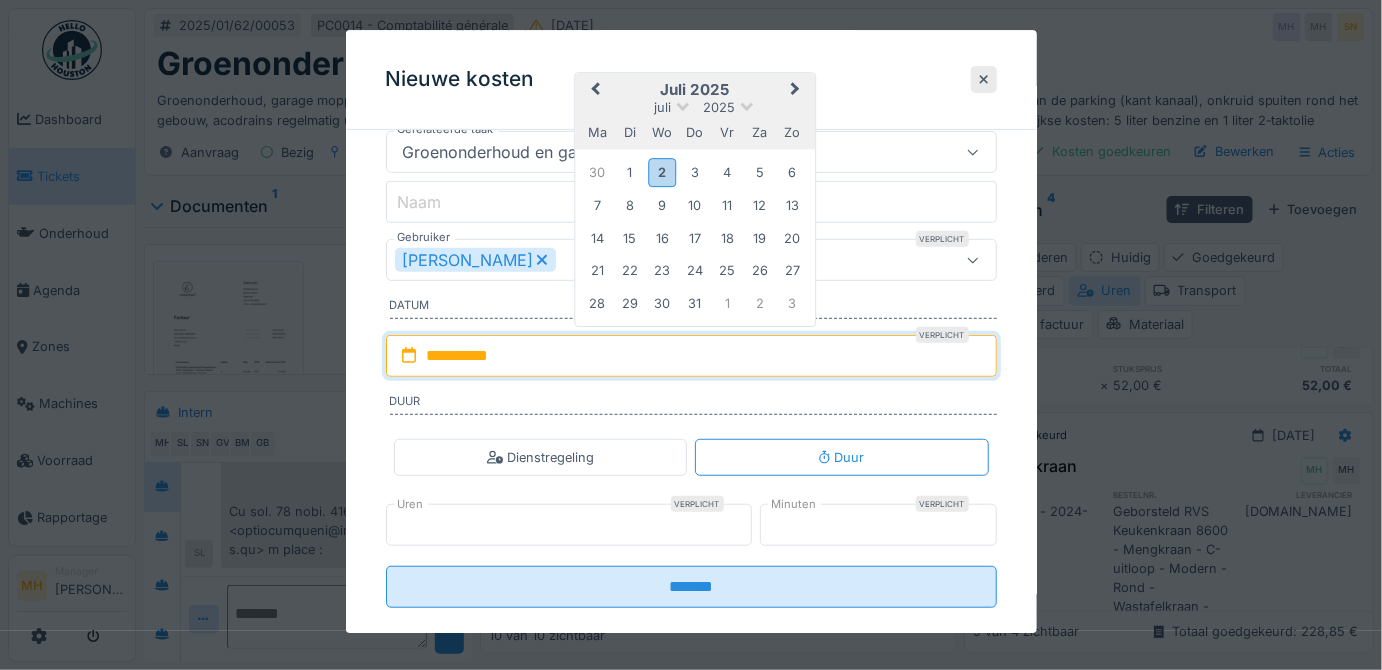 click on "Previous Month" at bounding box center (595, 91) 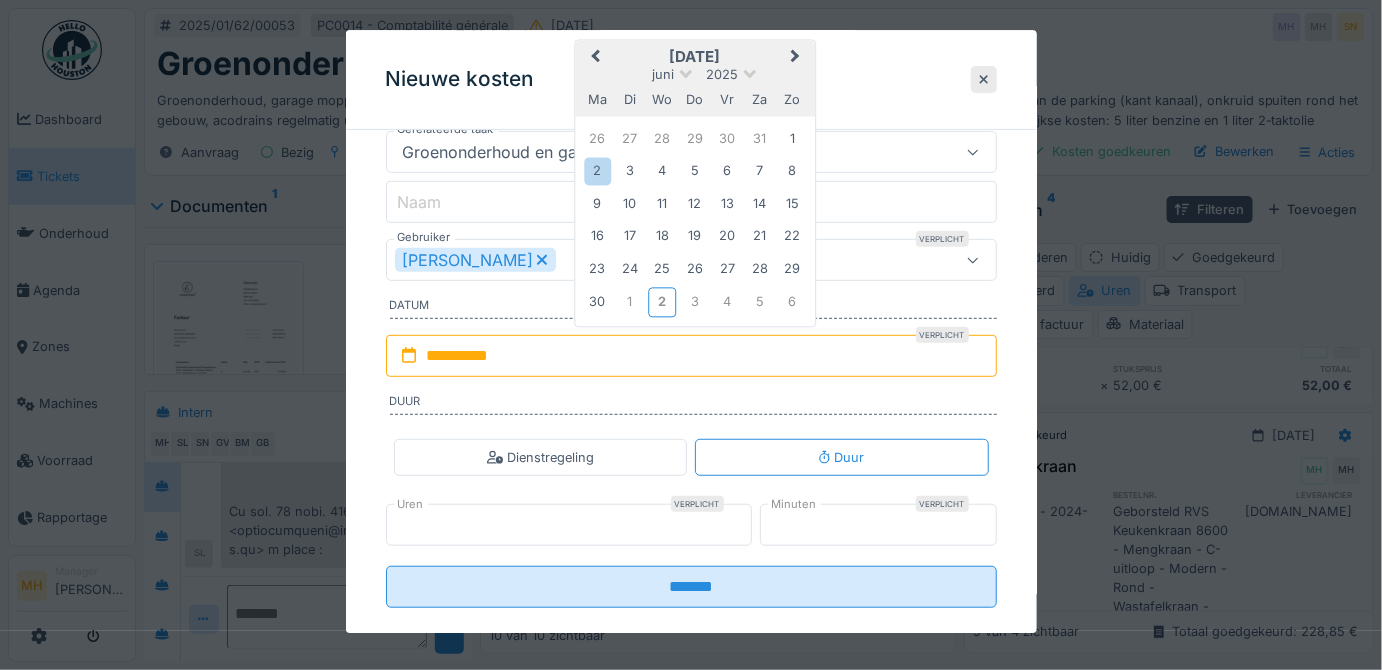 click on "Previous Month" at bounding box center [595, 58] 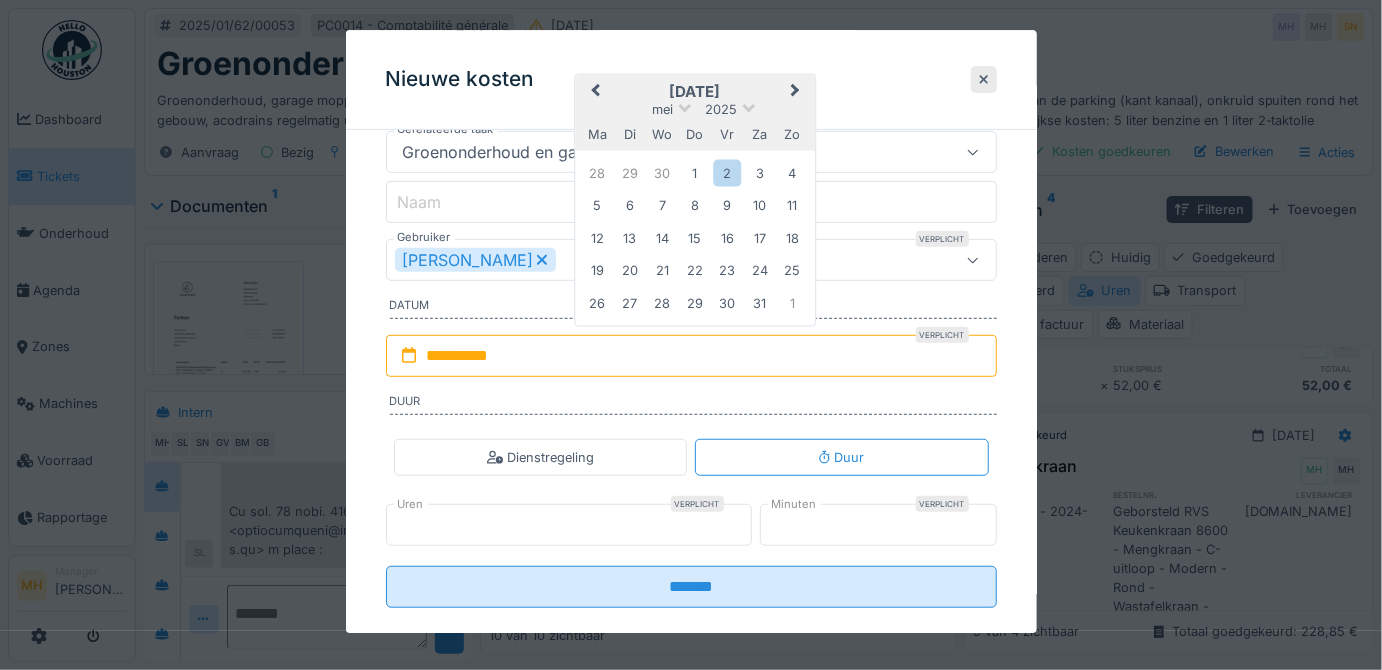 click on "Previous Month" at bounding box center (593, 93) 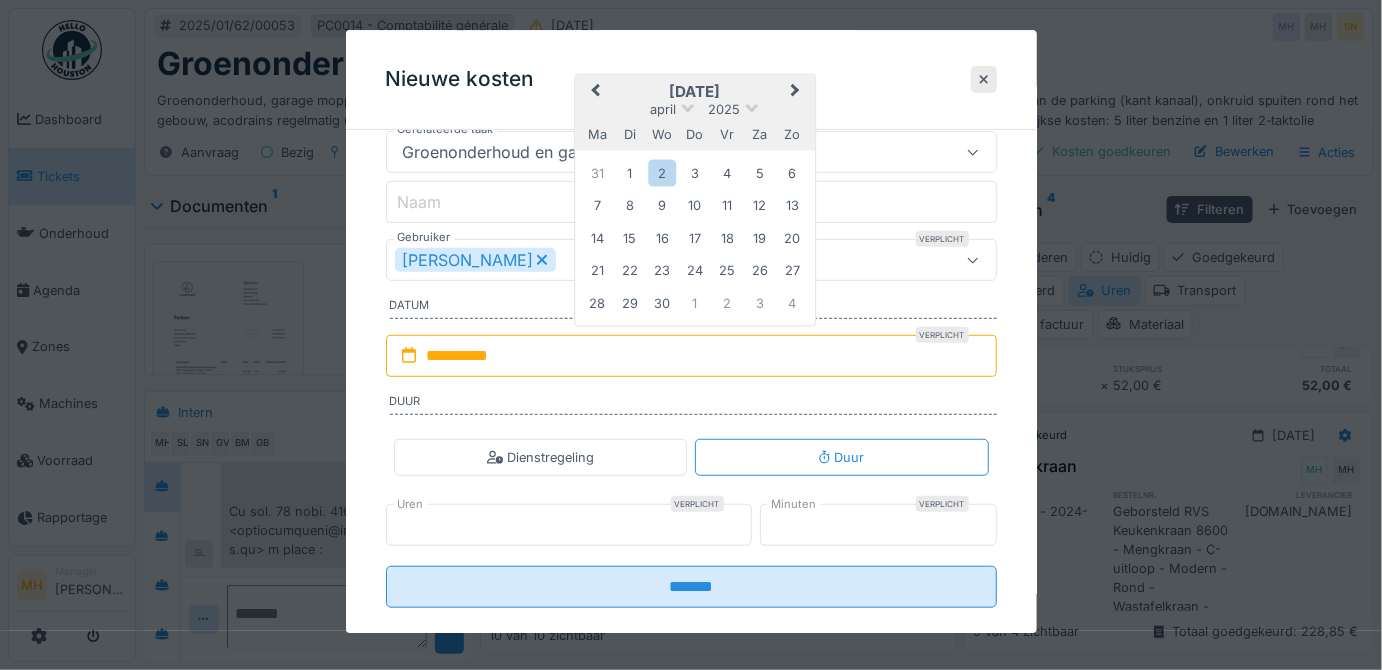click on "Previous Month" at bounding box center (595, 92) 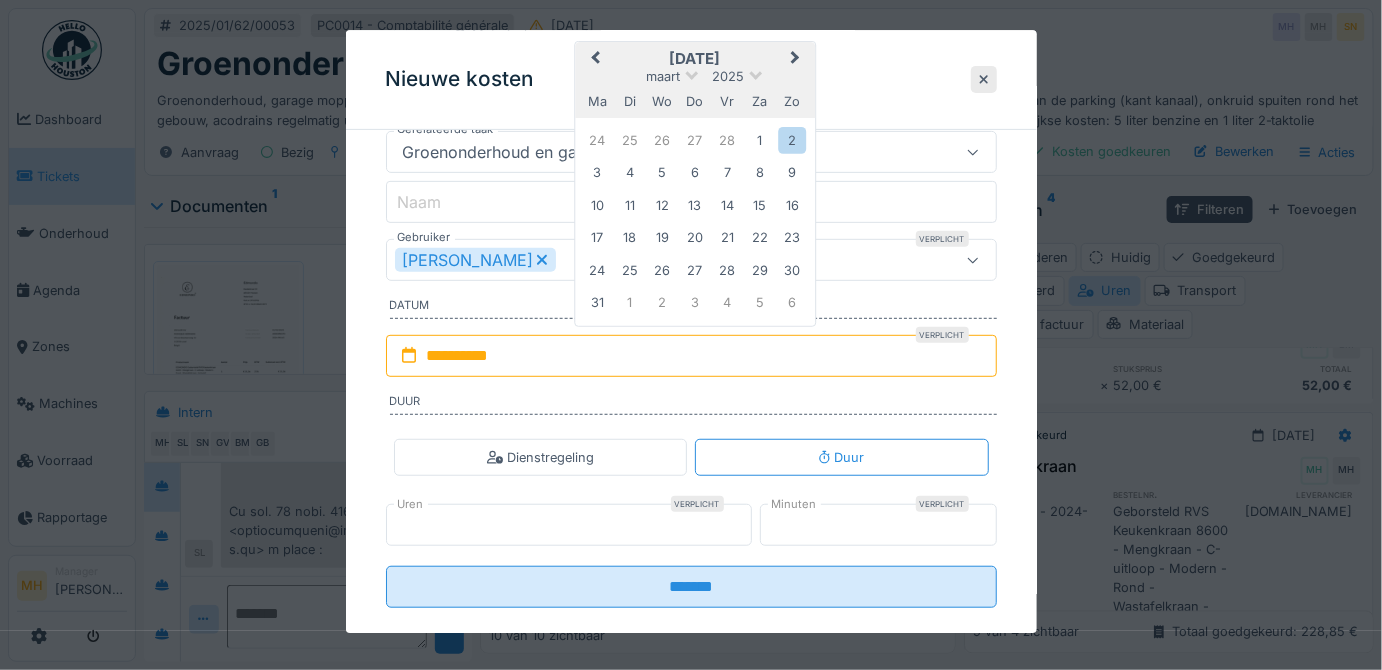 click on "Previous Month" at bounding box center [595, 59] 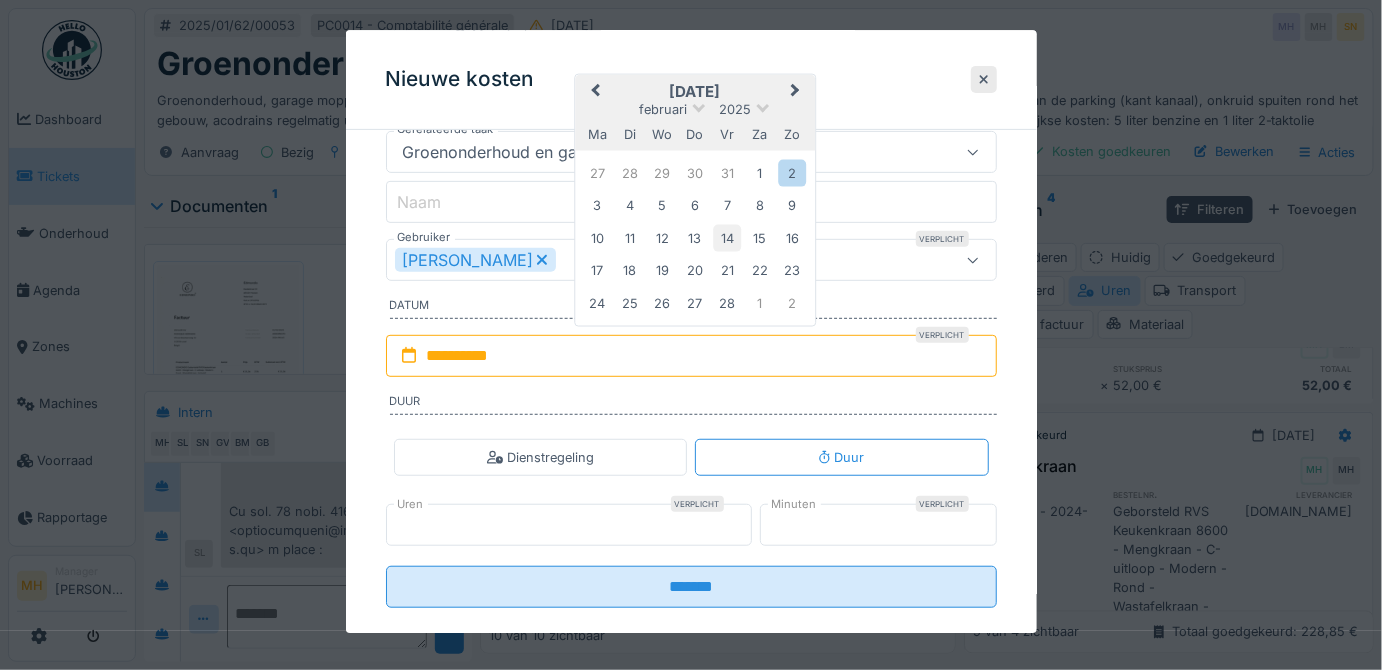 click on "14" at bounding box center [727, 238] 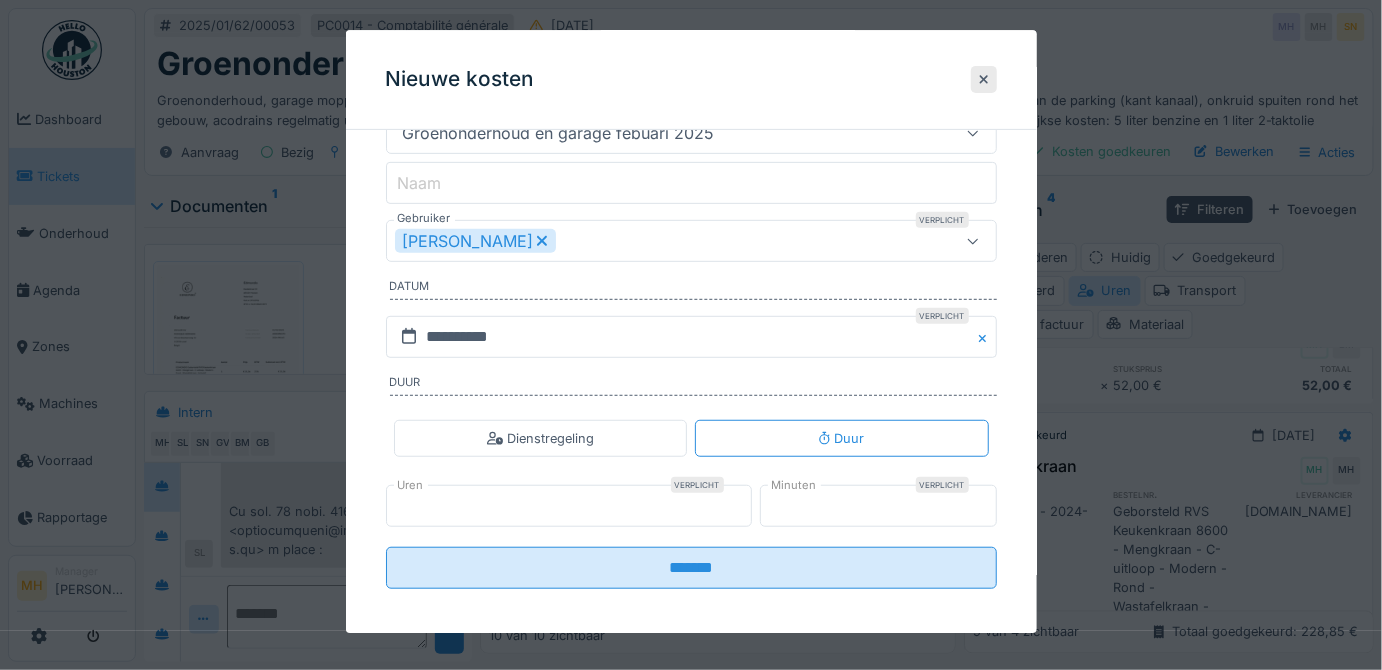 scroll, scrollTop: 224, scrollLeft: 0, axis: vertical 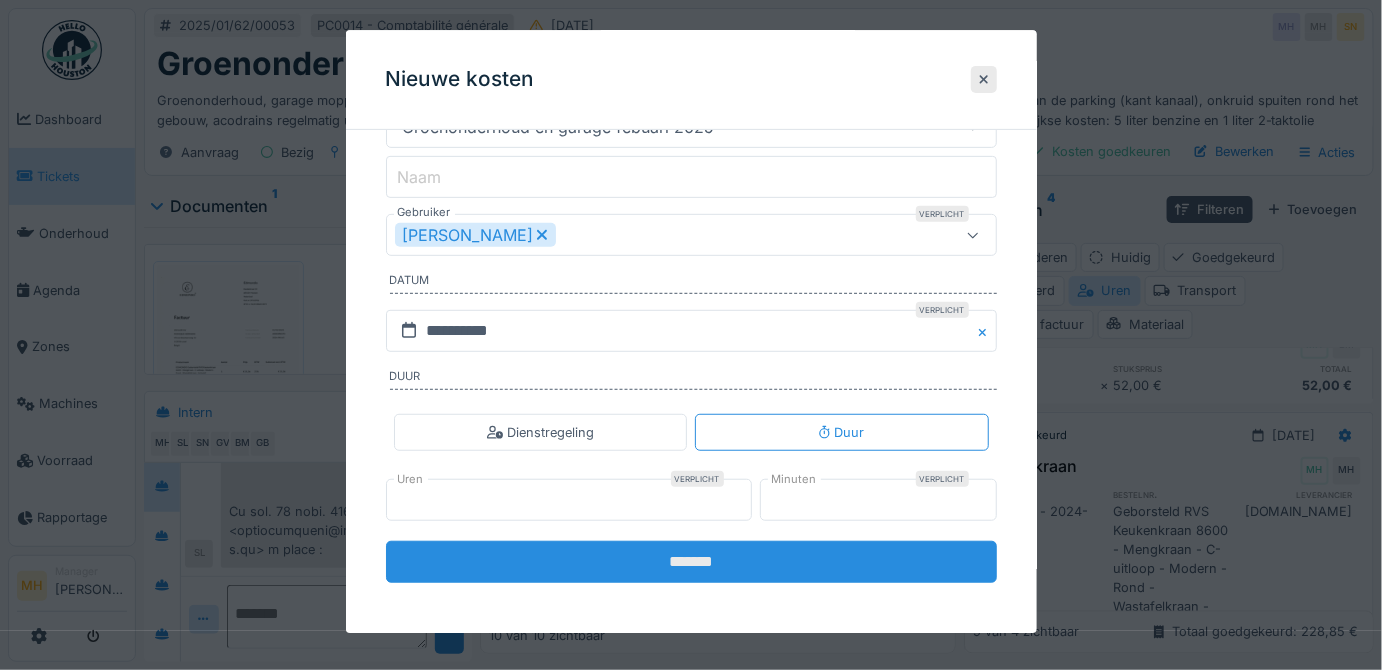 click on "*******" at bounding box center [691, 562] 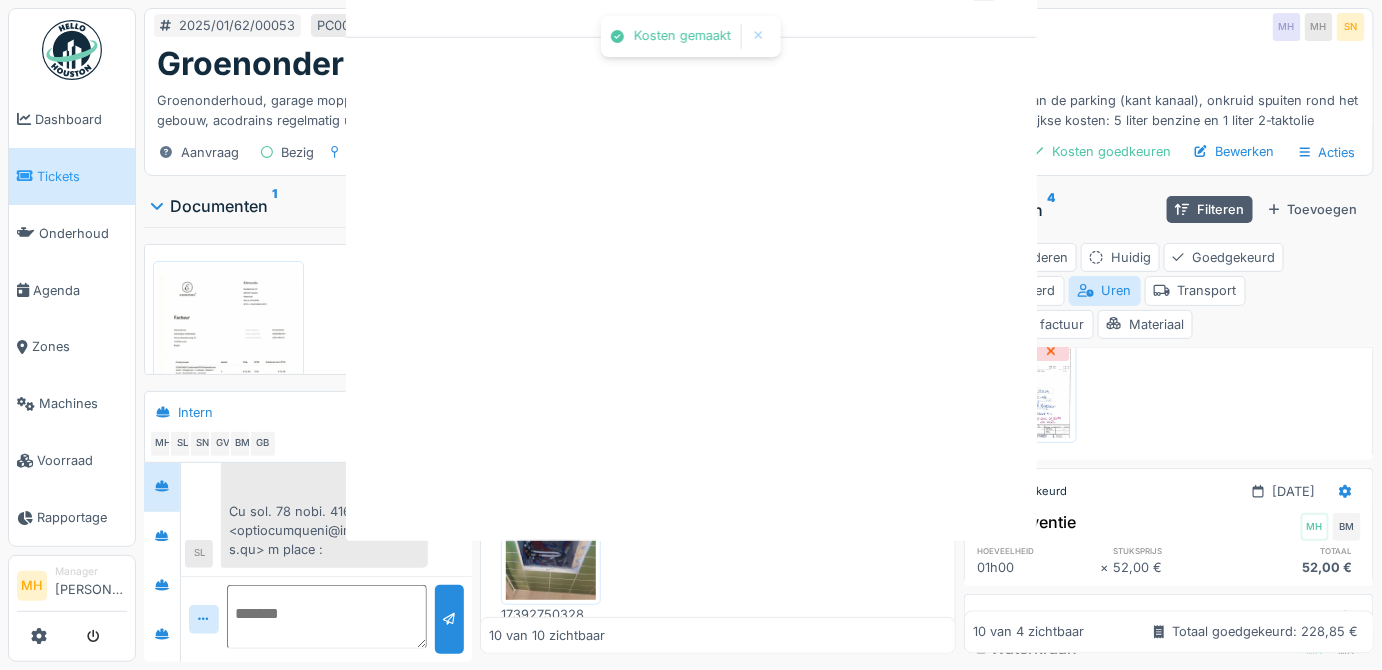scroll, scrollTop: 0, scrollLeft: 0, axis: both 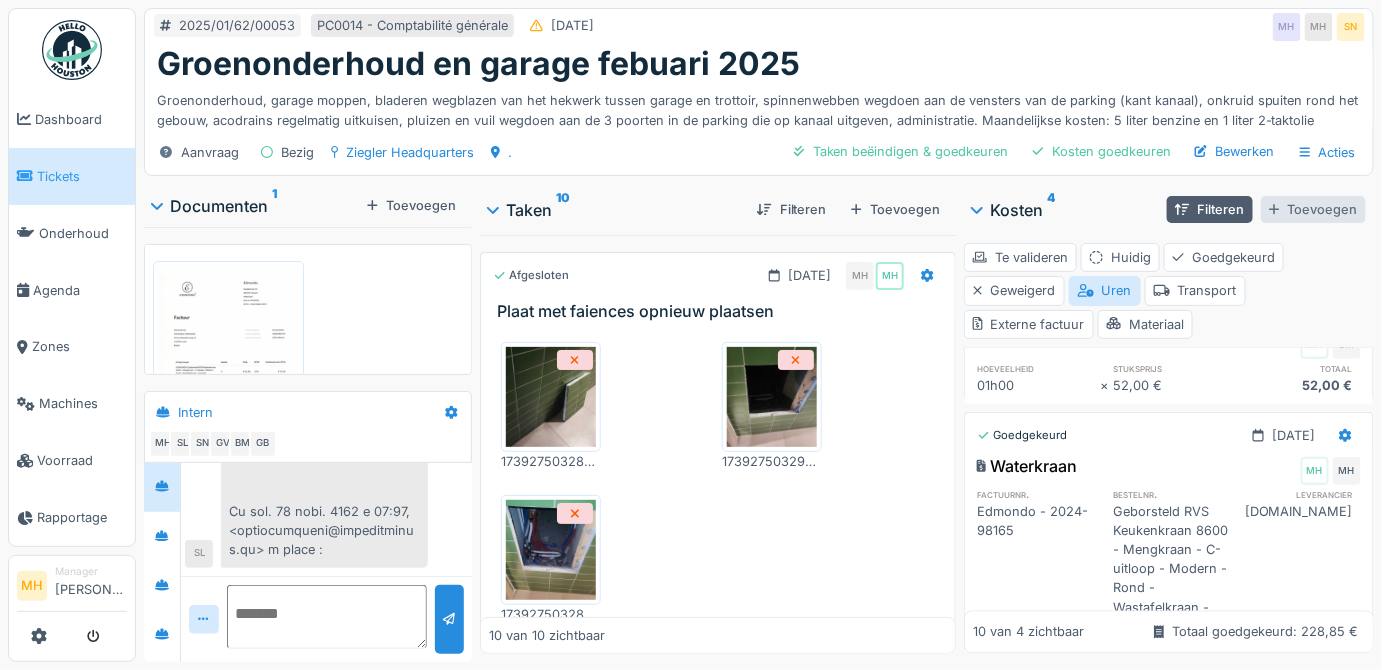click on "Toevoegen" at bounding box center (1313, 209) 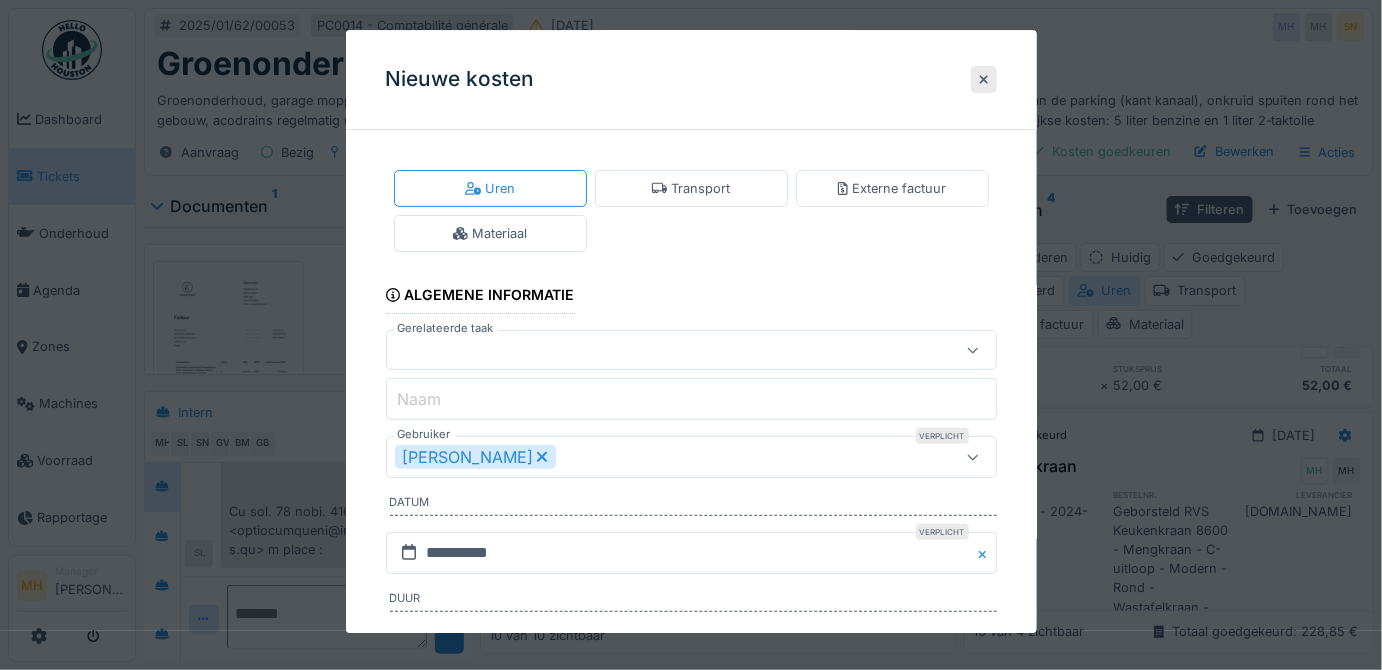 click at bounding box center (661, 351) 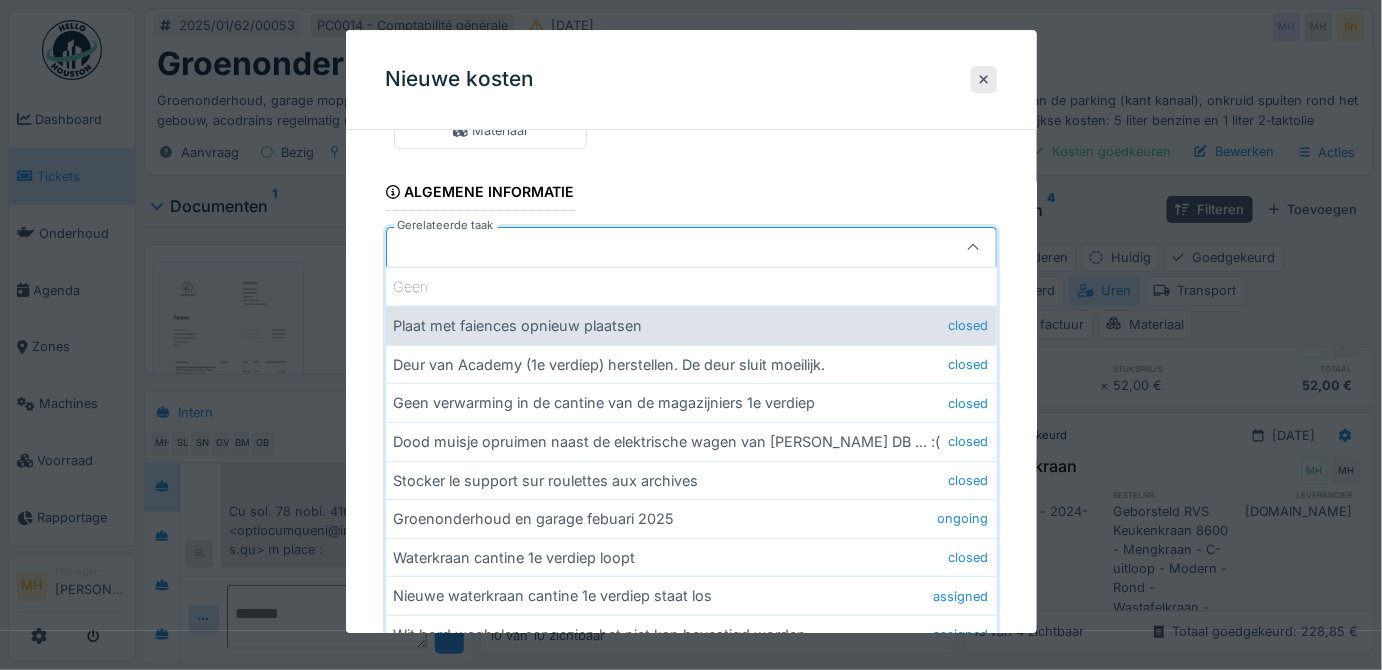 scroll, scrollTop: 199, scrollLeft: 0, axis: vertical 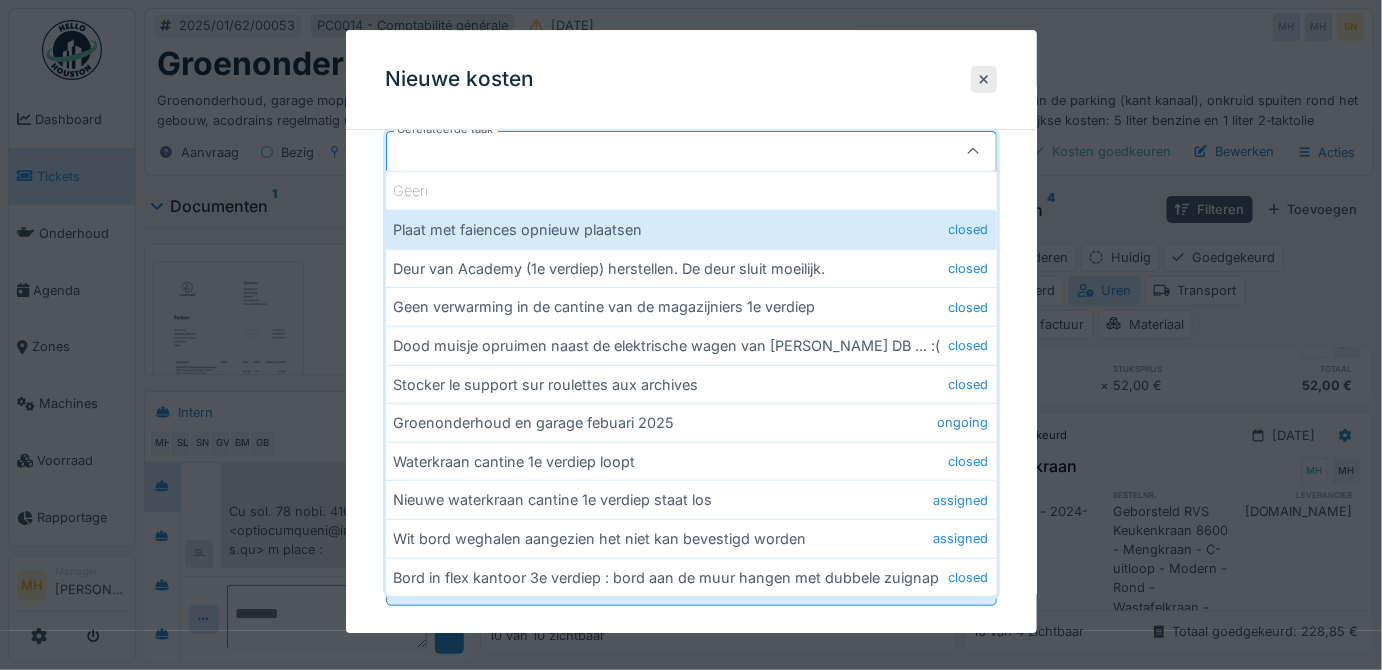 click on "Groenonderhoud en garage febuari 2025   ongoing" at bounding box center [691, 422] 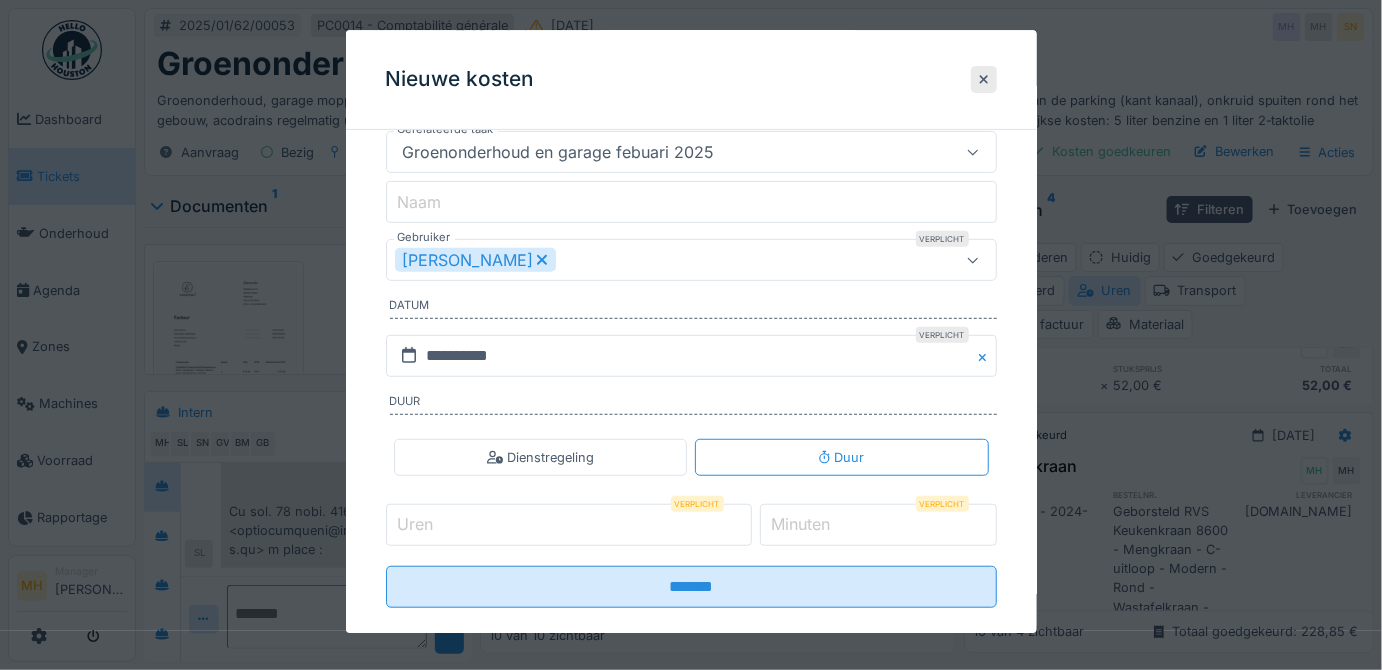 click on "[PERSON_NAME]" at bounding box center [475, 261] 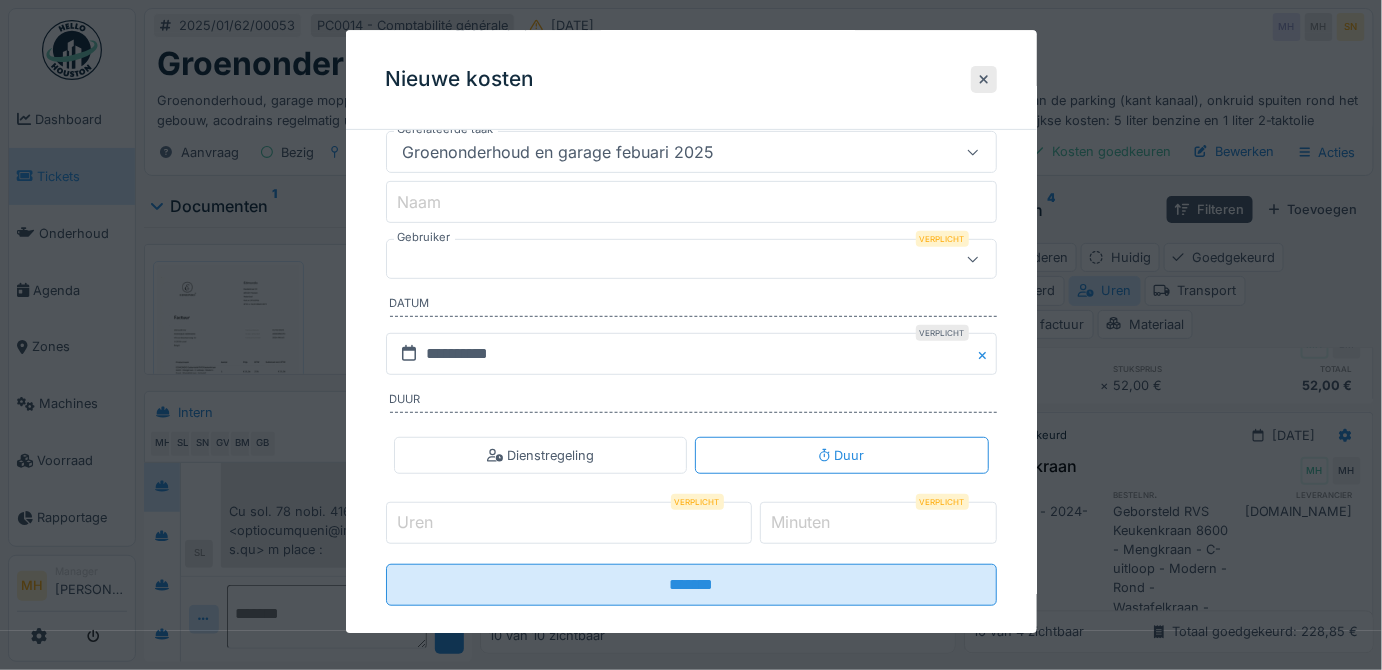 click at bounding box center [661, 260] 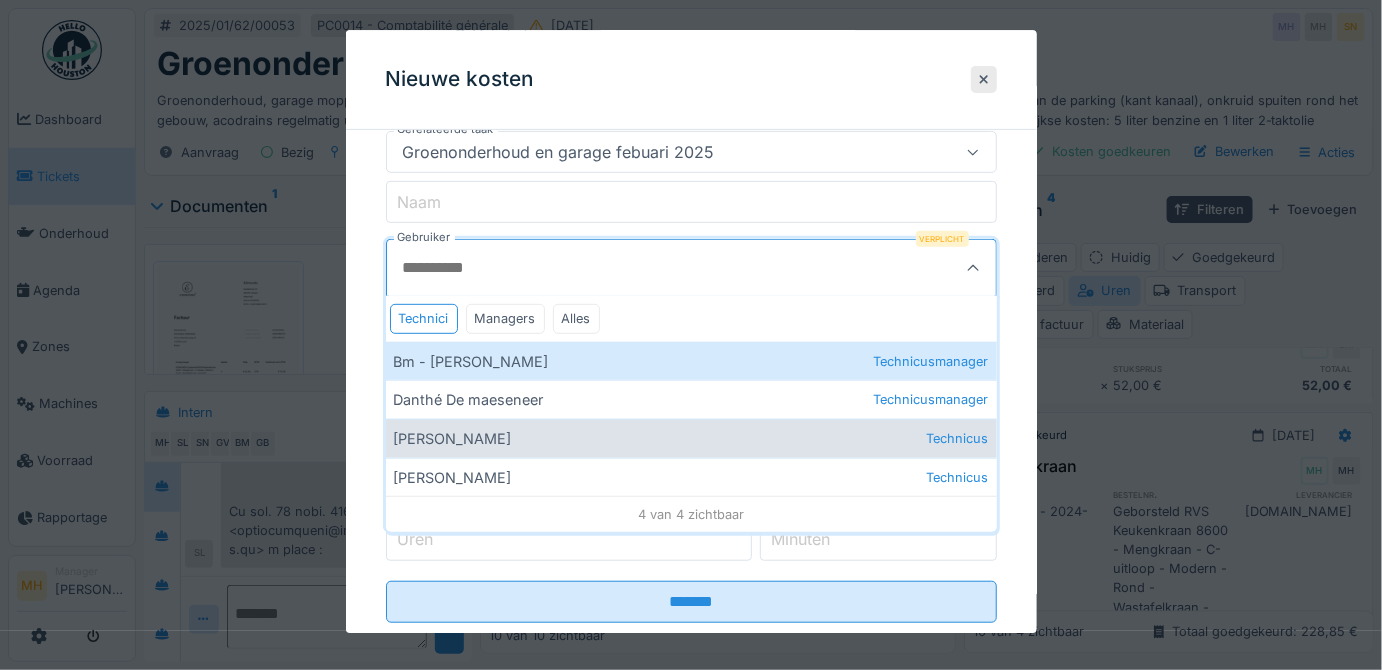 click on "Gunther Van de vreken   Technicus" at bounding box center (691, 477) 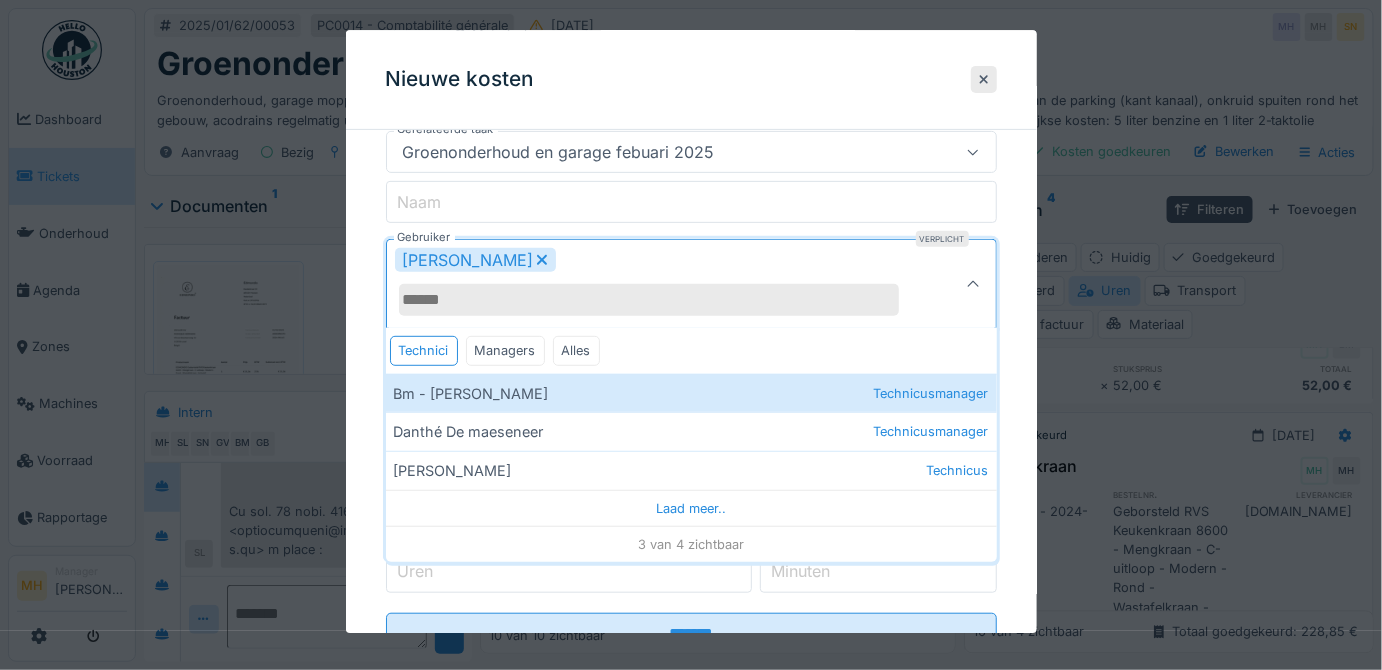 click on "**********" at bounding box center (691, 329) 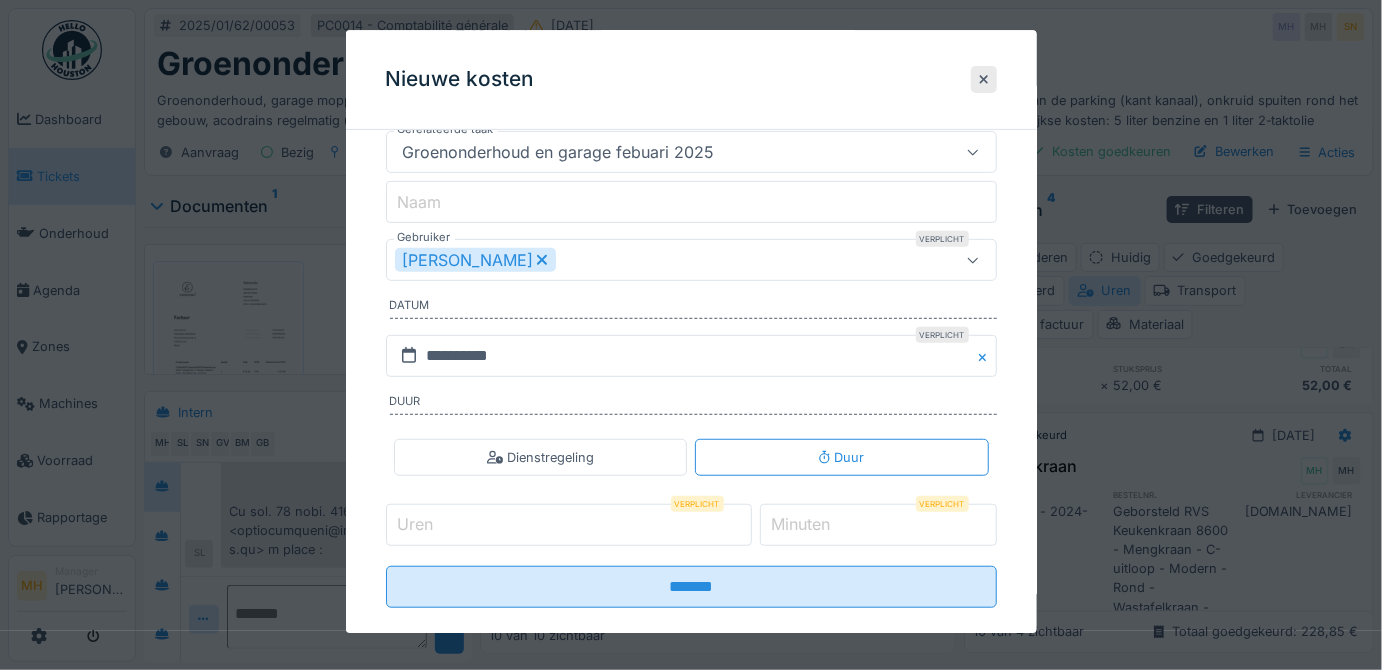 click at bounding box center [986, 356] 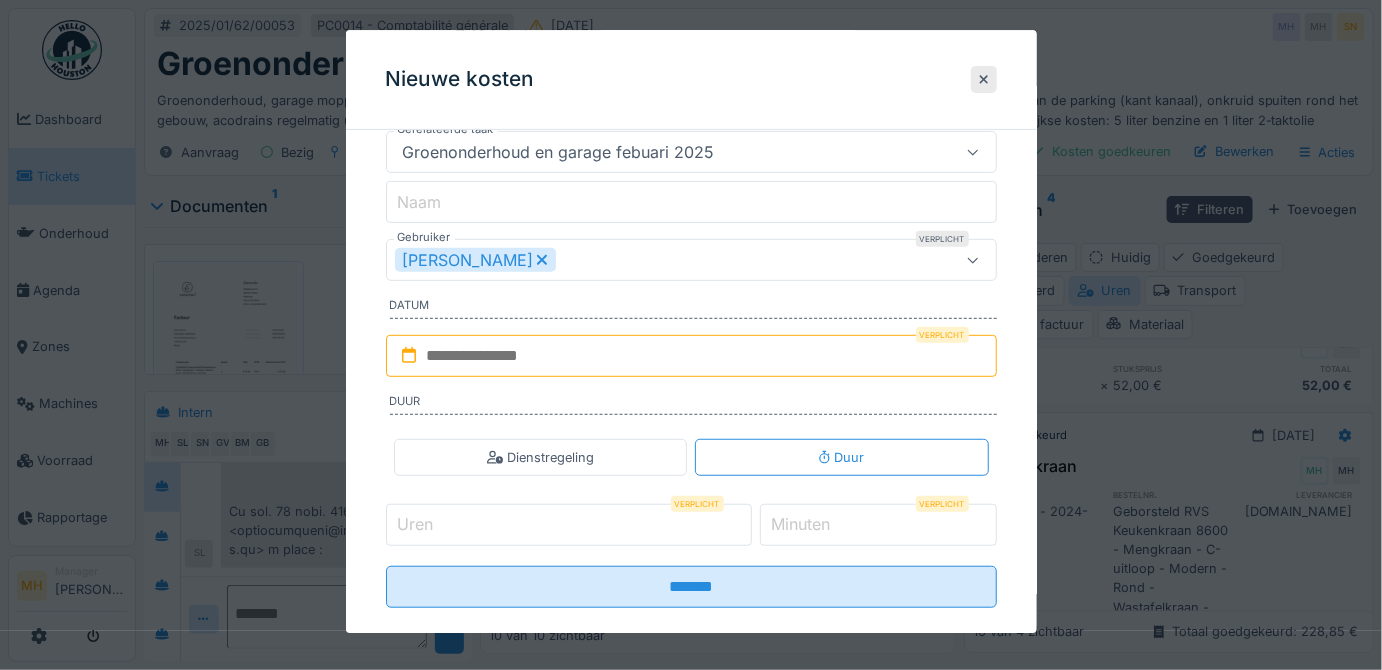 click at bounding box center [691, 356] 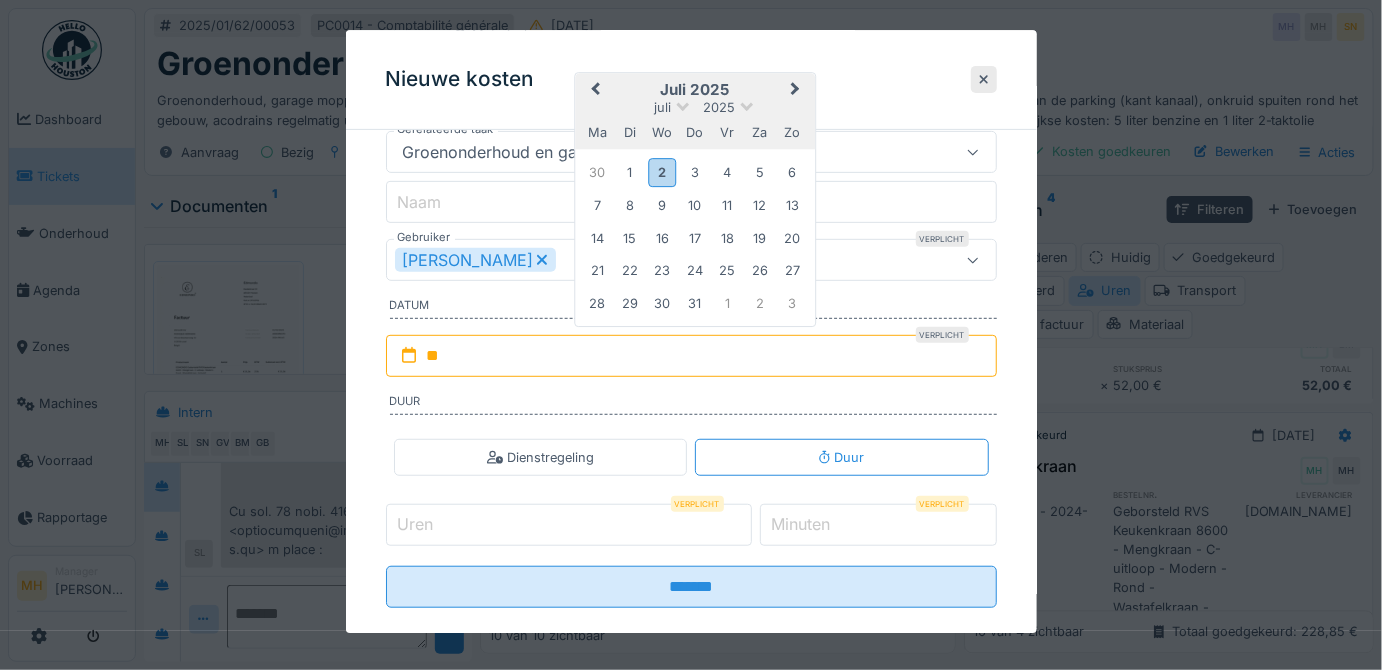 type on "*" 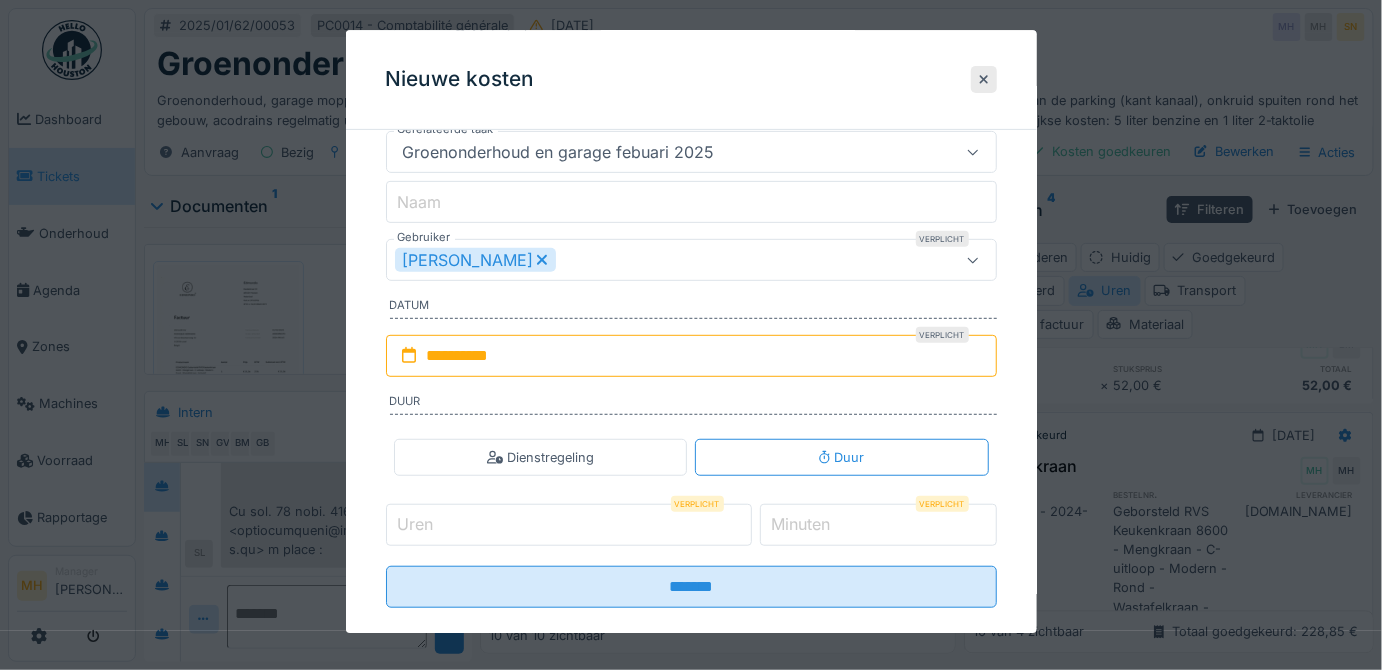 click on "Uren" at bounding box center (569, 525) 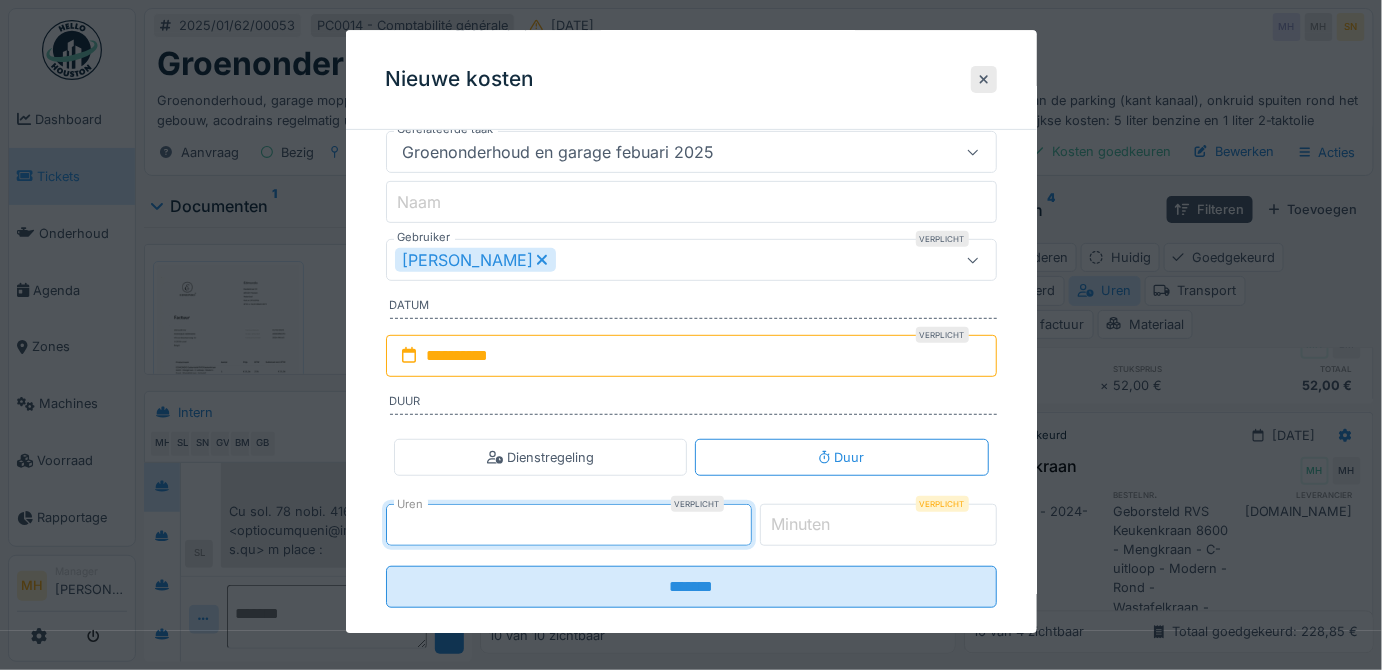 type on "*" 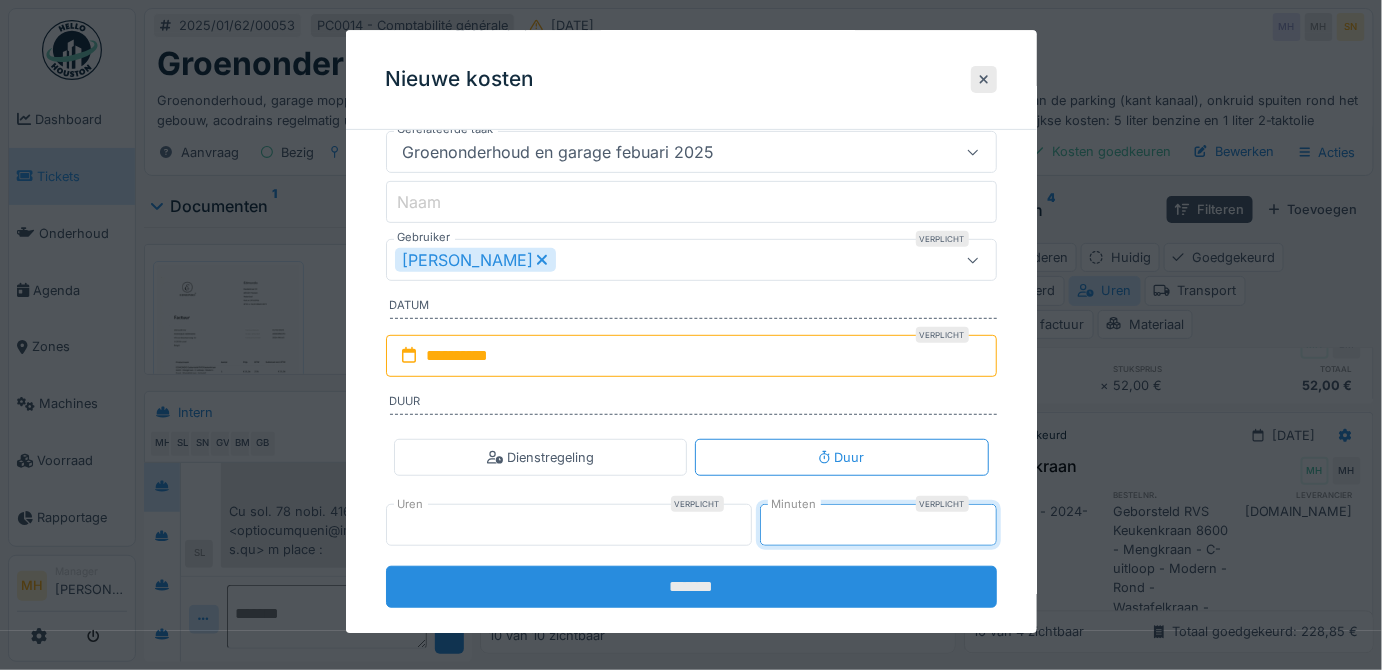 type on "**" 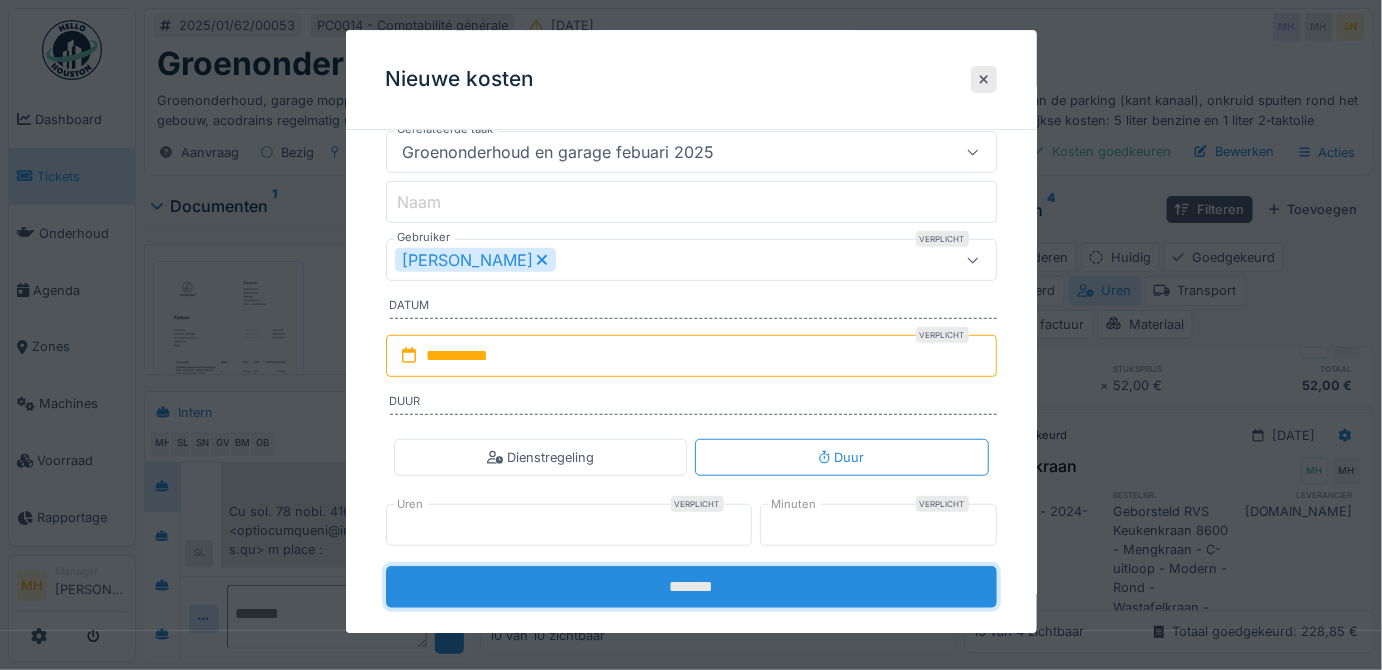 click on "*******" at bounding box center (691, 587) 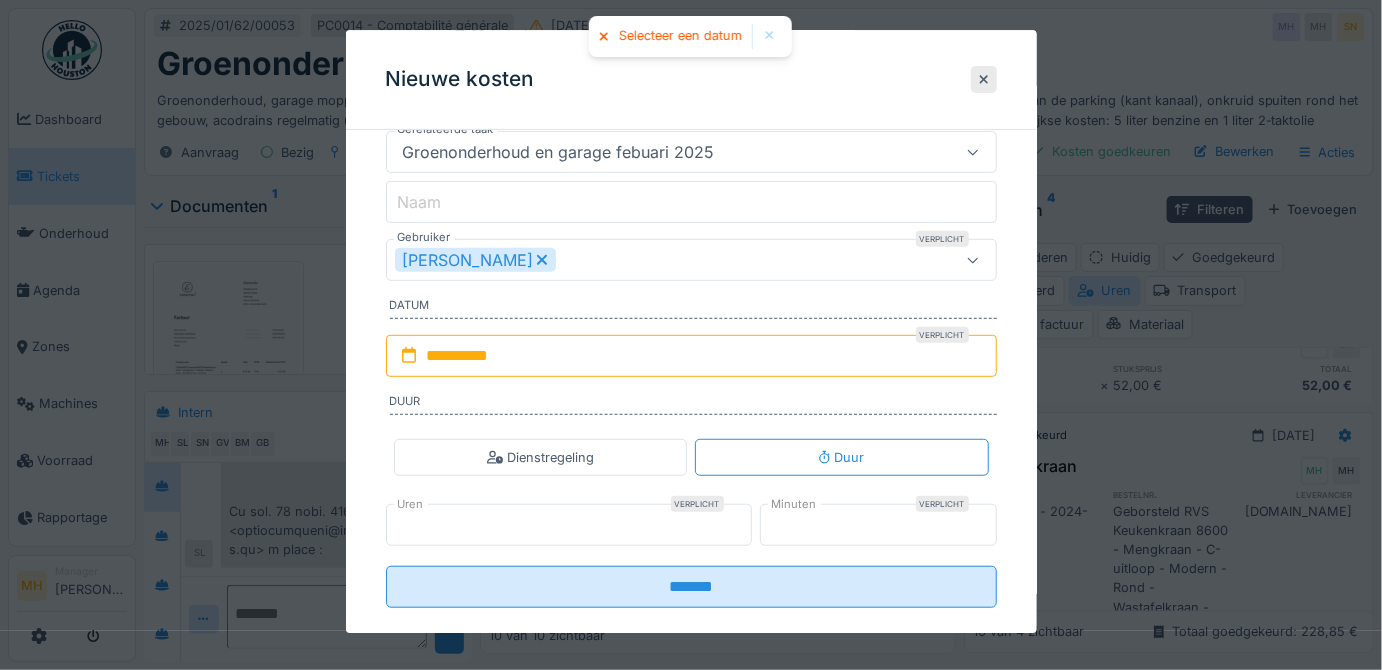 click on "**********" at bounding box center (691, 356) 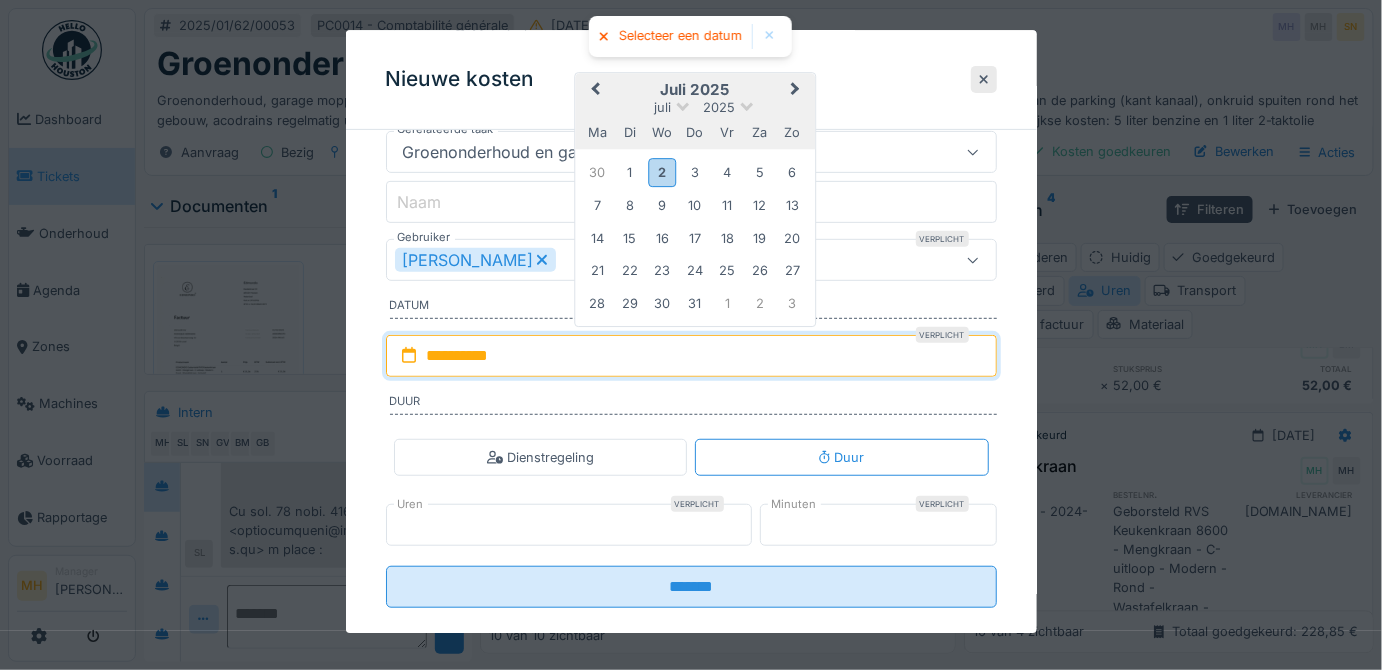 click on "Previous Month" at bounding box center [595, 91] 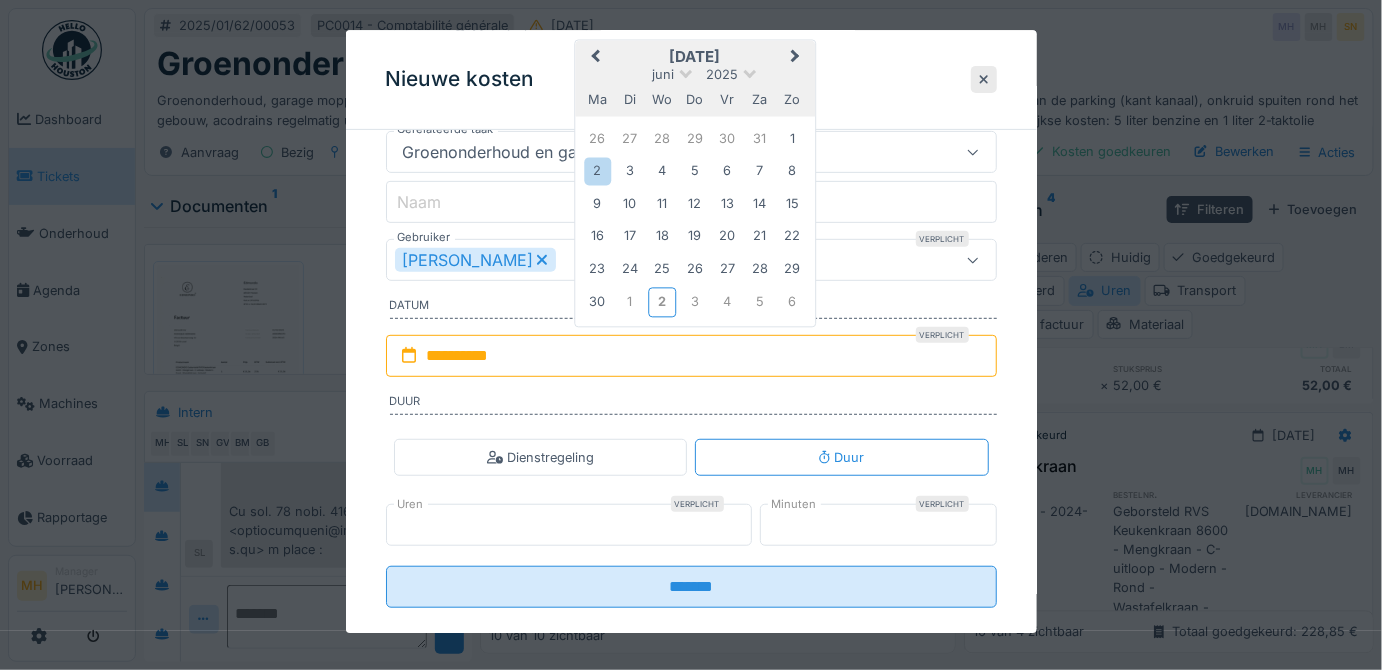 click on "Previous Month" at bounding box center [593, 59] 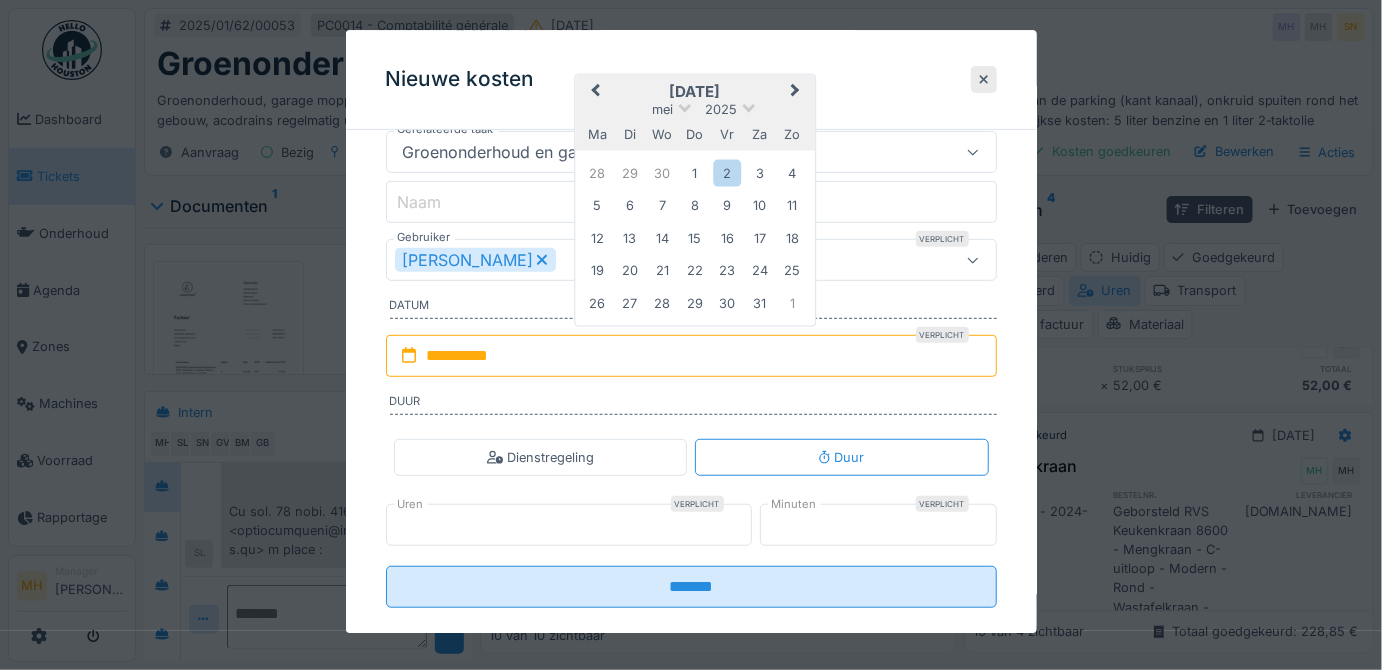 click on "Previous Month" at bounding box center (595, 92) 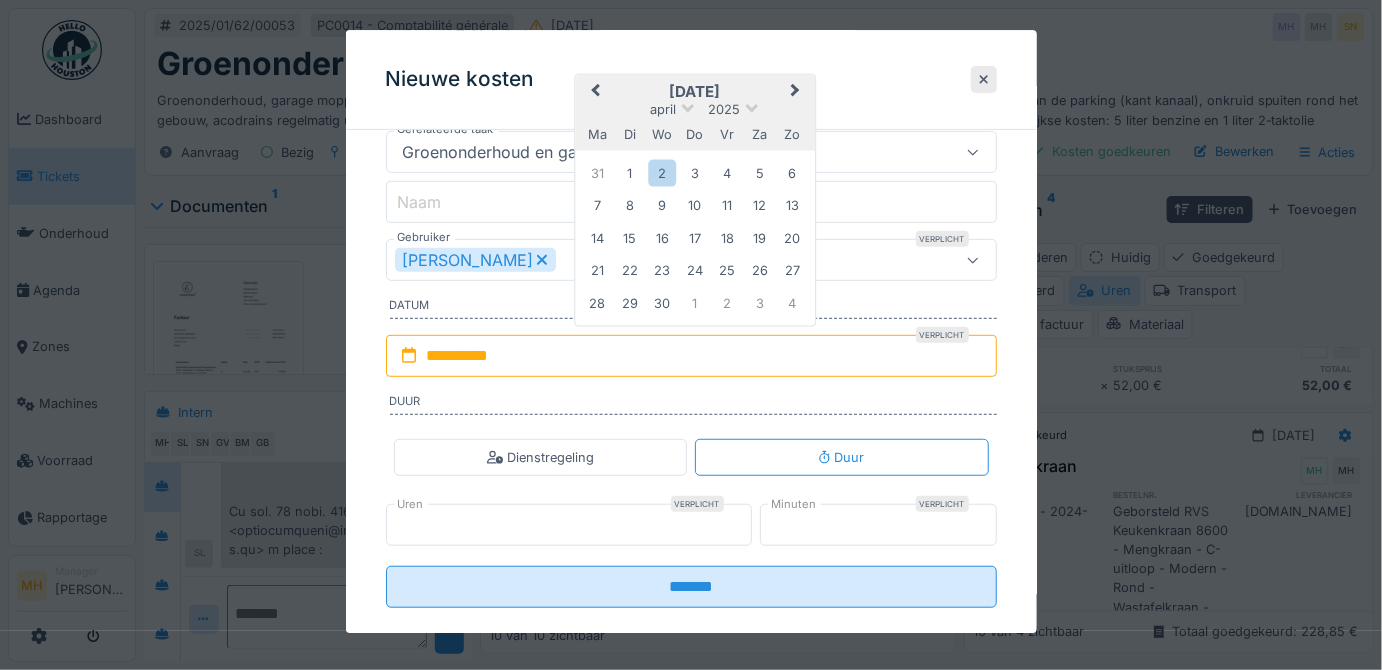 click on "Previous Month" at bounding box center (595, 92) 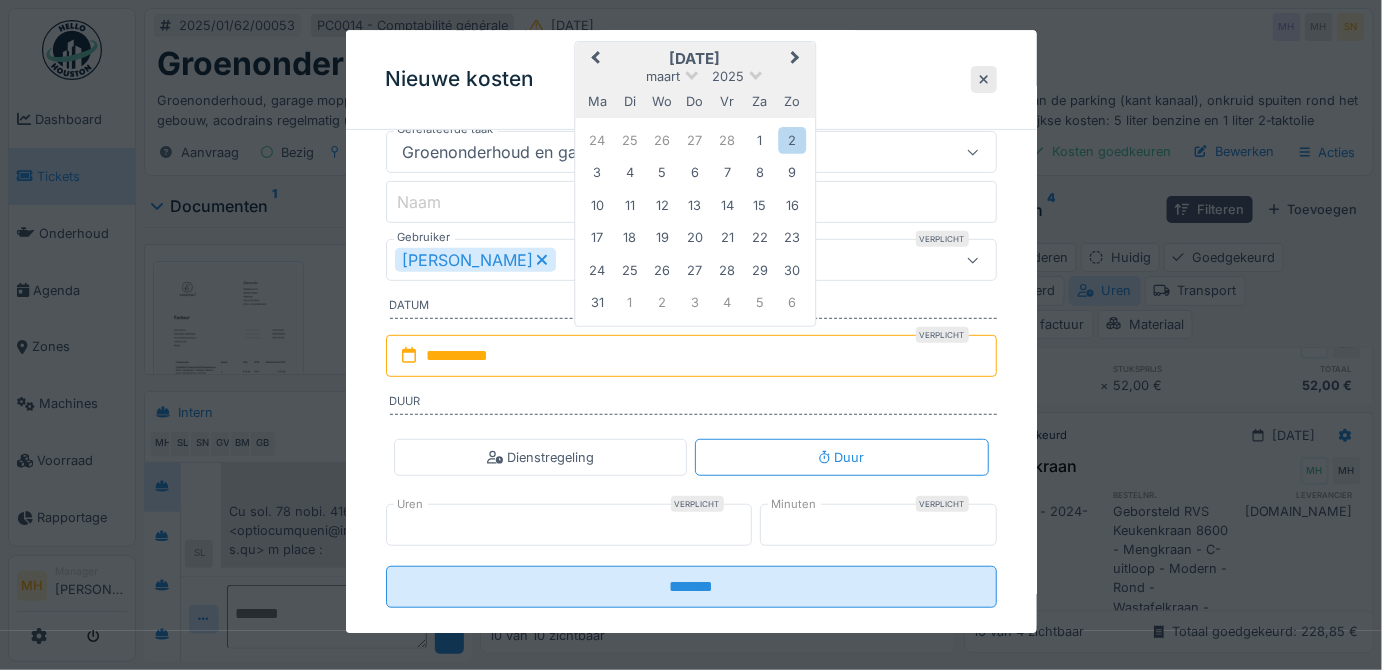 click on "Previous Month" at bounding box center (595, 59) 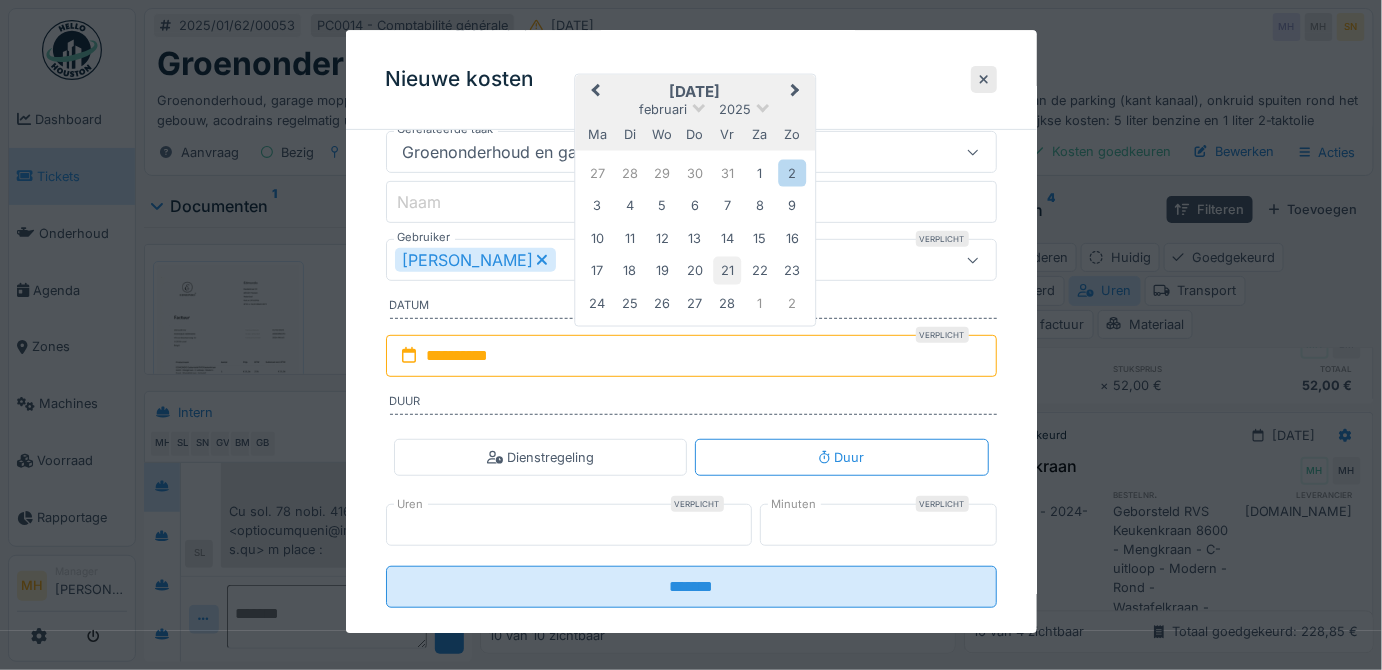 click on "21" at bounding box center [727, 270] 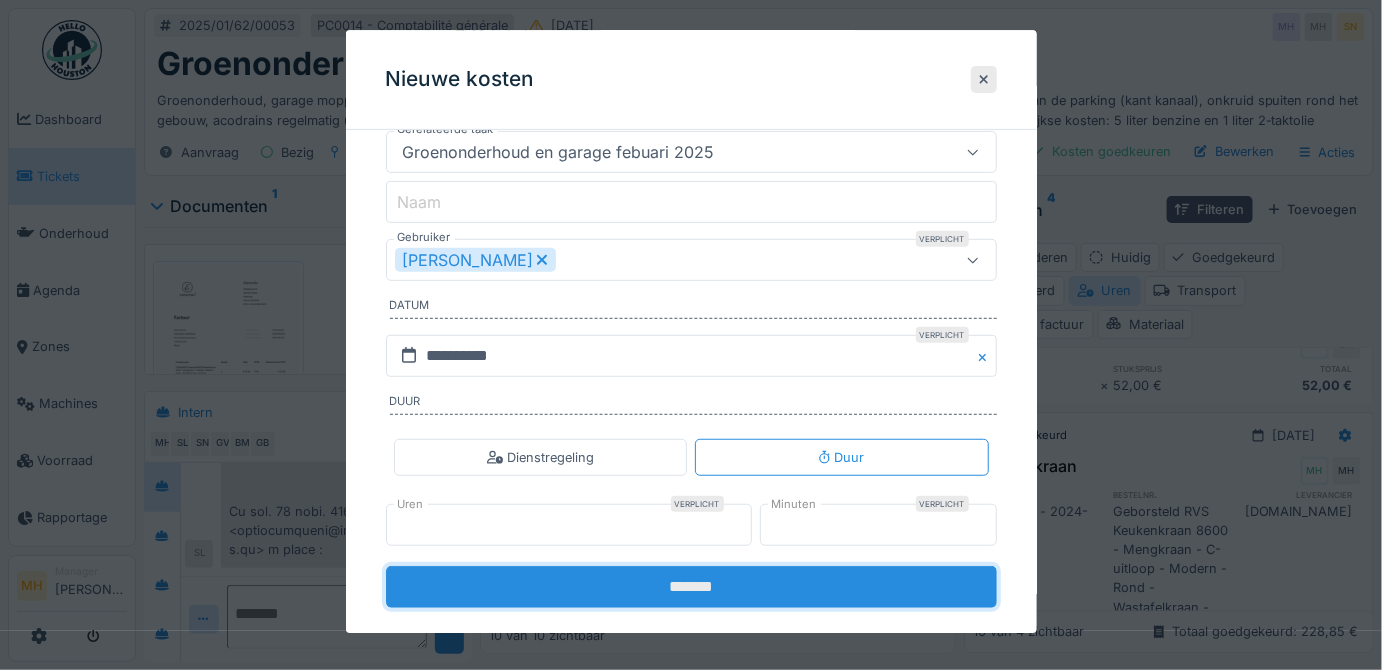 click on "*******" at bounding box center (691, 587) 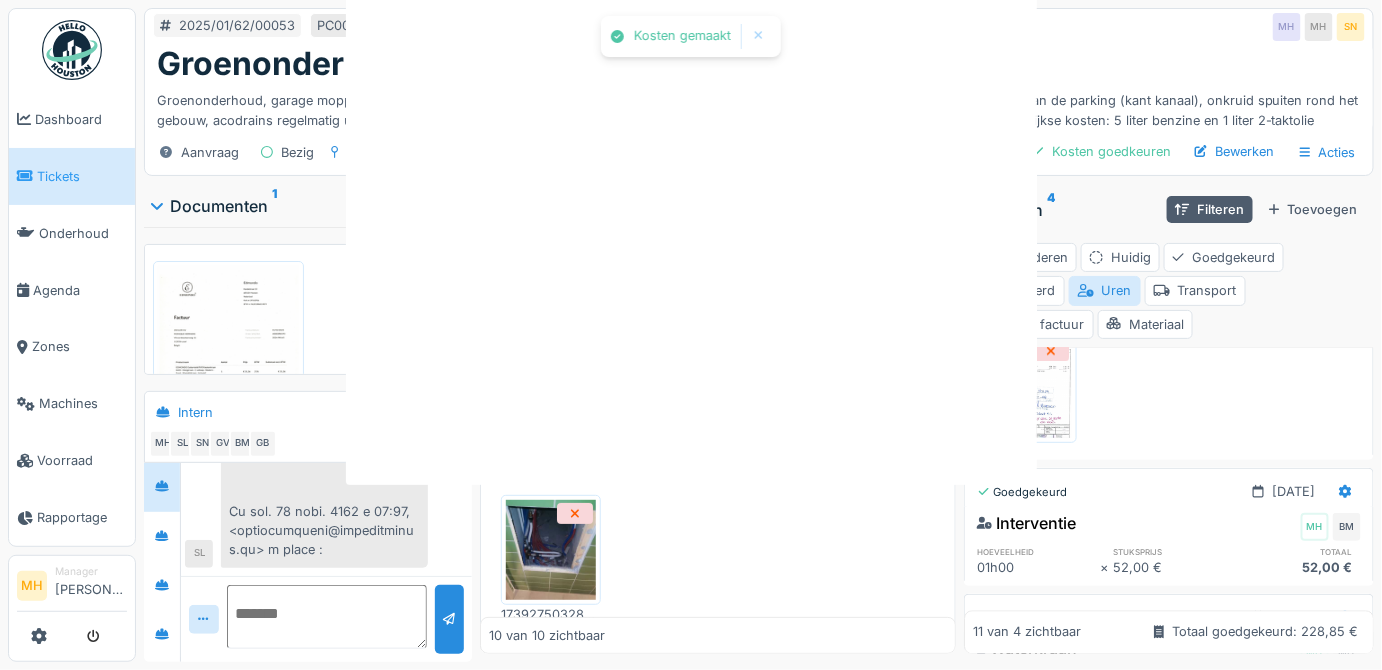 scroll, scrollTop: 0, scrollLeft: 0, axis: both 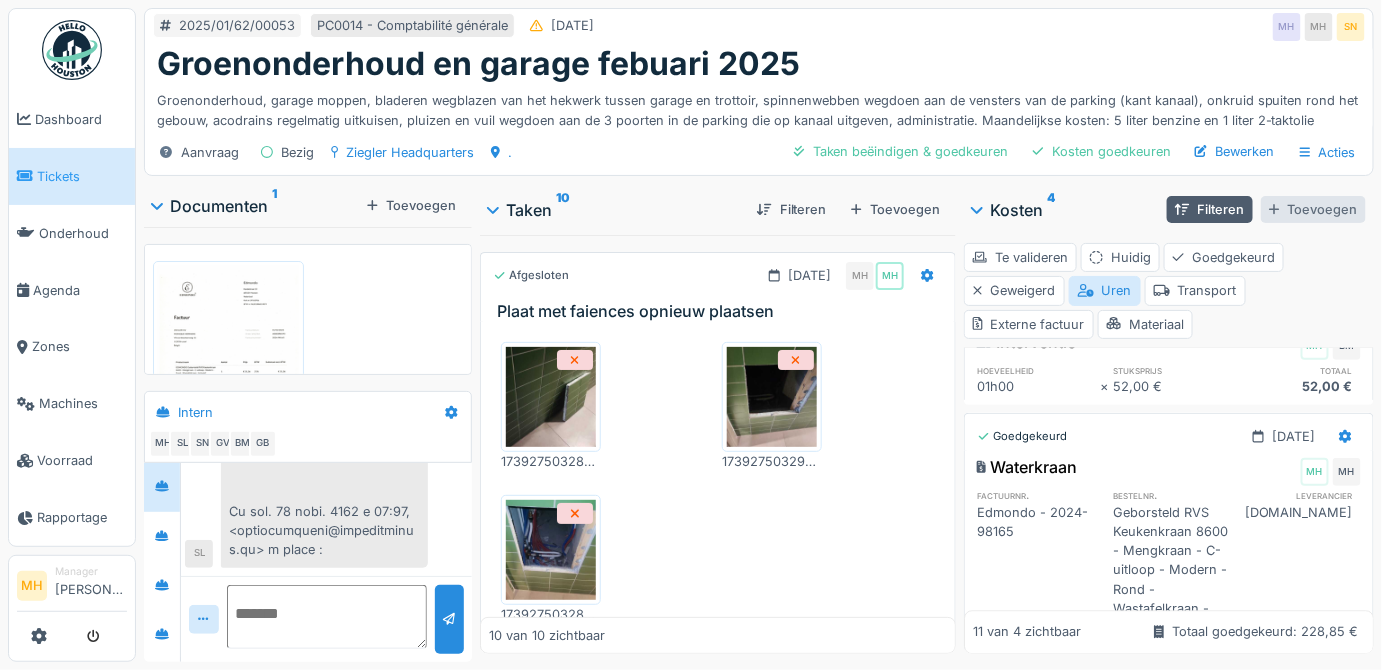 click on "Toevoegen" at bounding box center (1313, 209) 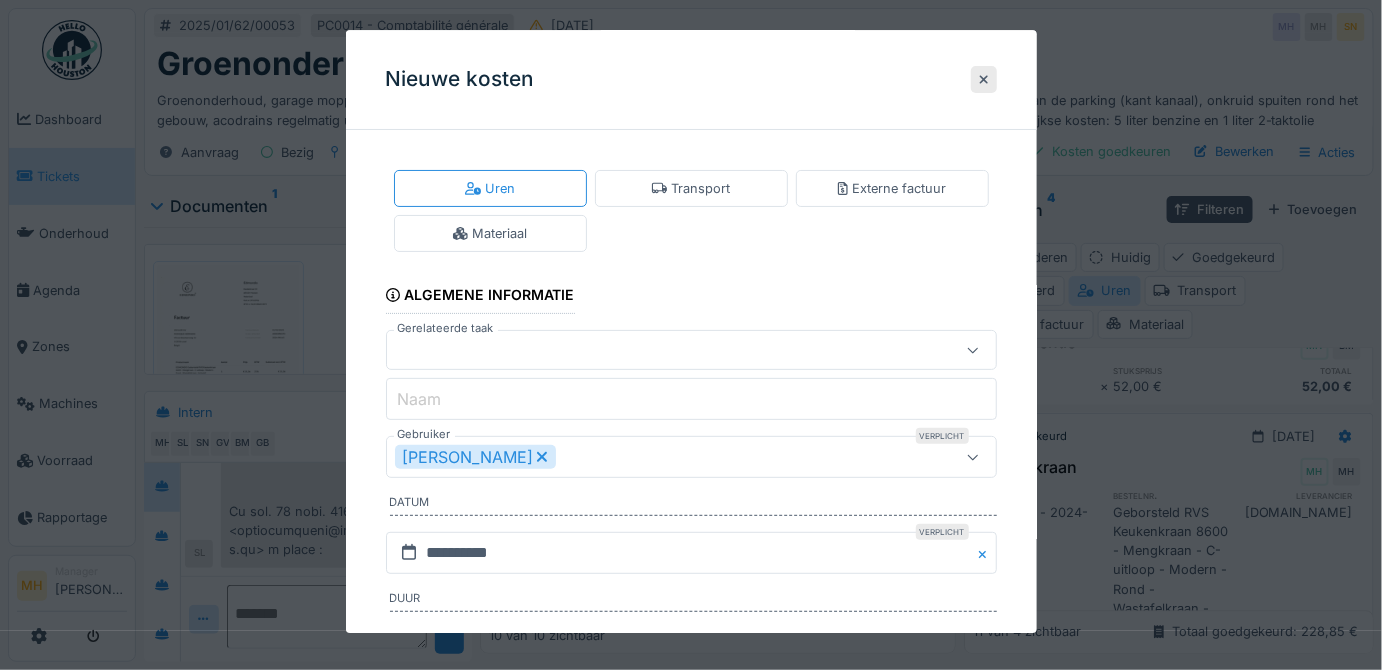 click at bounding box center [661, 351] 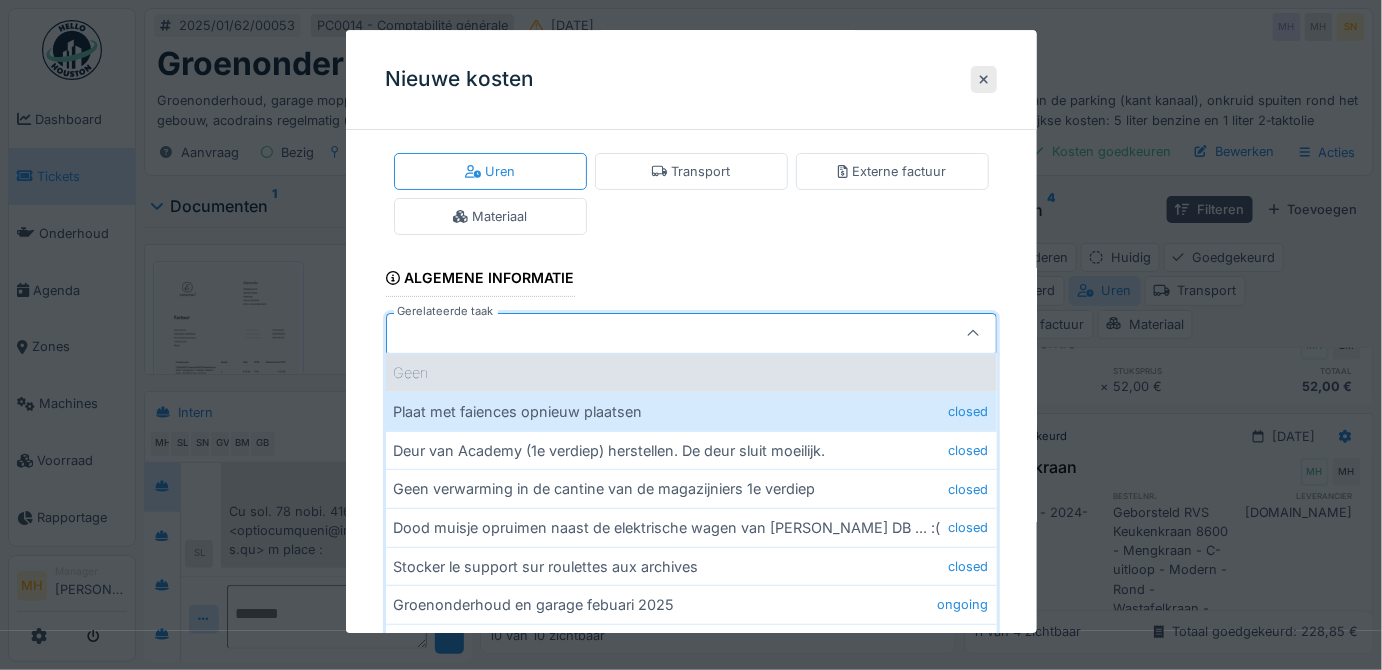 scroll, scrollTop: 199, scrollLeft: 0, axis: vertical 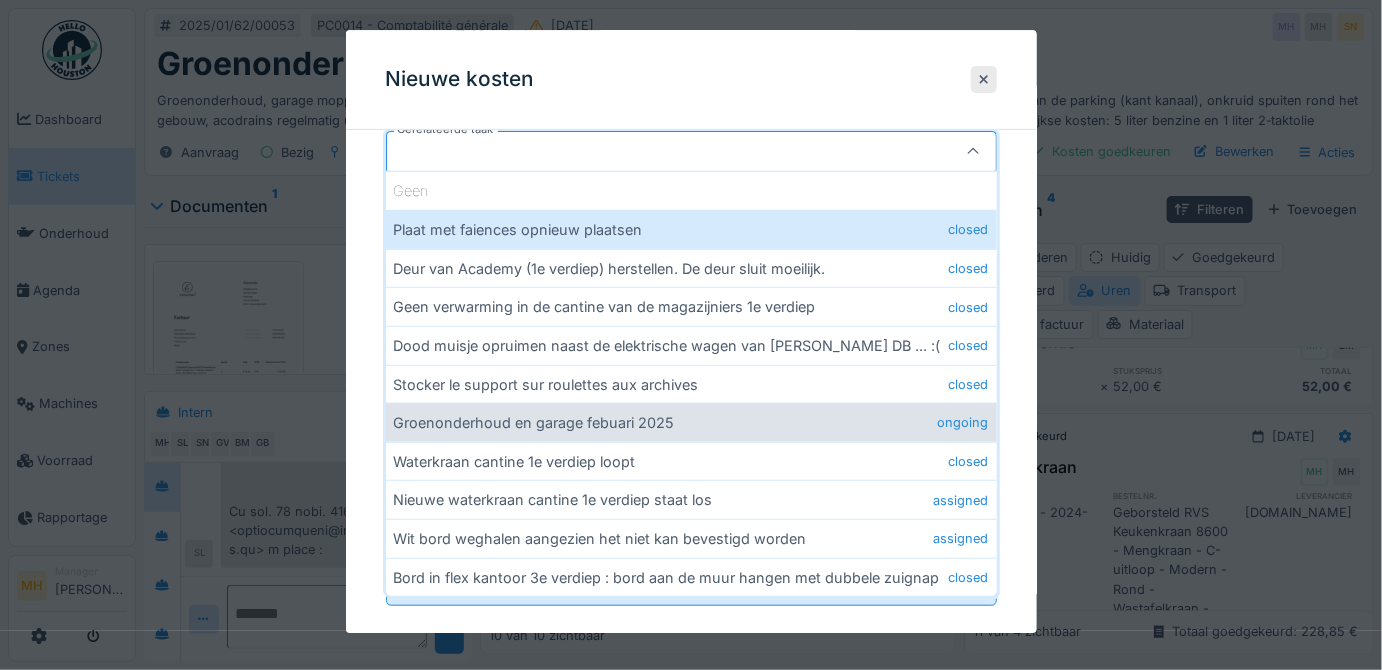 click on "Groenonderhoud en garage febuari 2025   ongoing" at bounding box center (691, 422) 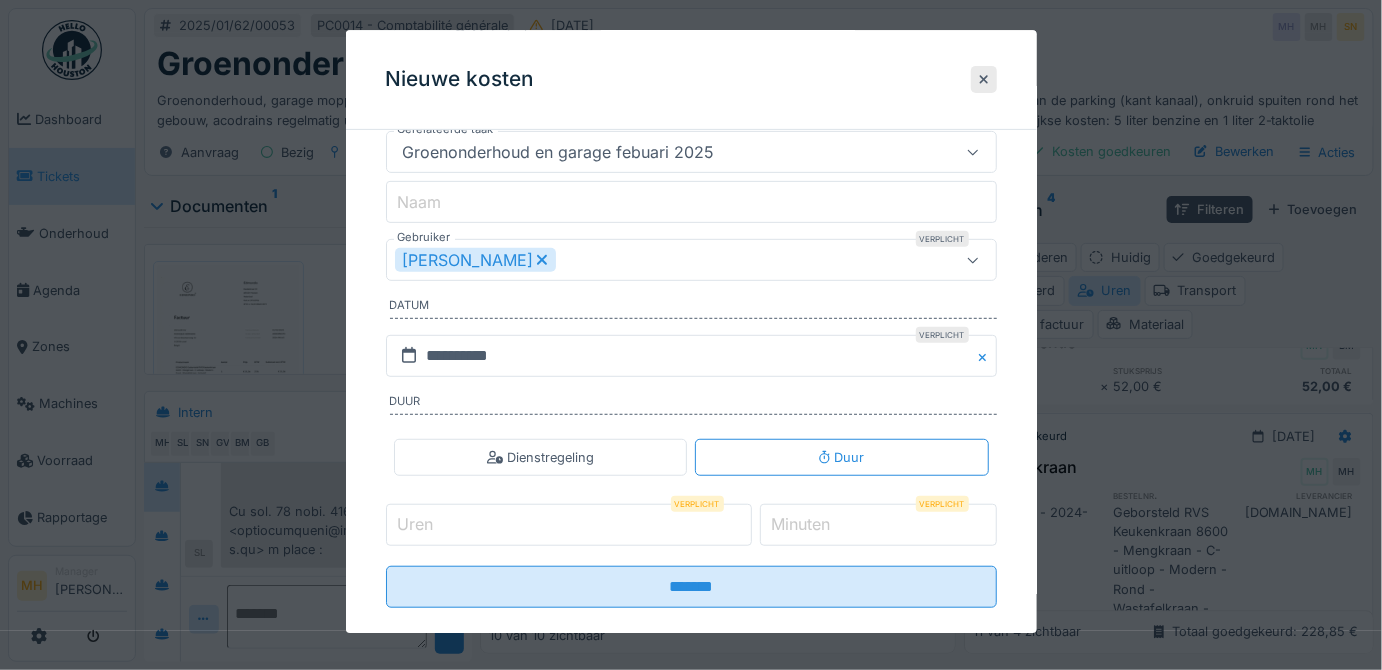 click on "[PERSON_NAME]" at bounding box center [475, 261] 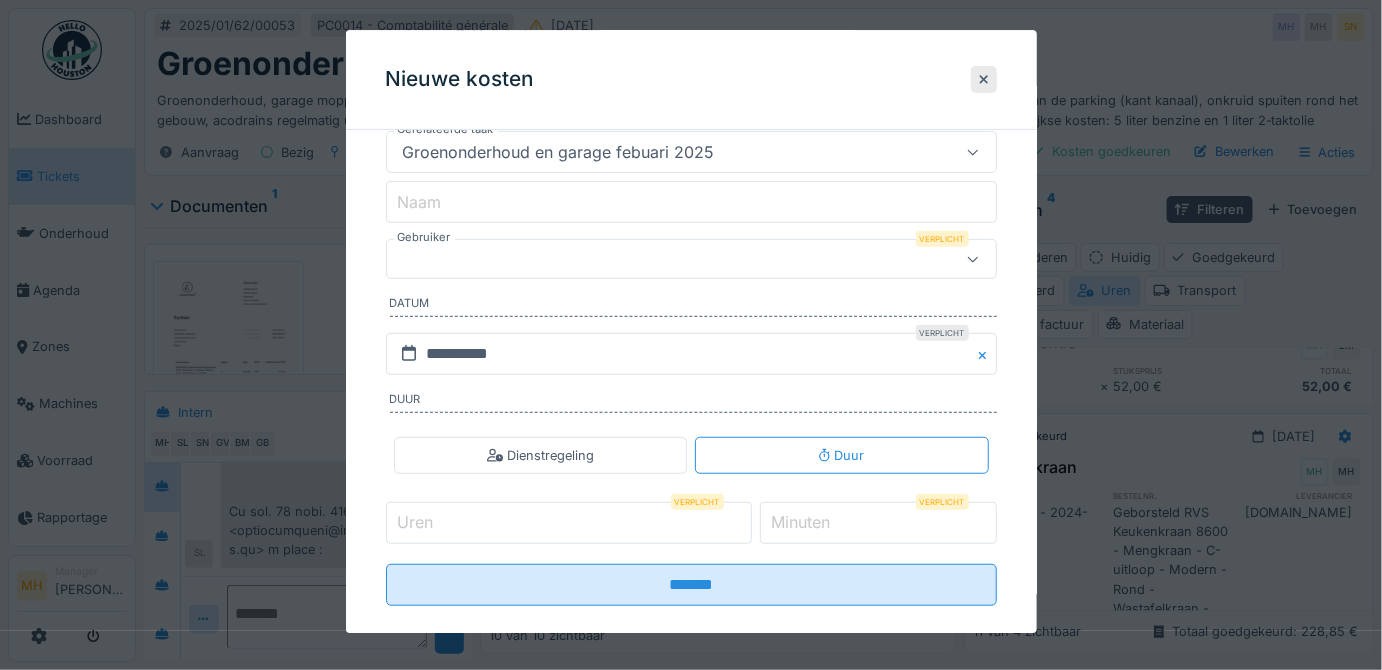 click at bounding box center [661, 260] 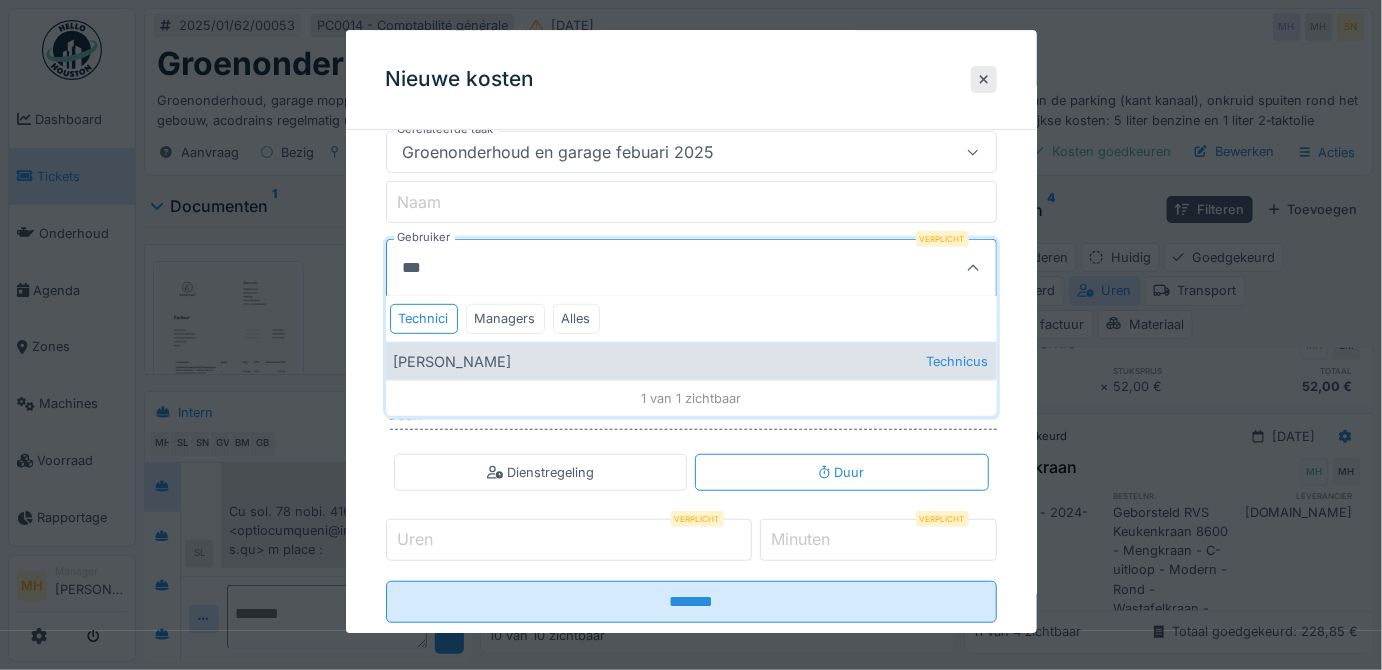 type on "***" 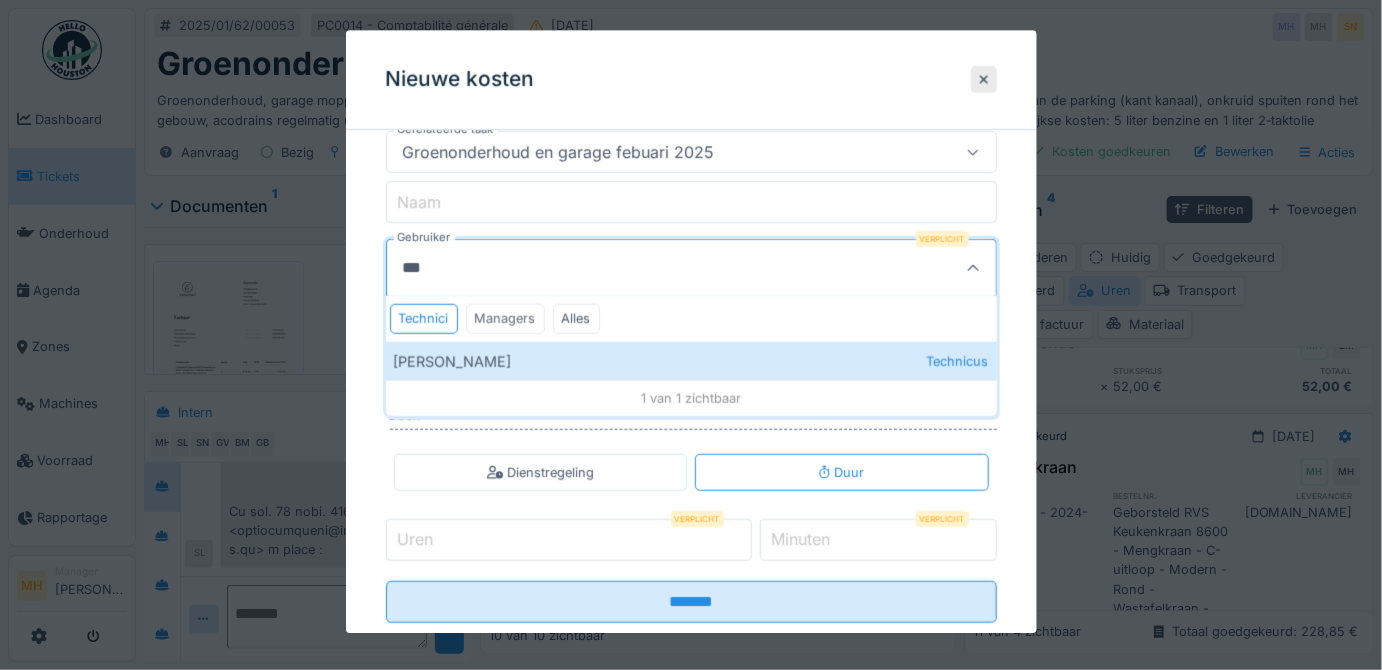type on "****" 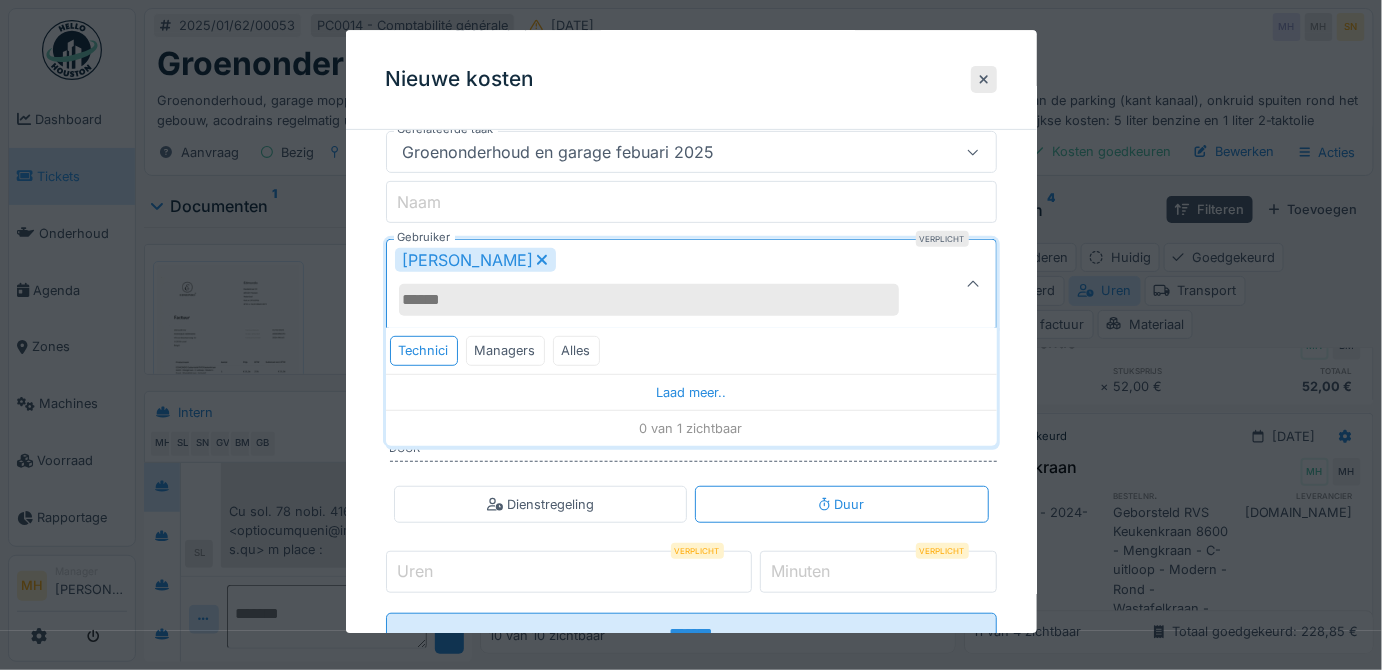 click on "**********" at bounding box center (691, 329) 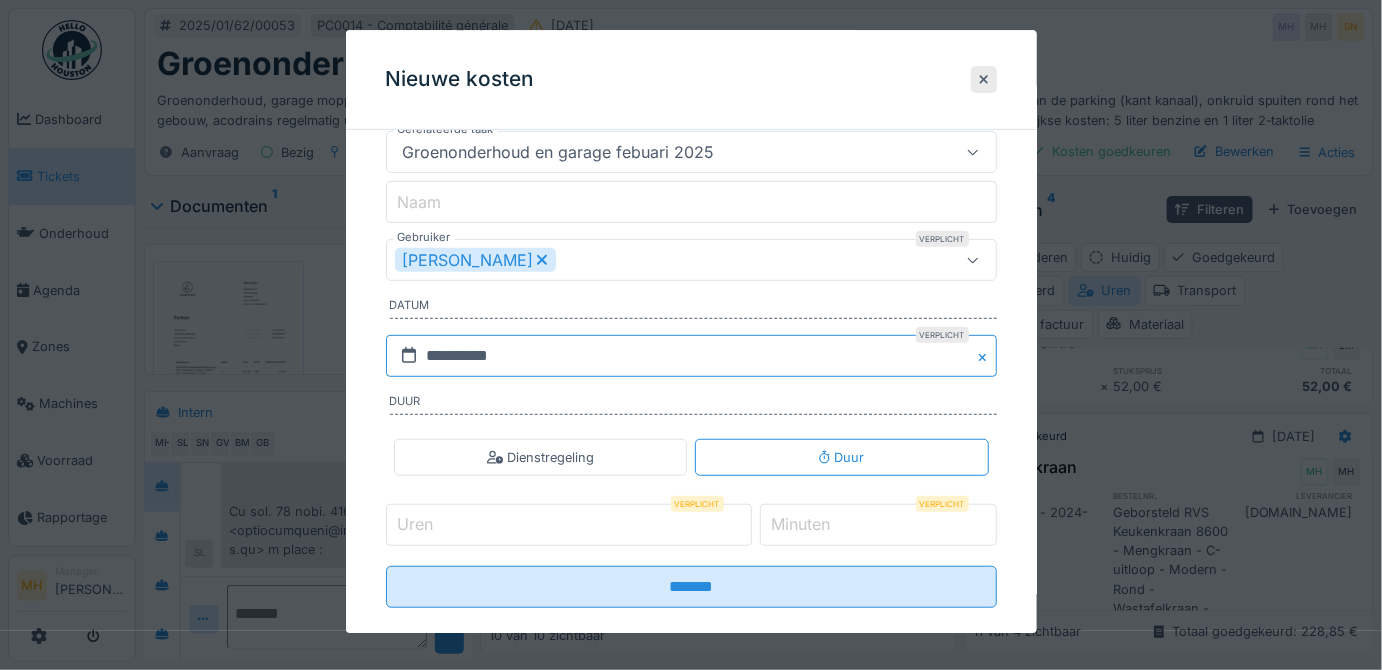click on "**********" at bounding box center [691, 356] 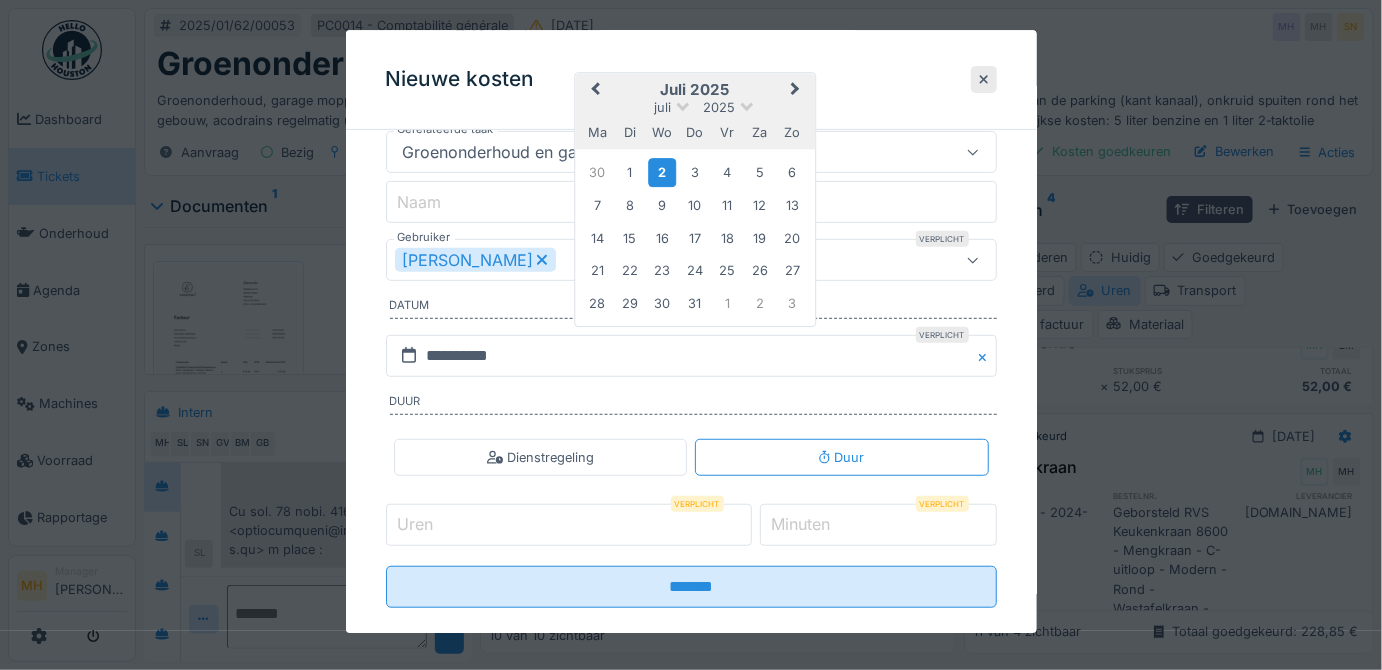 click on "Previous Month" at bounding box center (595, 91) 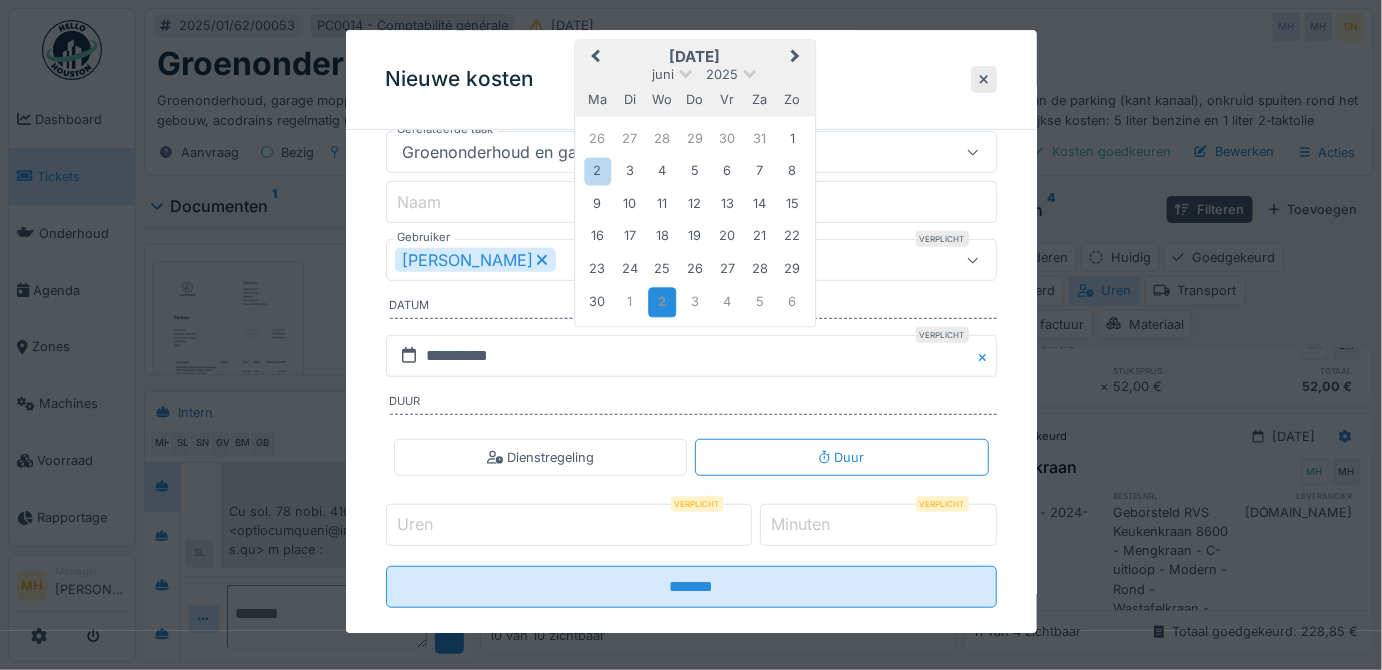 click on "Previous Month" at bounding box center [595, 58] 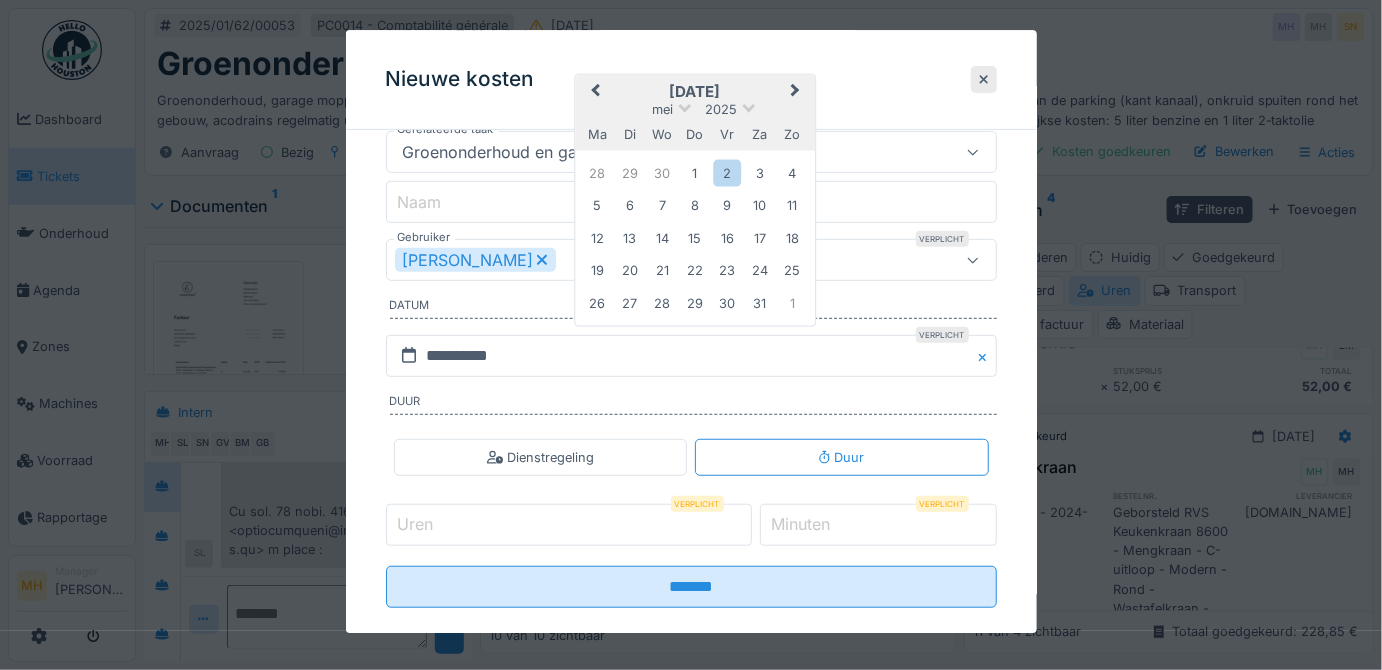 click on "Previous Month" at bounding box center [595, 92] 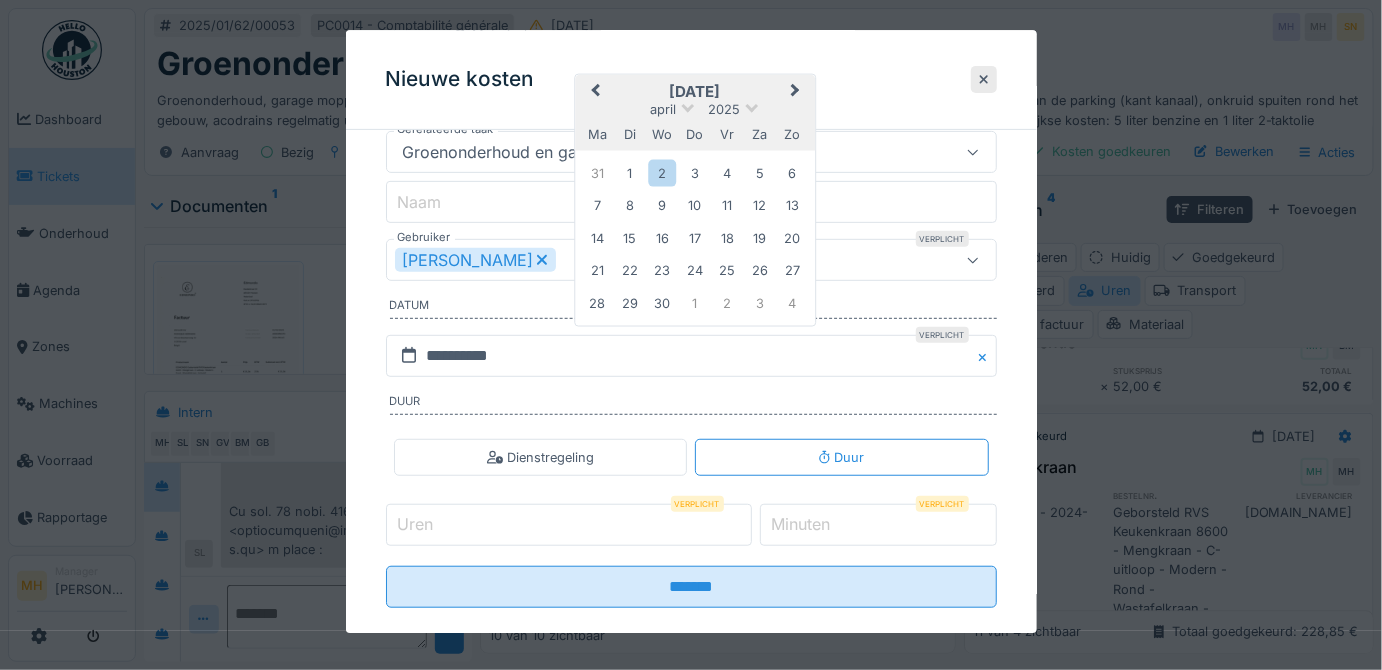 click on "Previous Month" at bounding box center [595, 92] 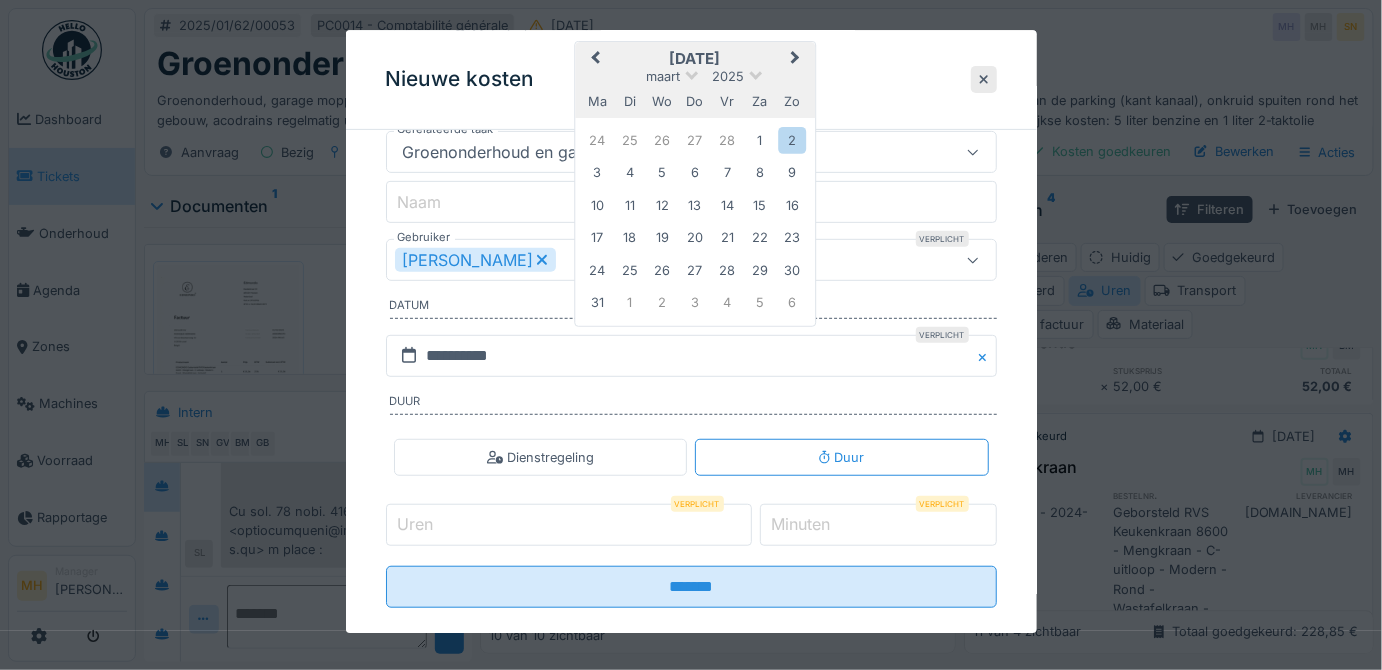click on "Previous Month" at bounding box center (595, 59) 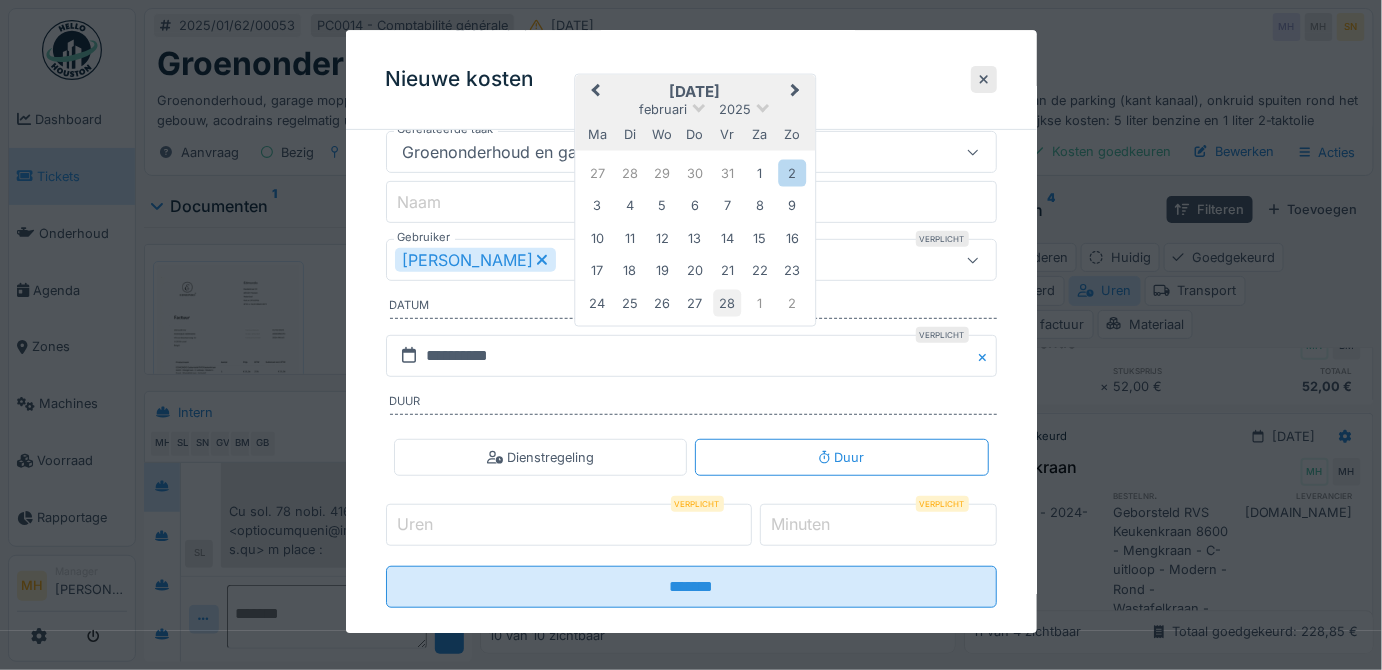 click on "28" at bounding box center (727, 303) 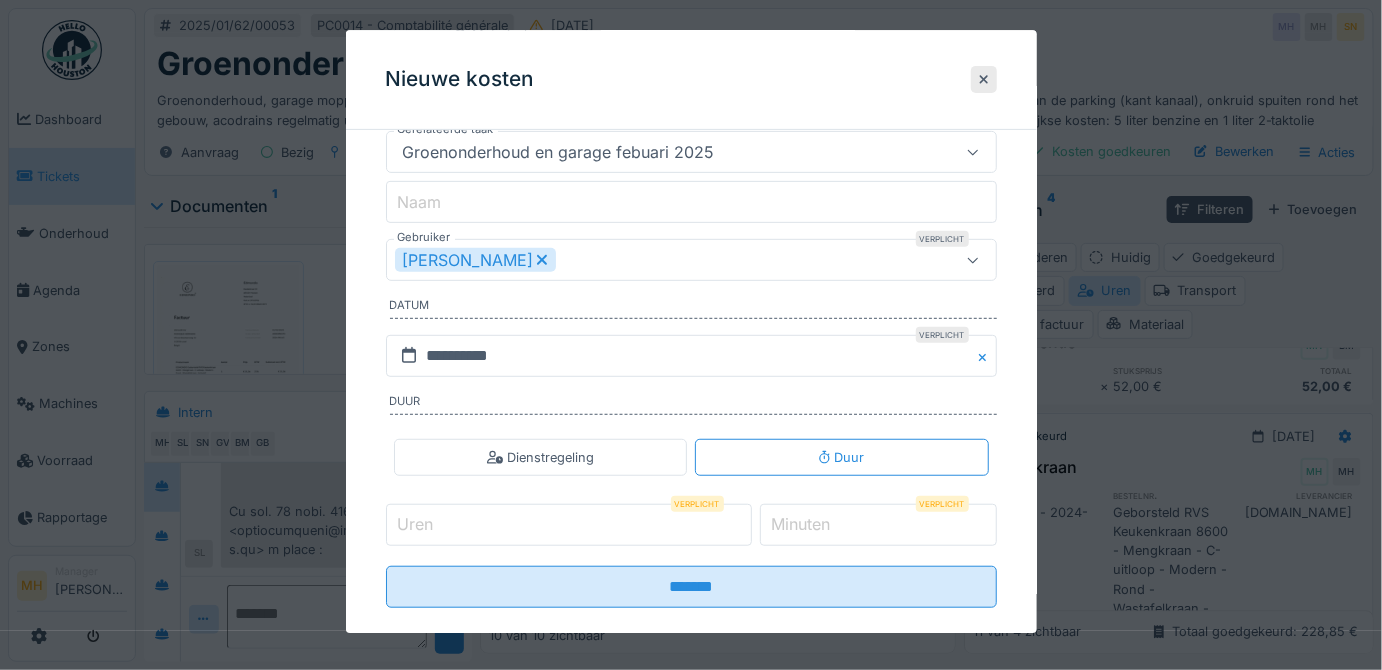 click on "Uren" at bounding box center [569, 525] 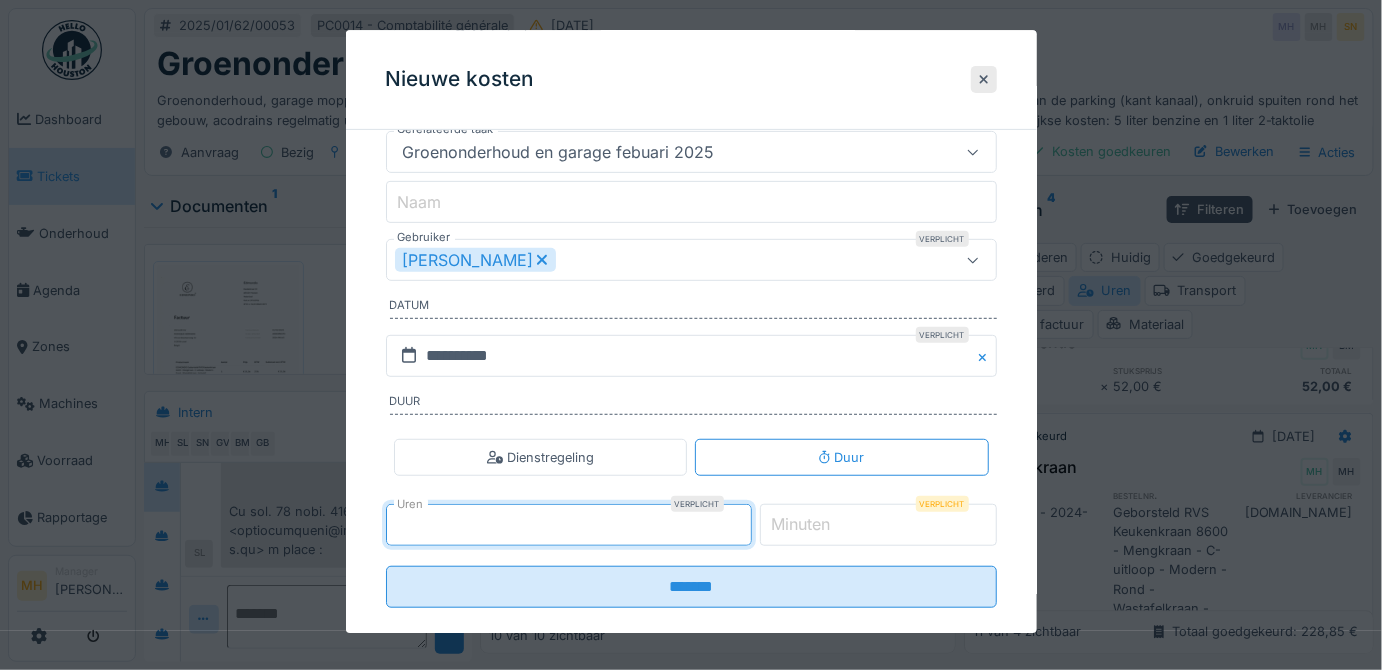 type on "*" 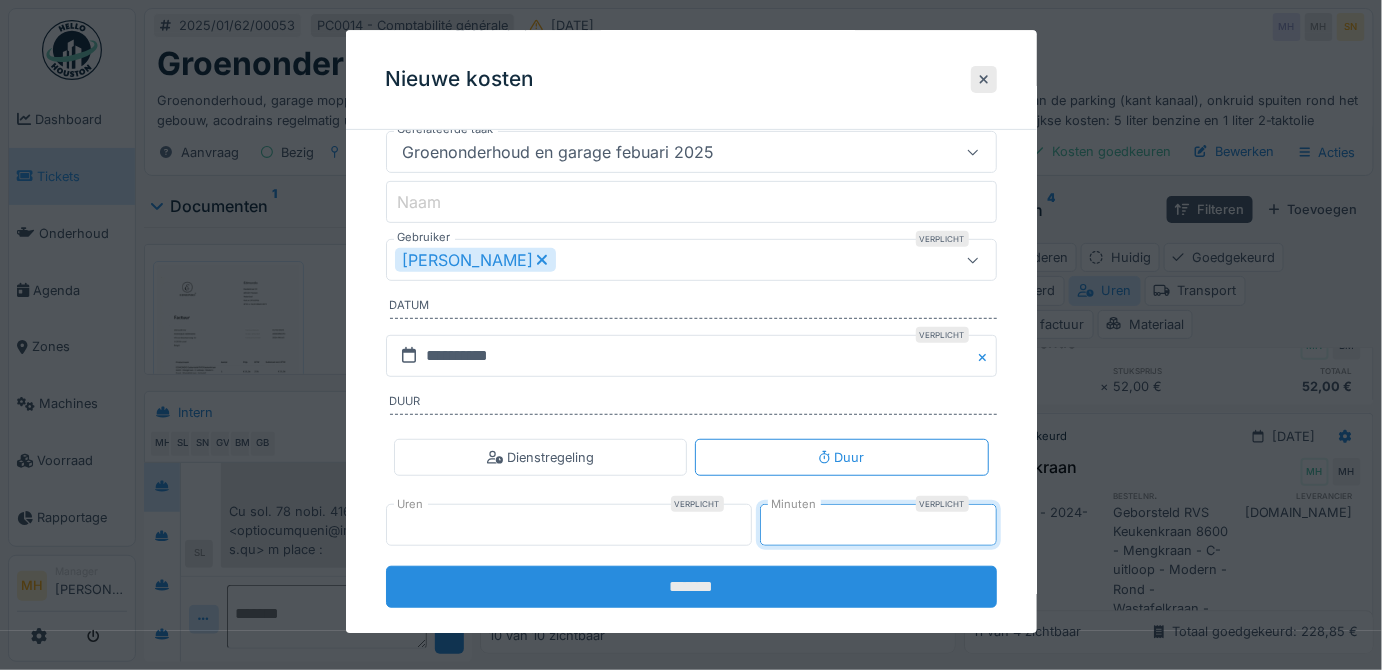 type on "**" 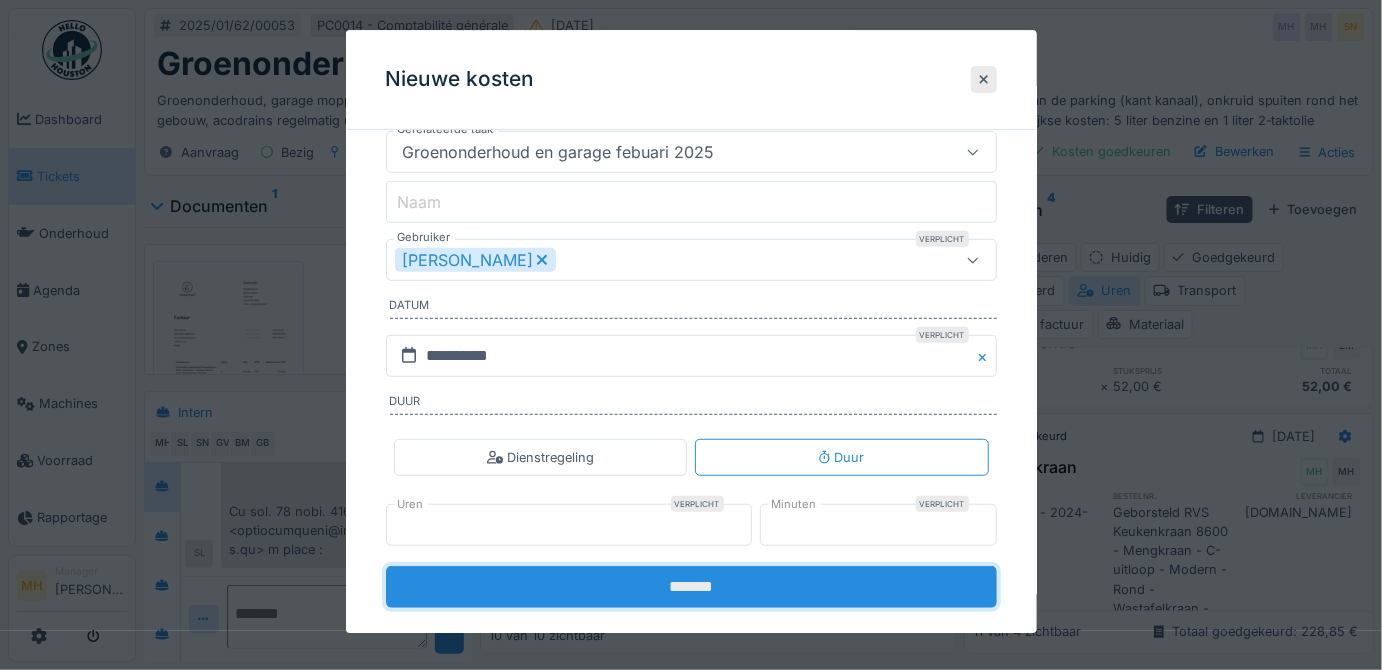 click on "*******" at bounding box center [691, 587] 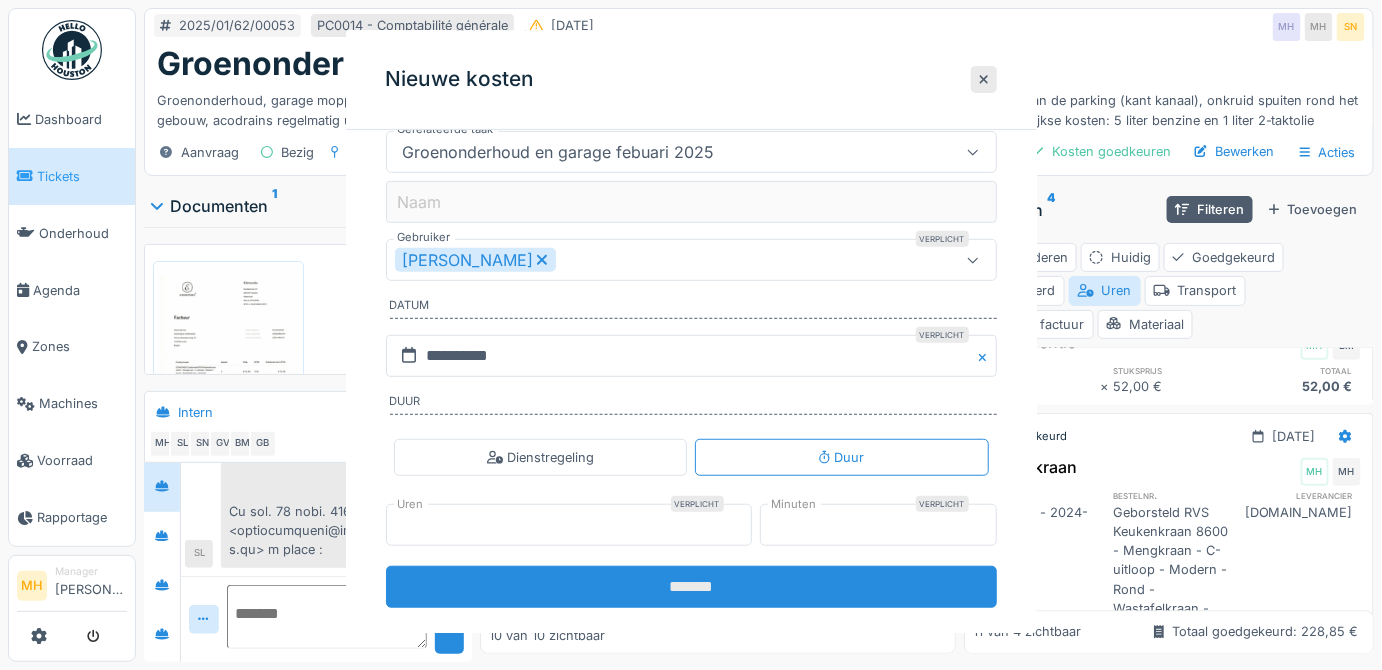 scroll, scrollTop: 0, scrollLeft: 0, axis: both 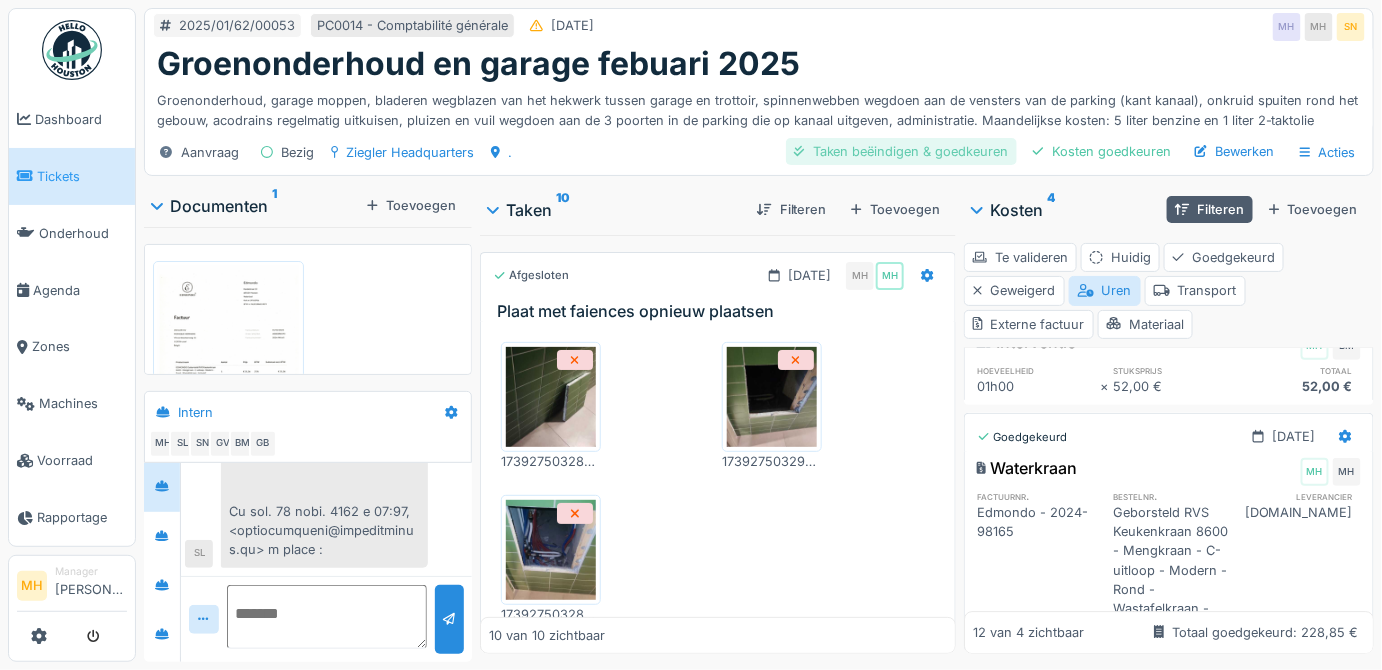 click on "Taken beëindigen & goedkeuren" at bounding box center (901, 151) 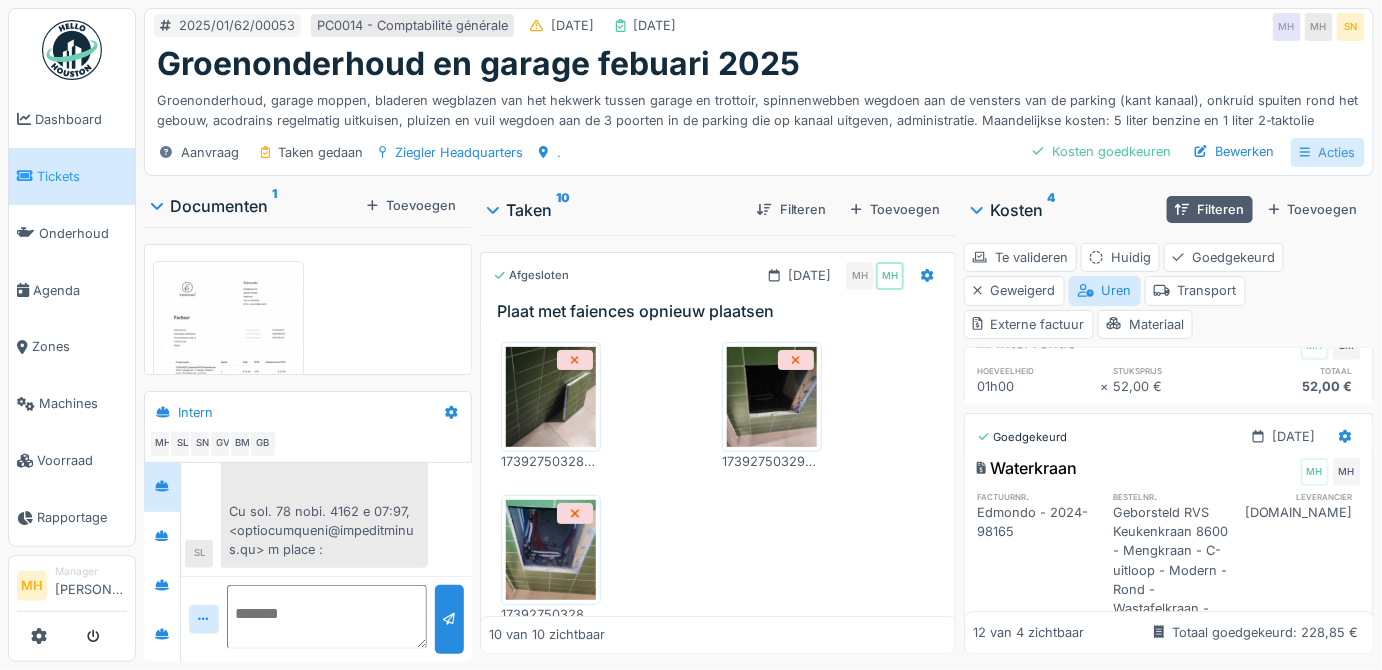 click on "Acties" at bounding box center (1328, 152) 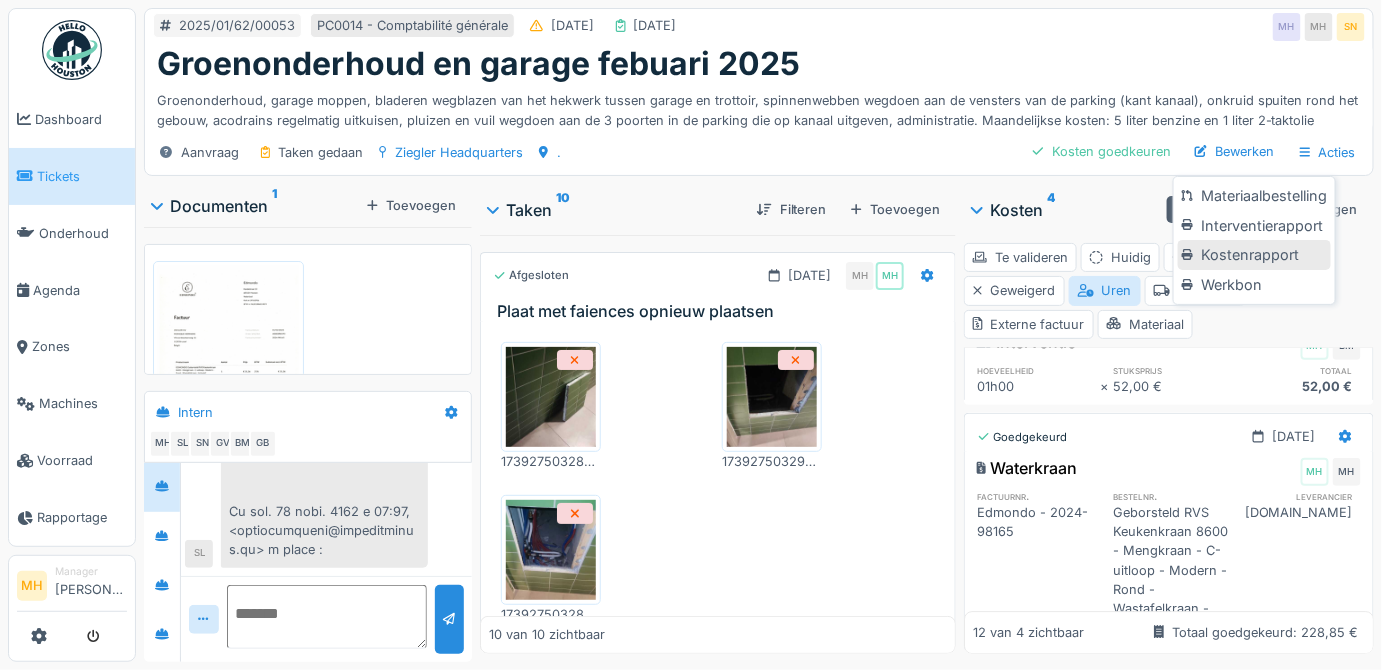 click on "Kostenrapport" at bounding box center [1254, 255] 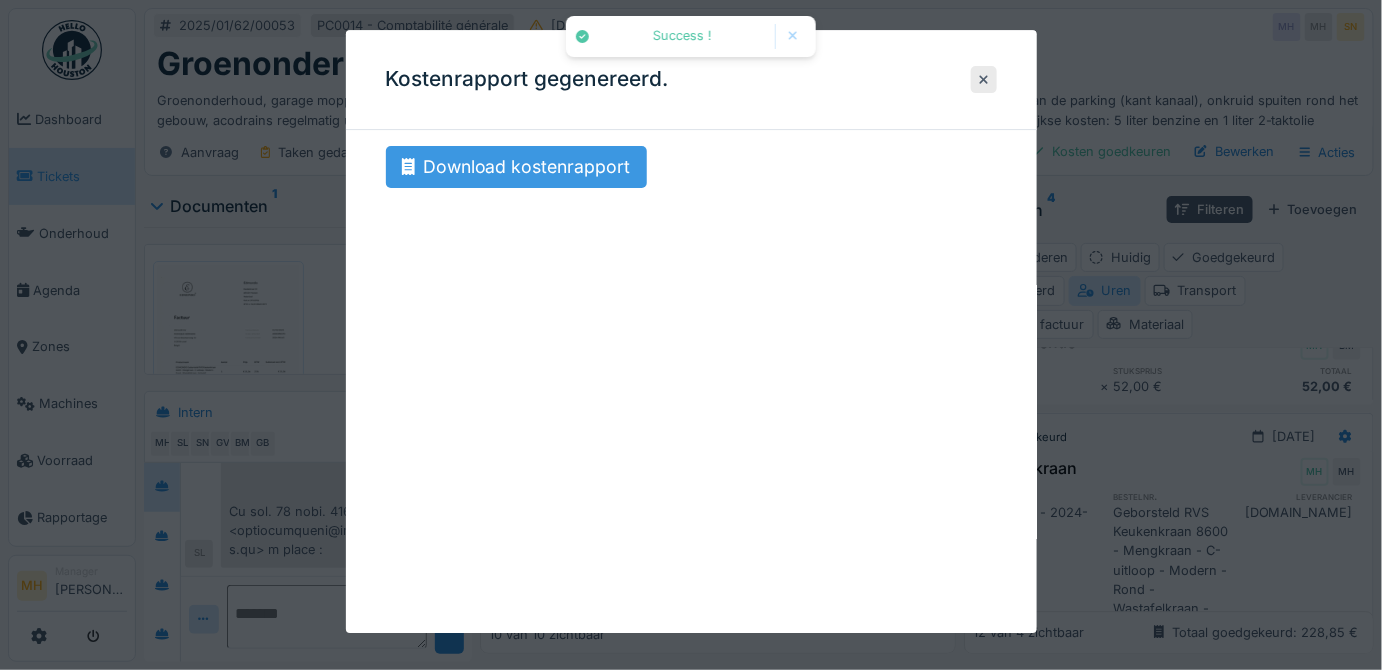 click on "Download kostenrapport" at bounding box center (516, 167) 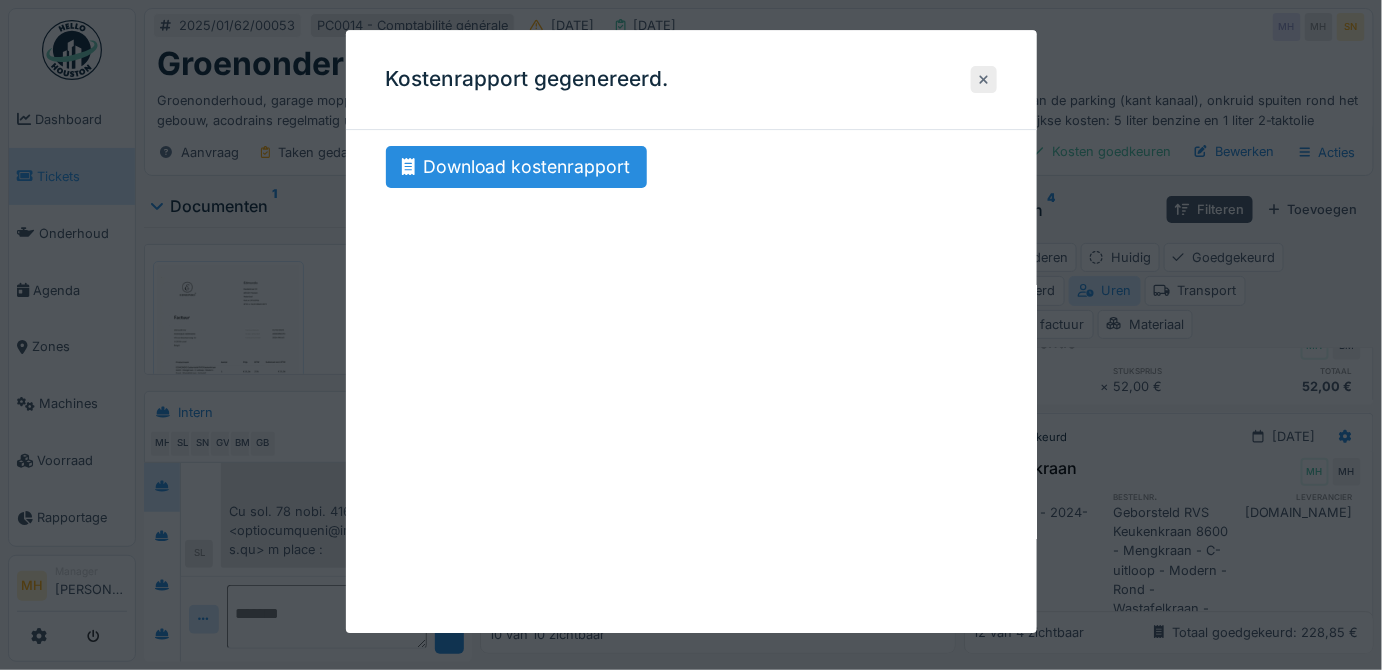 click at bounding box center [984, 79] 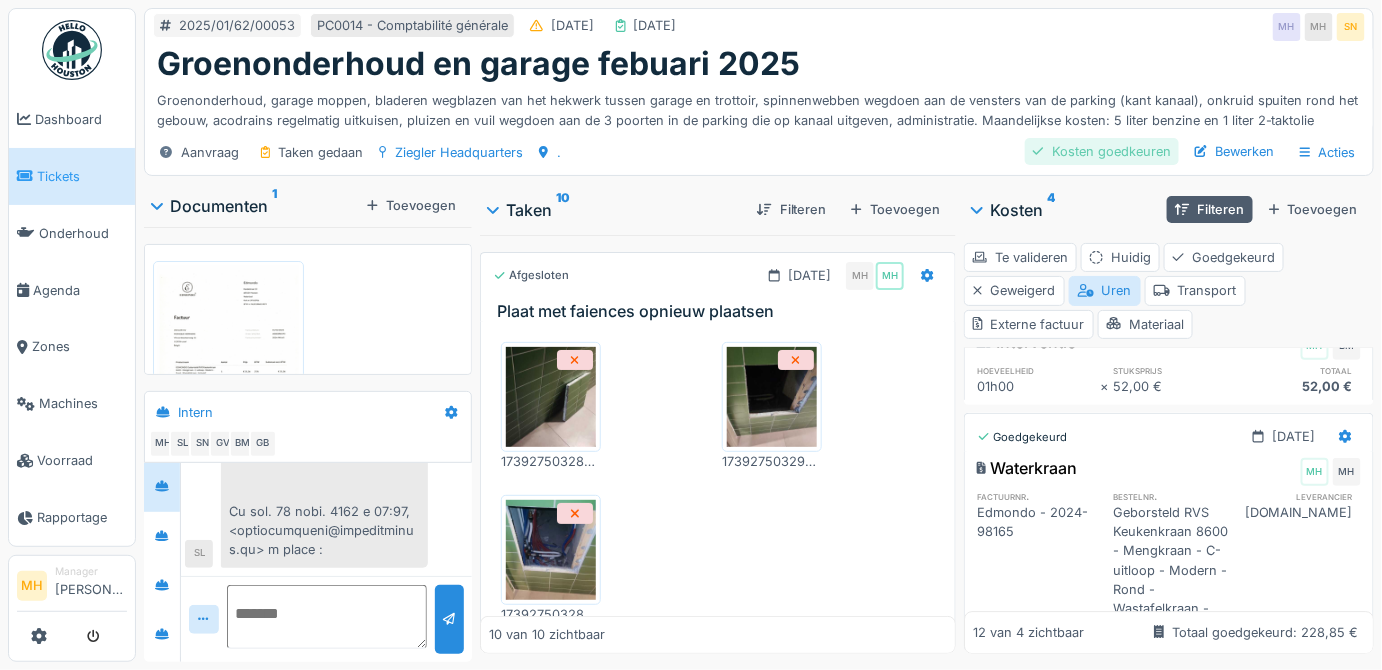 click on "Kosten goedkeuren" at bounding box center (1102, 151) 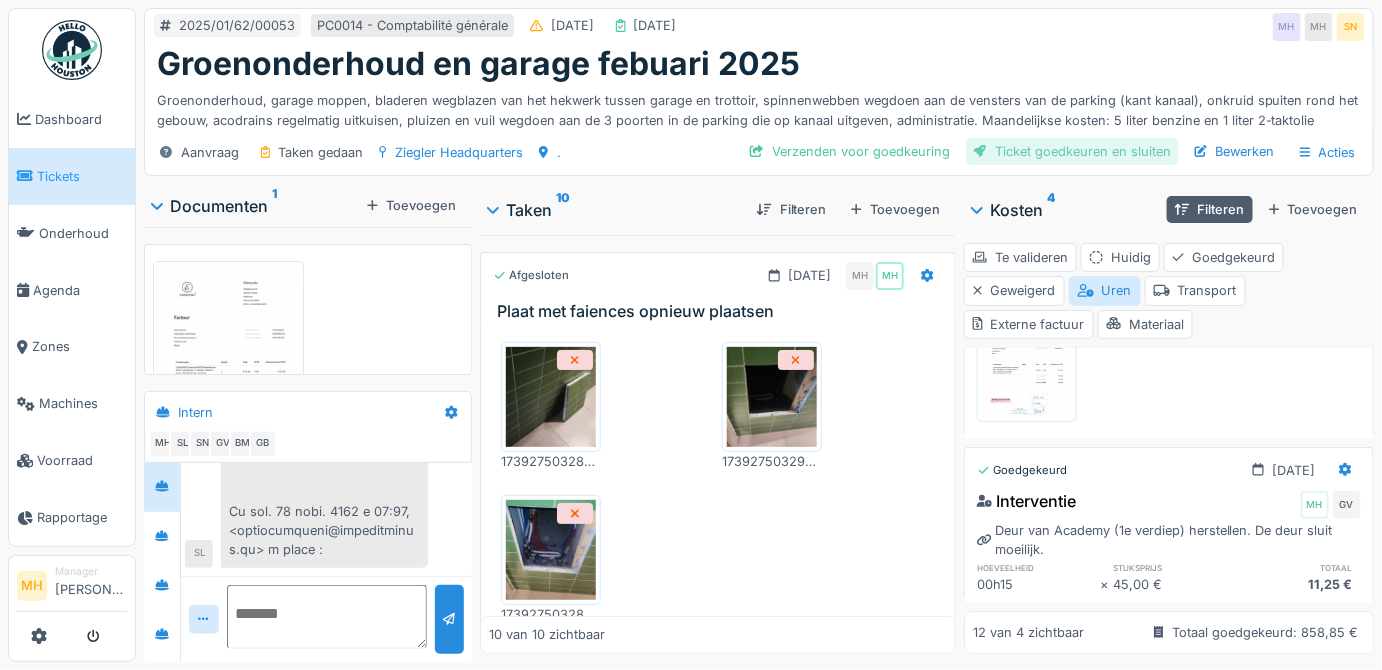 scroll, scrollTop: 2268, scrollLeft: 0, axis: vertical 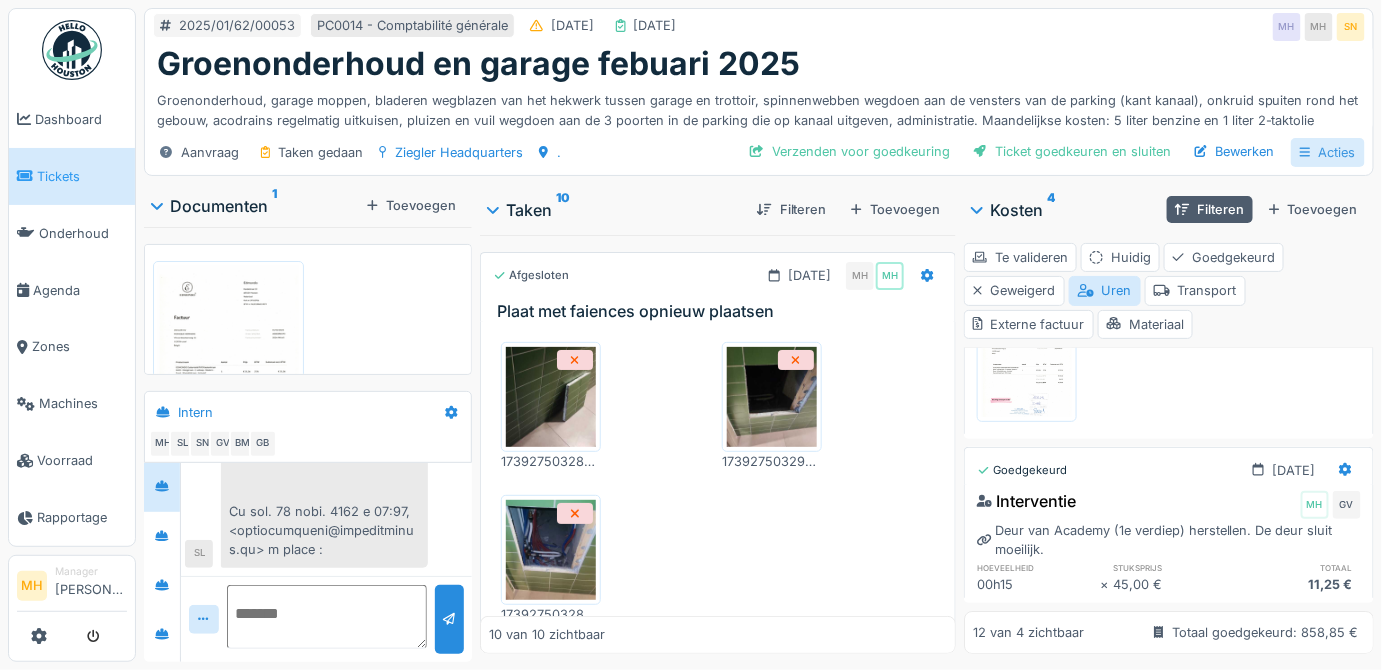 click on "Acties" at bounding box center (1328, 152) 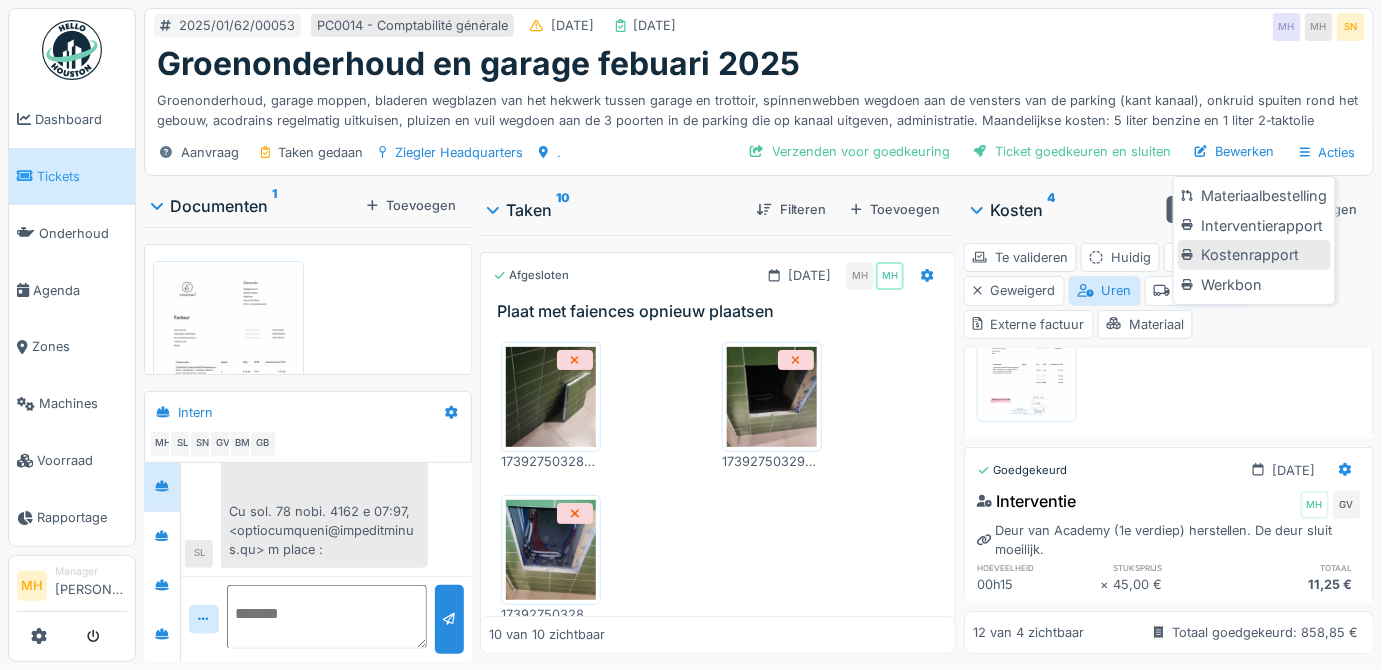 click on "Kostenrapport" at bounding box center (1254, 255) 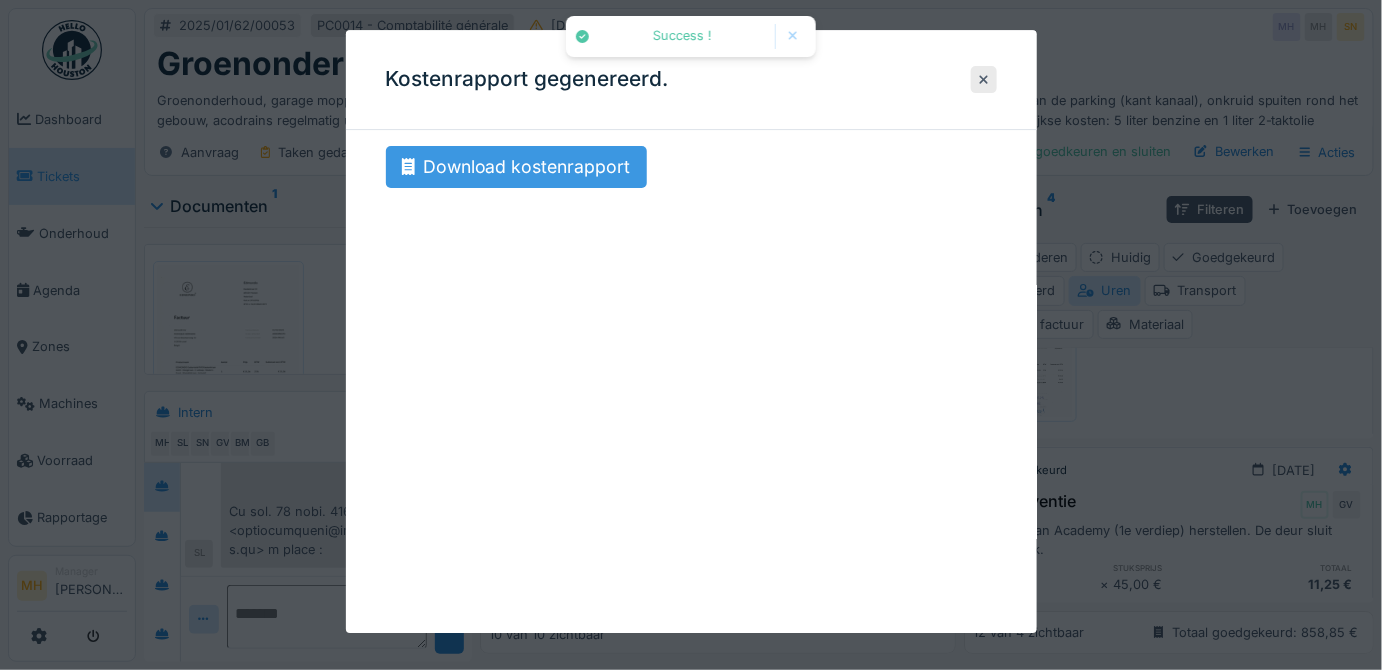 click on "Download kostenrapport" at bounding box center (516, 167) 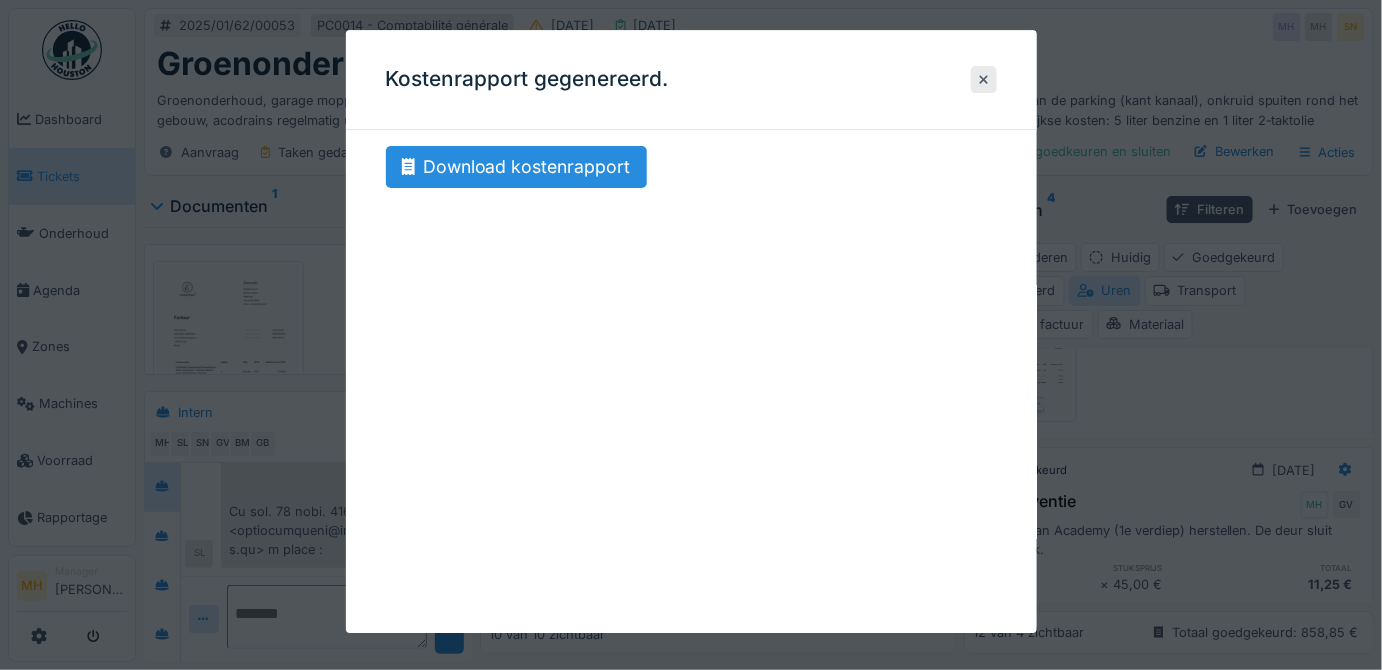 scroll, scrollTop: 0, scrollLeft: 0, axis: both 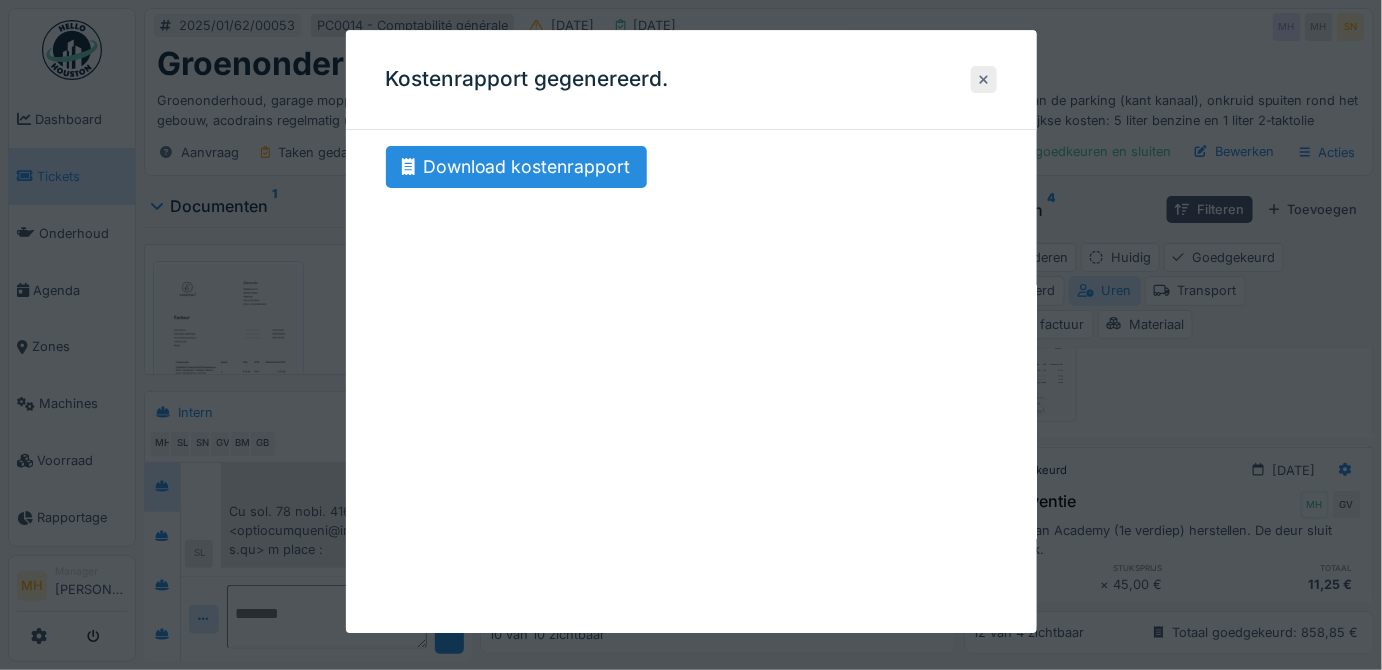 click at bounding box center [984, 79] 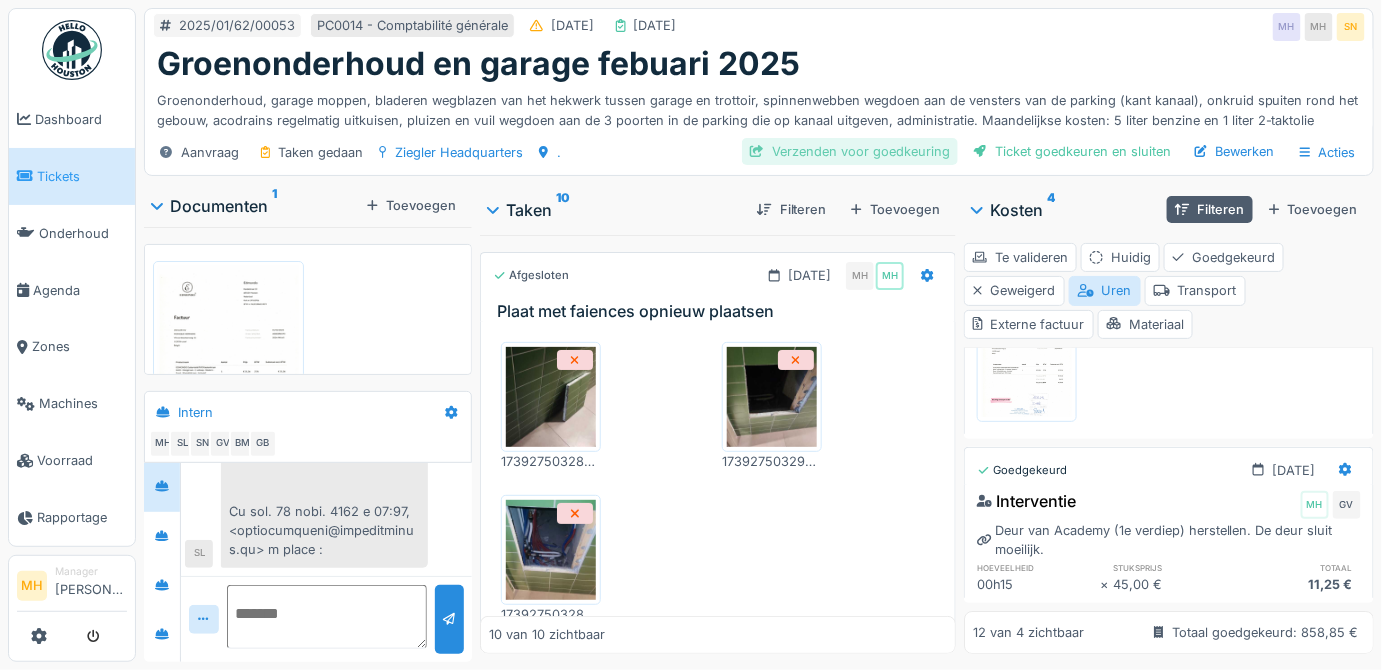 click on "Verzenden voor goedkeuring" at bounding box center [850, 151] 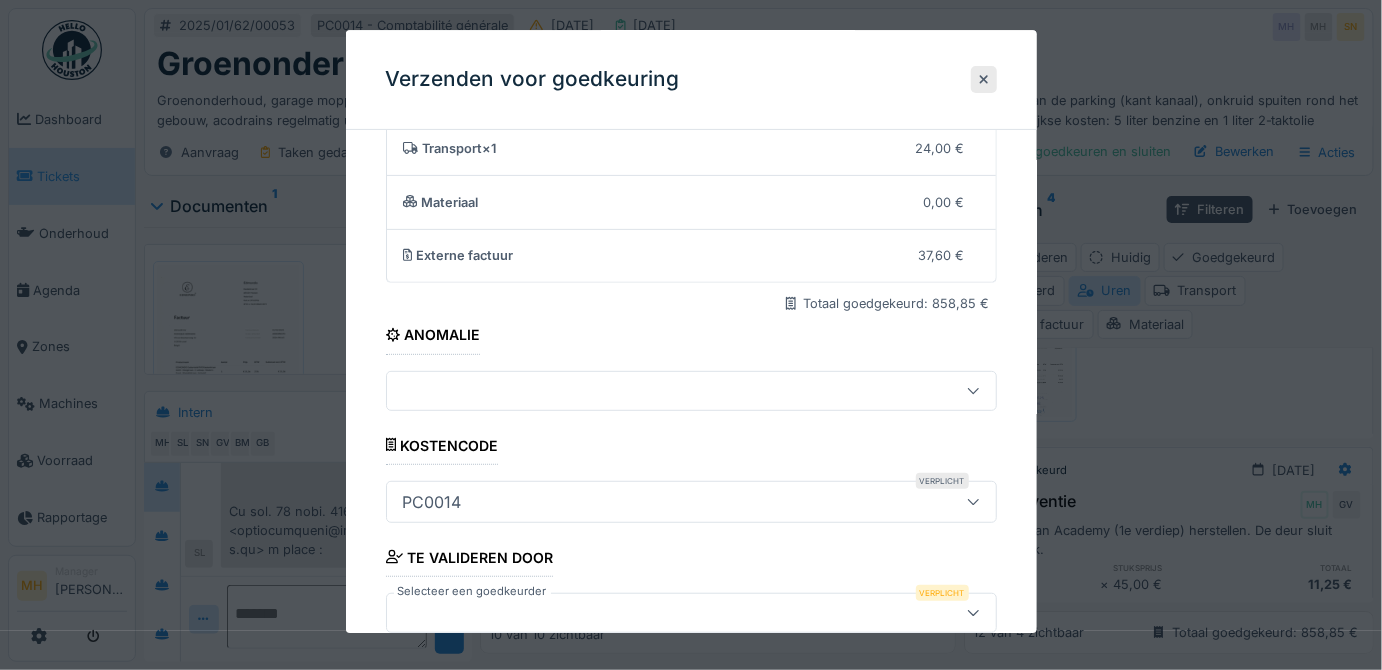 scroll, scrollTop: 234, scrollLeft: 0, axis: vertical 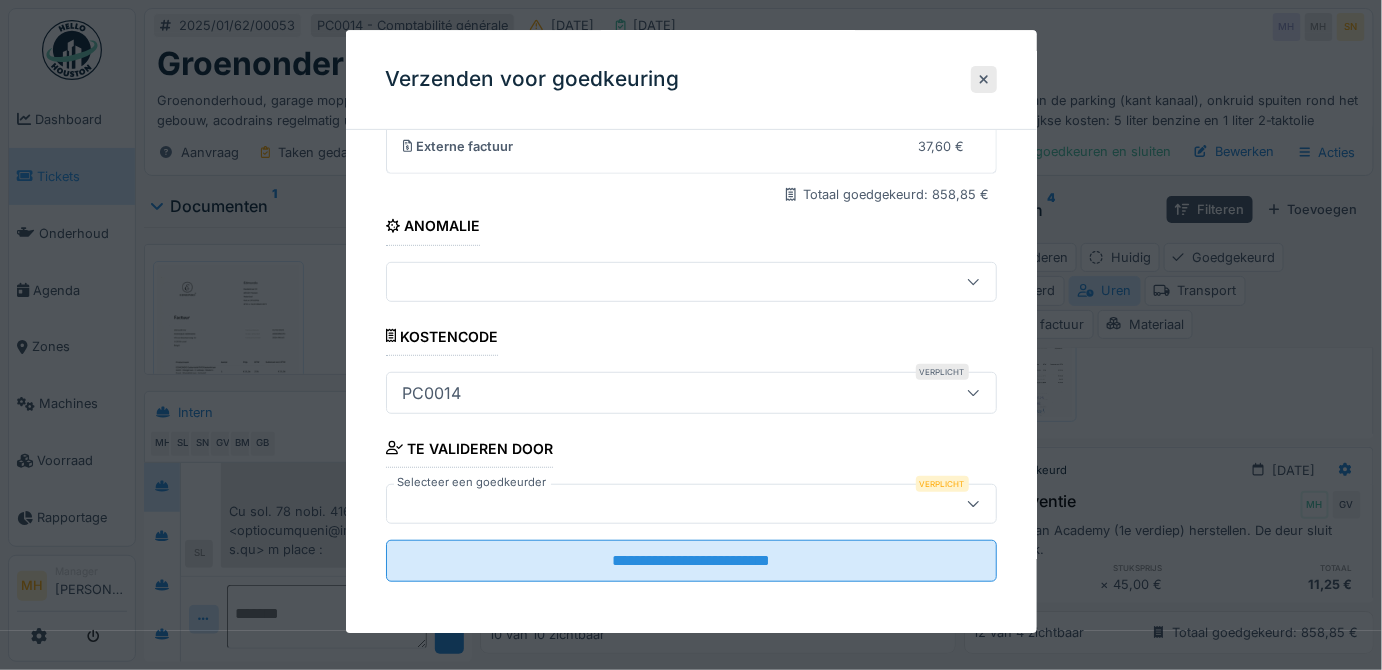 click at bounding box center (661, 504) 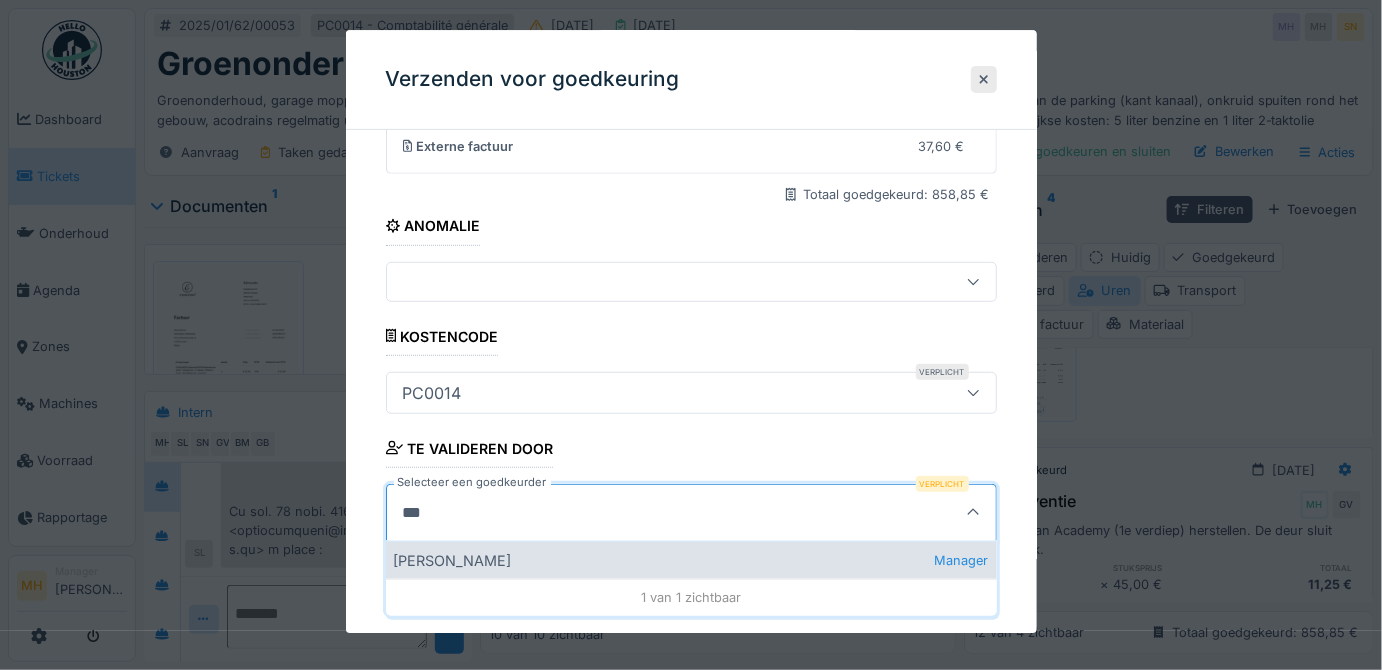 type on "***" 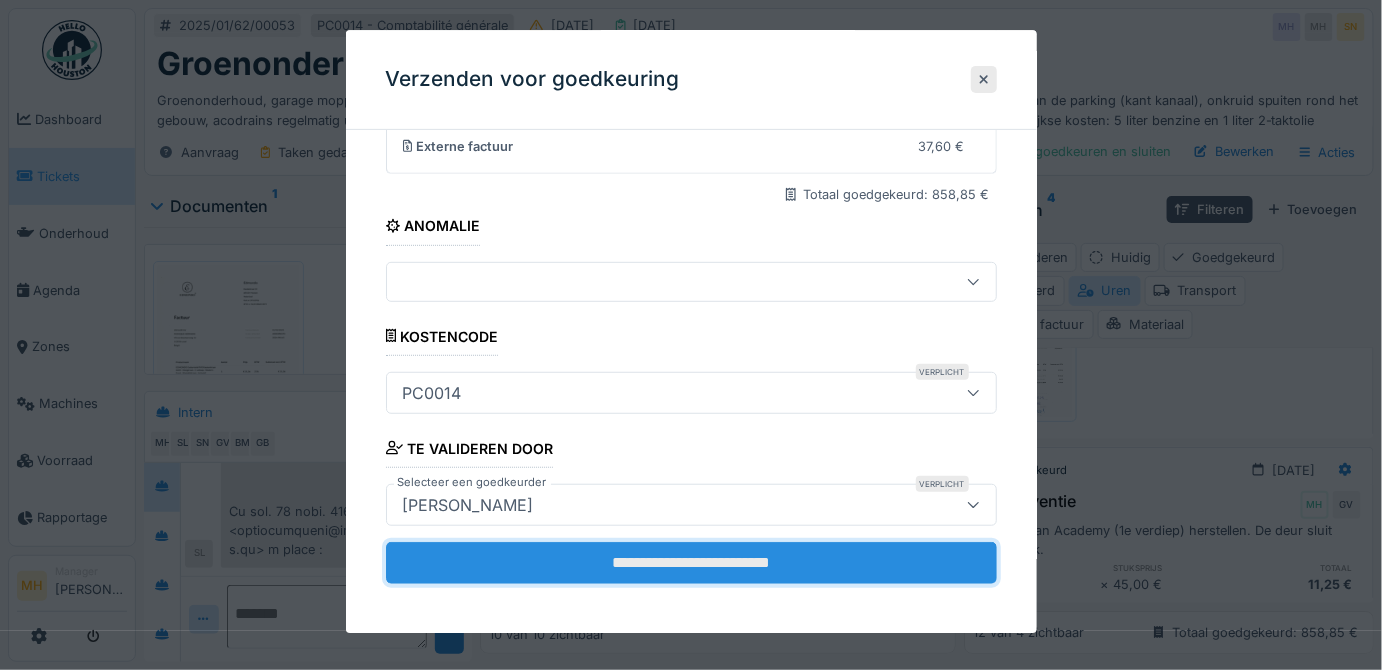 click on "**********" at bounding box center (691, 563) 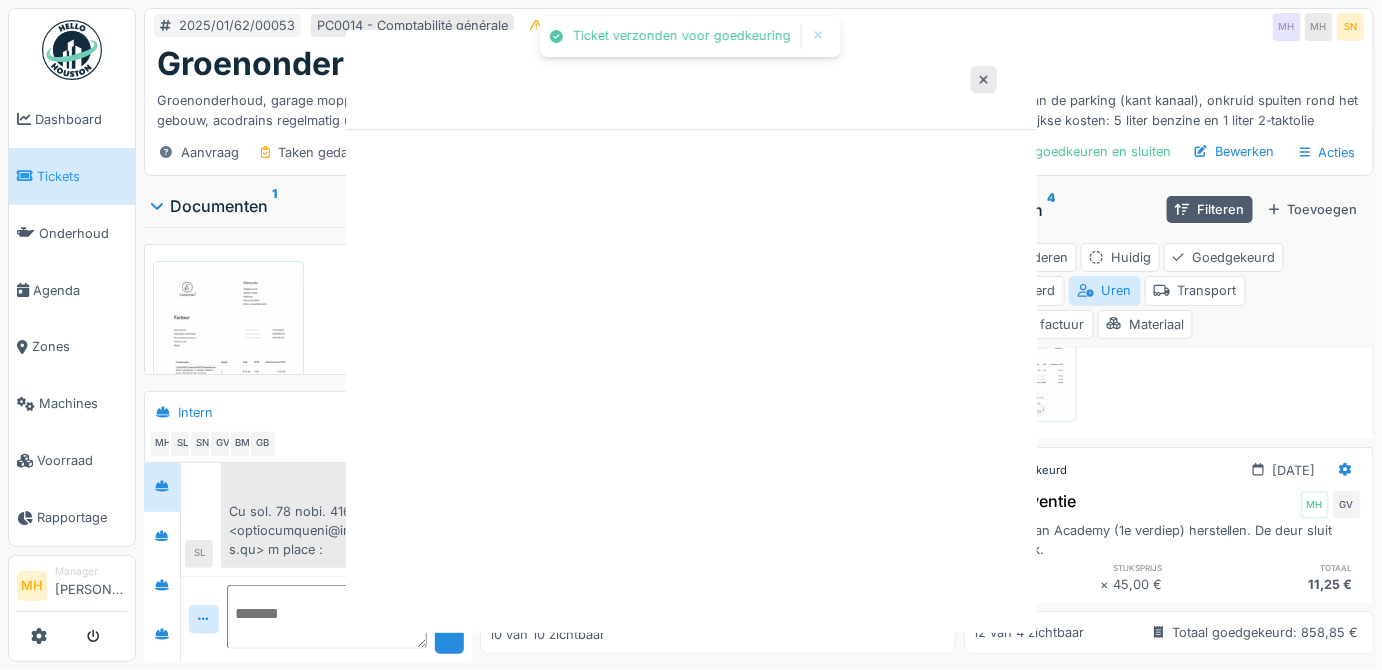 scroll, scrollTop: 0, scrollLeft: 0, axis: both 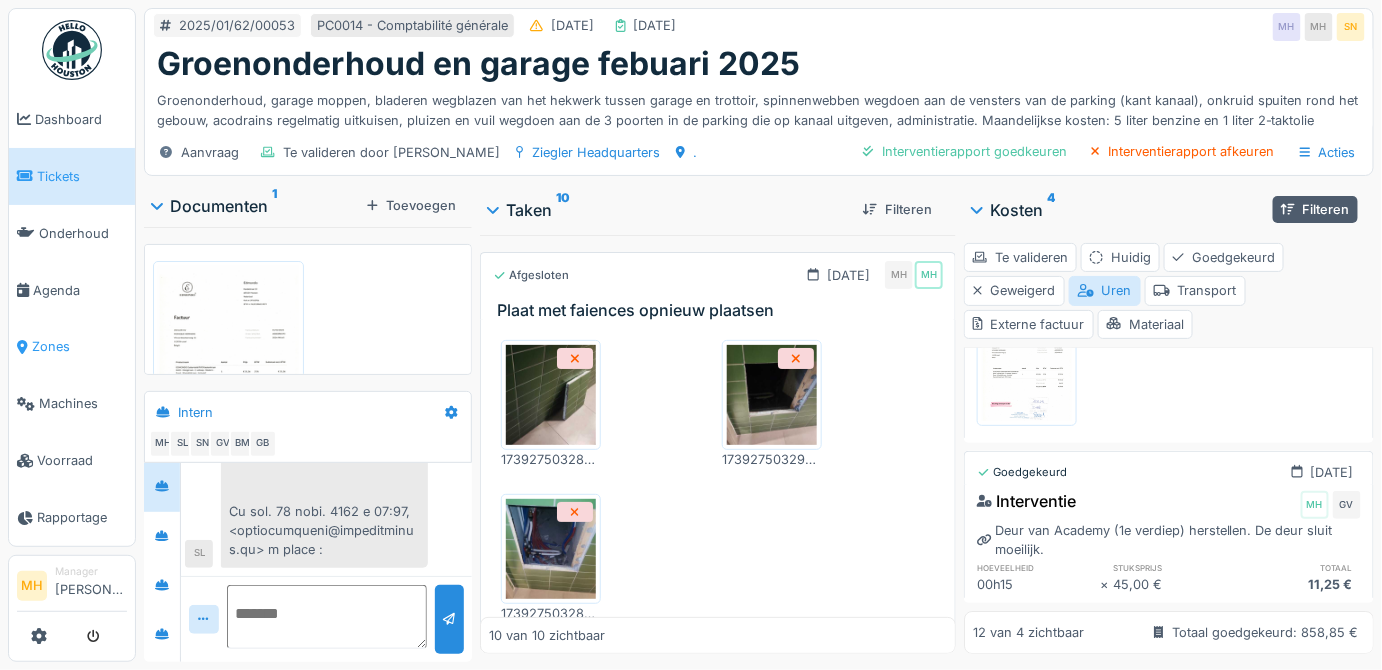 click on "Zones" at bounding box center (79, 346) 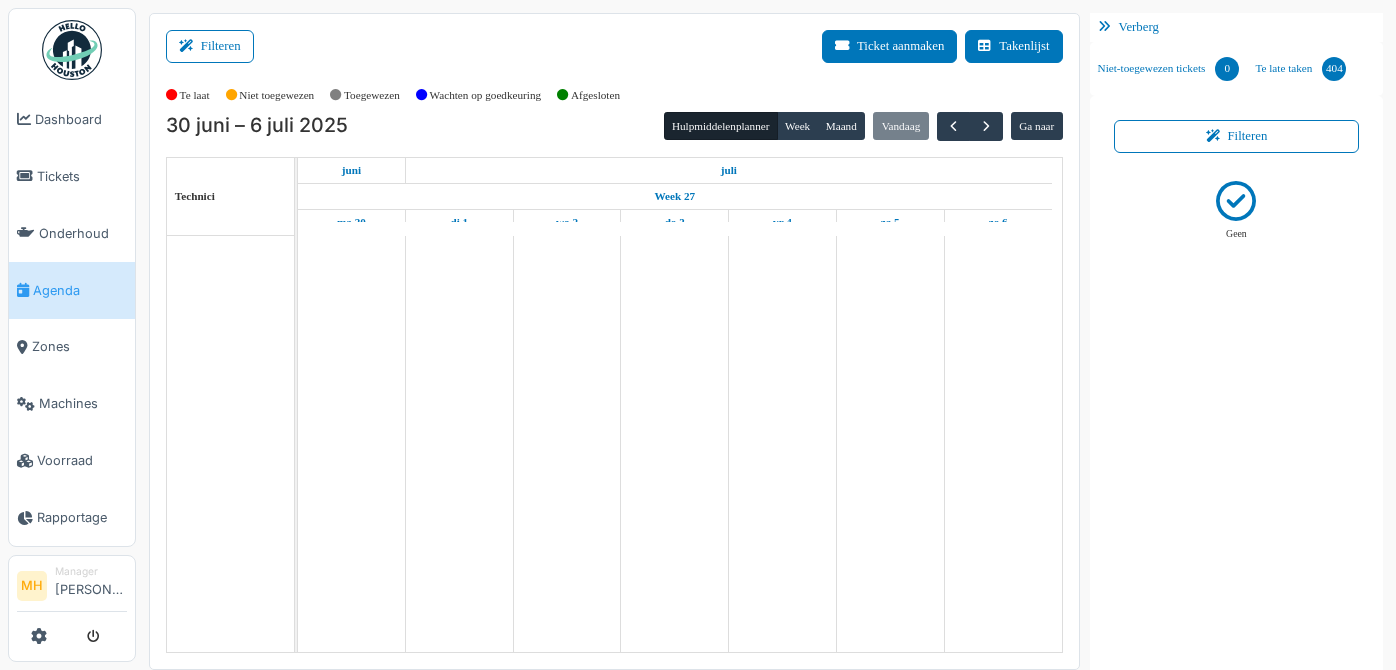 scroll, scrollTop: 0, scrollLeft: 0, axis: both 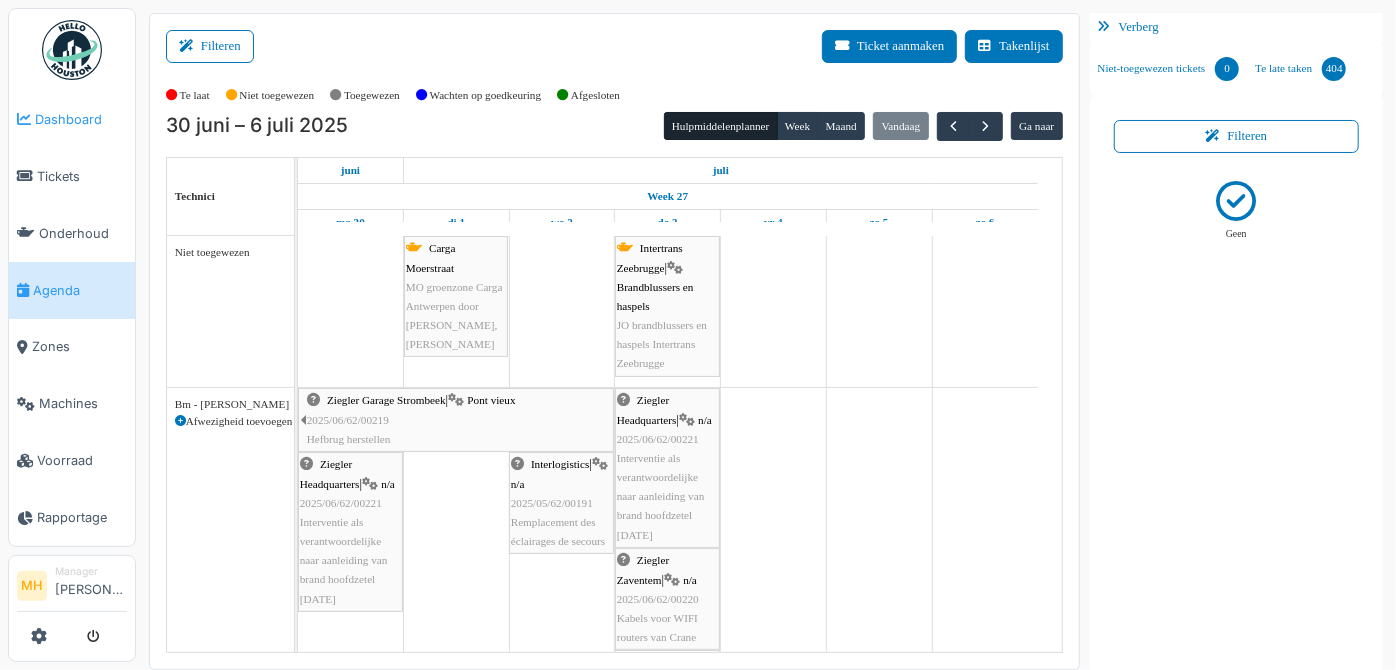 click on "Dashboard" at bounding box center [81, 119] 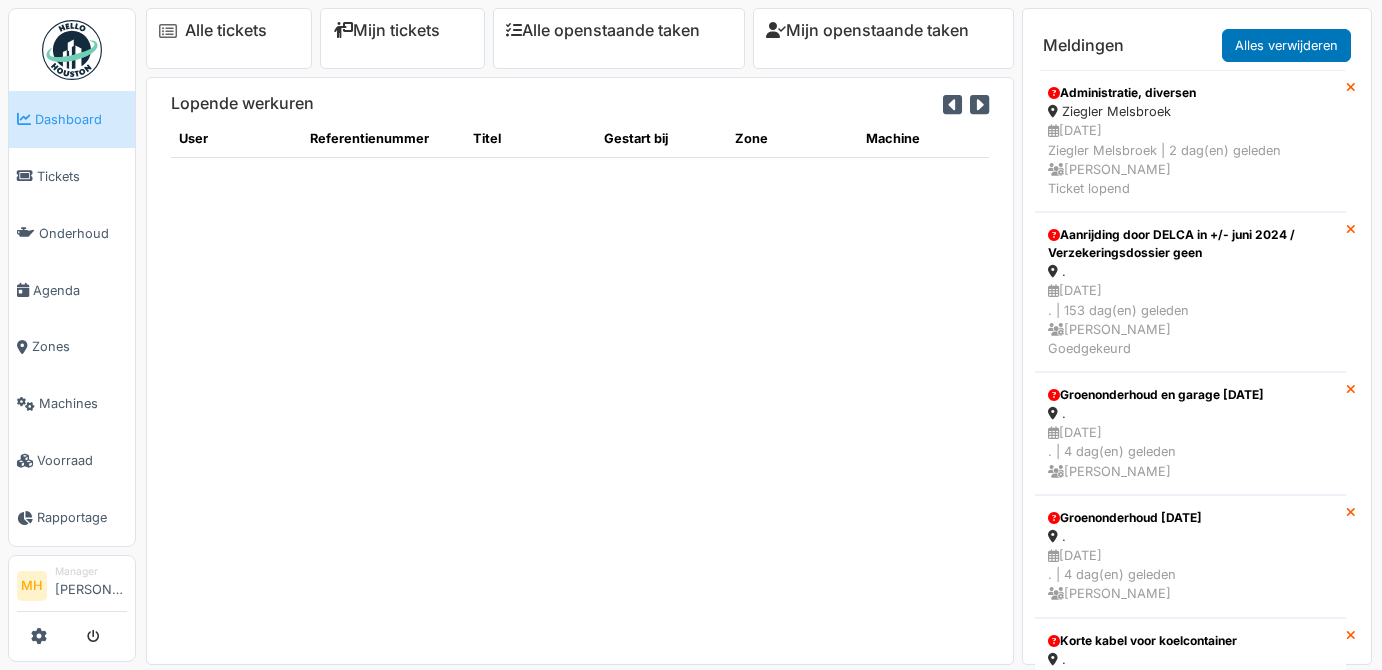 scroll, scrollTop: 0, scrollLeft: 0, axis: both 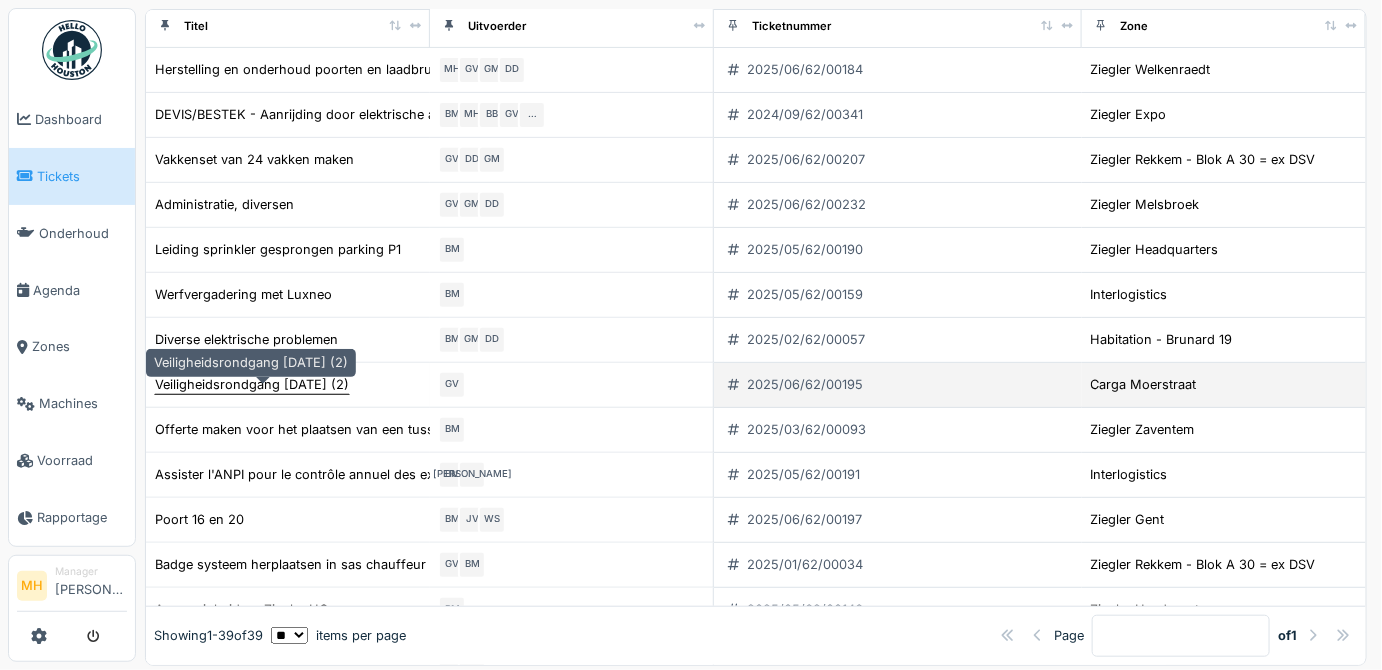 click on "Veiligheidsrondgang [DATE] (2)" at bounding box center [252, 384] 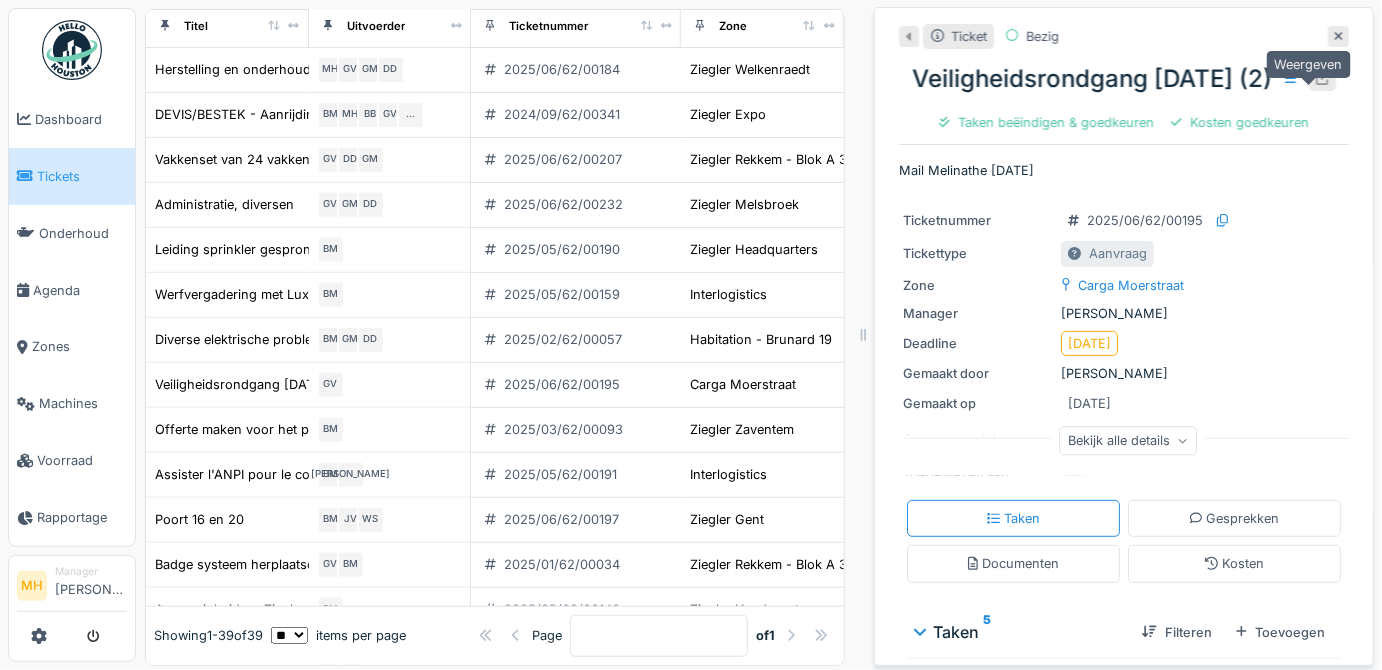 click 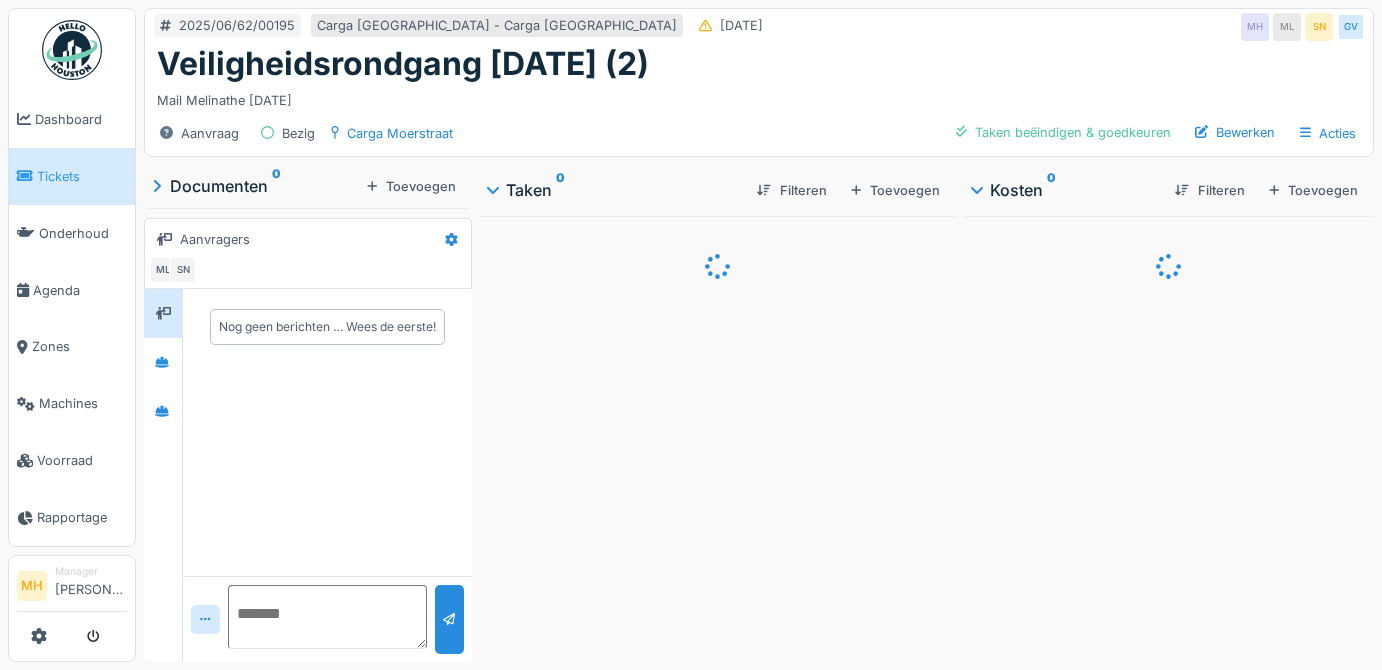 scroll, scrollTop: 0, scrollLeft: 0, axis: both 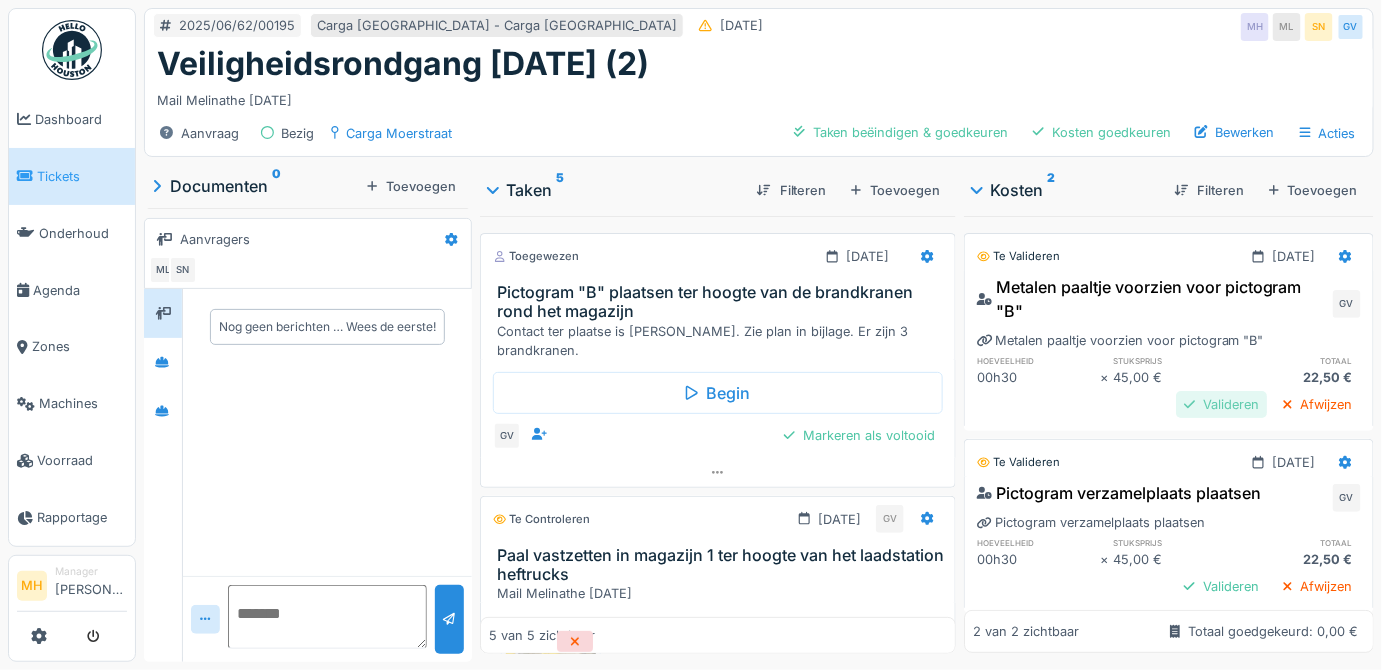 click on "Valideren" at bounding box center [1221, 404] 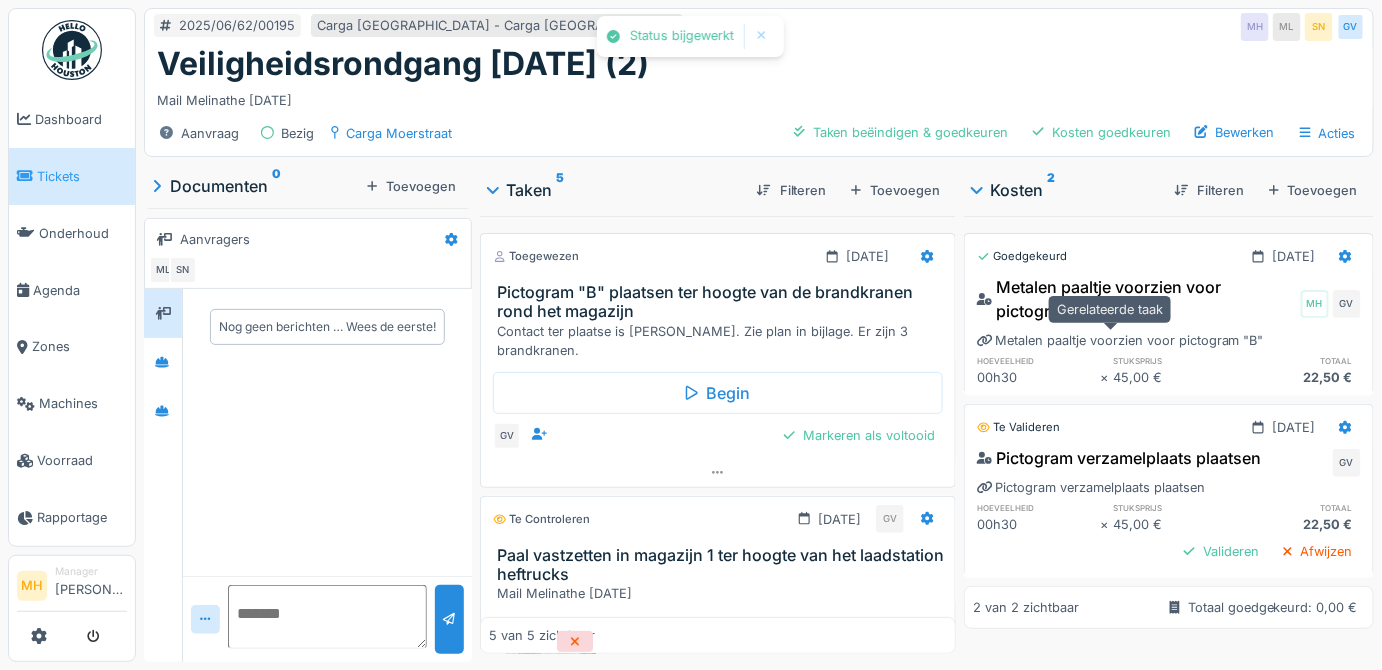 scroll, scrollTop: 13, scrollLeft: 0, axis: vertical 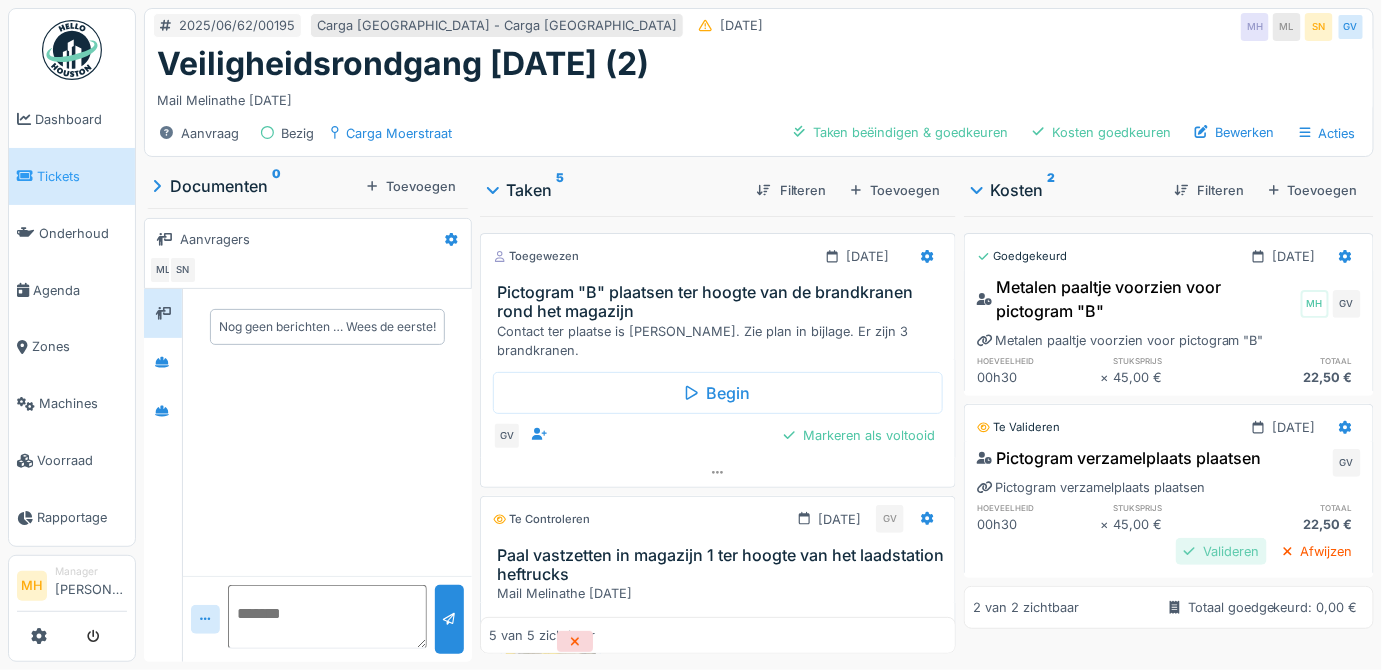 click on "Valideren" at bounding box center (1221, 551) 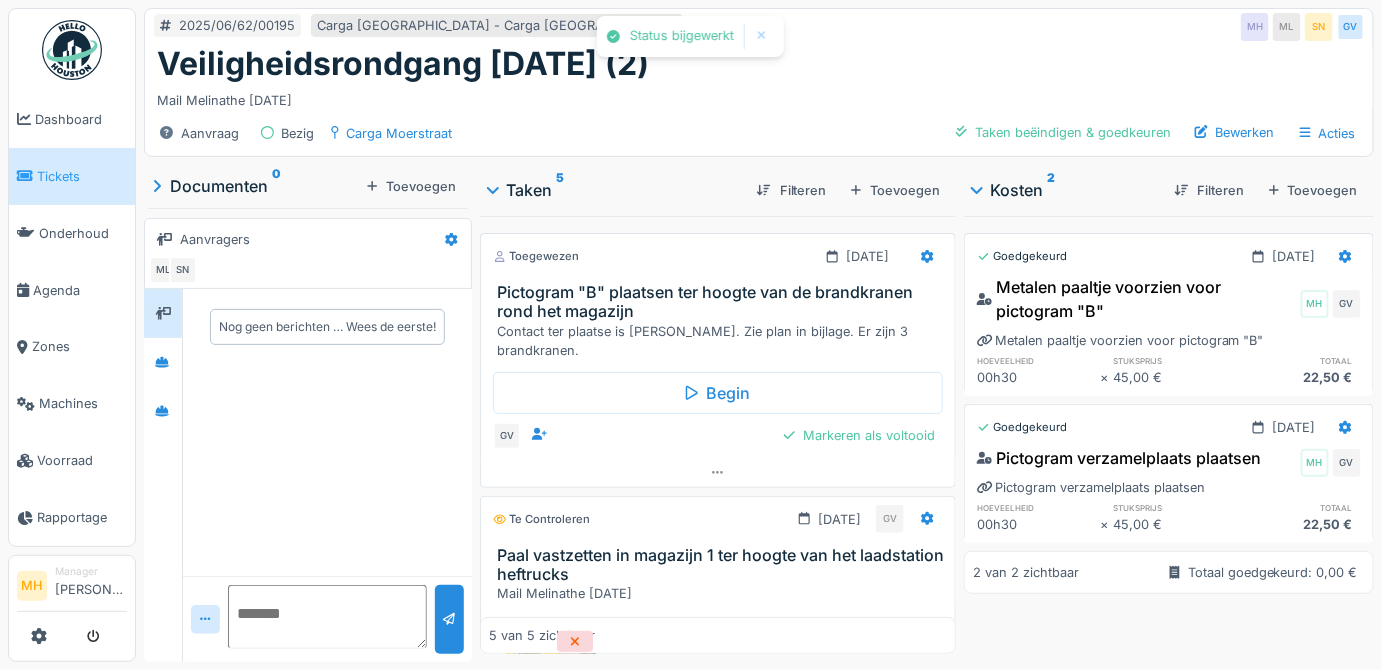 scroll, scrollTop: 0, scrollLeft: 0, axis: both 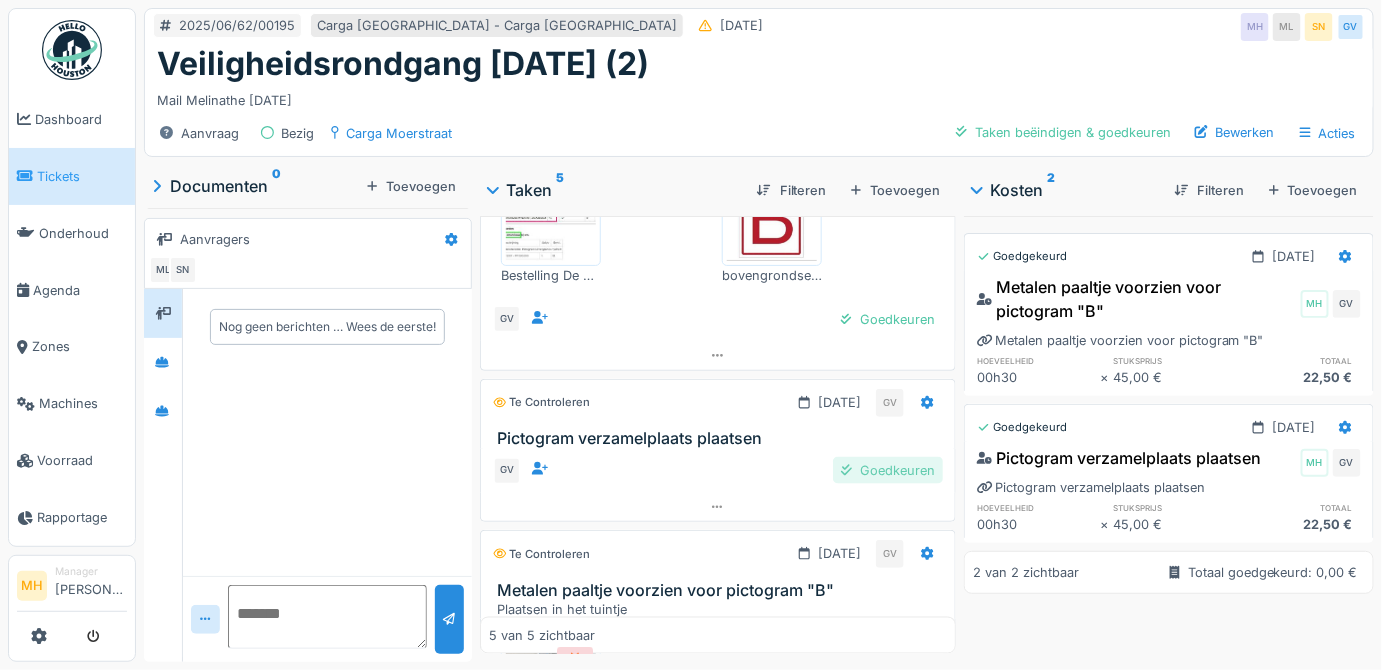 click on "Goedkeuren" at bounding box center (888, 470) 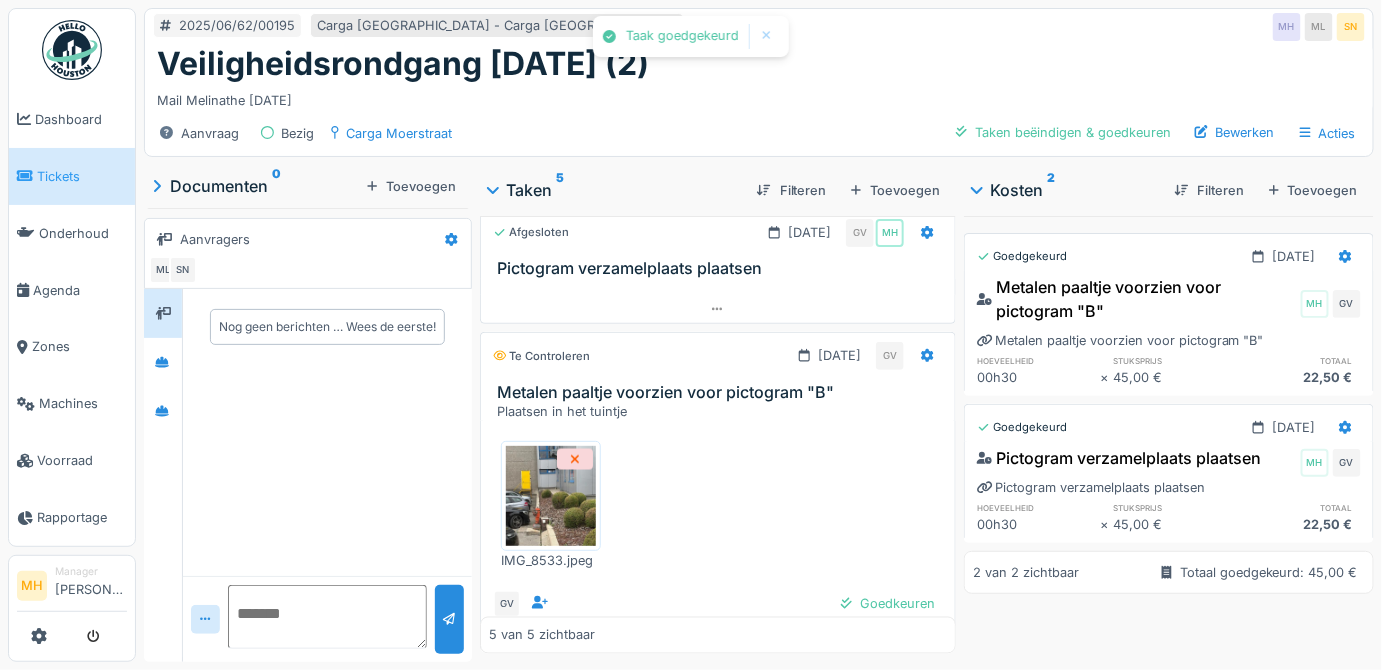 scroll, scrollTop: 1000, scrollLeft: 0, axis: vertical 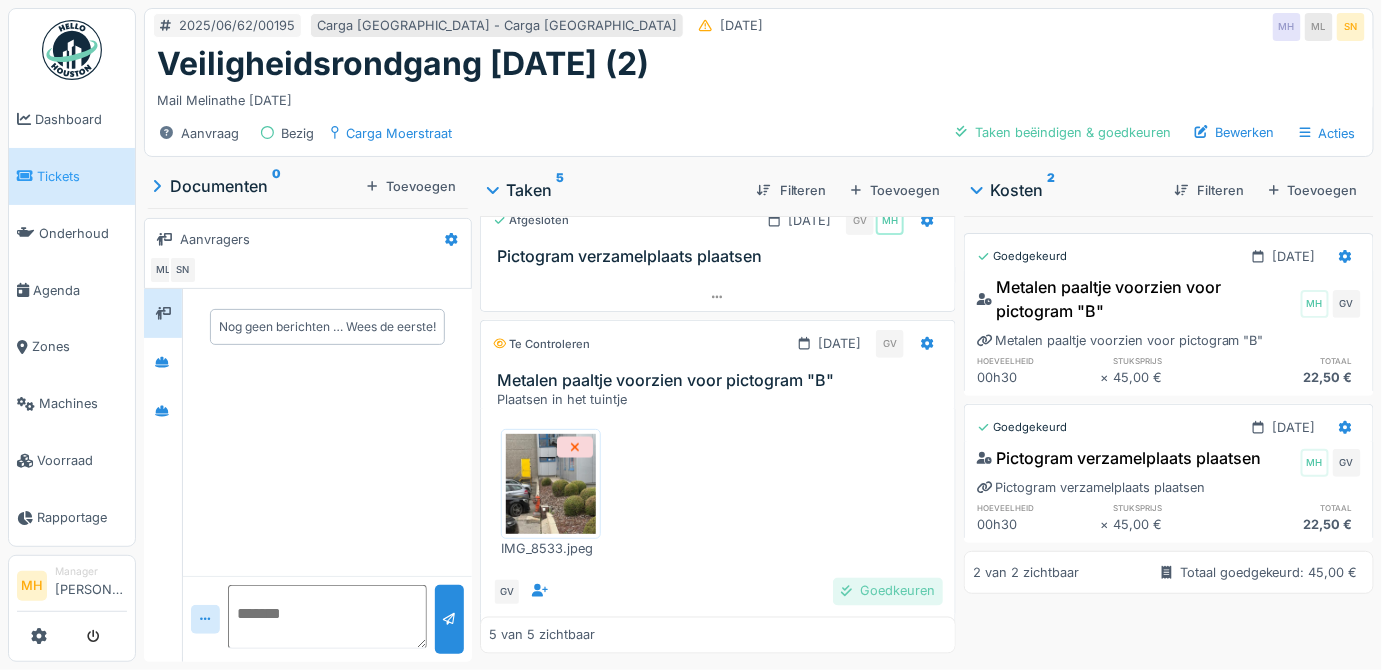 click on "Goedkeuren" at bounding box center [888, 591] 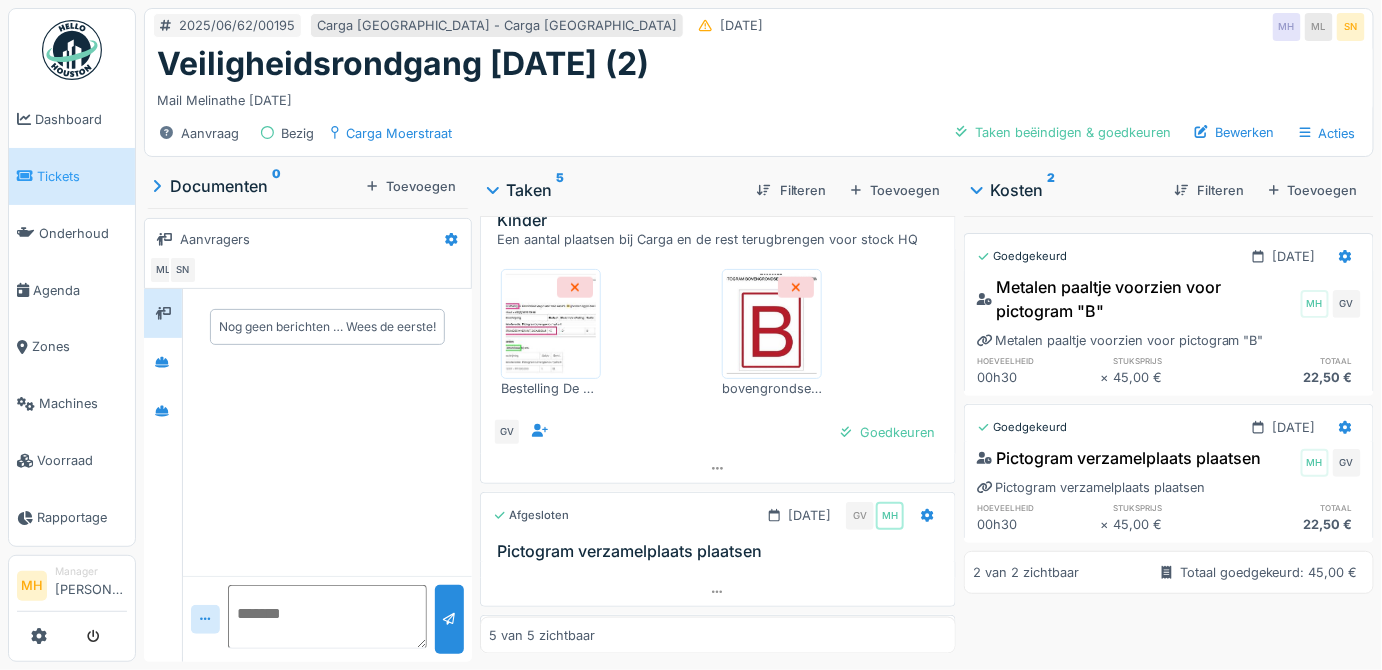 scroll, scrollTop: 614, scrollLeft: 0, axis: vertical 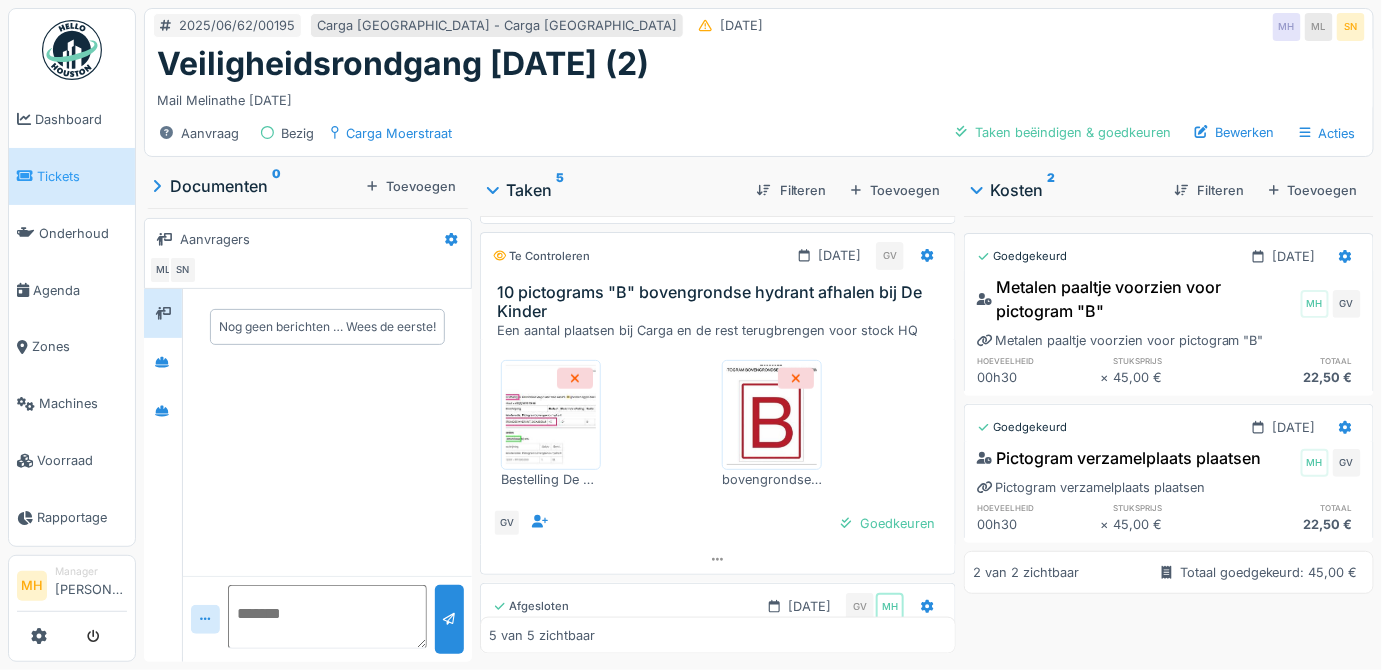 click at bounding box center [551, 415] 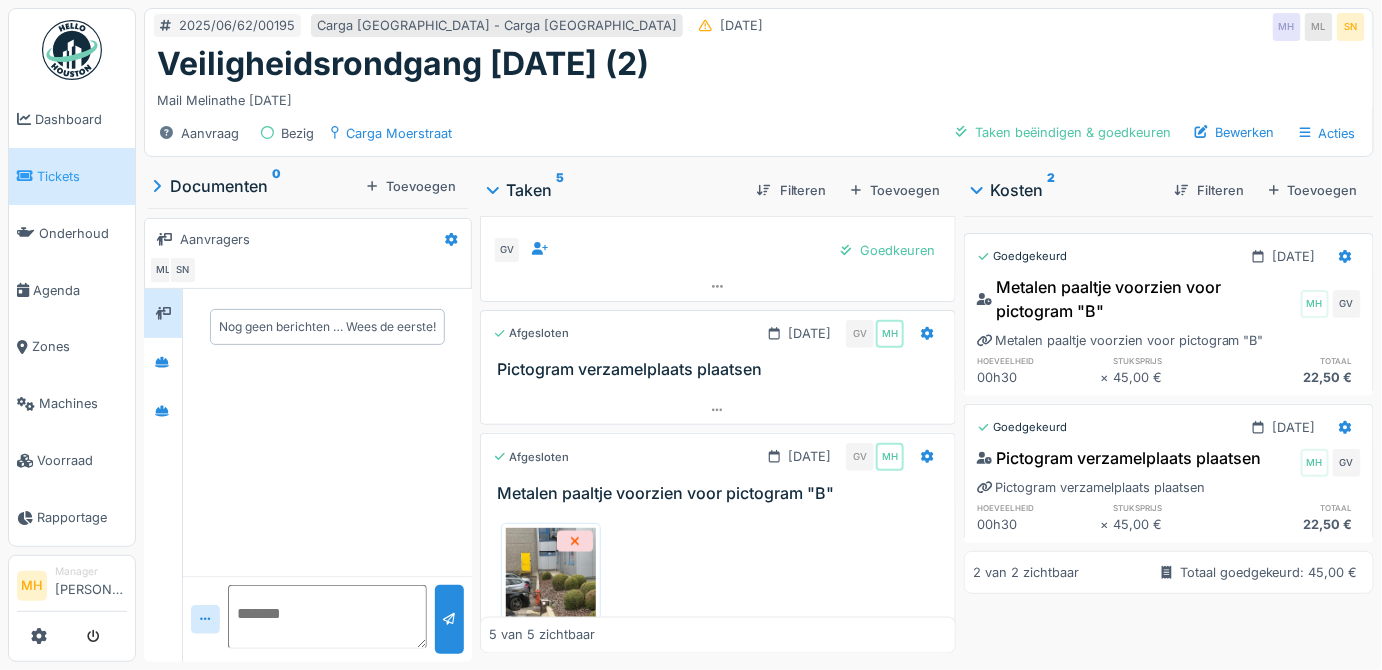 scroll, scrollTop: 977, scrollLeft: 0, axis: vertical 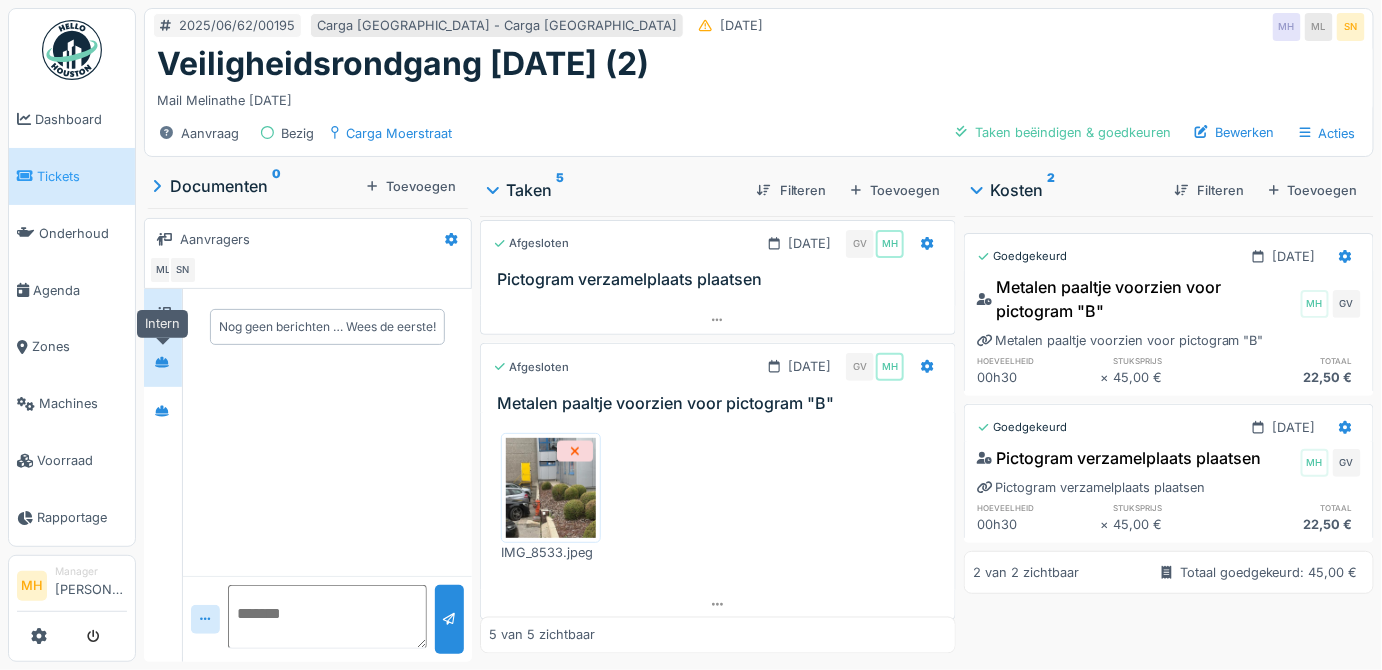 click at bounding box center [162, 362] 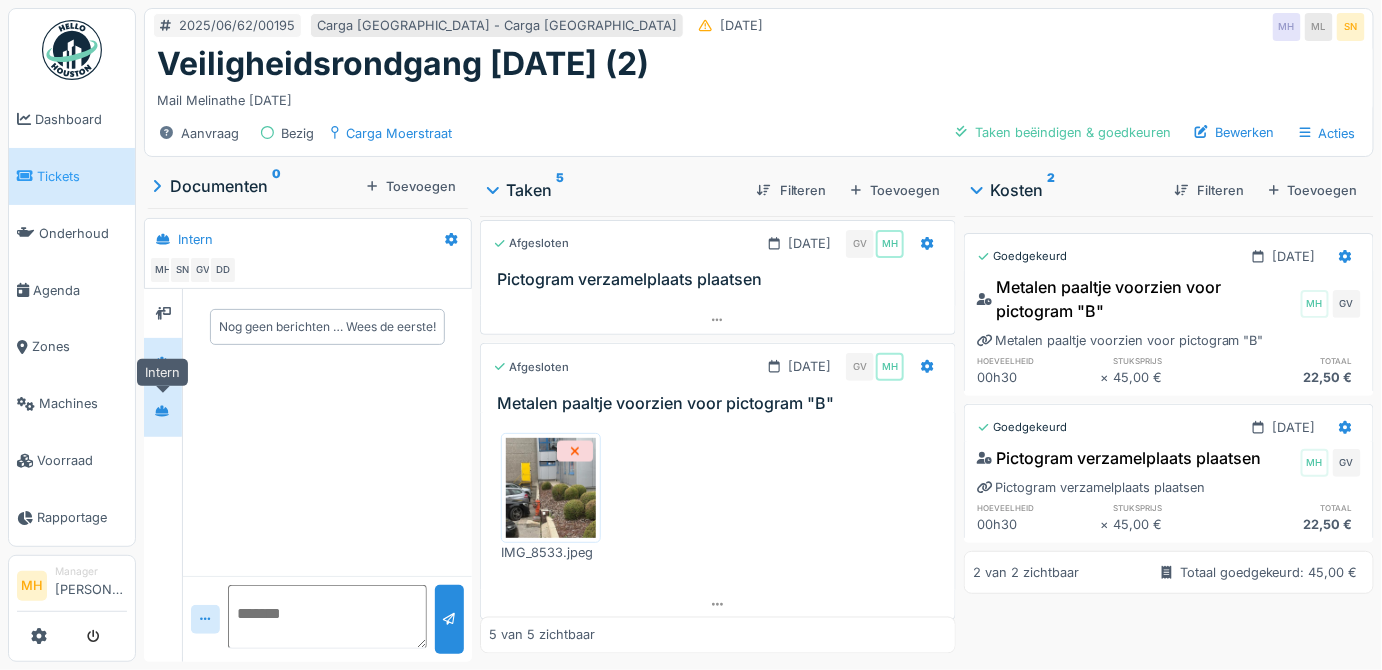 click at bounding box center (162, 411) 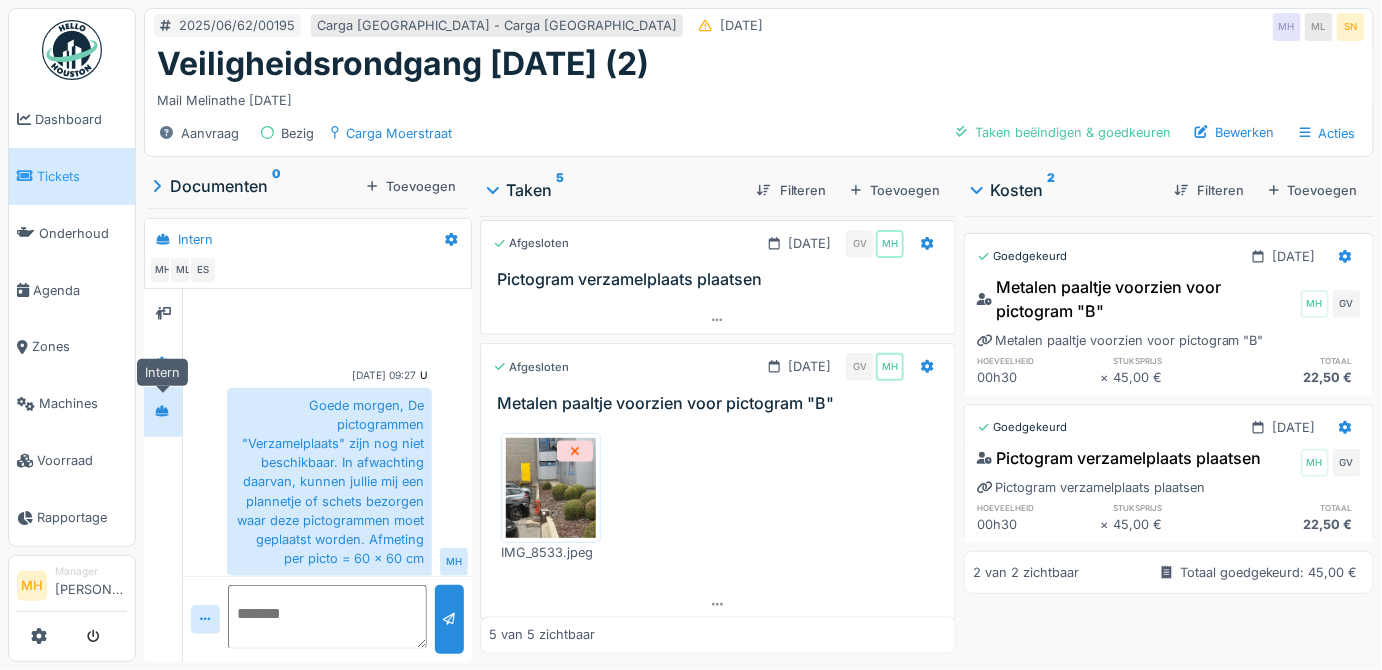scroll, scrollTop: 25, scrollLeft: 0, axis: vertical 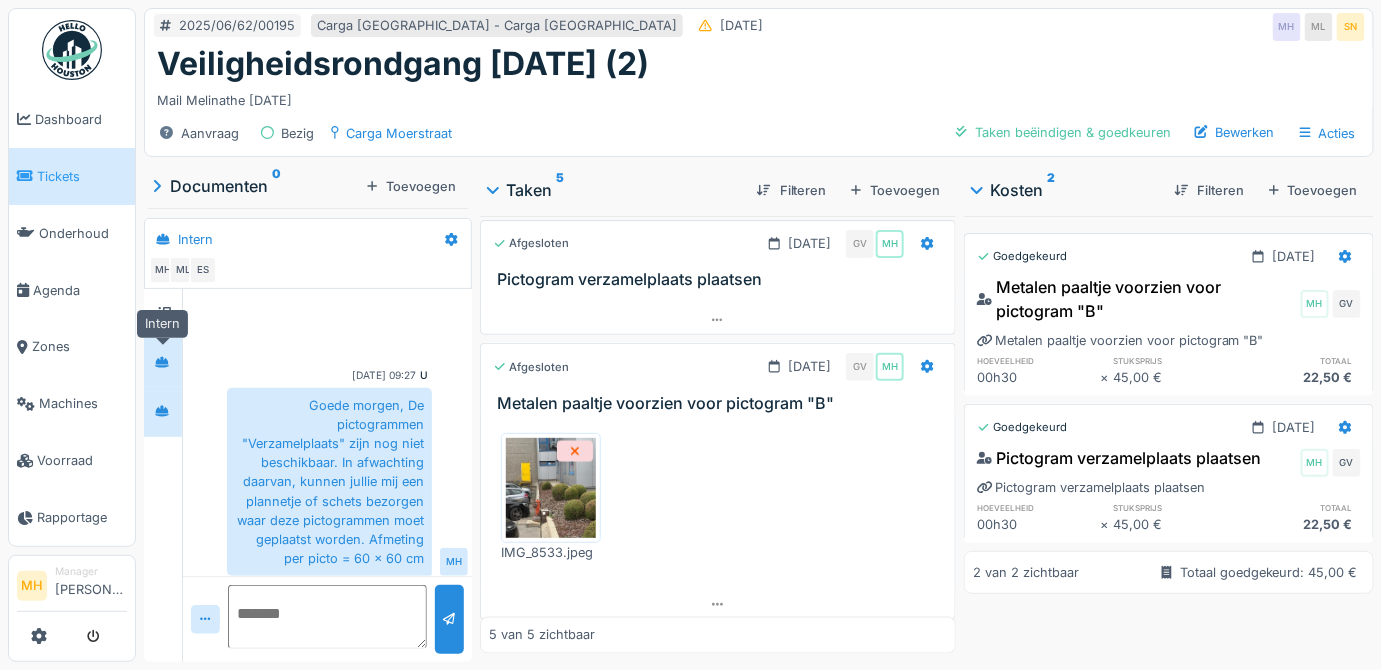 click at bounding box center [162, 362] 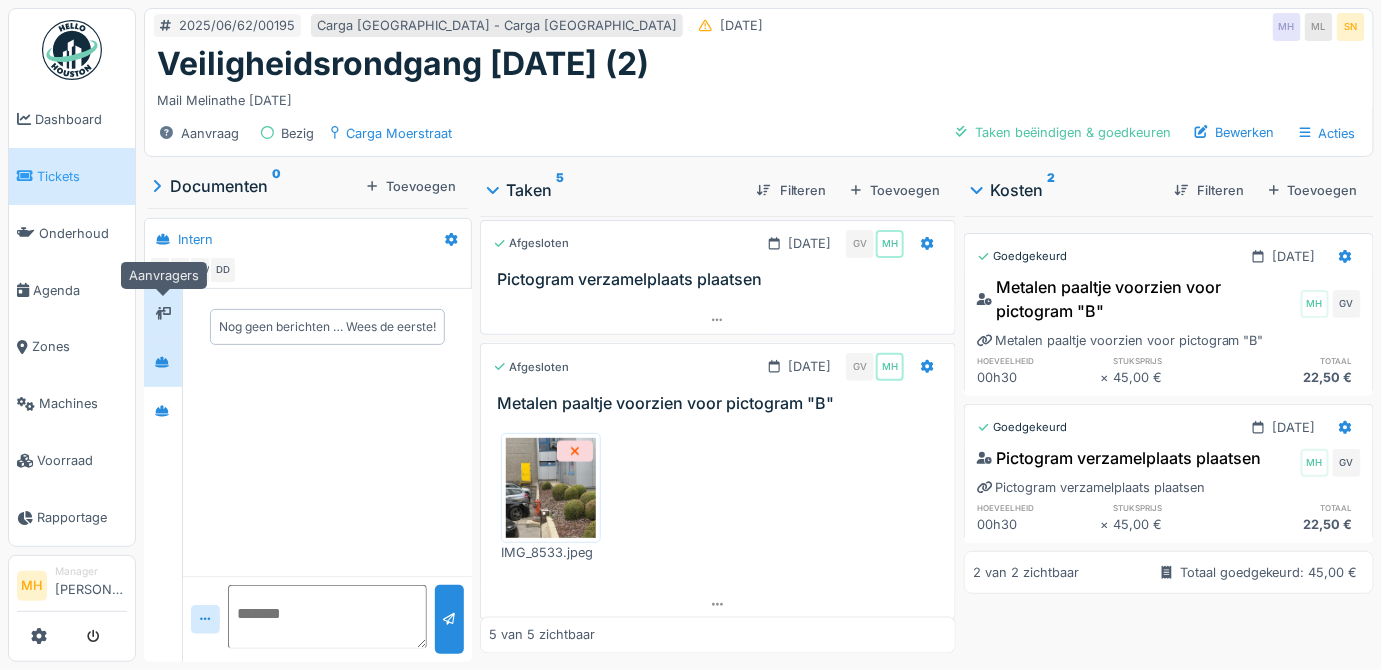 click 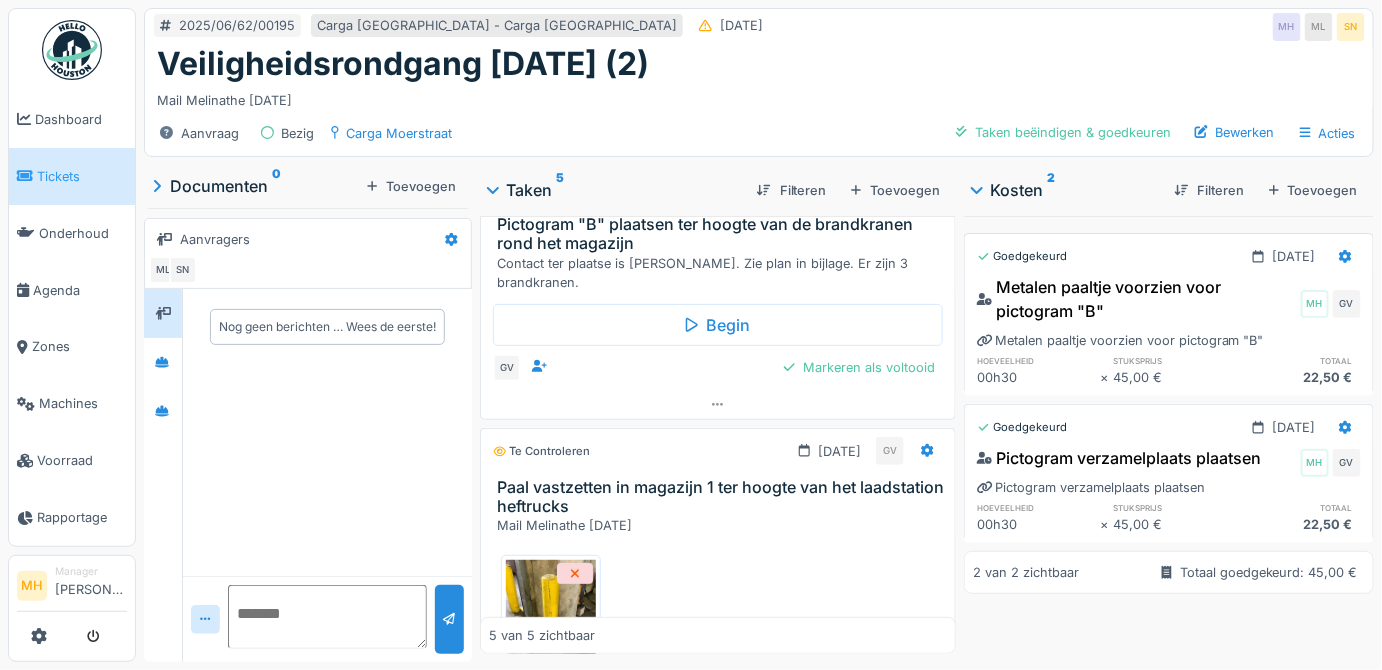 scroll, scrollTop: 0, scrollLeft: 0, axis: both 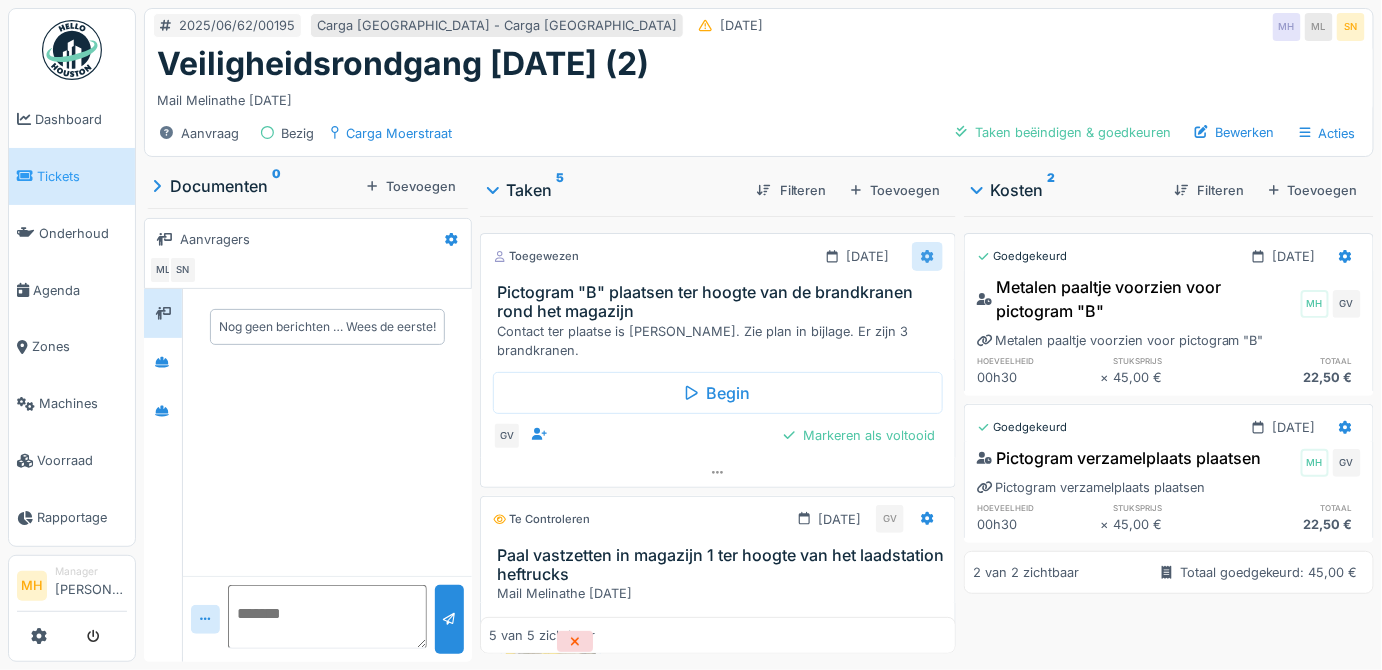 click 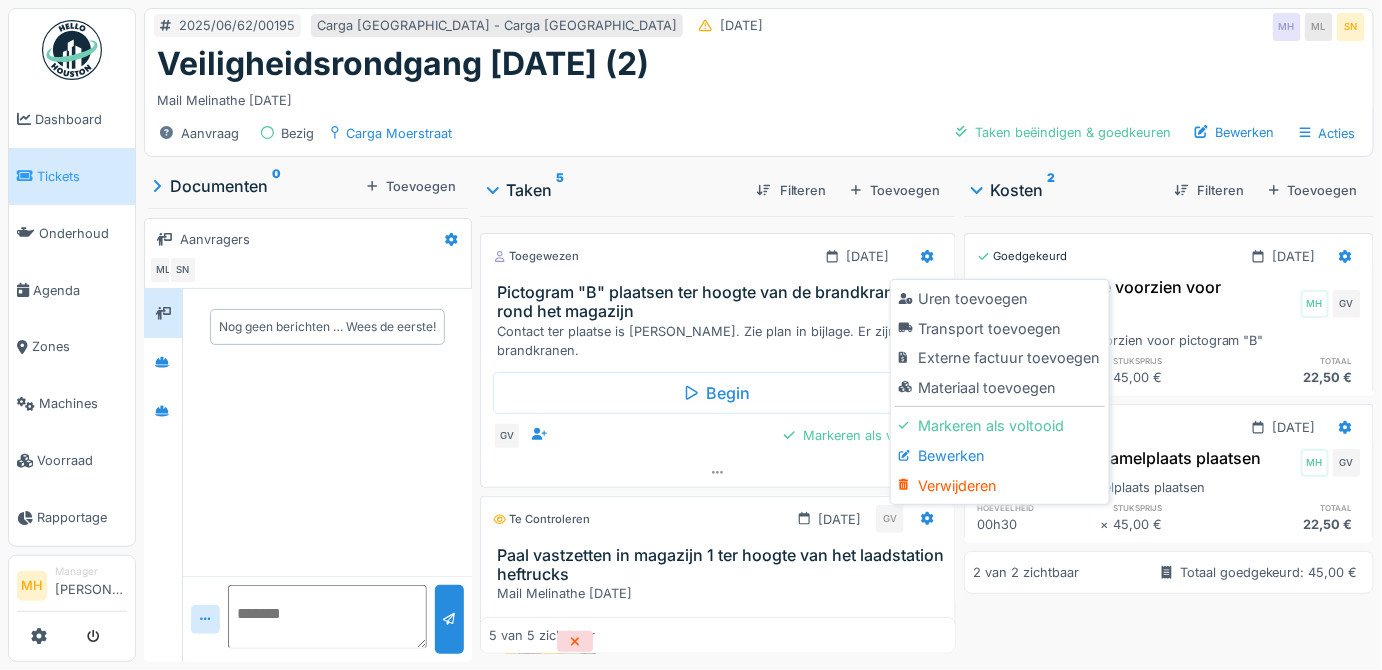 click on "Bewerken" at bounding box center [999, 456] 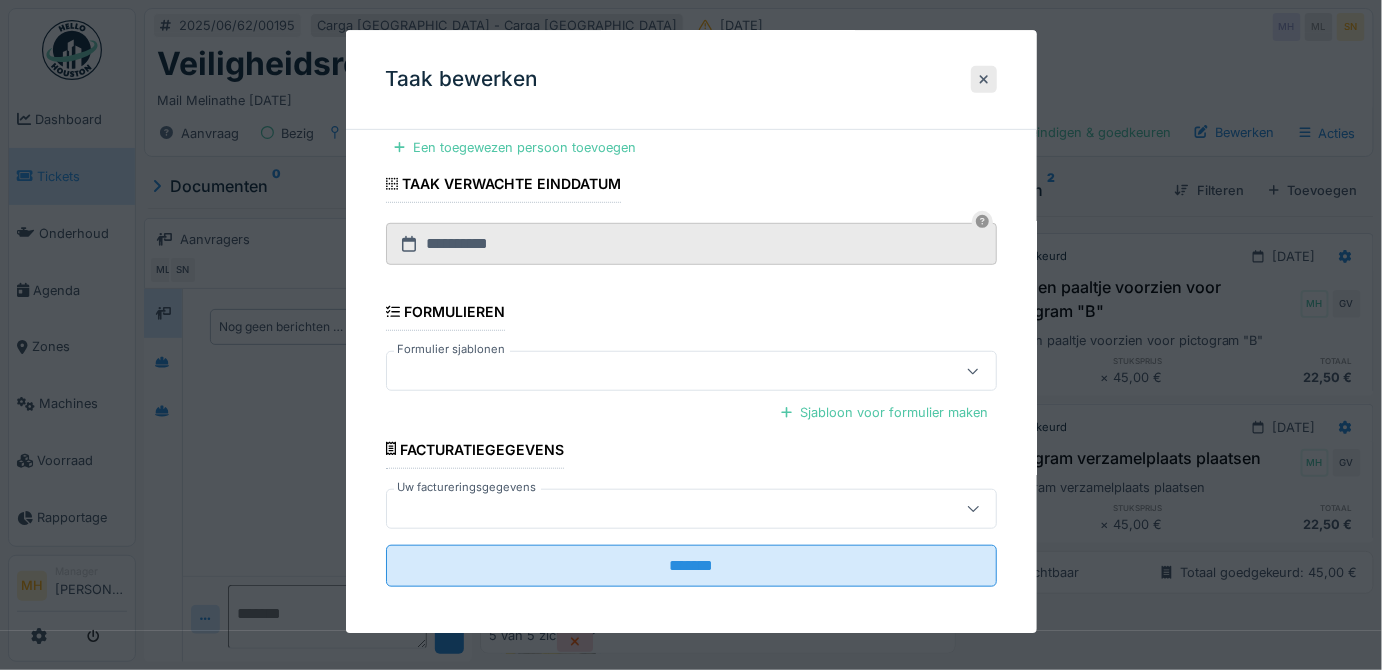 scroll, scrollTop: 323, scrollLeft: 0, axis: vertical 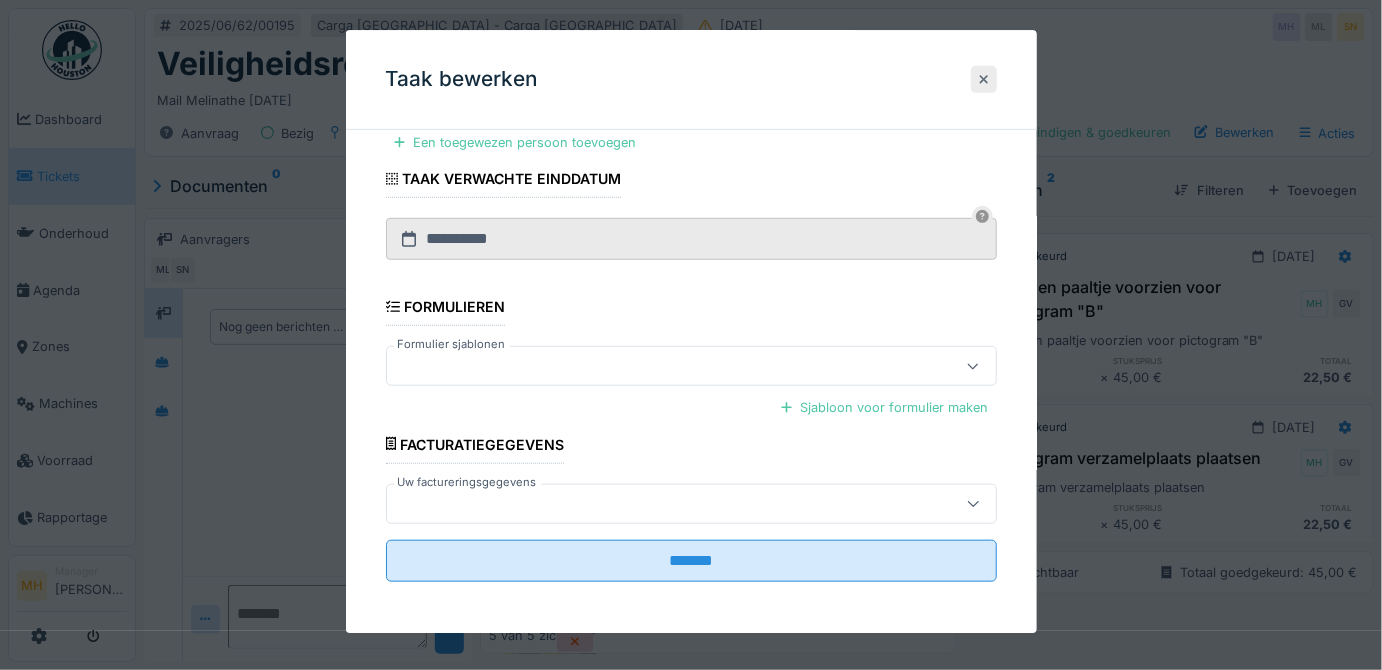 click at bounding box center (984, 79) 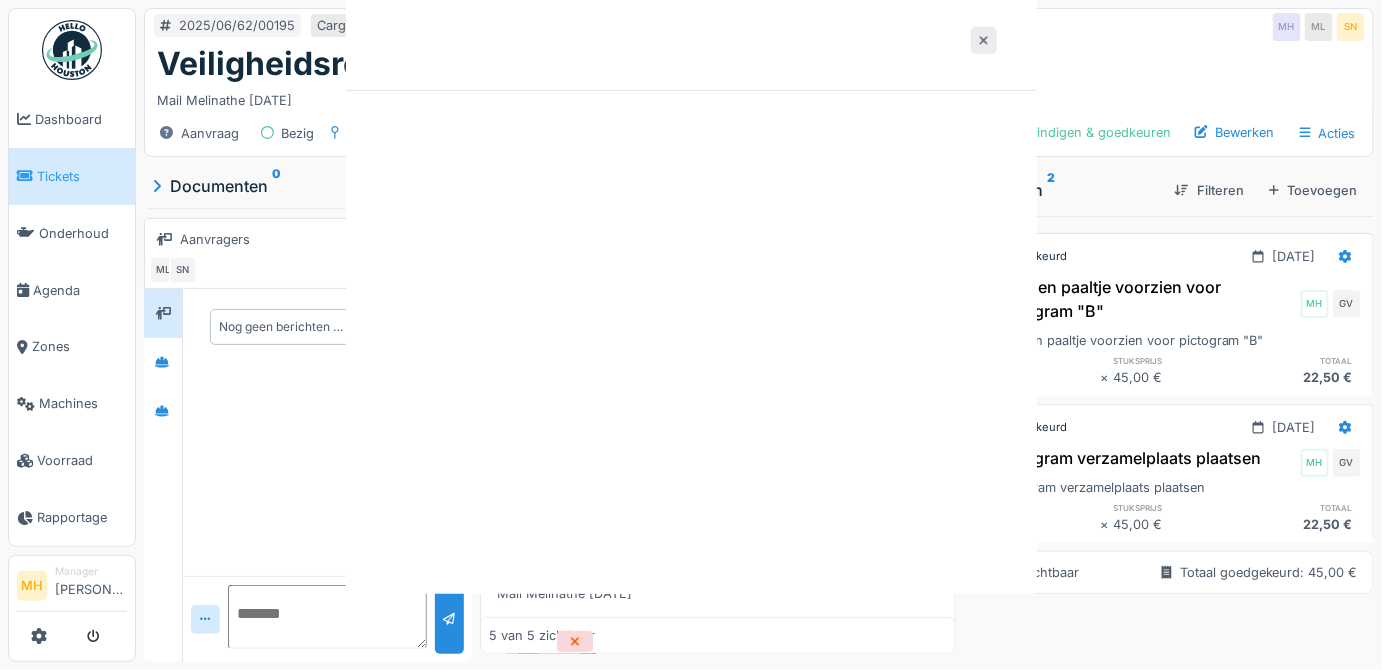 scroll, scrollTop: 0, scrollLeft: 0, axis: both 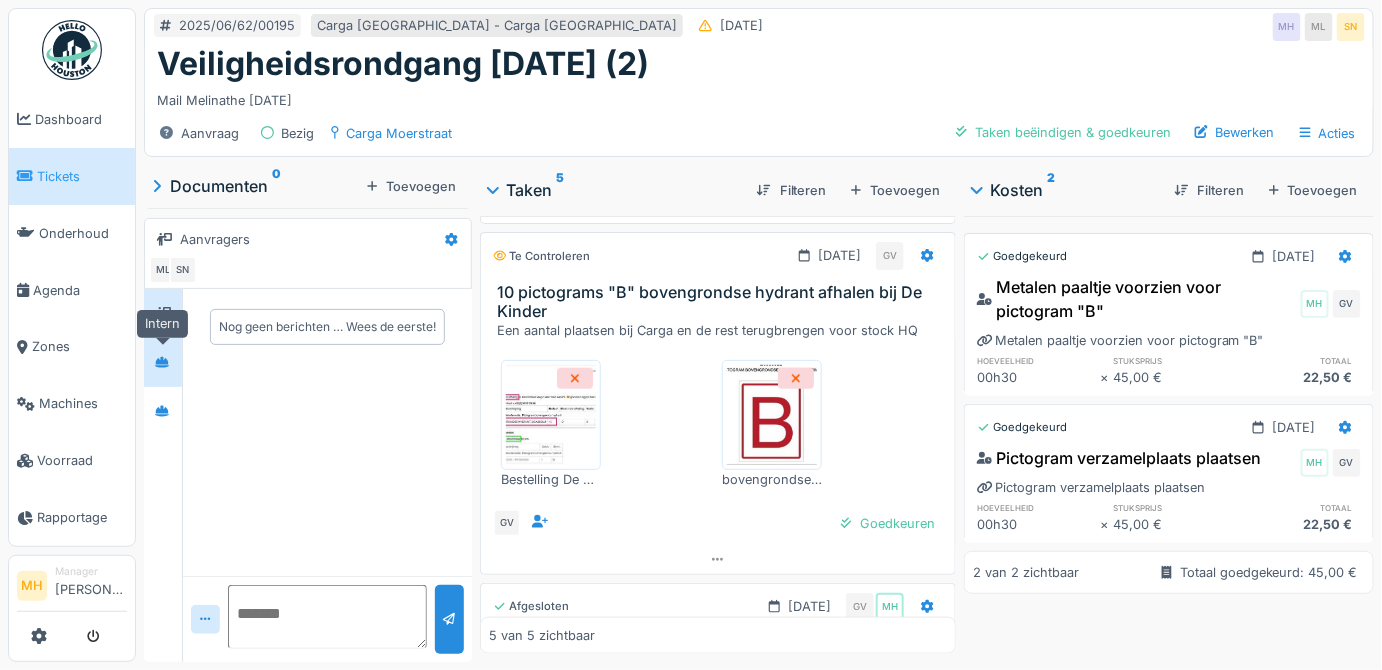 click at bounding box center [162, 362] 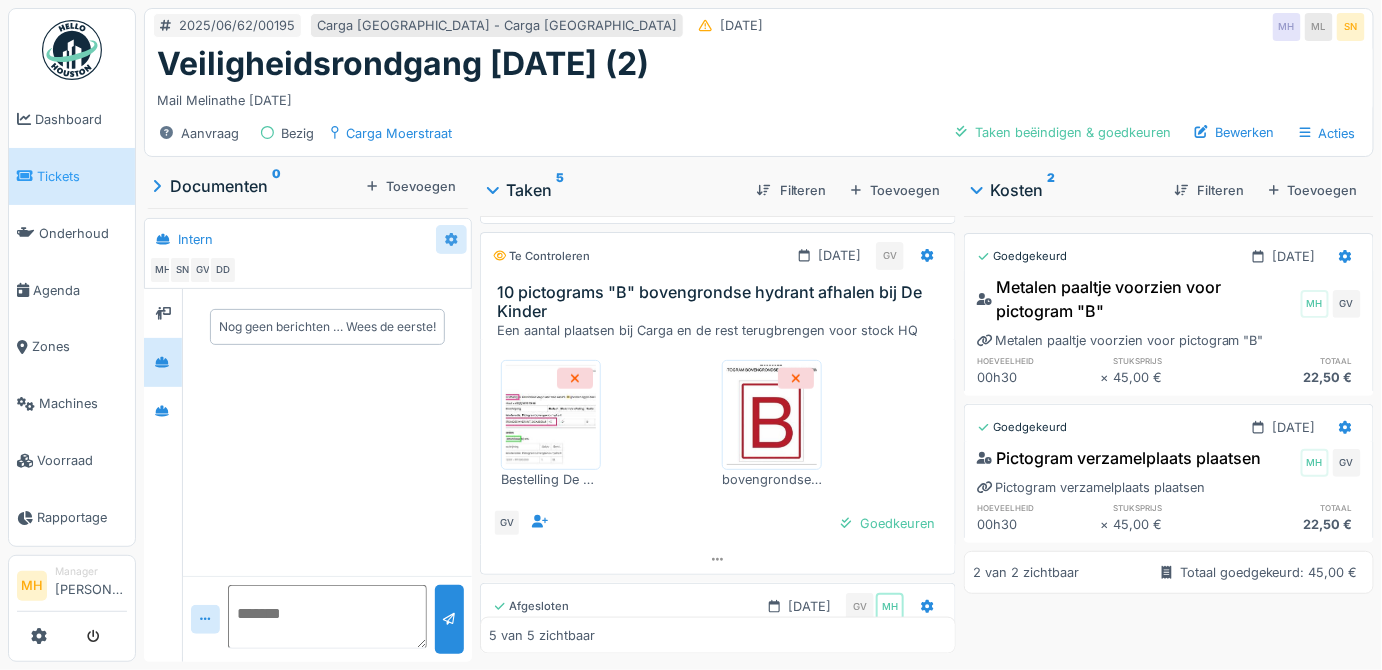 click 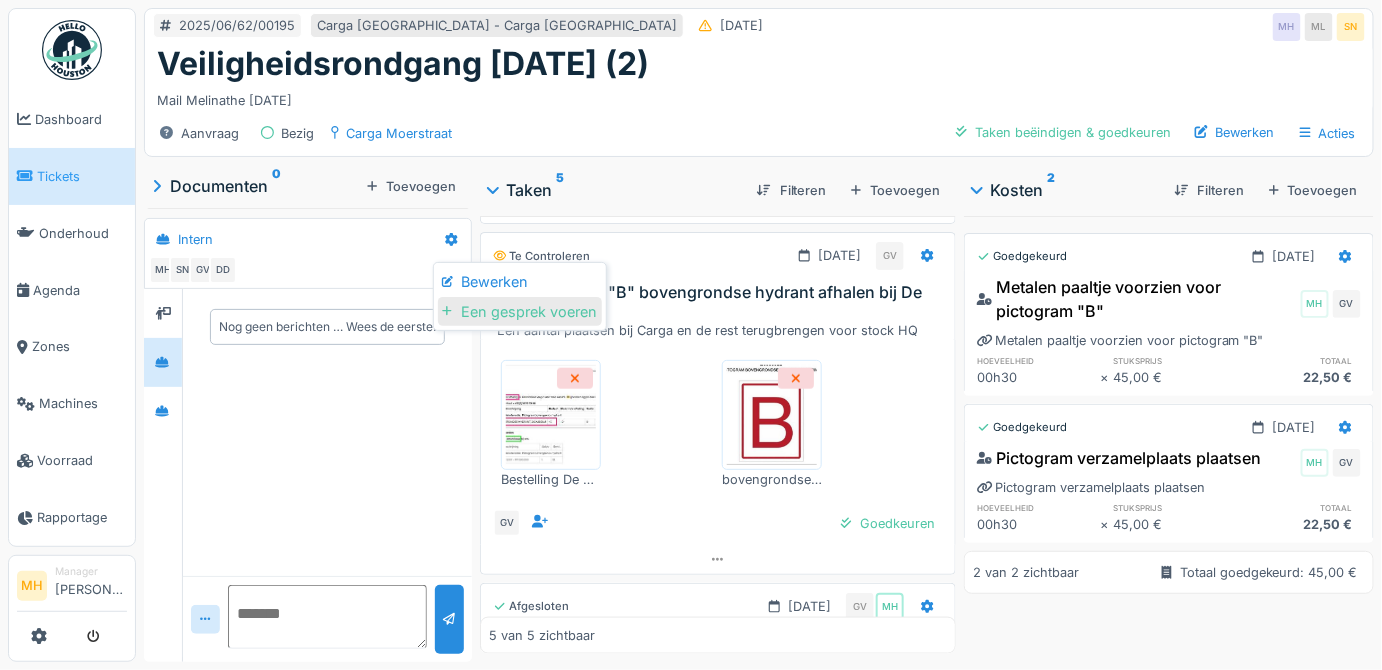 click on "Een gesprek voeren" at bounding box center [519, 312] 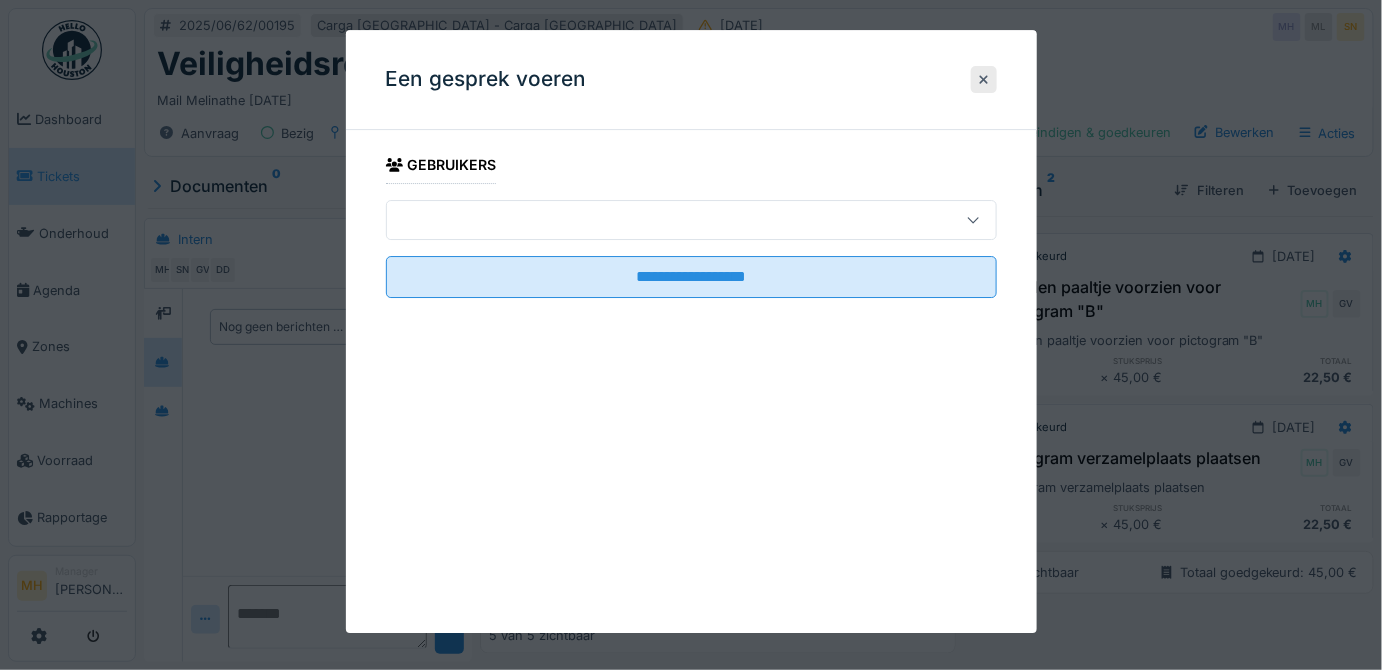 click at bounding box center [661, 220] 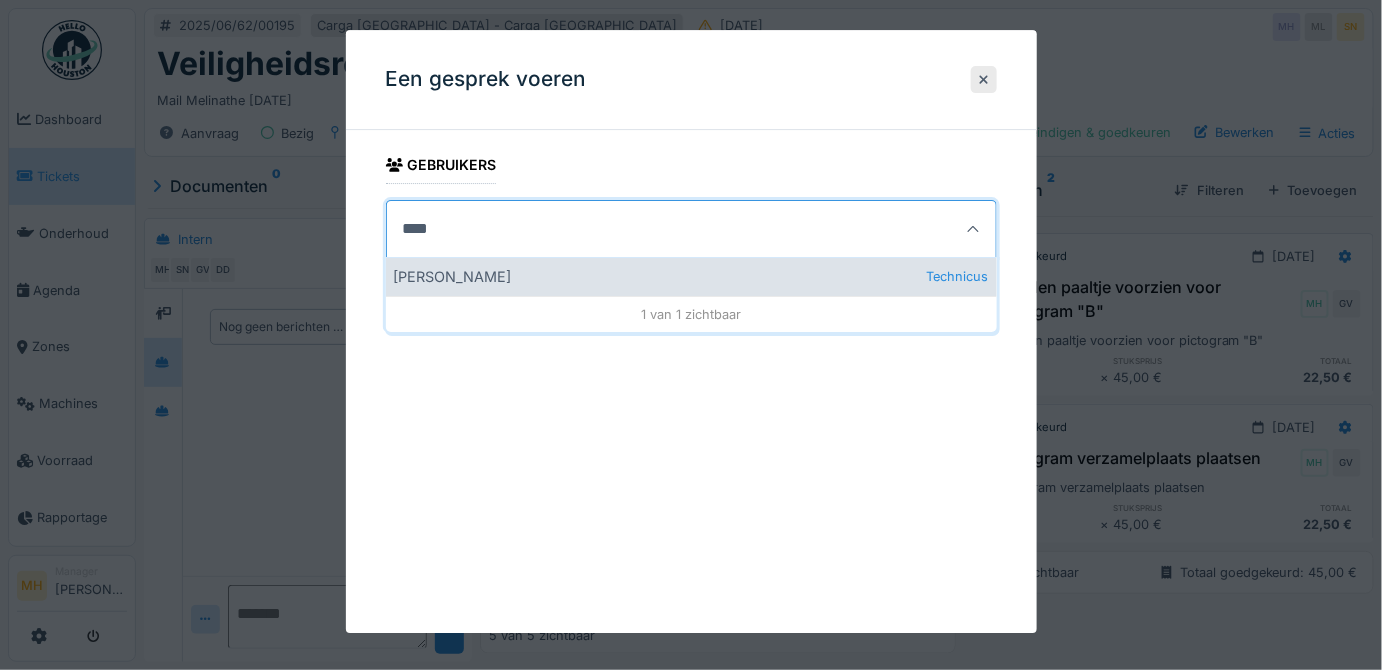 type on "****" 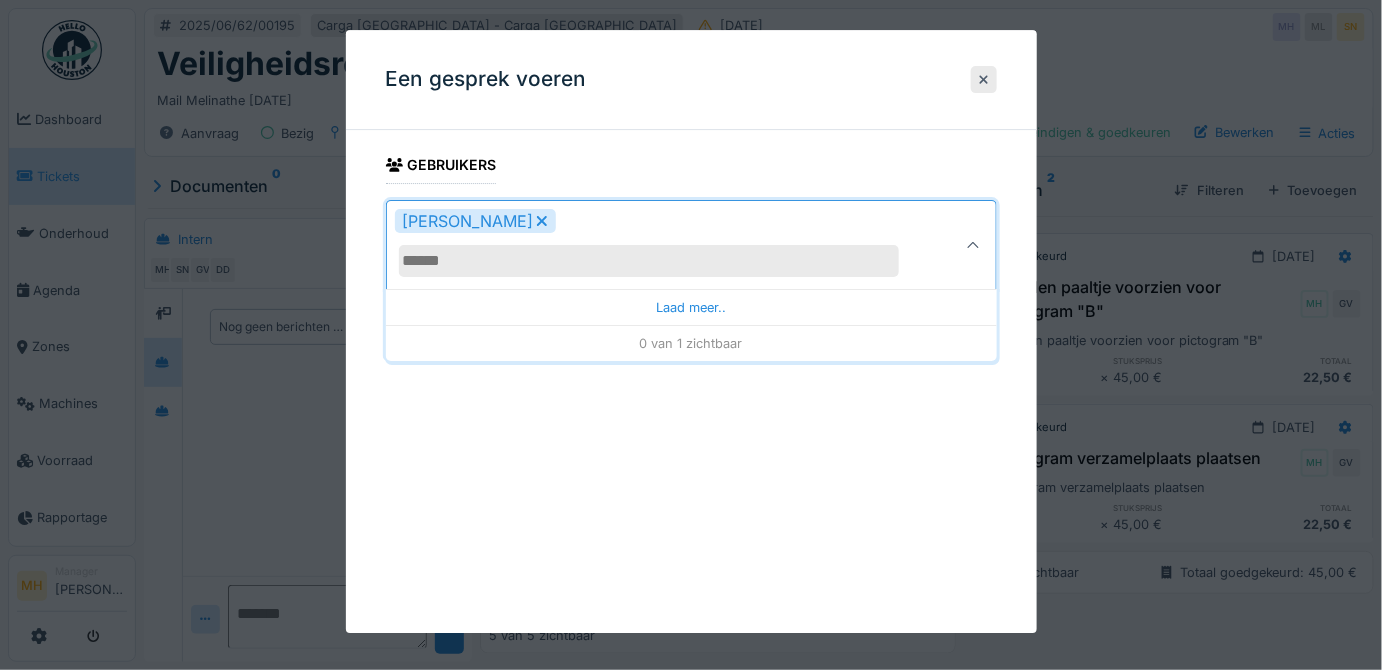 click on "**********" at bounding box center [691, 331] 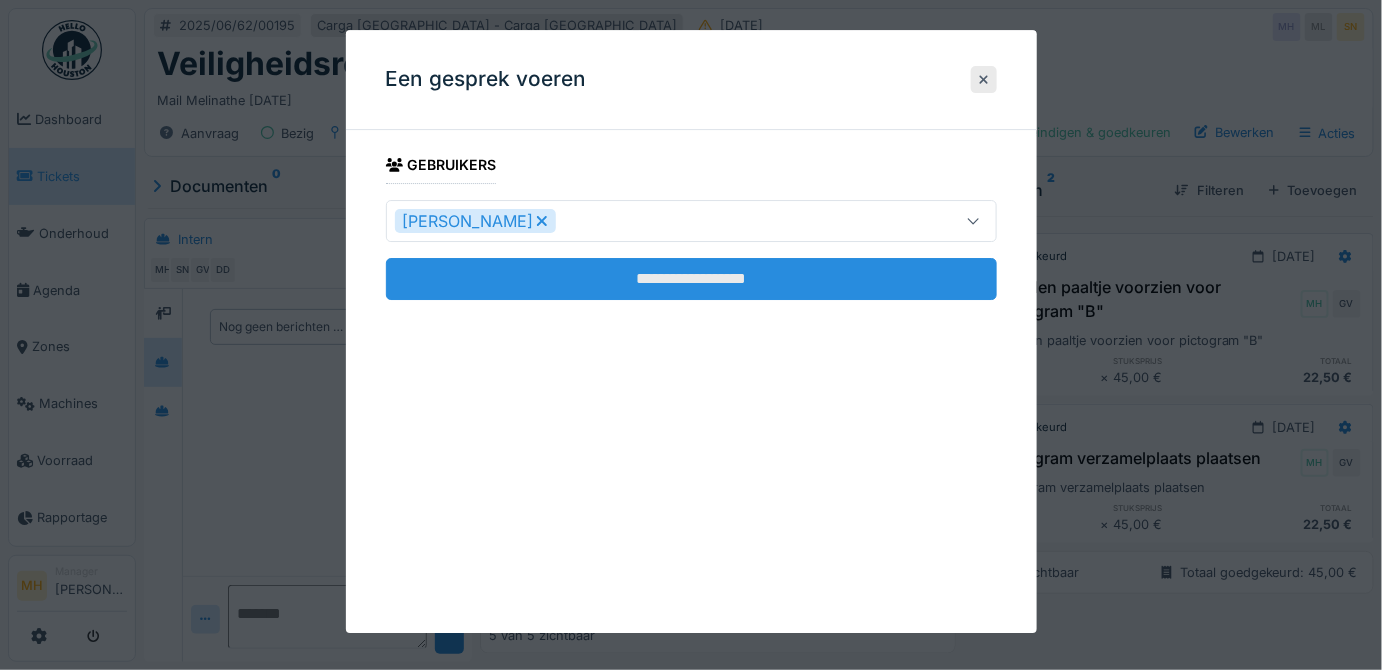 click on "**********" at bounding box center (691, 279) 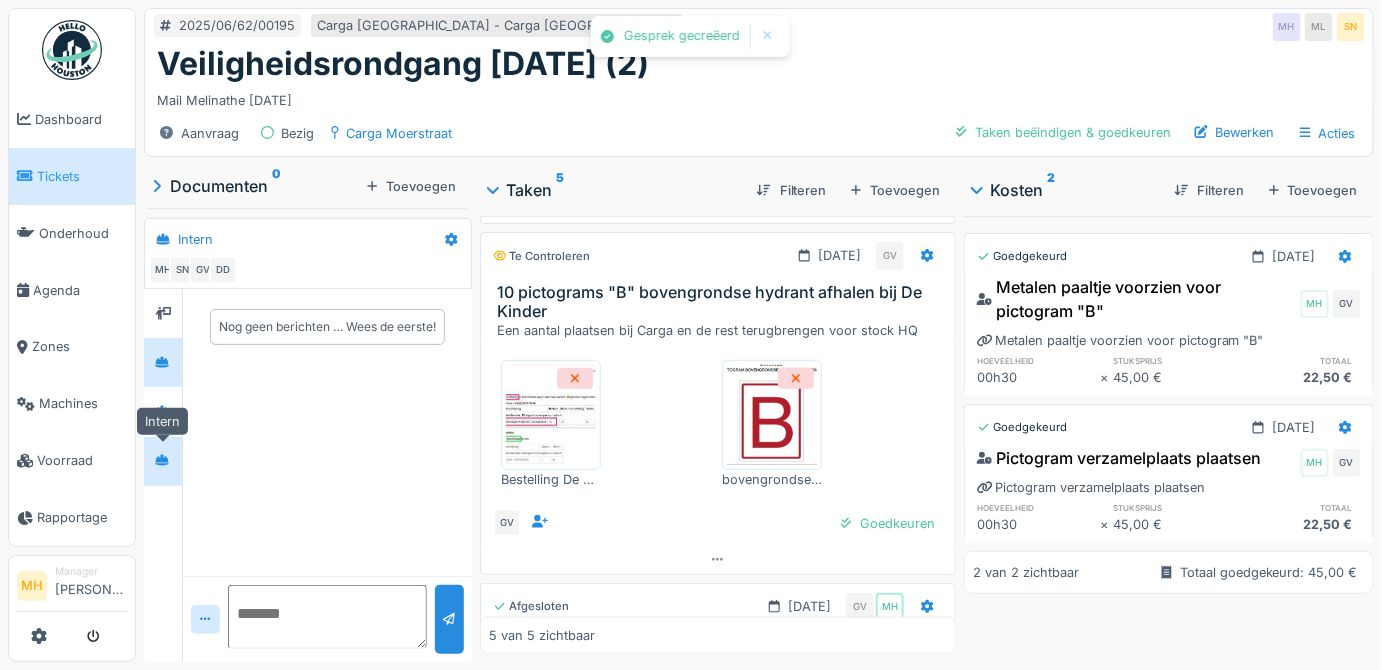 click at bounding box center (162, 461) 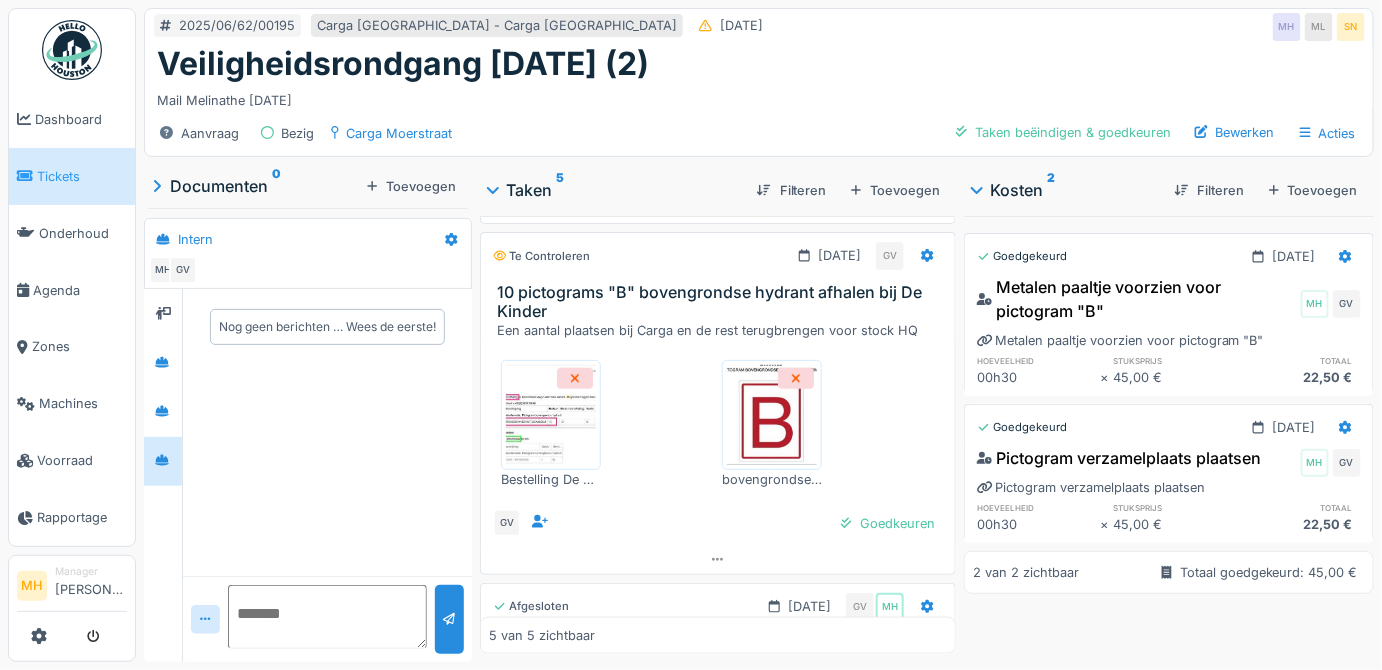 click on "Tickets" at bounding box center (82, 176) 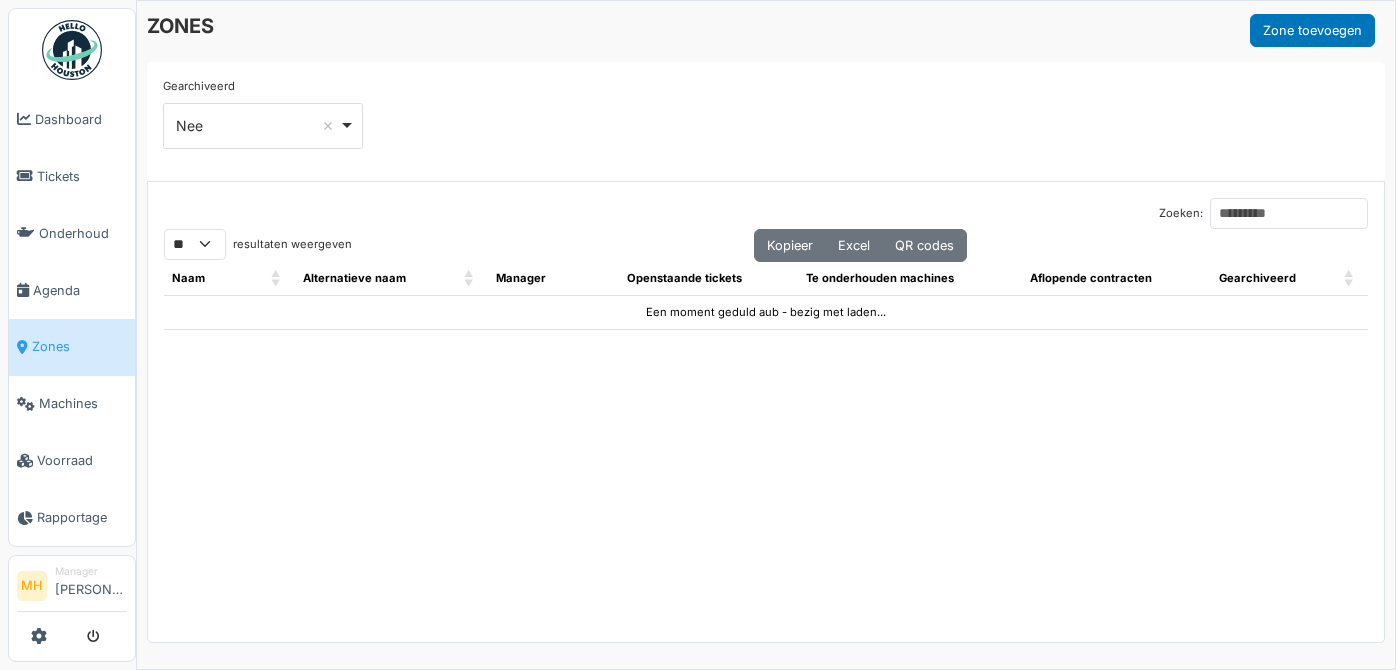 select on "**" 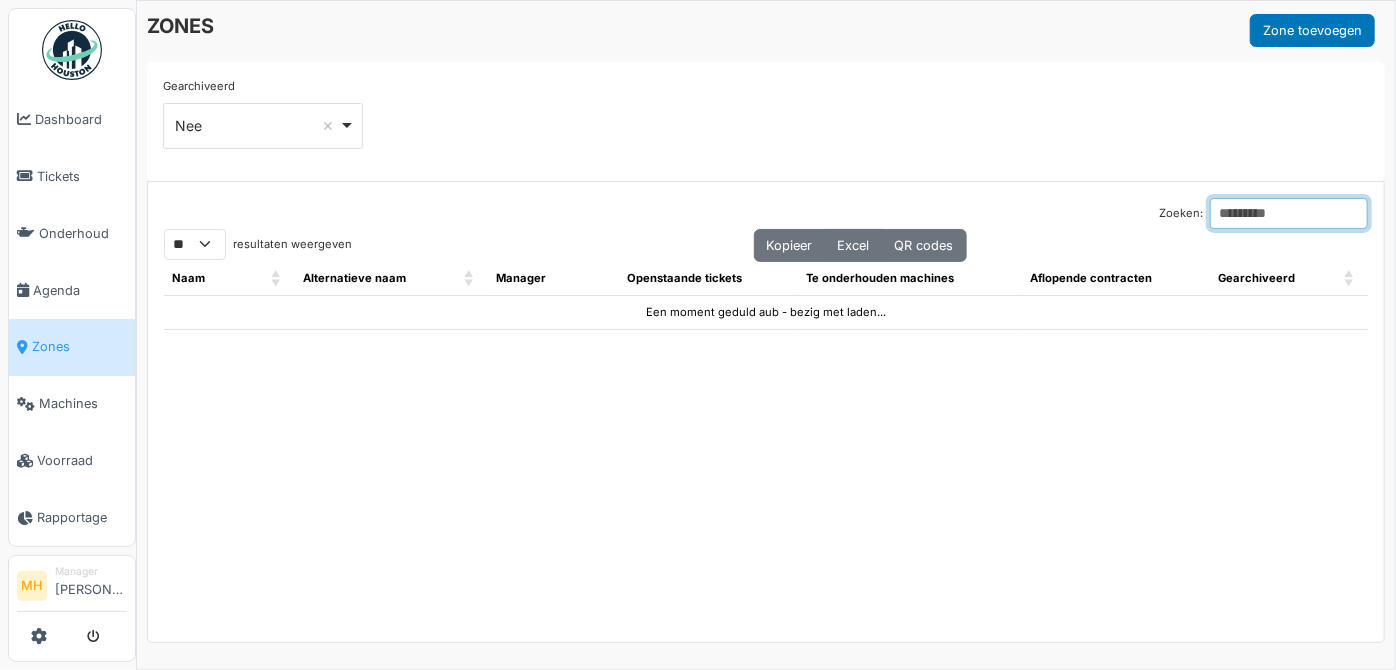 click on "Zoeken:" at bounding box center (1289, 213) 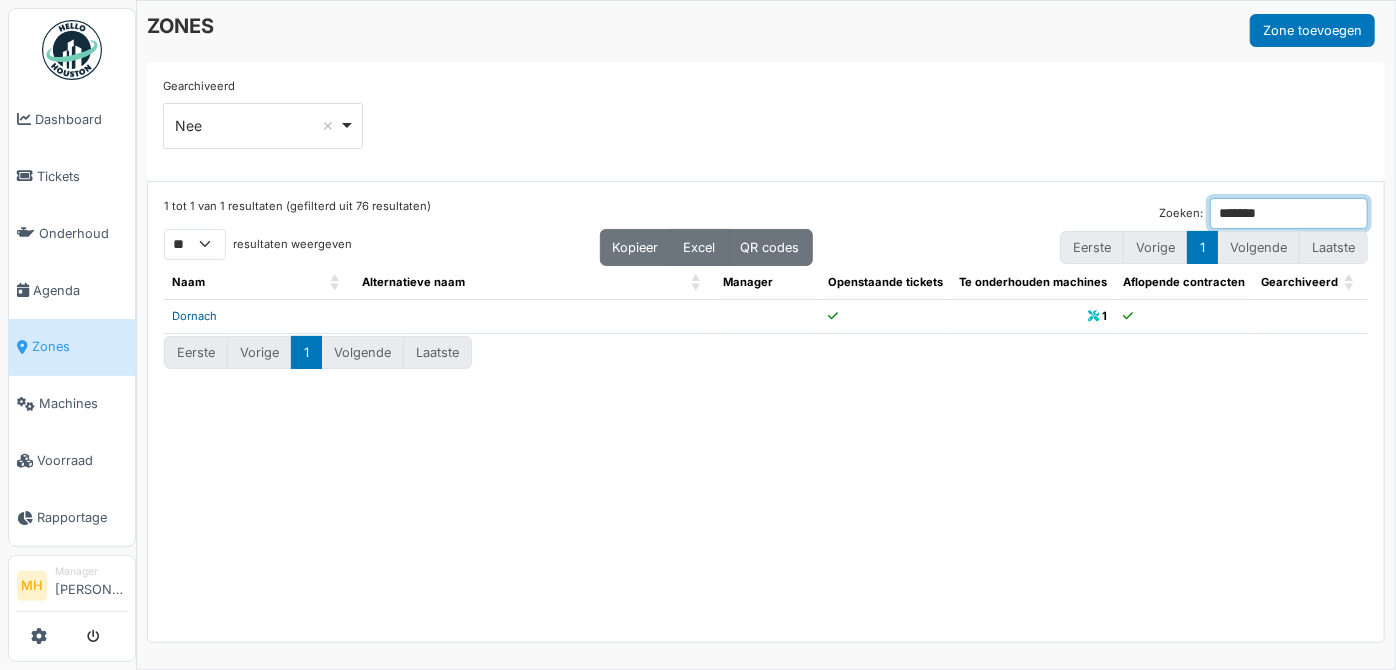 type on "*******" 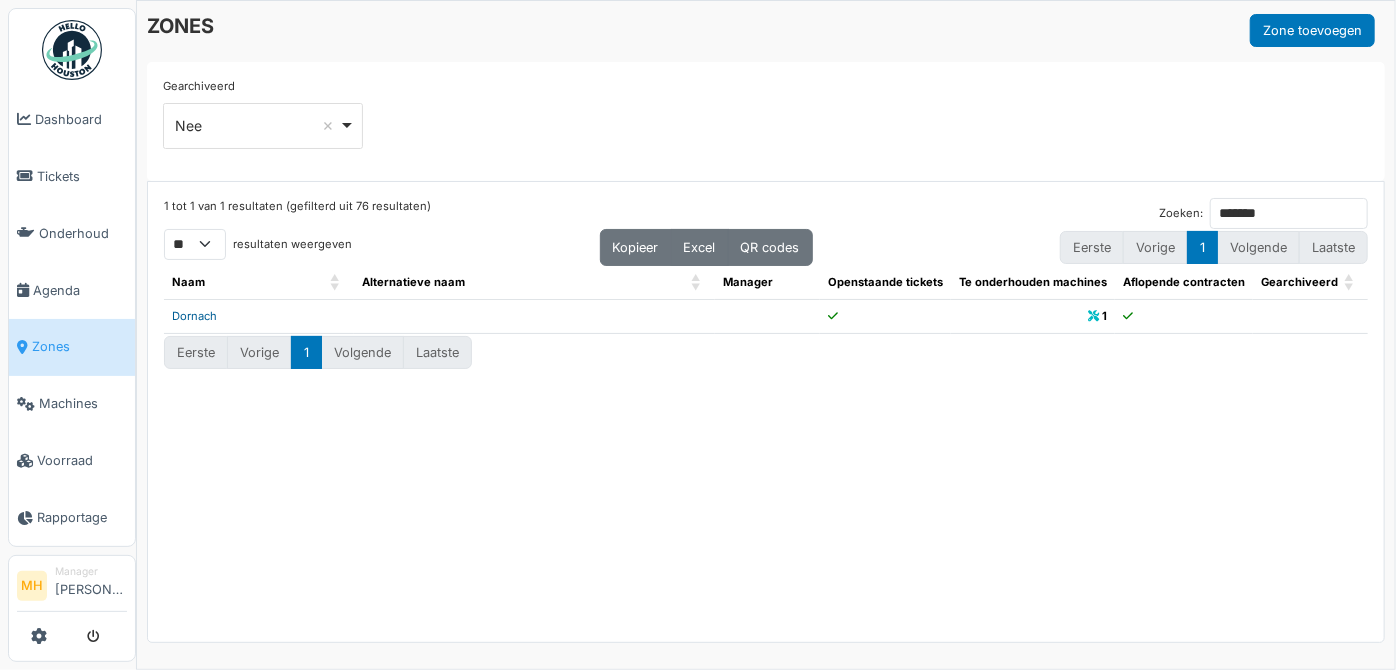 click on "Dornach" at bounding box center (194, 316) 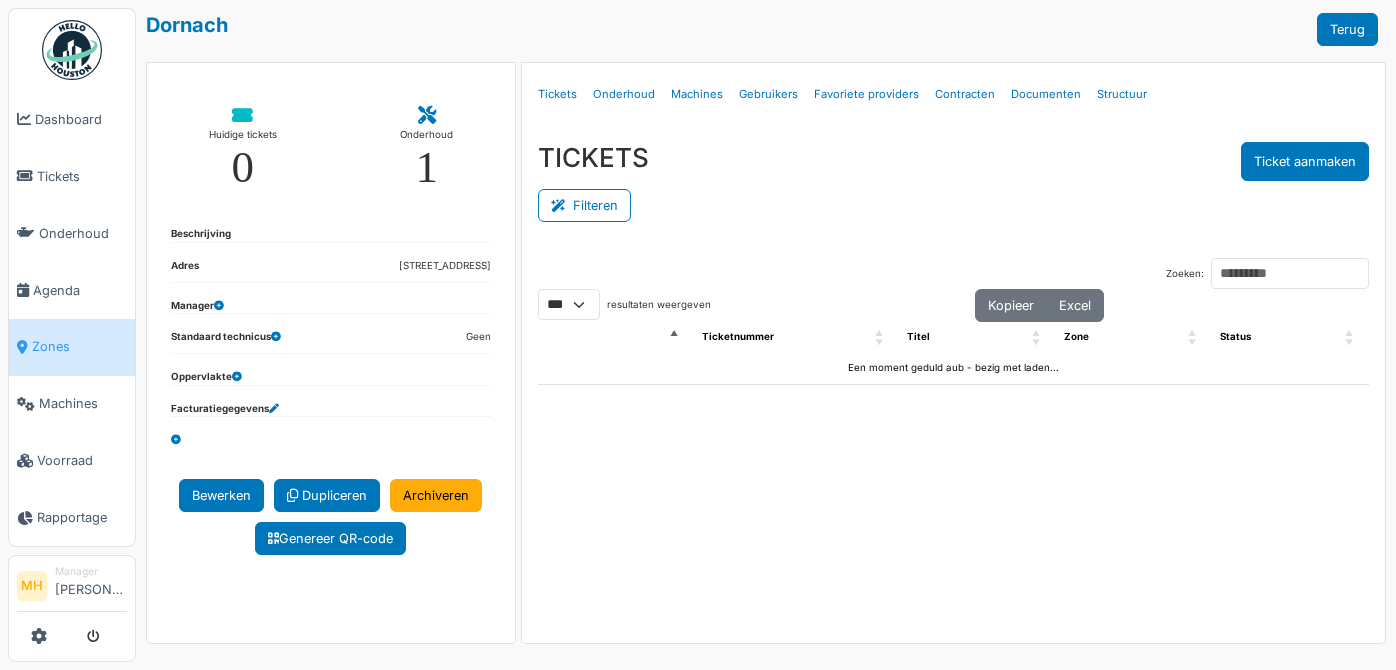 select on "***" 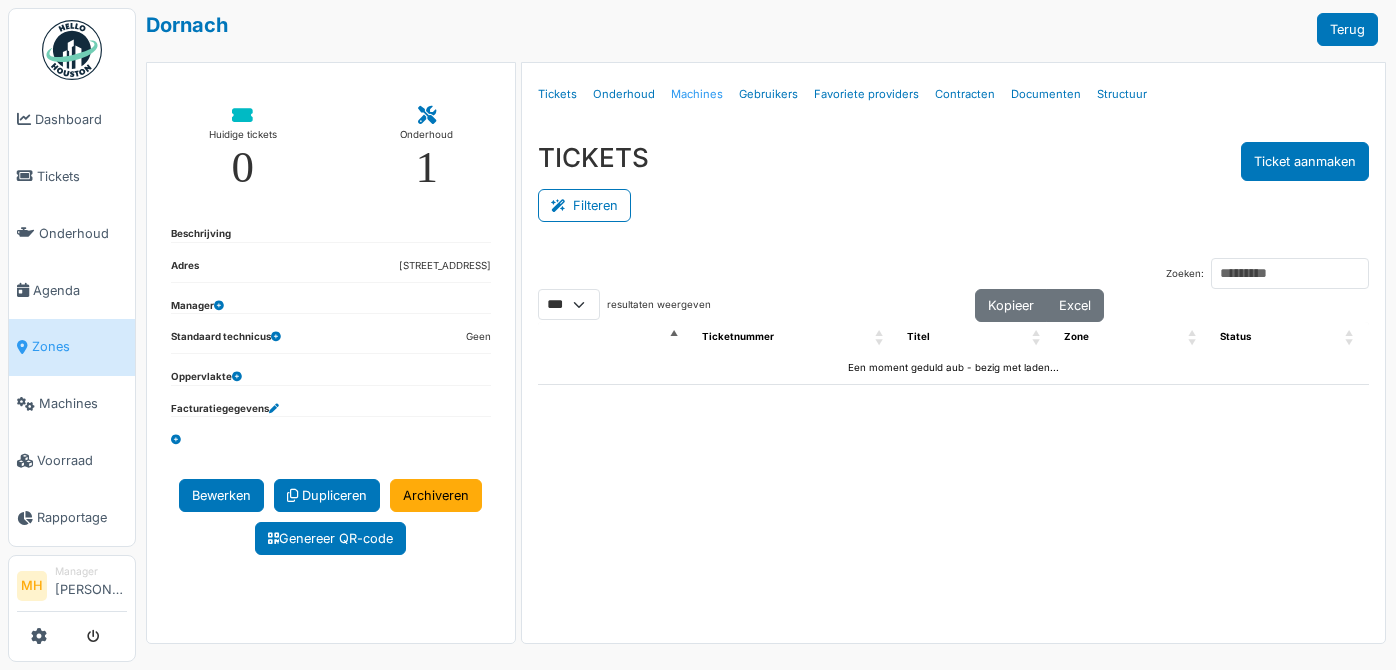scroll, scrollTop: 0, scrollLeft: 0, axis: both 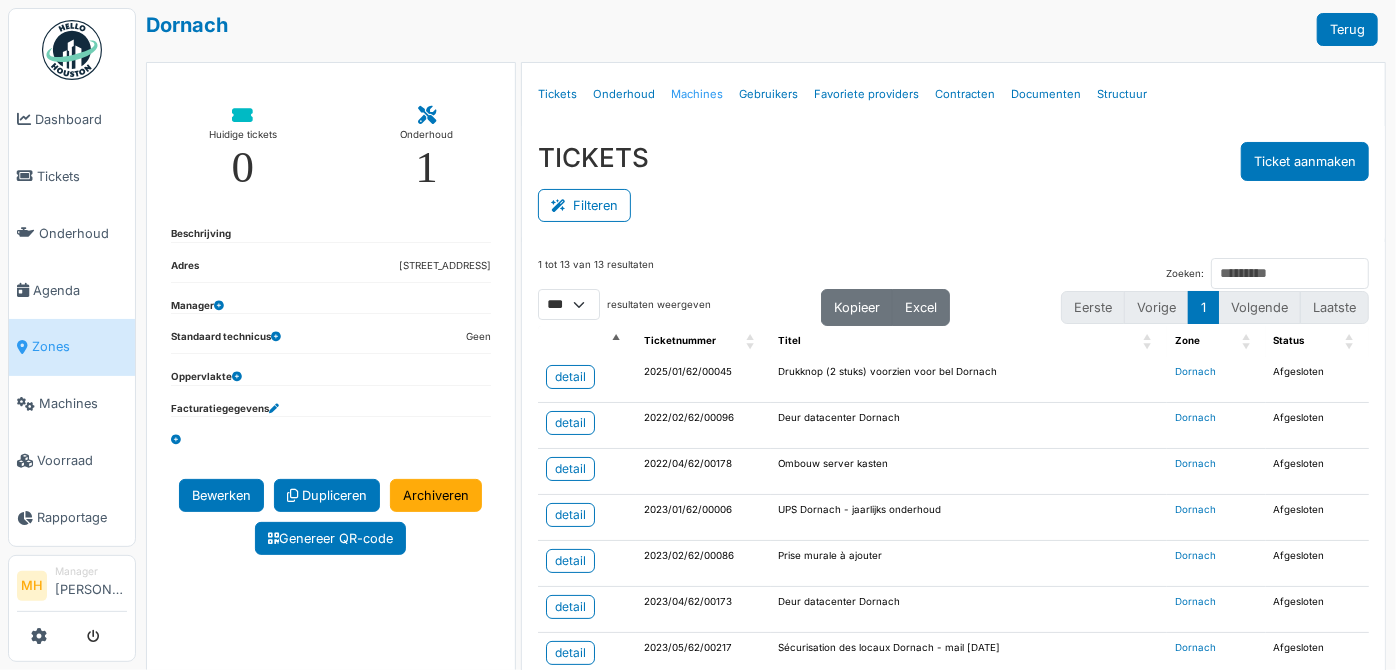 click on "Machines" at bounding box center (697, 94) 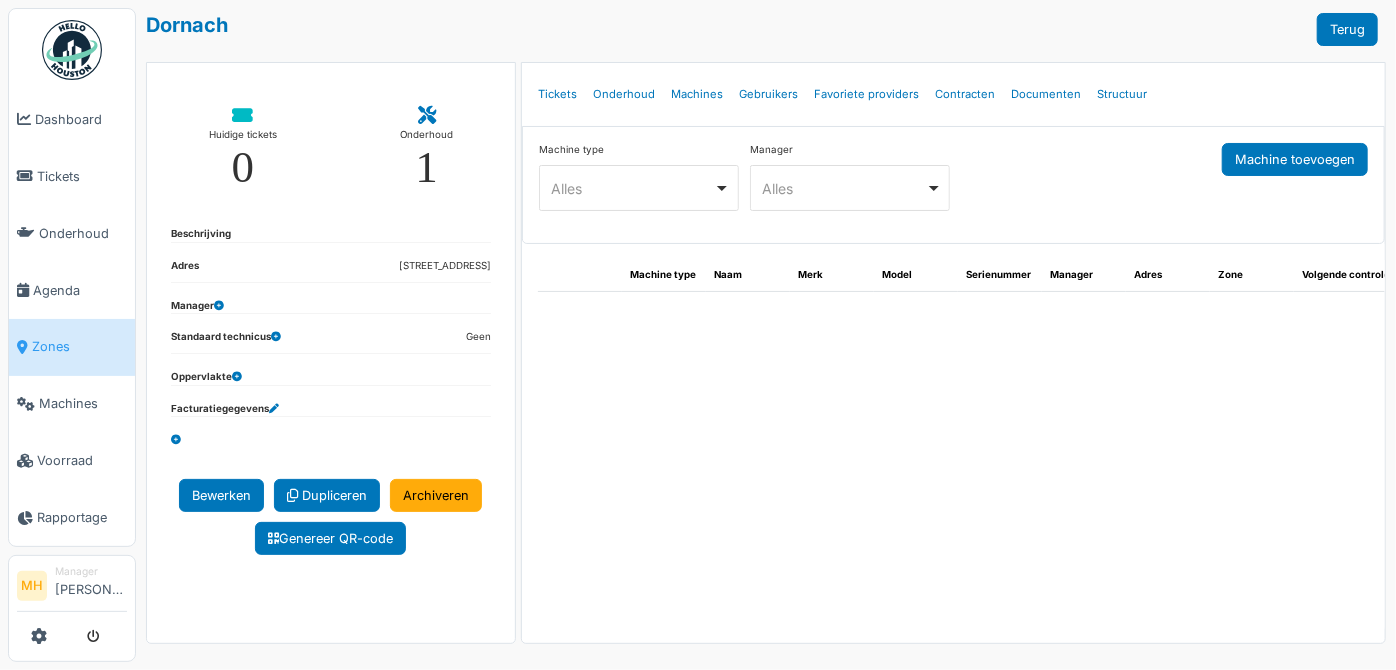 select on "***" 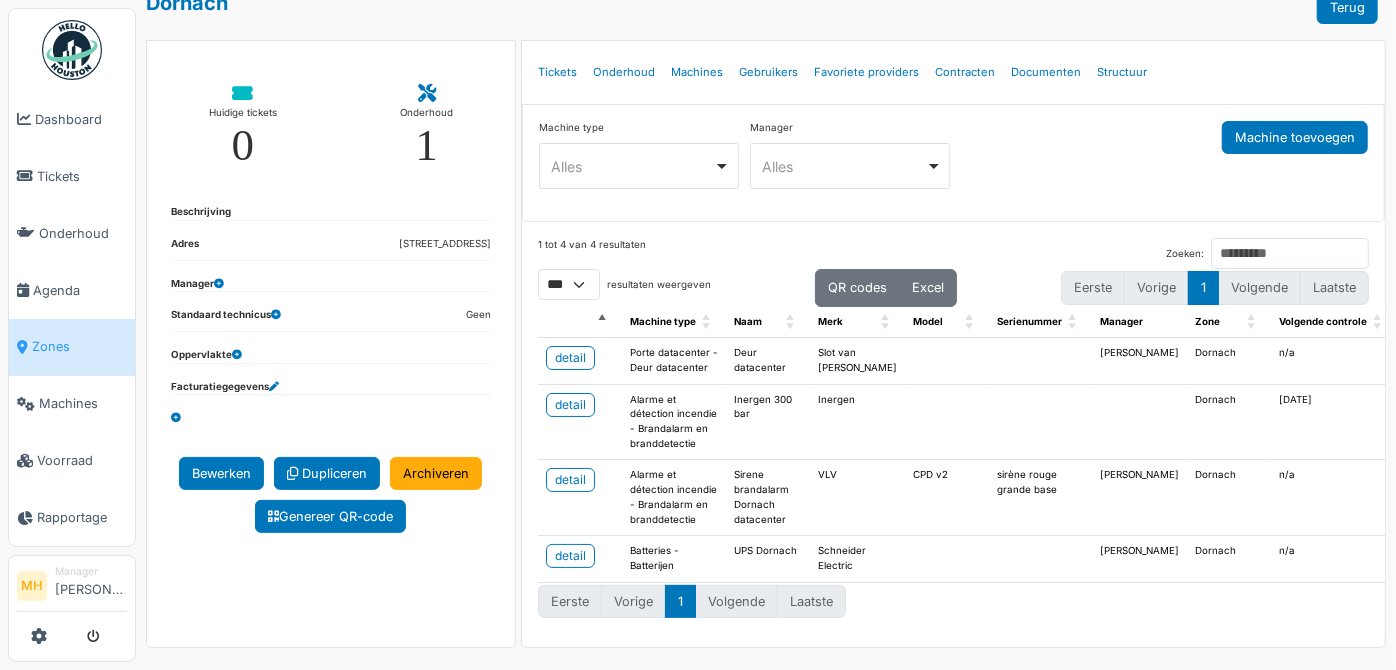 scroll, scrollTop: 34, scrollLeft: 0, axis: vertical 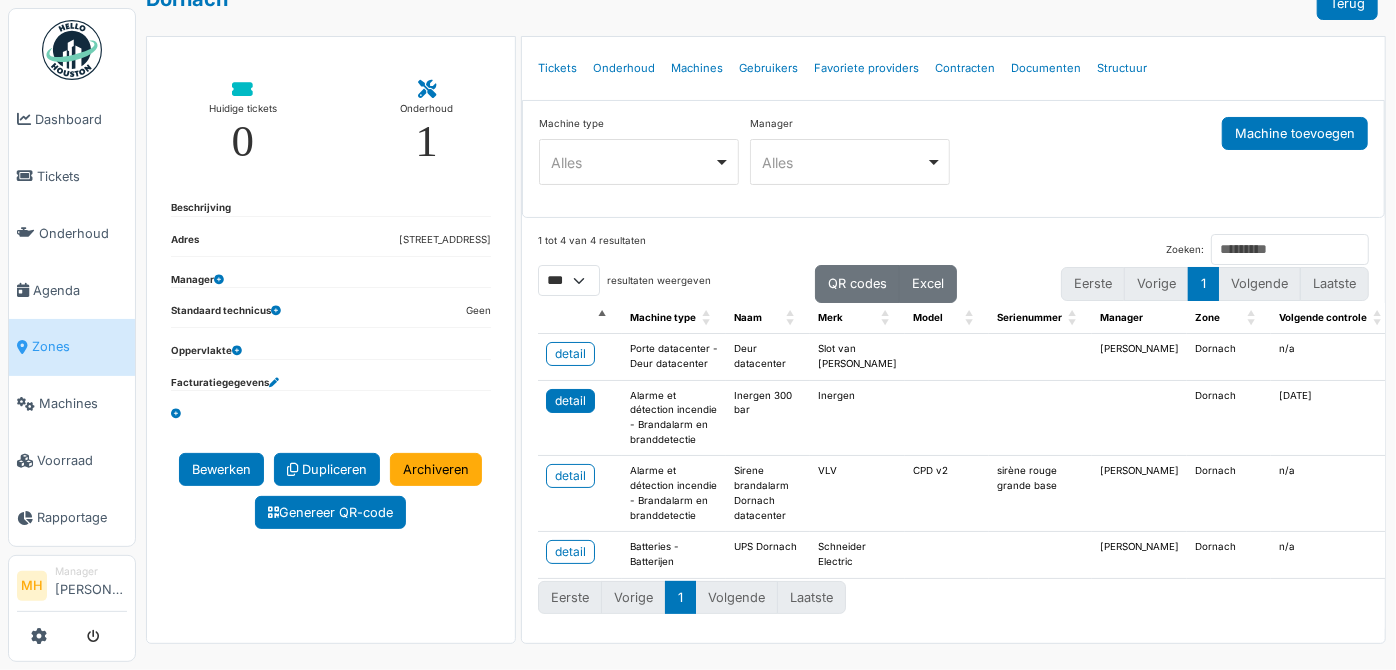 click on "detail" at bounding box center (570, 401) 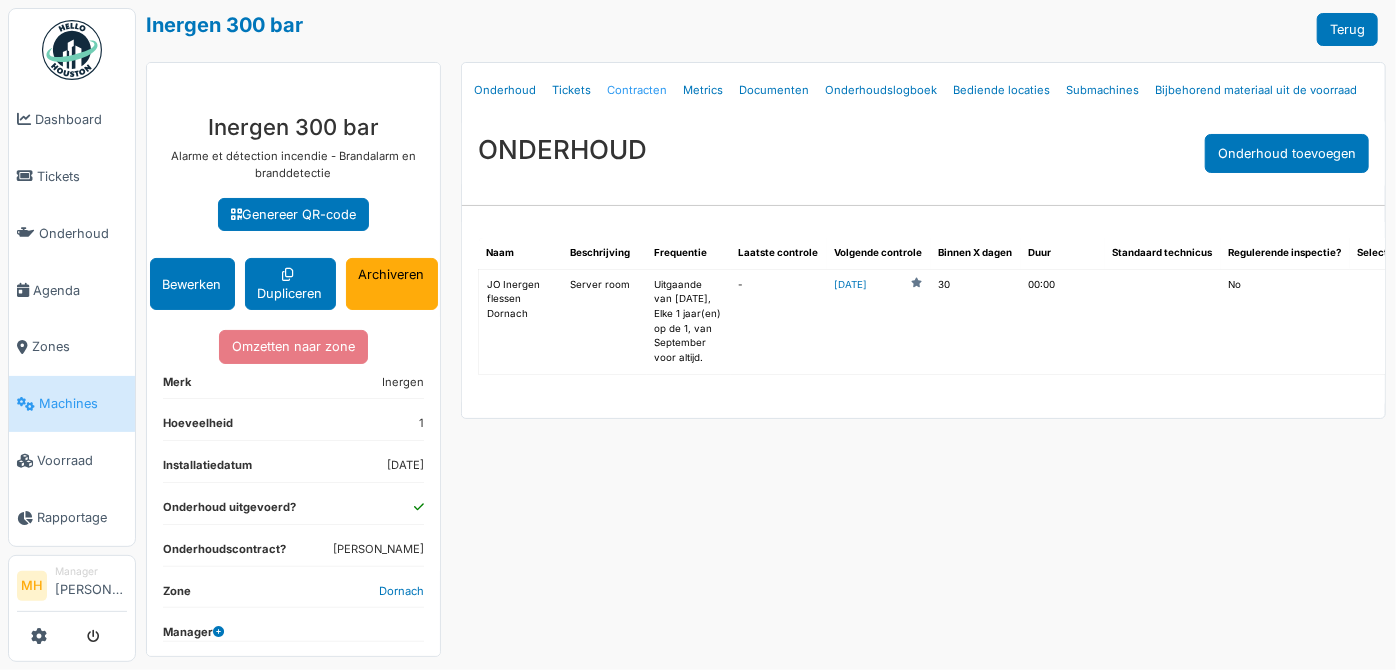 click on "Contracten" at bounding box center [637, 90] 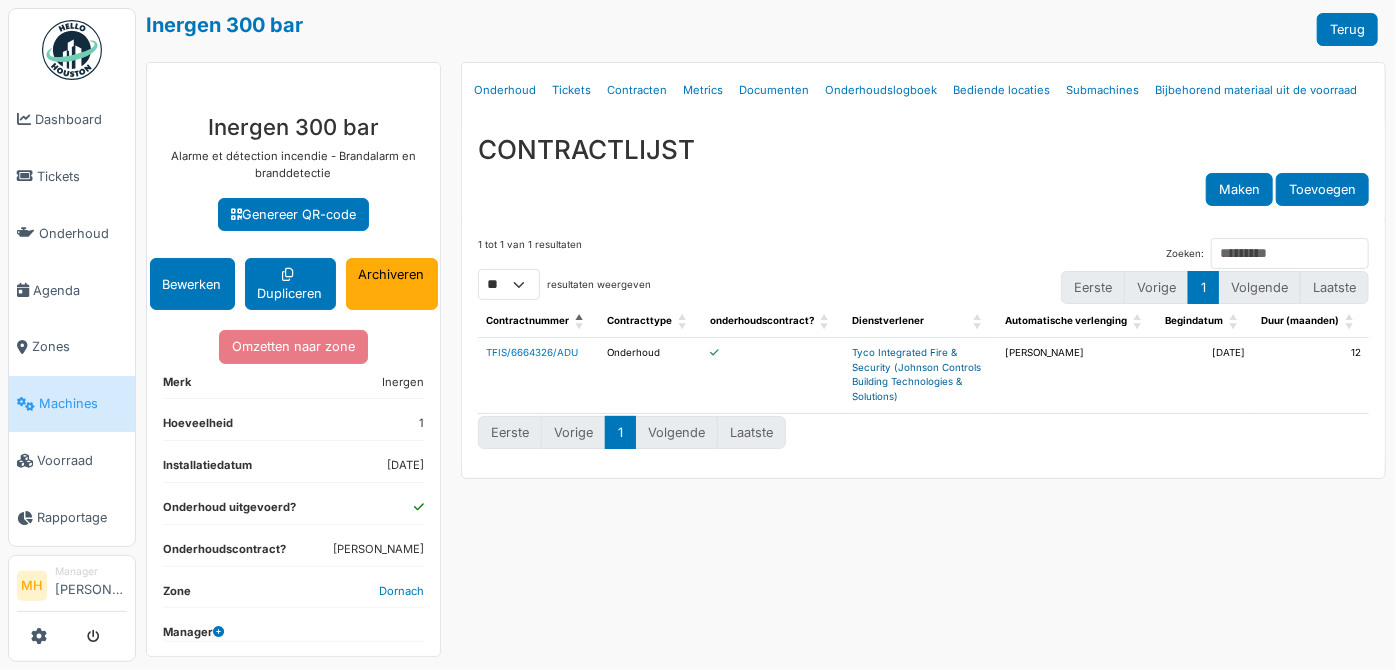 click on "Tyco Integrated Fire & Security (Johnson Controls Building Technologies & Solutions)" at bounding box center (916, 374) 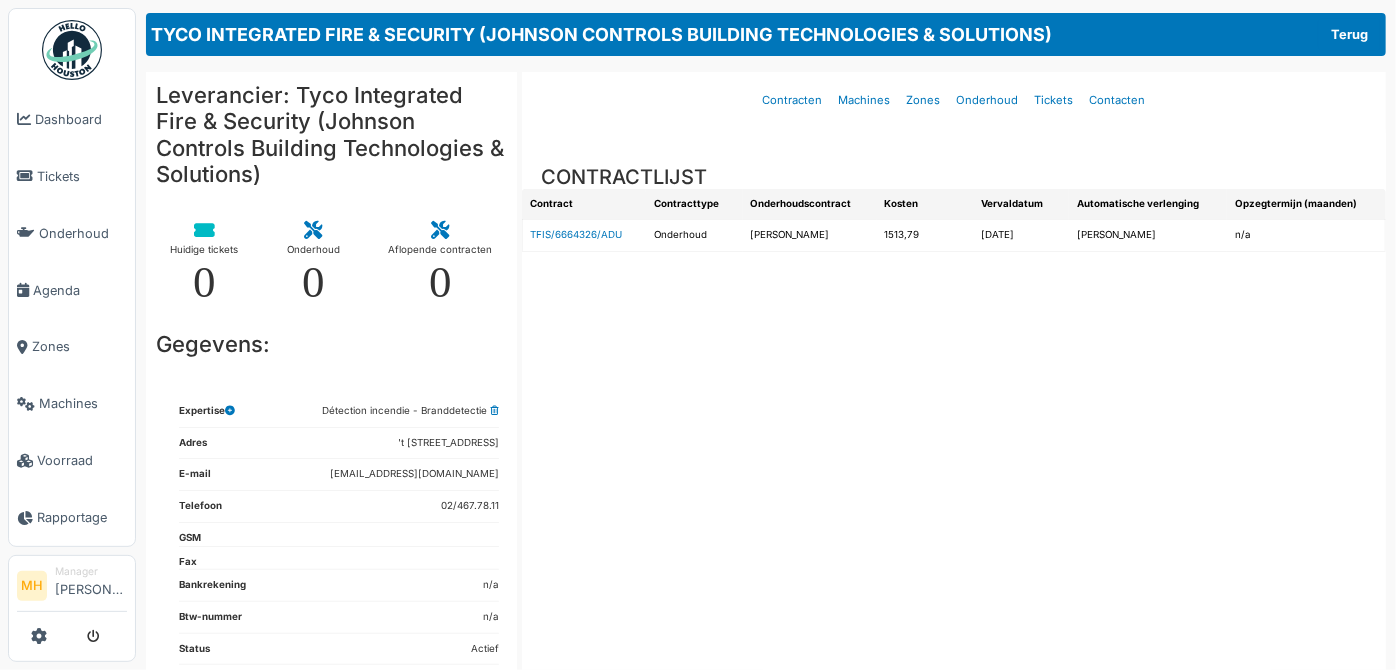 click on "TFIS/6664326/ADU" at bounding box center [584, 236] 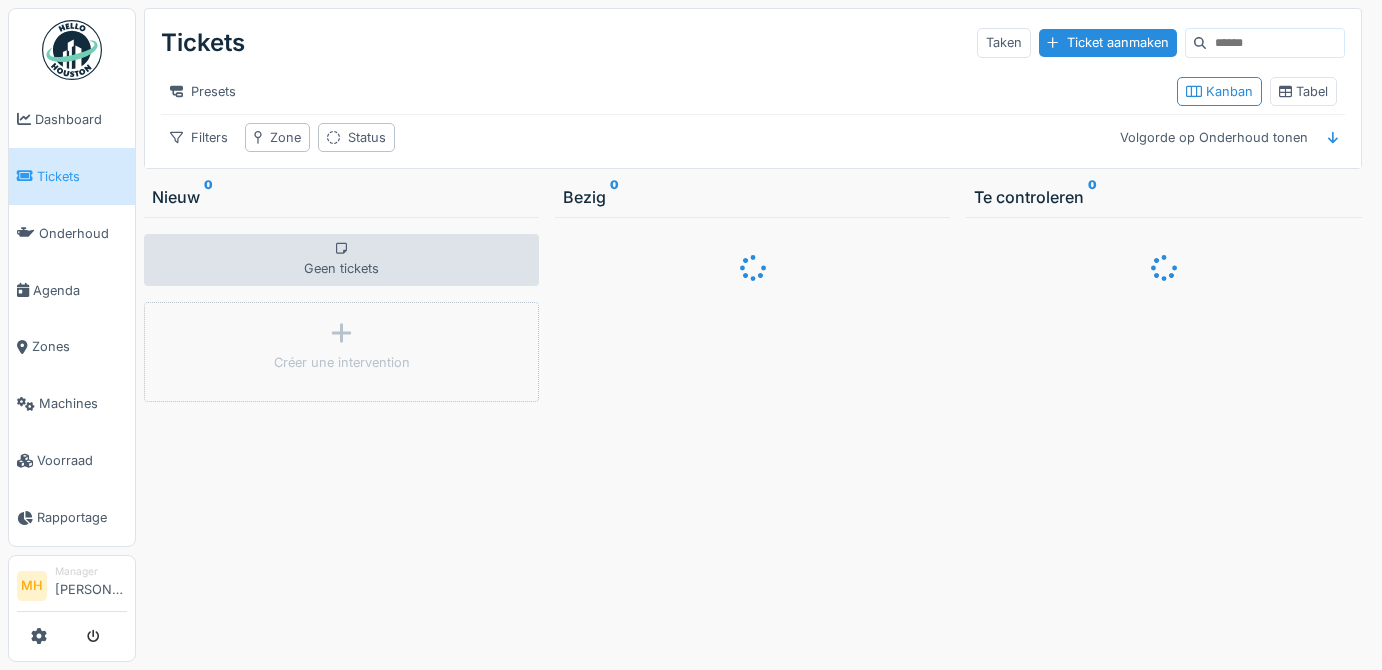 scroll, scrollTop: 0, scrollLeft: 0, axis: both 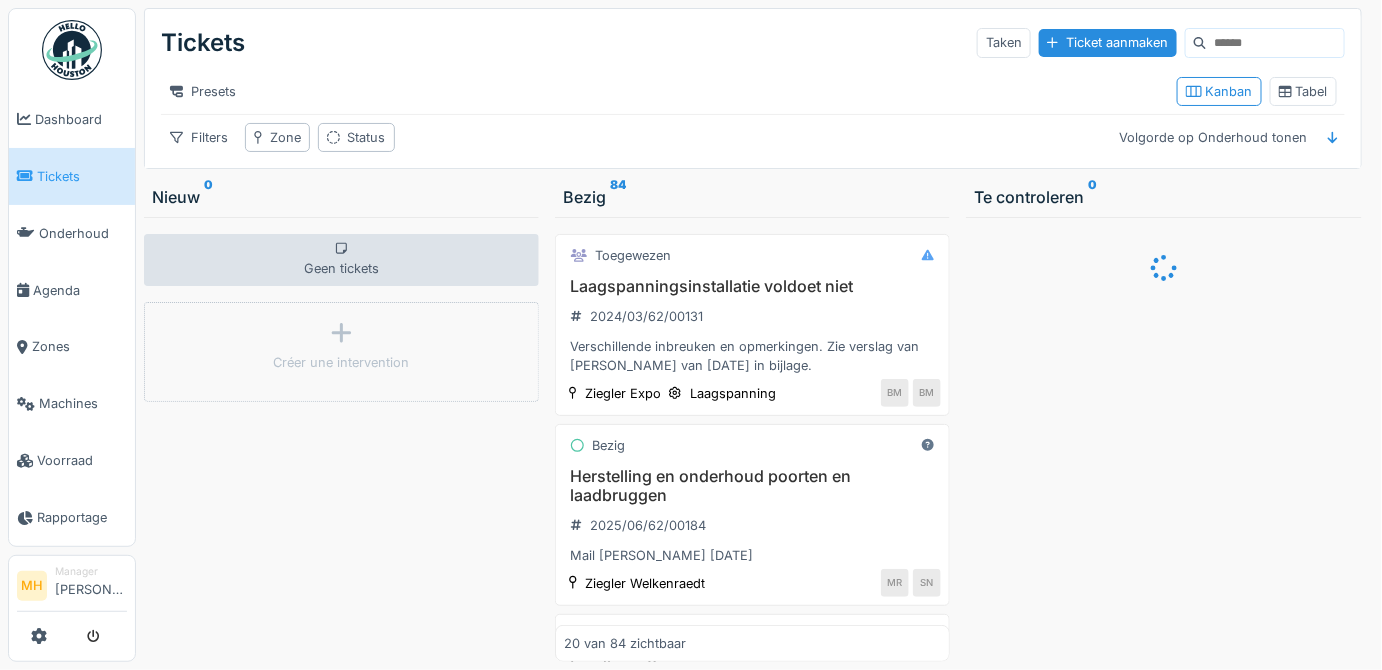 click at bounding box center (1275, 43) 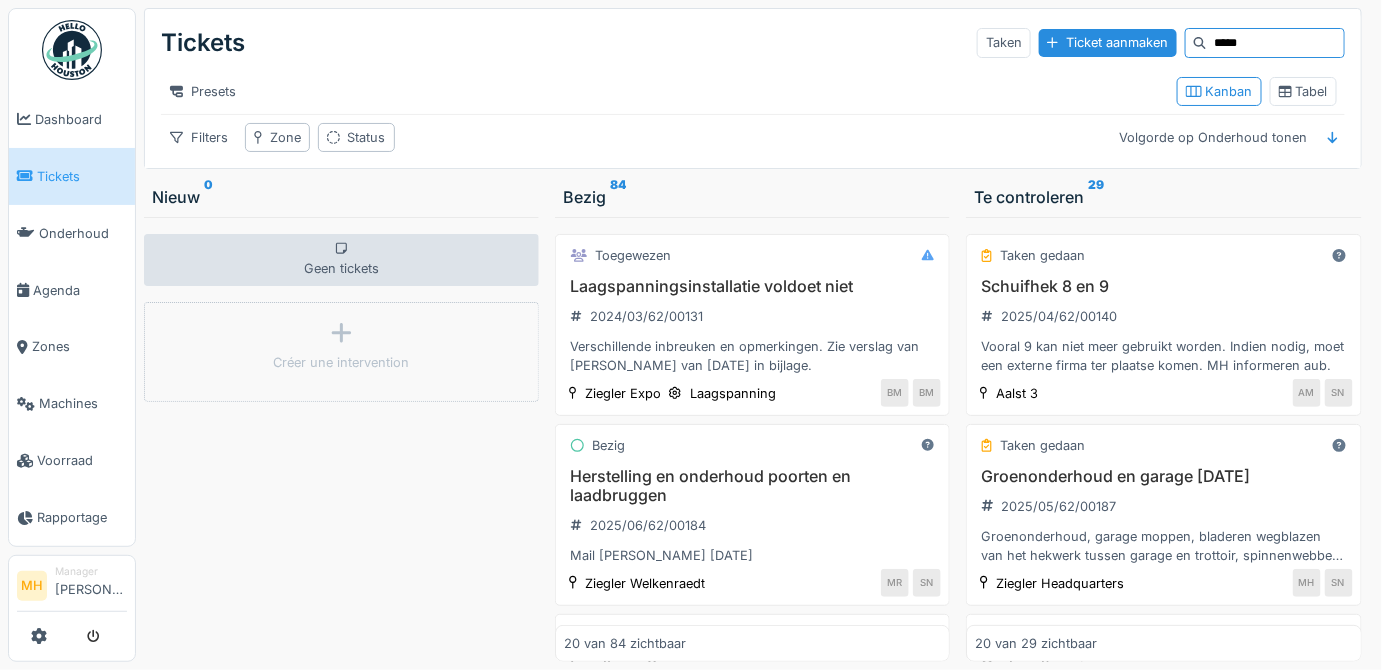 type on "*****" 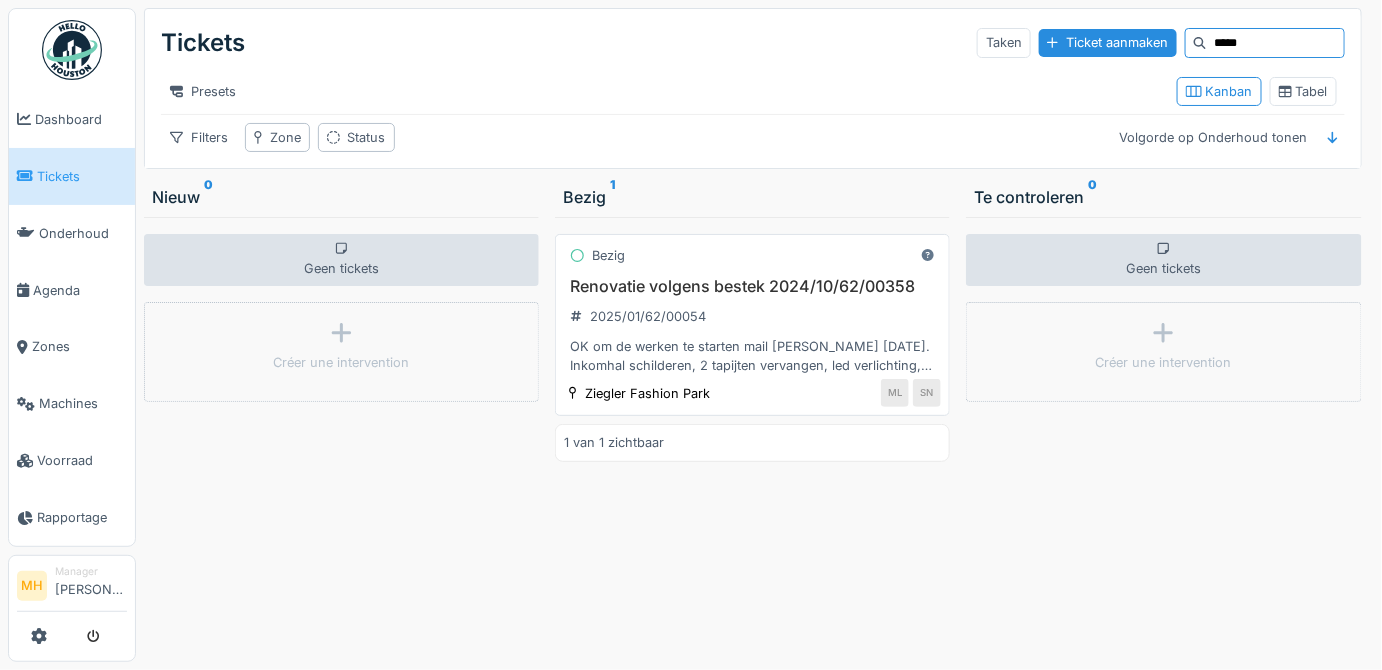 click on "Renovatie volgens bestek 2024/10/62/00358" at bounding box center [752, 286] 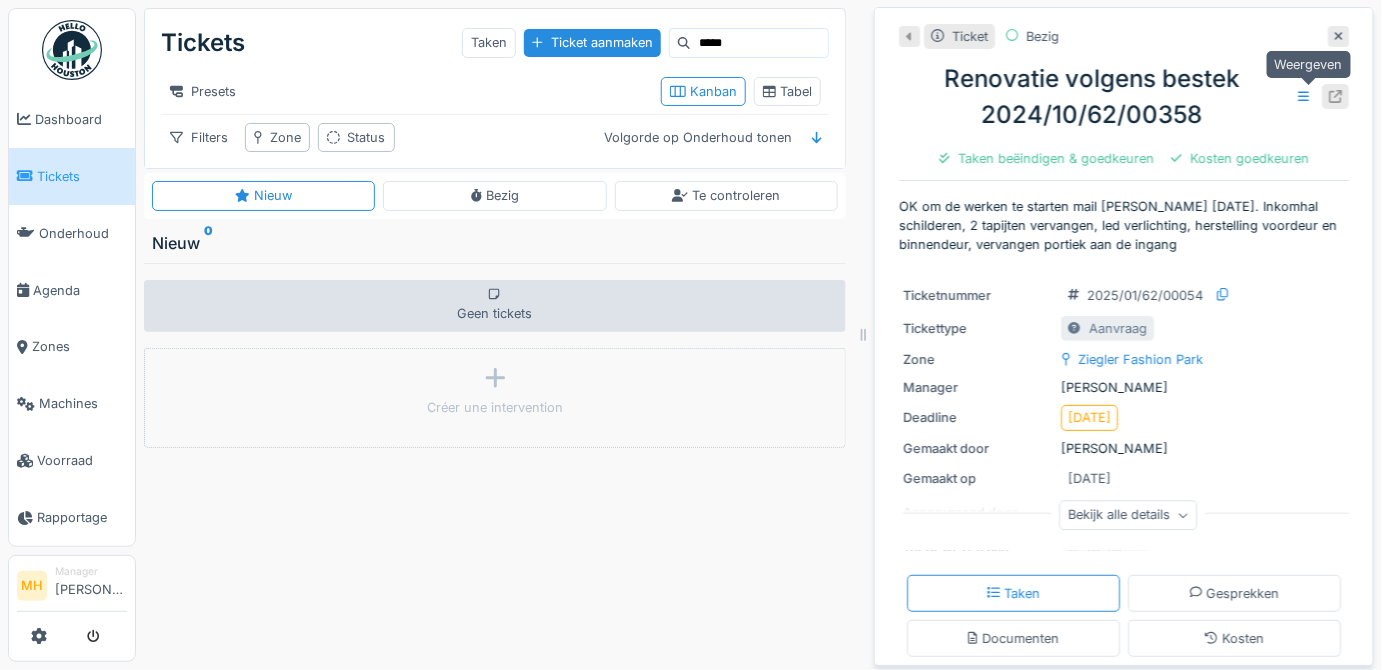 click 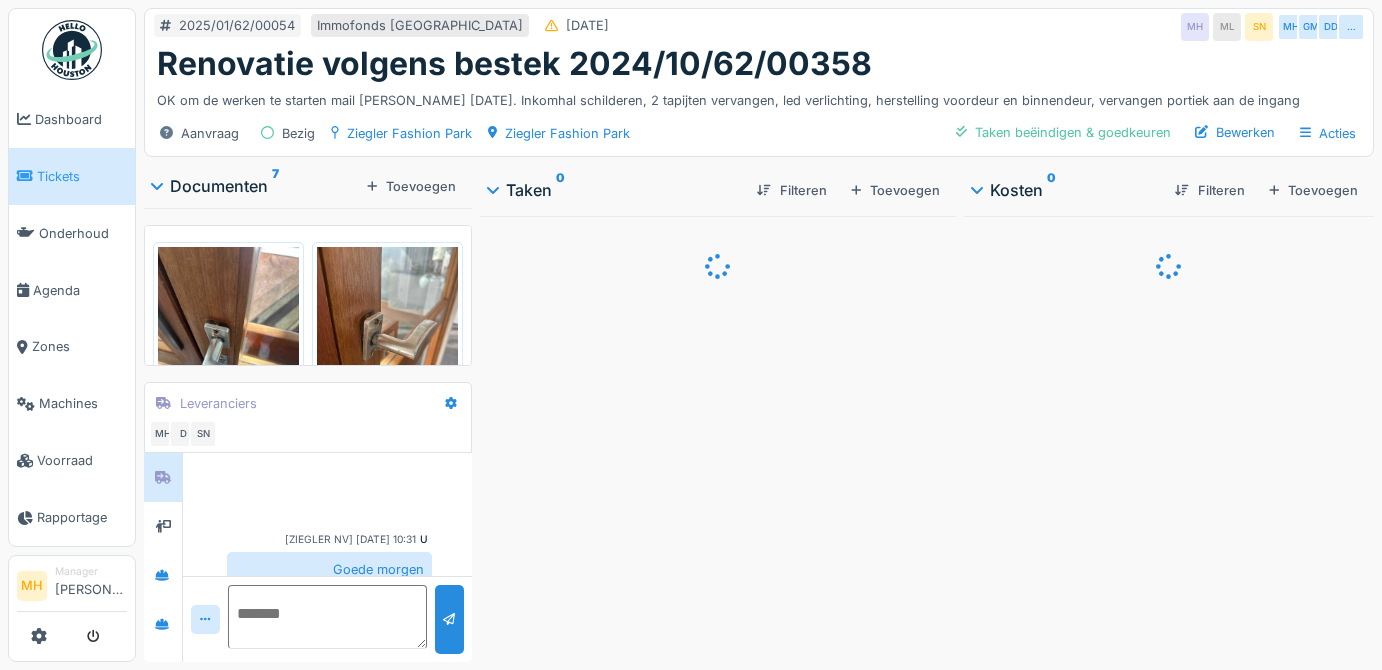 scroll, scrollTop: 0, scrollLeft: 0, axis: both 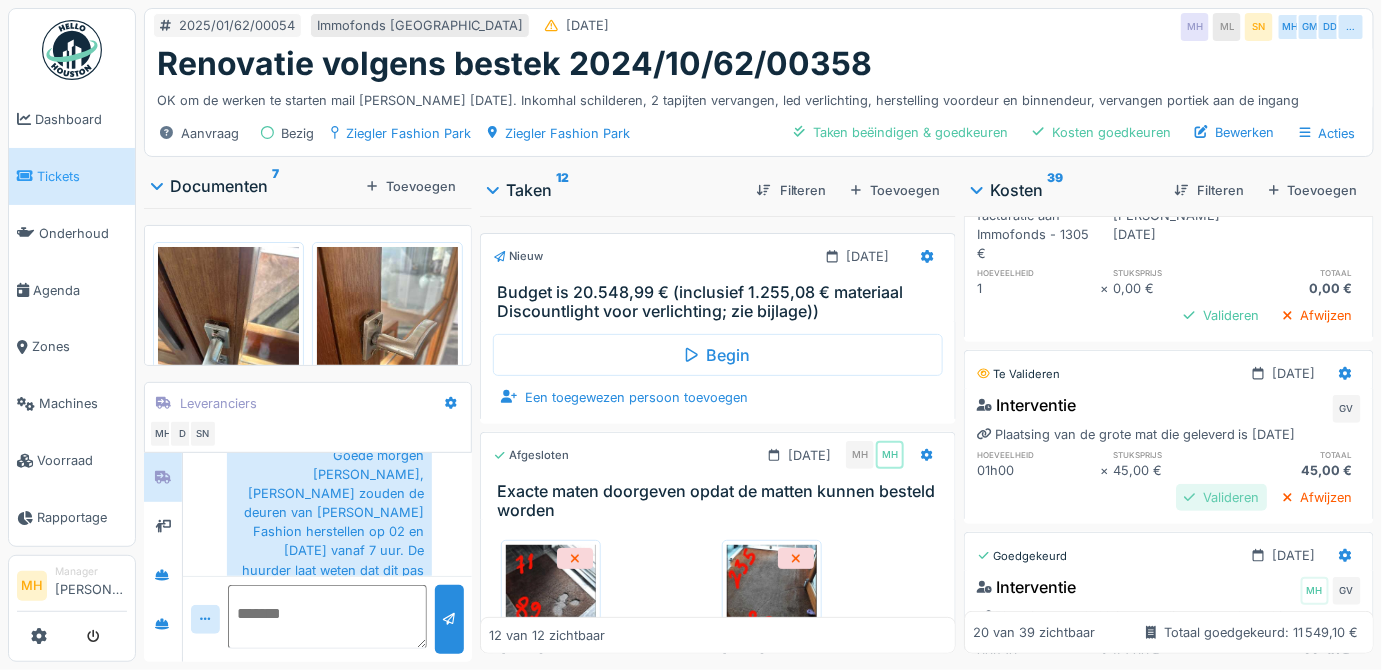 click on "Valideren" at bounding box center (1221, 497) 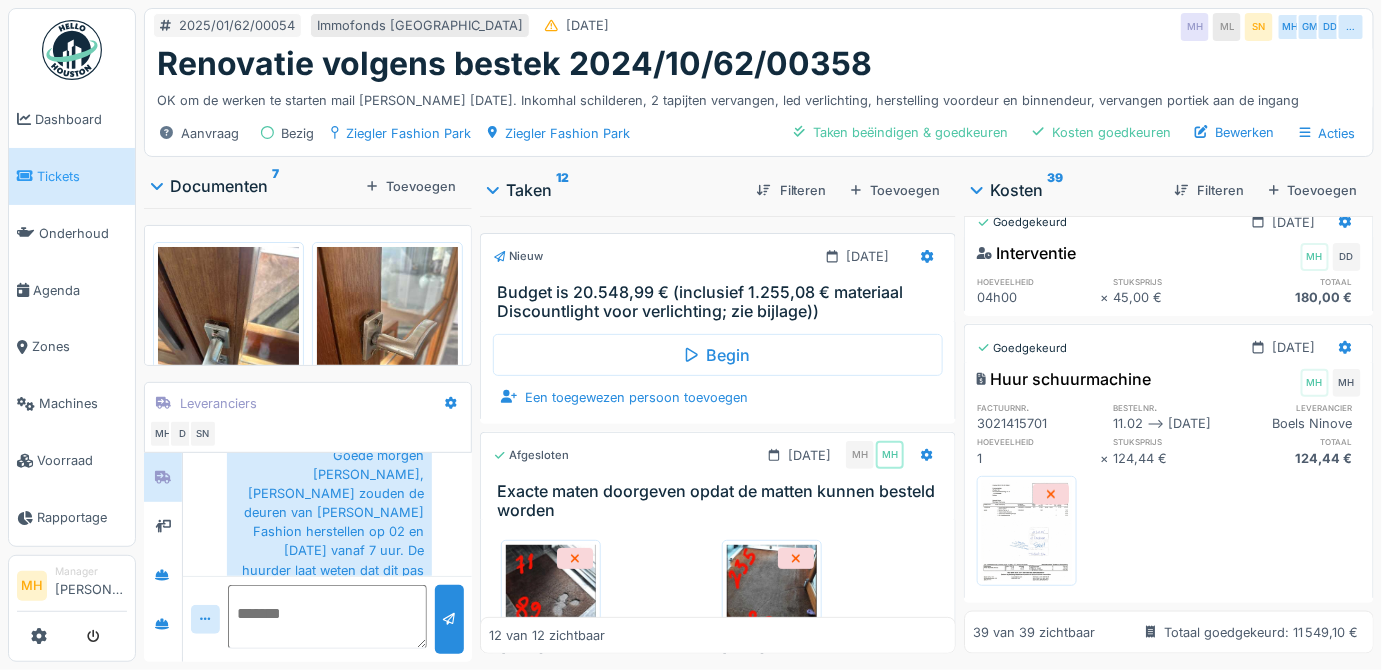 scroll, scrollTop: 5872, scrollLeft: 0, axis: vertical 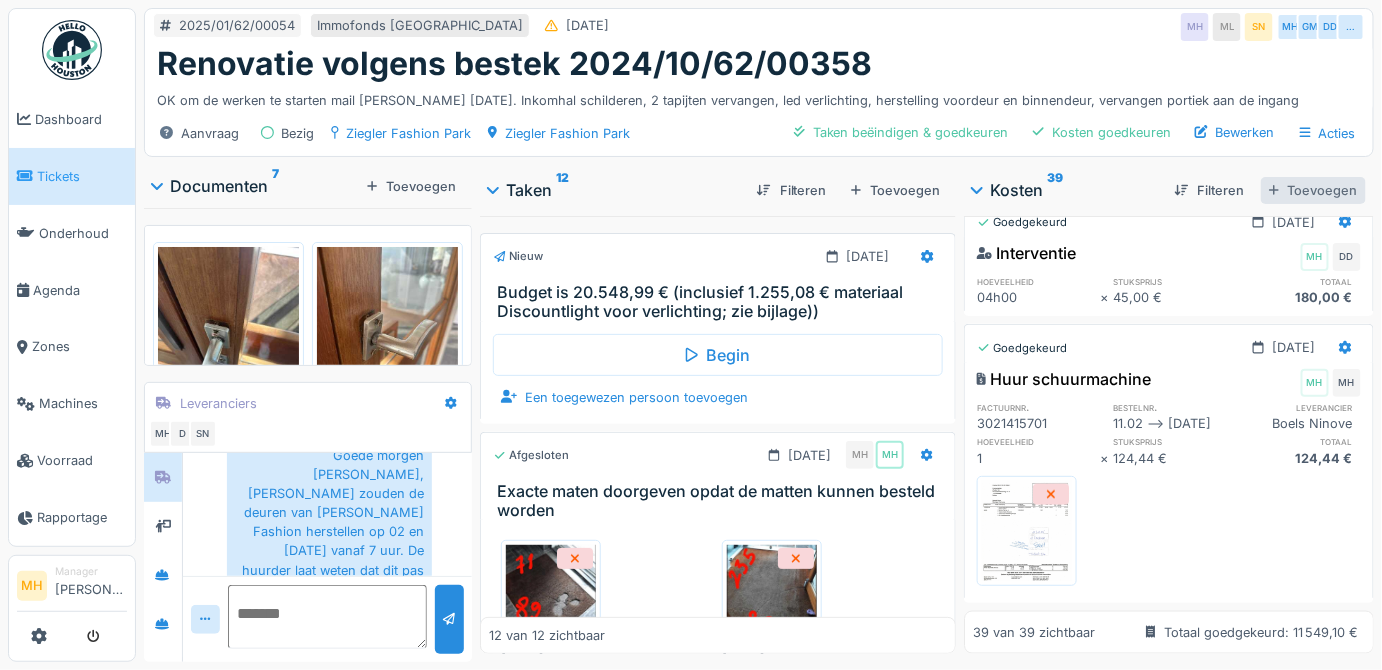 click on "Toevoegen" at bounding box center (1313, 190) 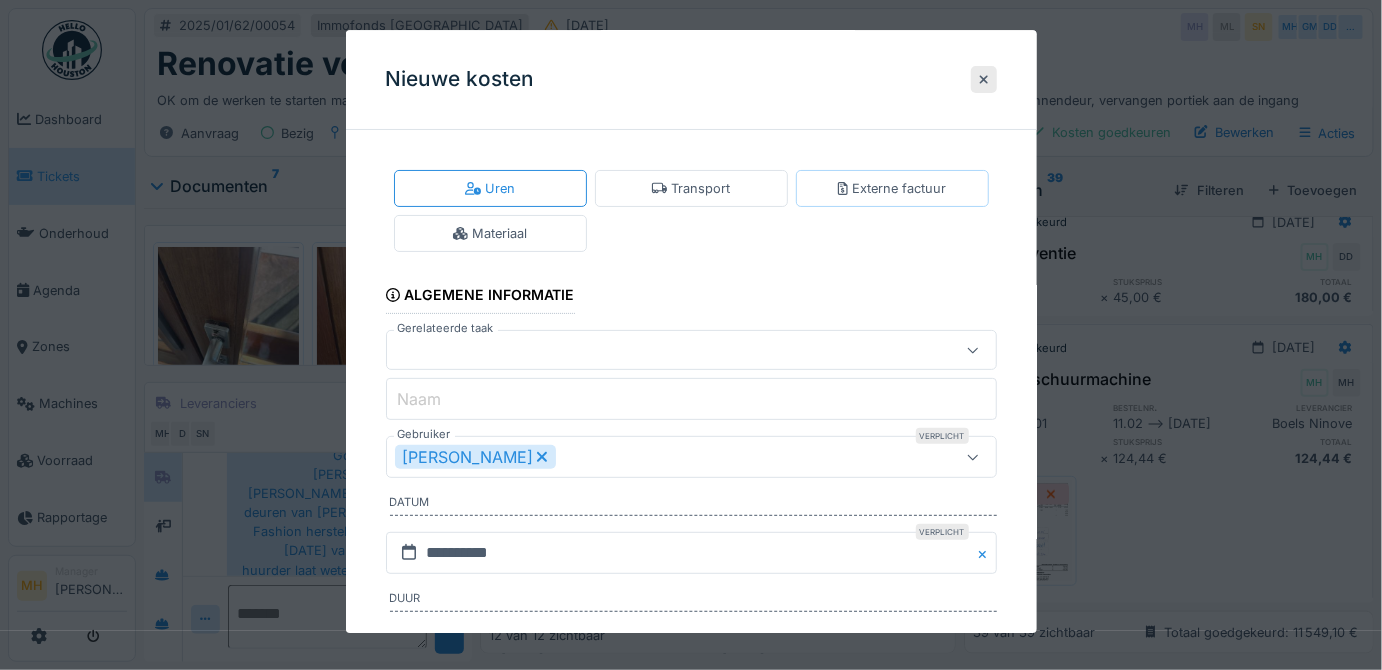 click on "Externe factuur" at bounding box center [892, 188] 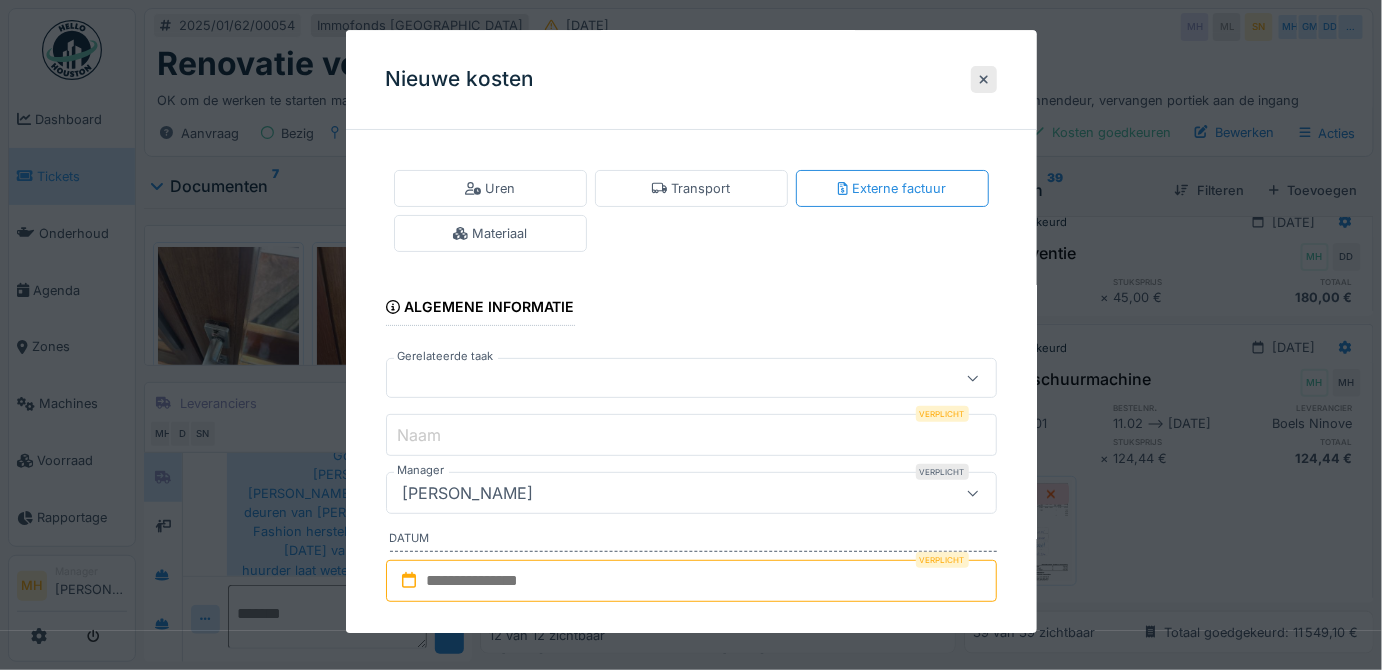 click at bounding box center [661, 379] 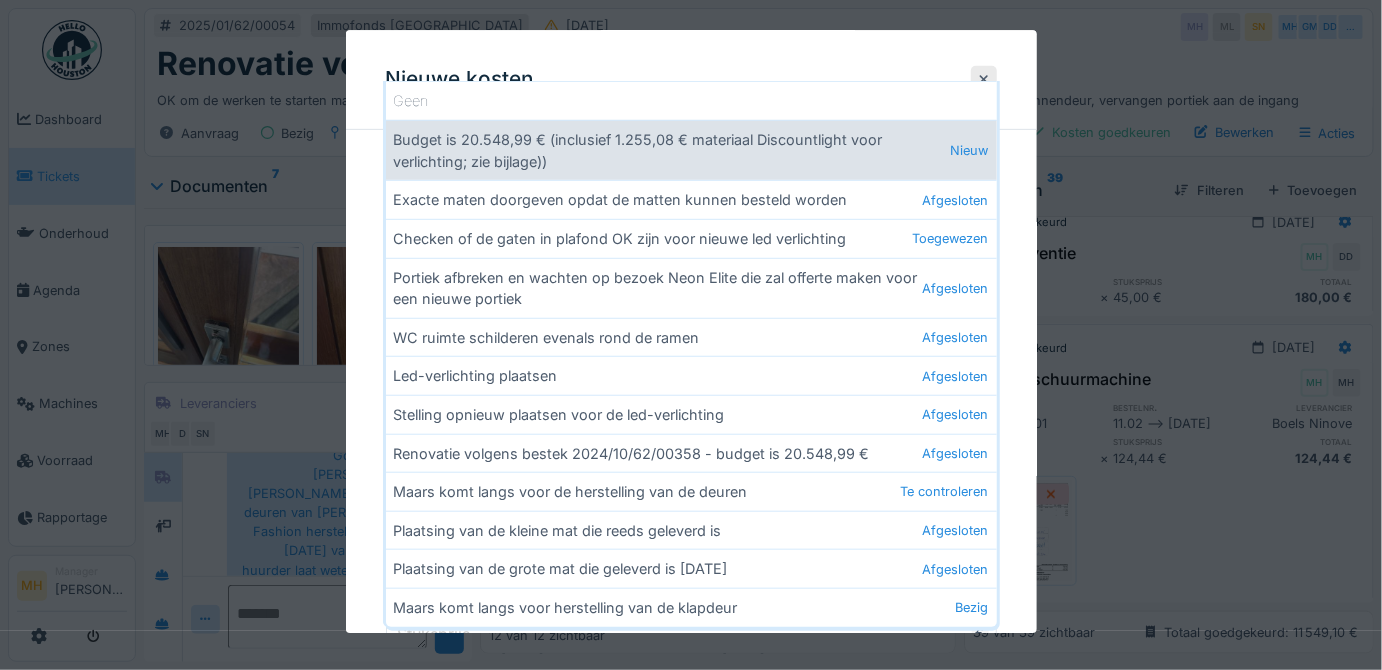 scroll, scrollTop: 408, scrollLeft: 0, axis: vertical 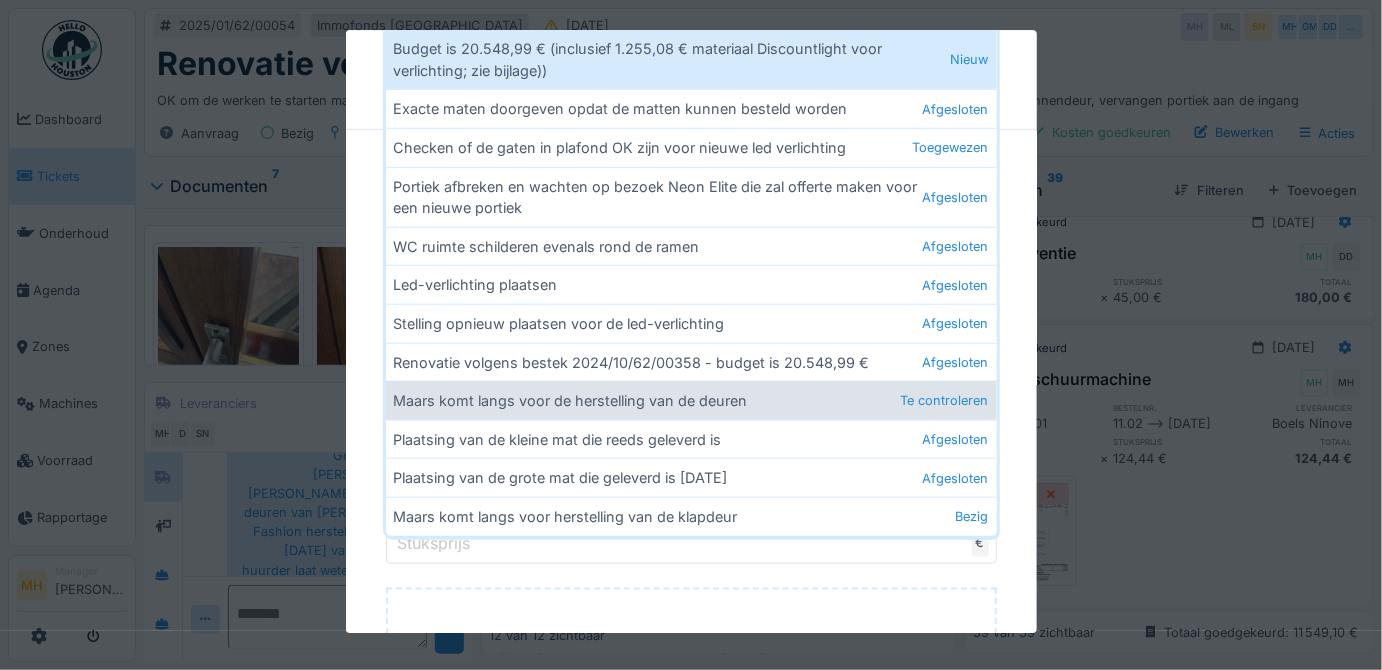 click on "Maars komt langs voor de herstelling van de deuren   Te controleren" at bounding box center [691, 400] 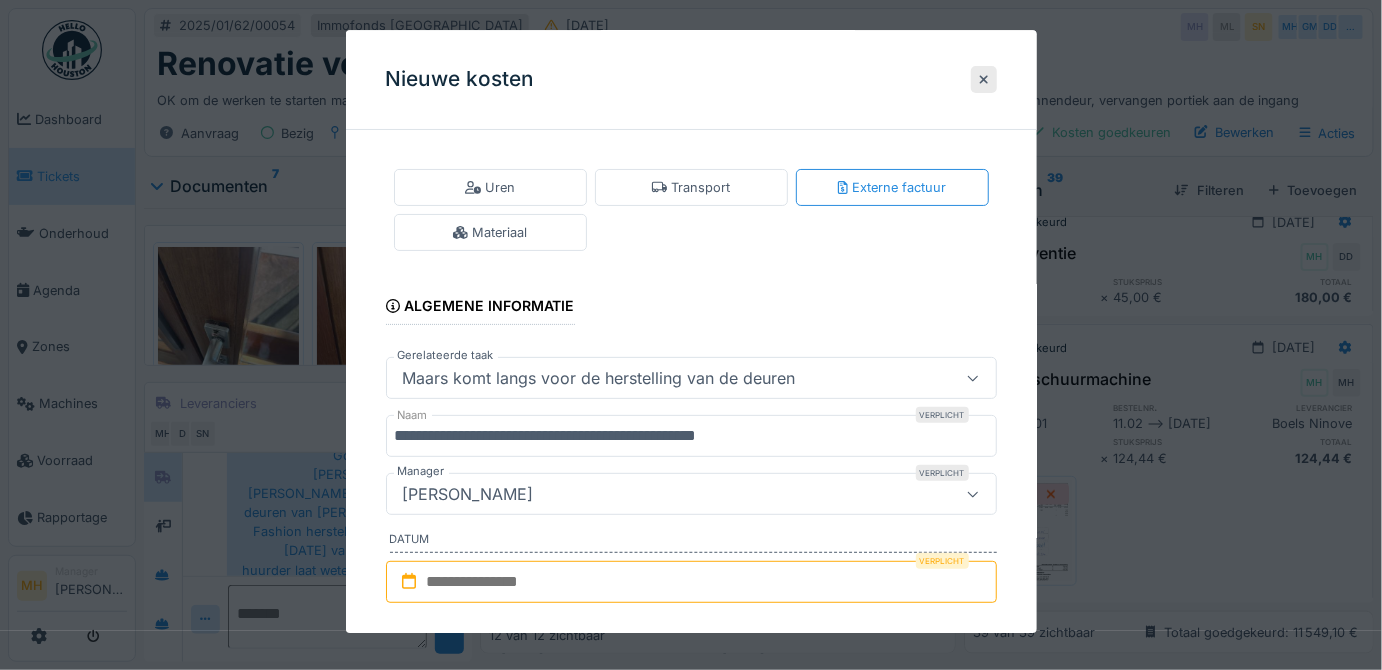scroll, scrollTop: 0, scrollLeft: 0, axis: both 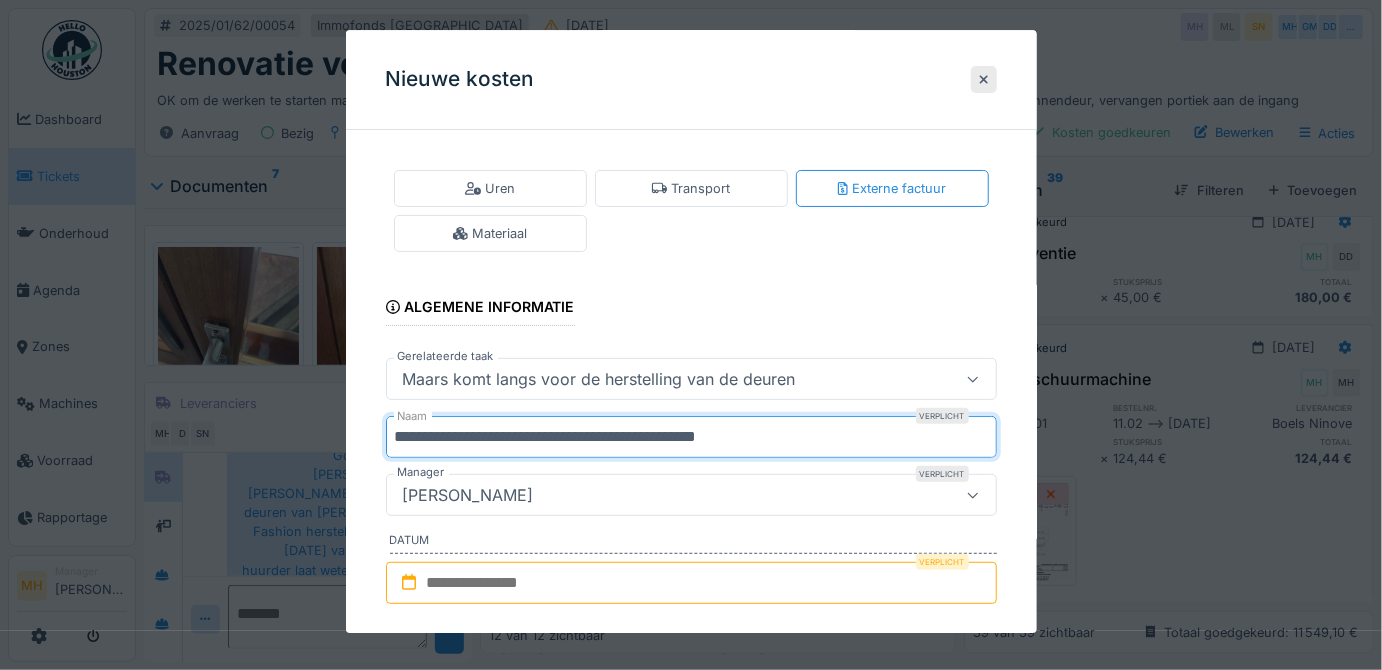 drag, startPoint x: 394, startPoint y: 433, endPoint x: 792, endPoint y: 438, distance: 398.0314 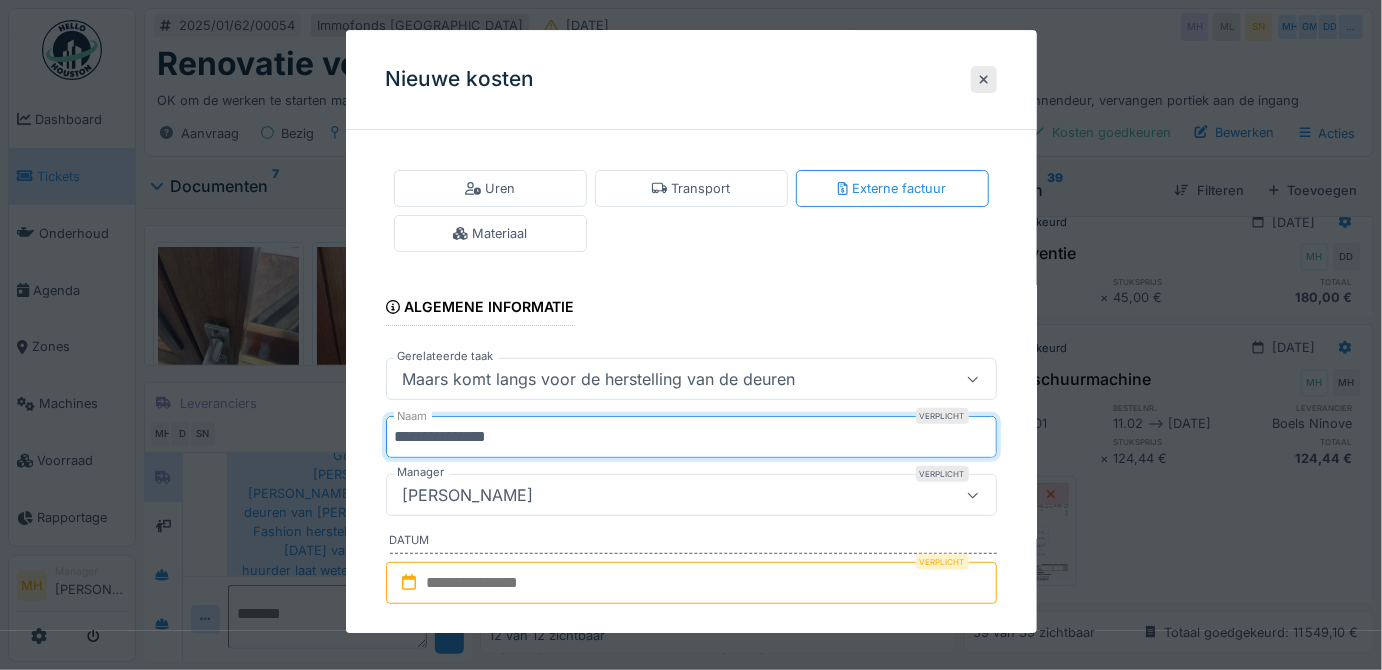 type on "**********" 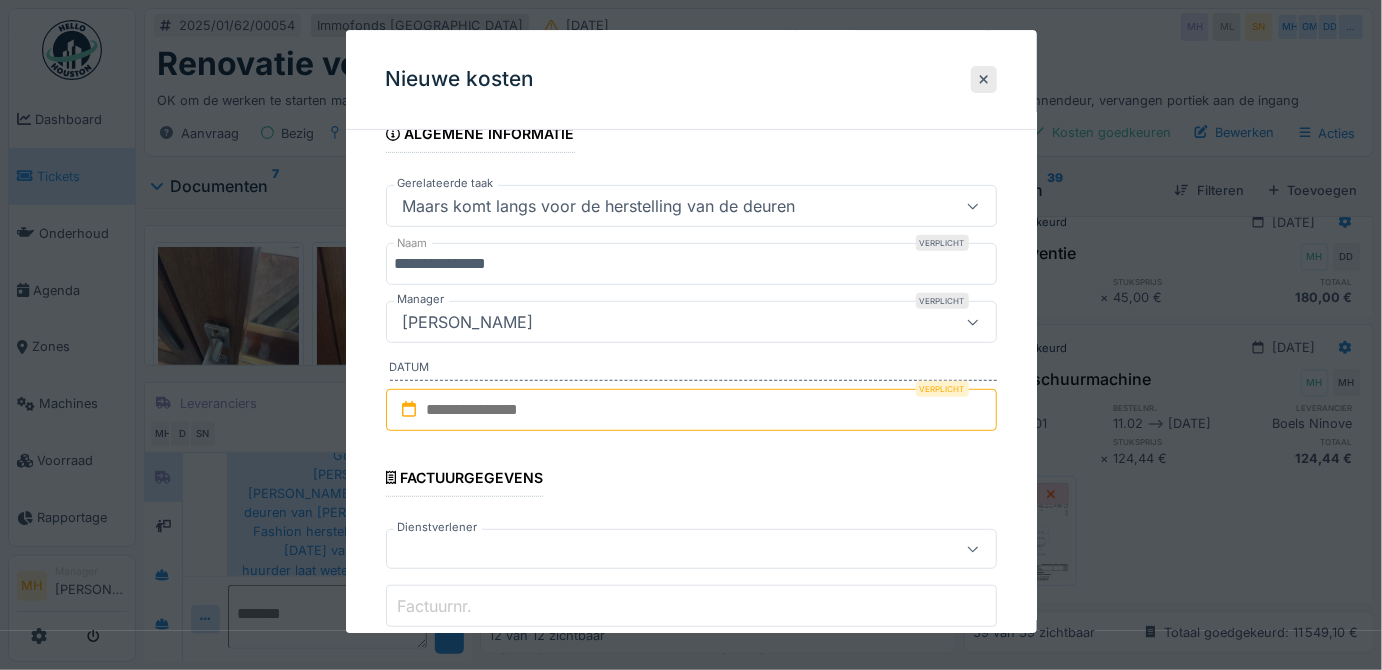 scroll, scrollTop: 181, scrollLeft: 0, axis: vertical 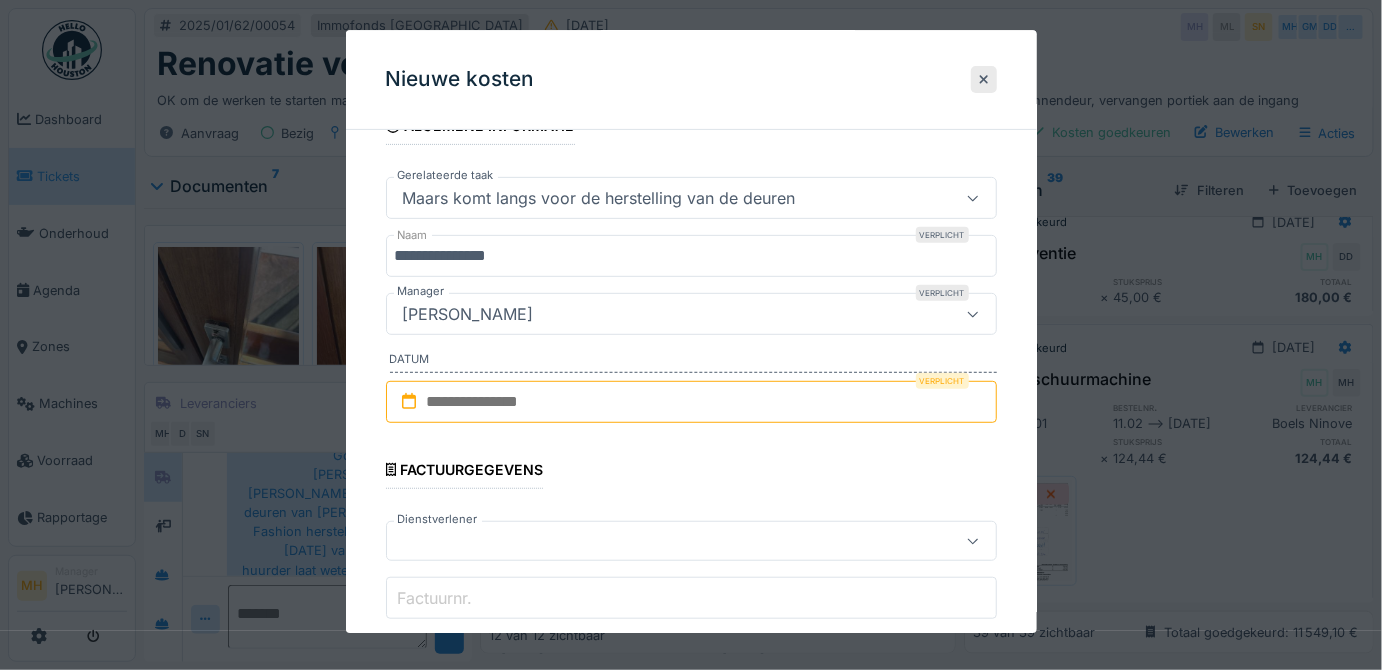 click at bounding box center [691, 402] 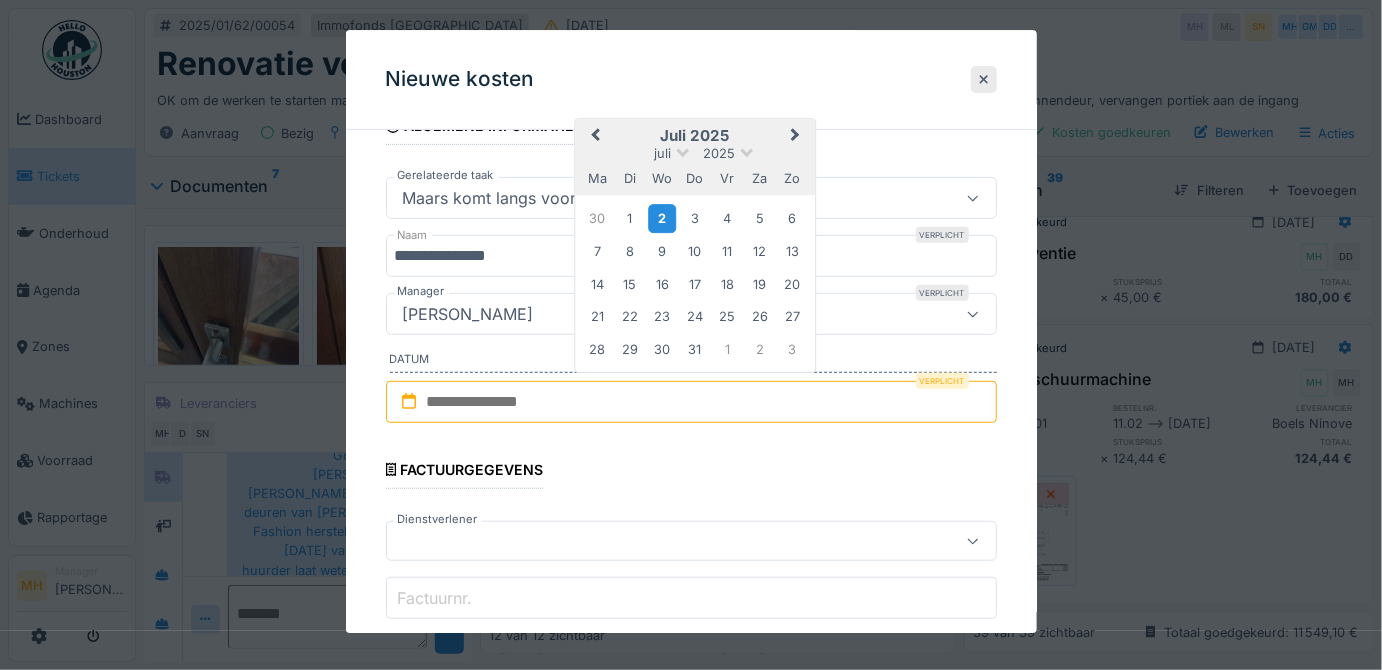 click on "2" at bounding box center [662, 218] 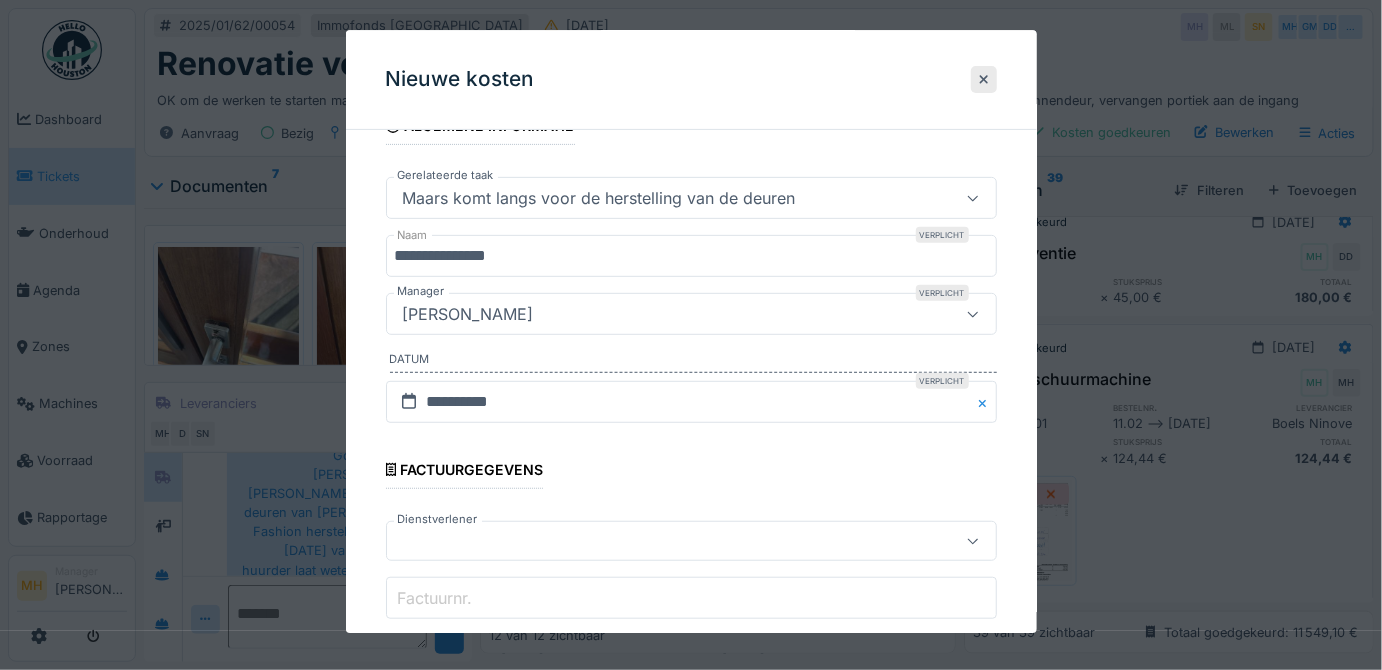 scroll, scrollTop: 272, scrollLeft: 0, axis: vertical 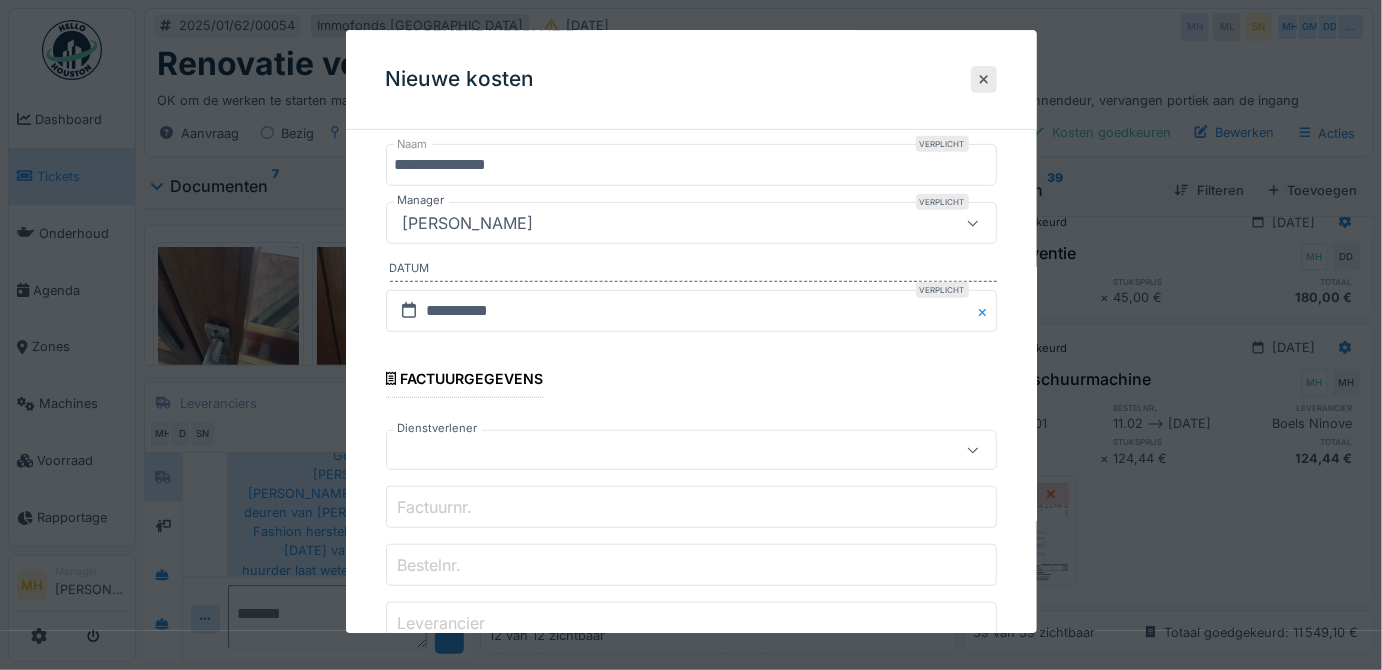click at bounding box center [661, 451] 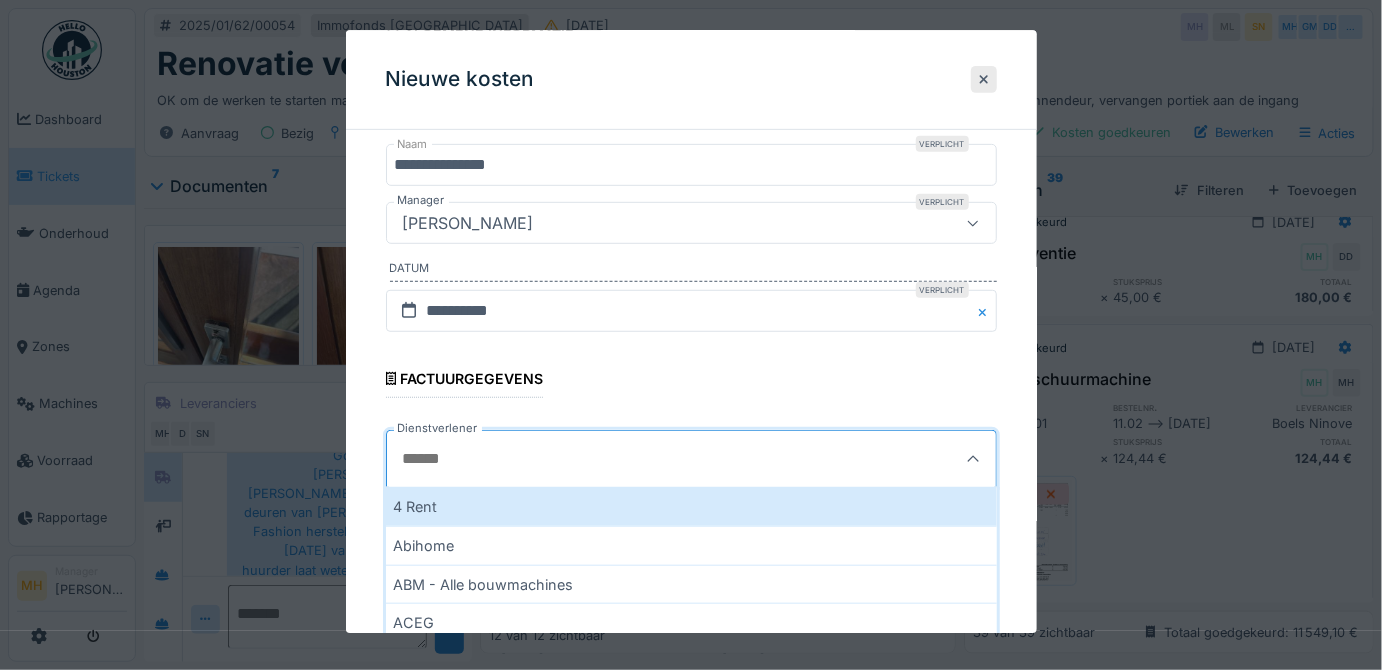 type on "*" 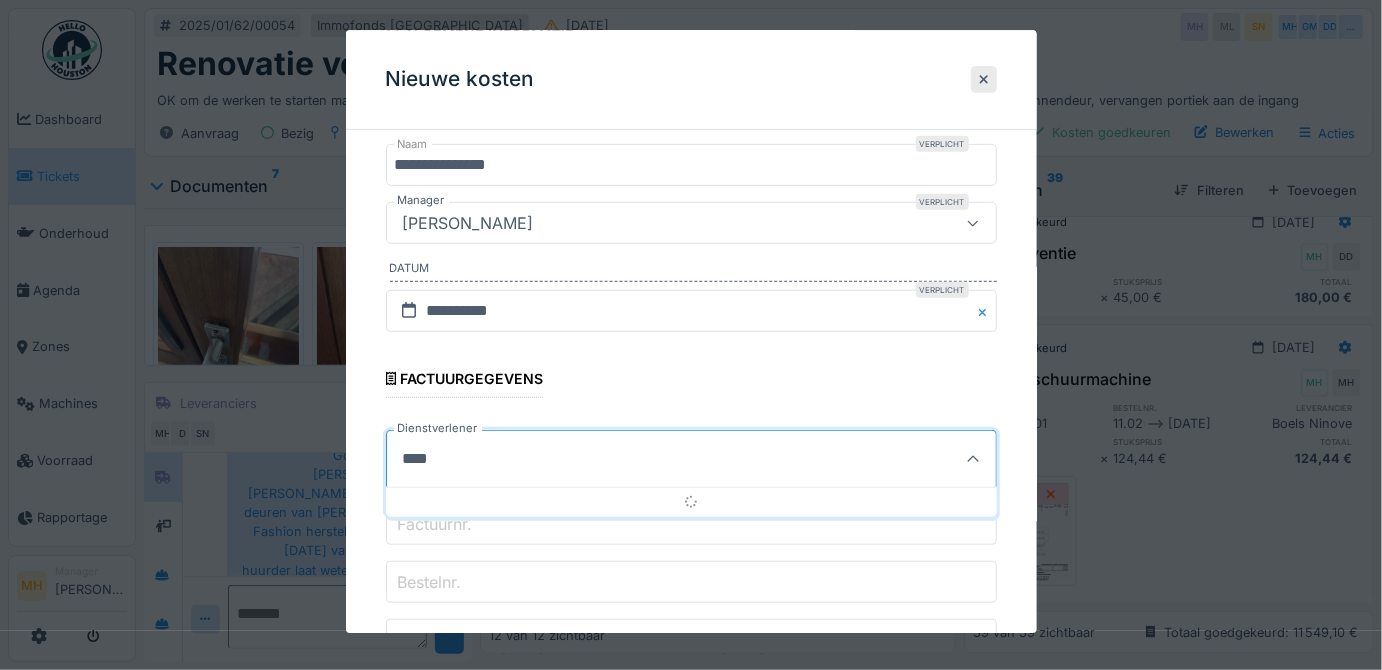 type on "*****" 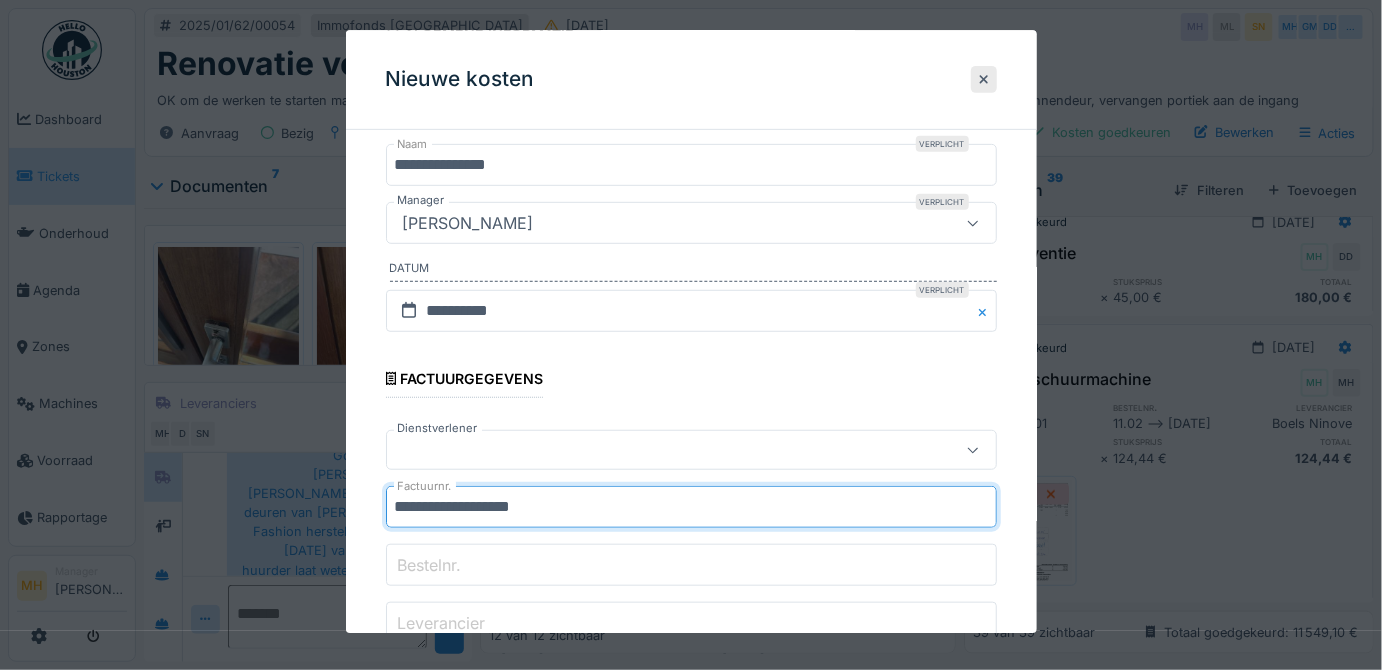 click on "**********" at bounding box center (691, 508) 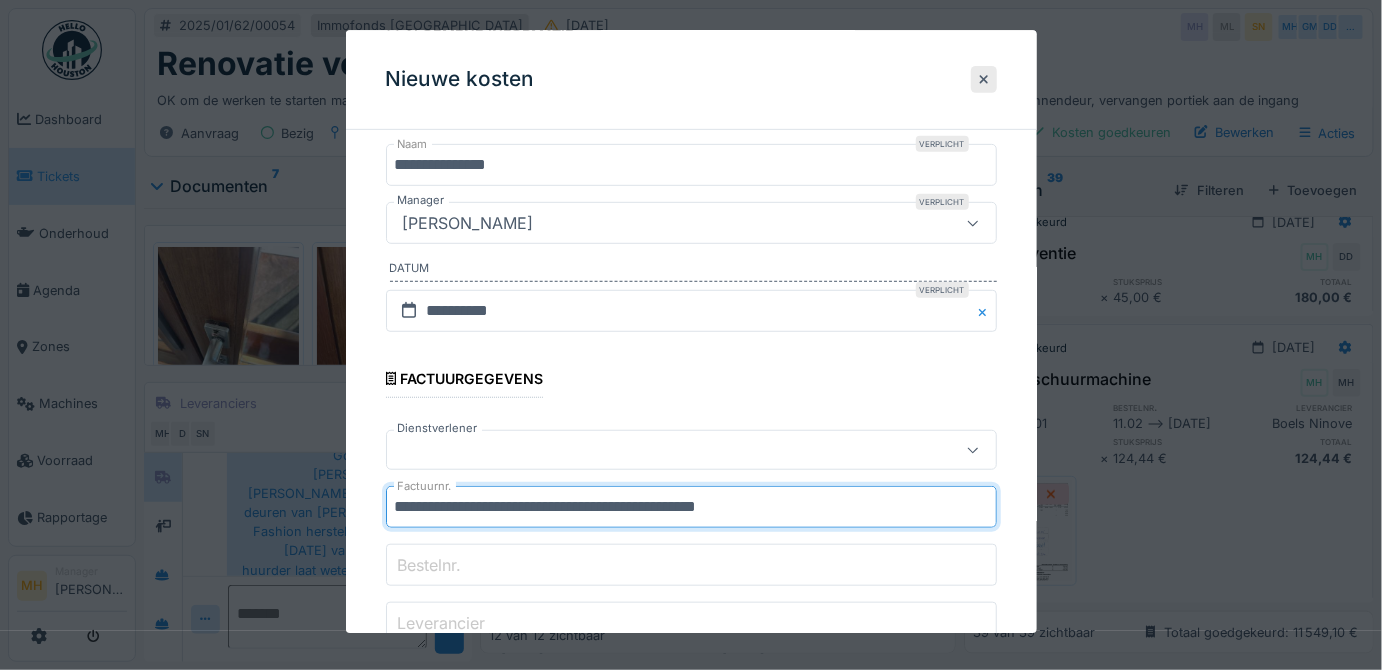 scroll, scrollTop: 363, scrollLeft: 0, axis: vertical 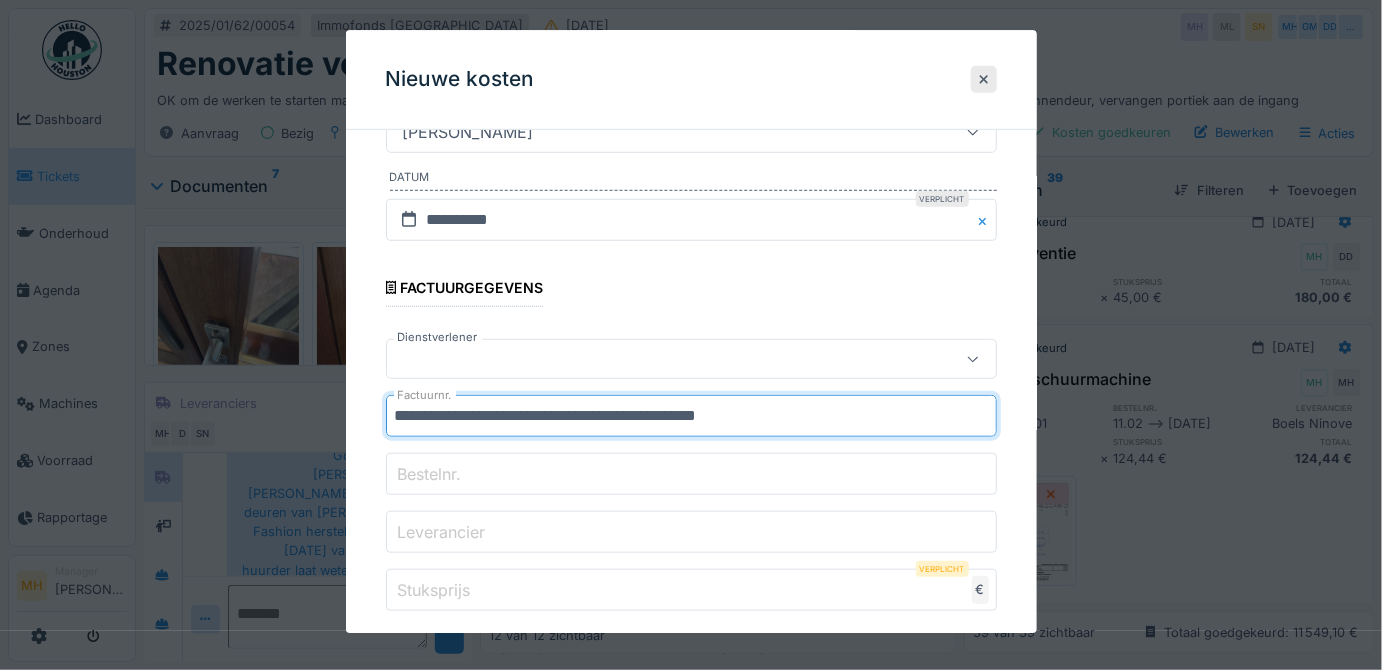 type on "**********" 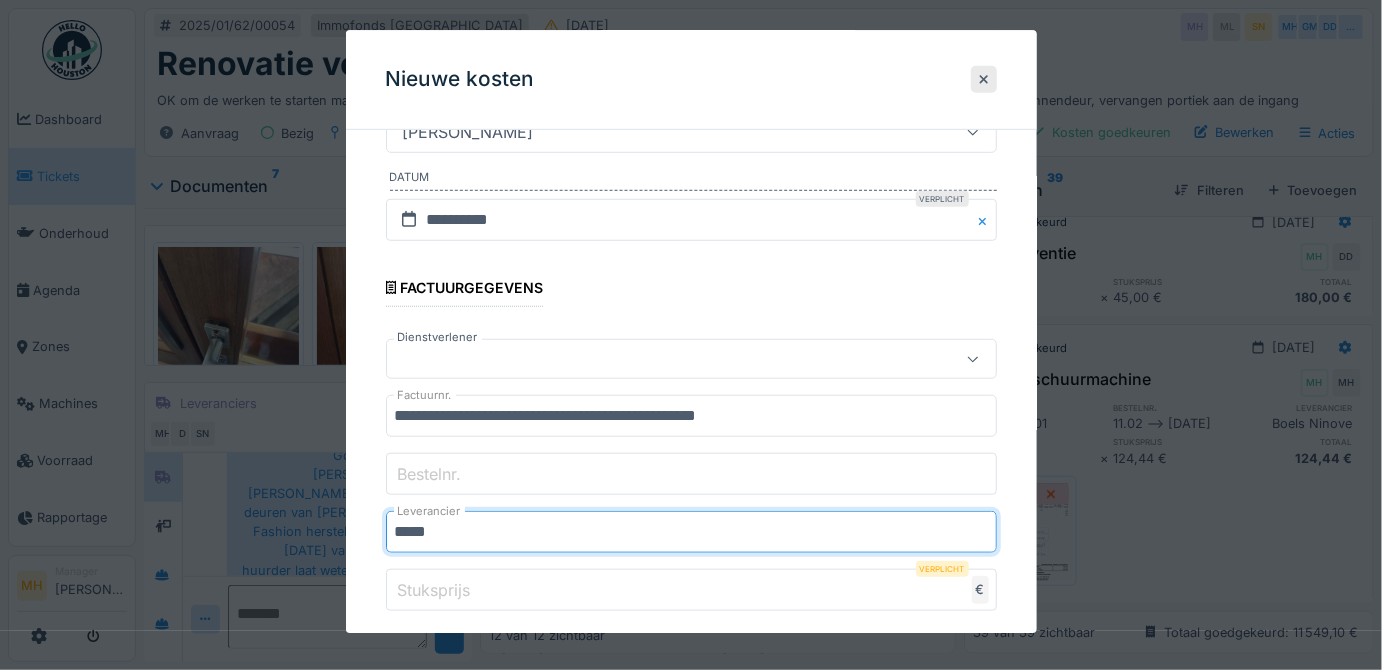 type on "*****" 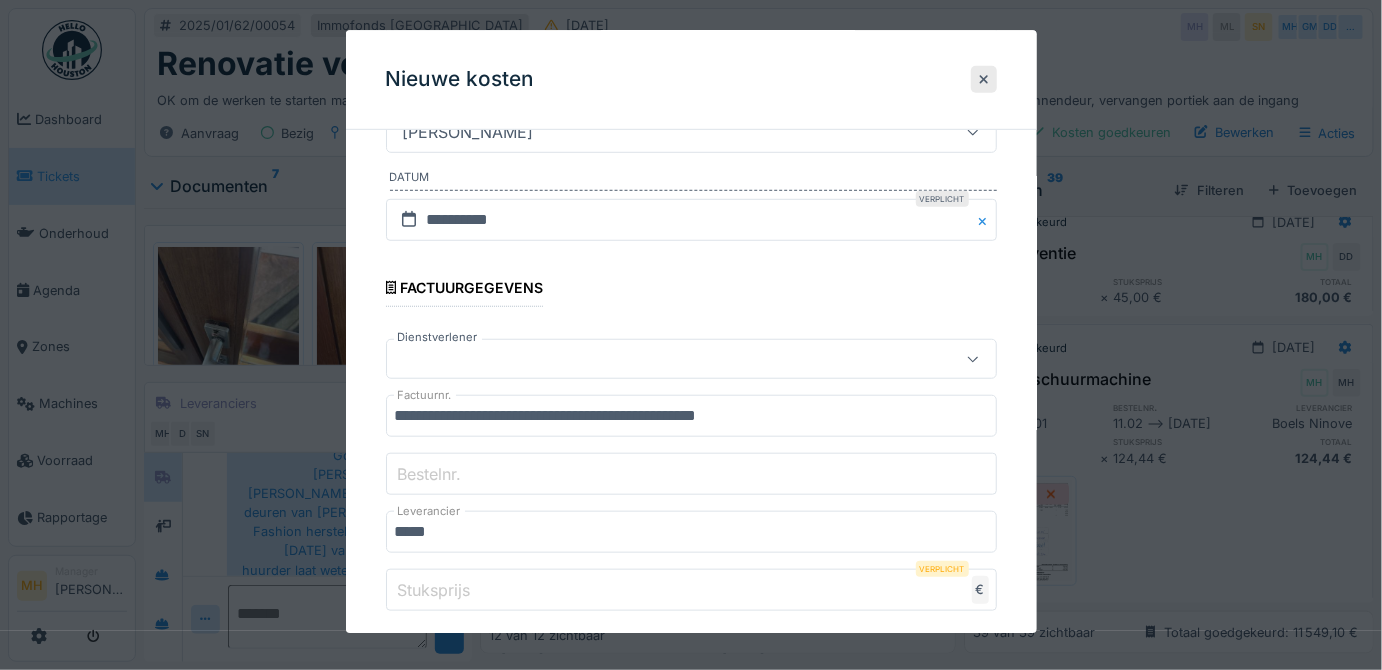 click on "Stuksprijs" at bounding box center (691, 591) 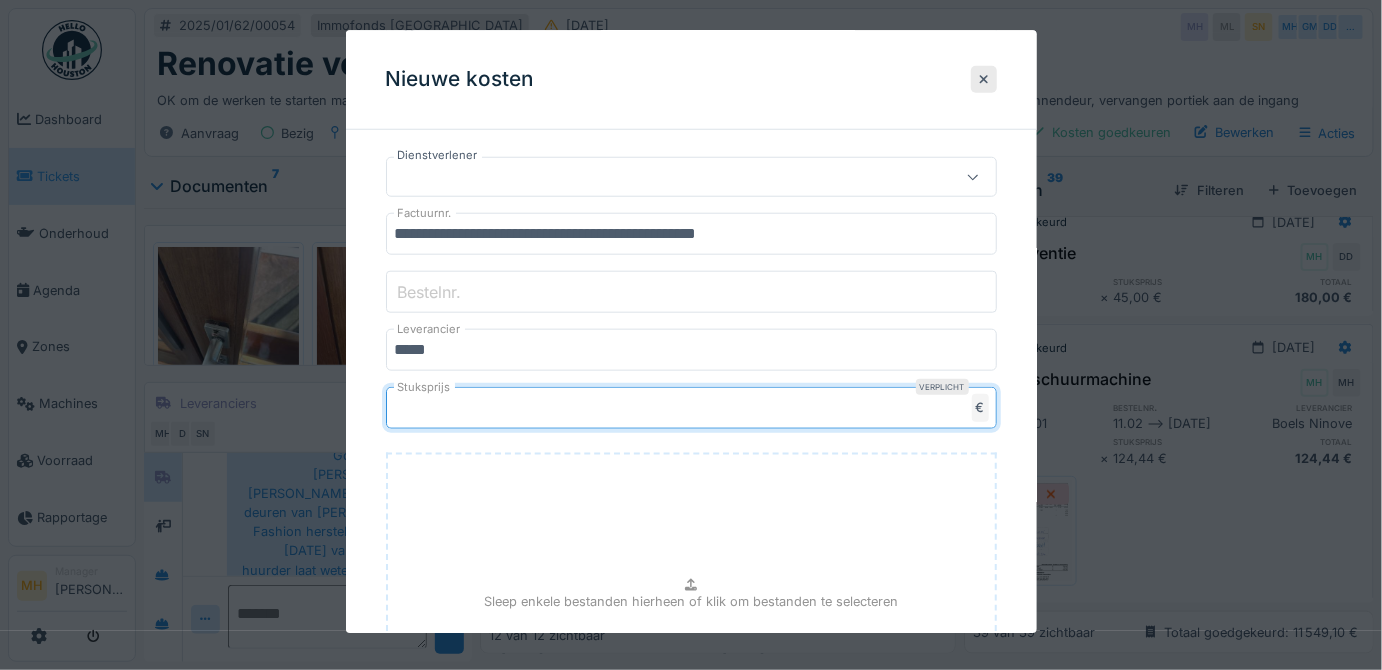 type on "*******" 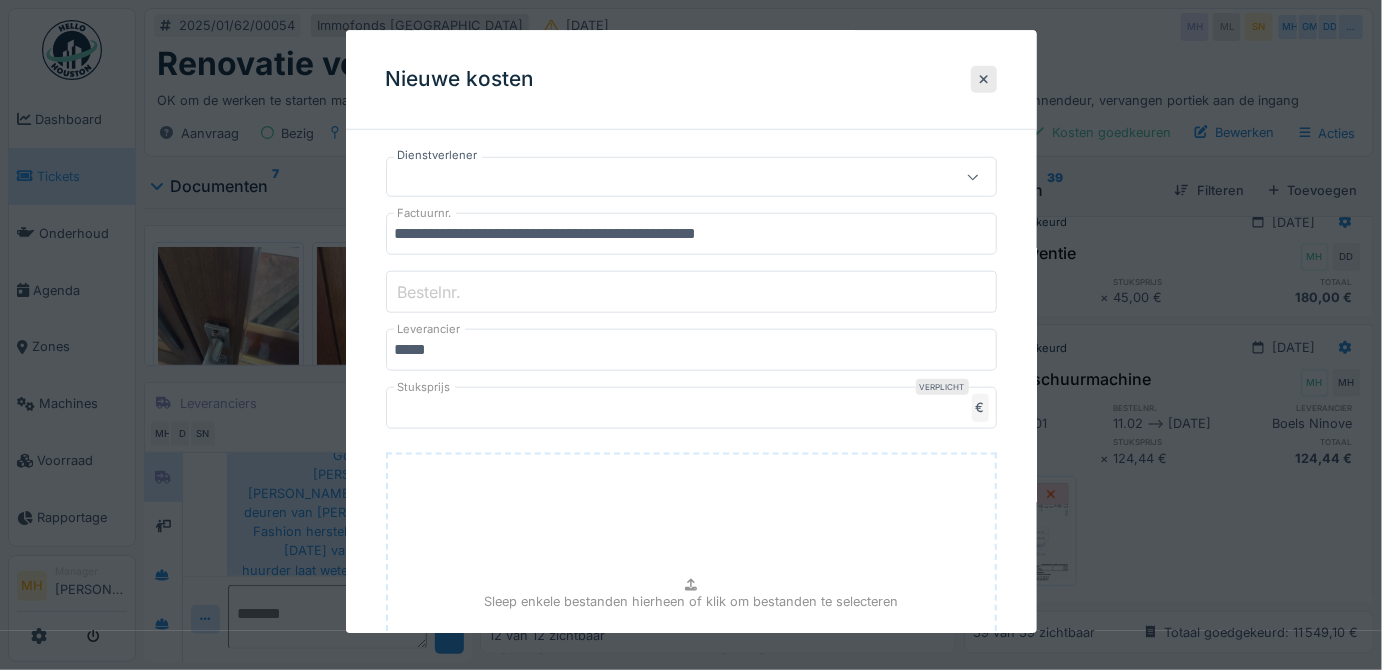 scroll, scrollTop: 636, scrollLeft: 0, axis: vertical 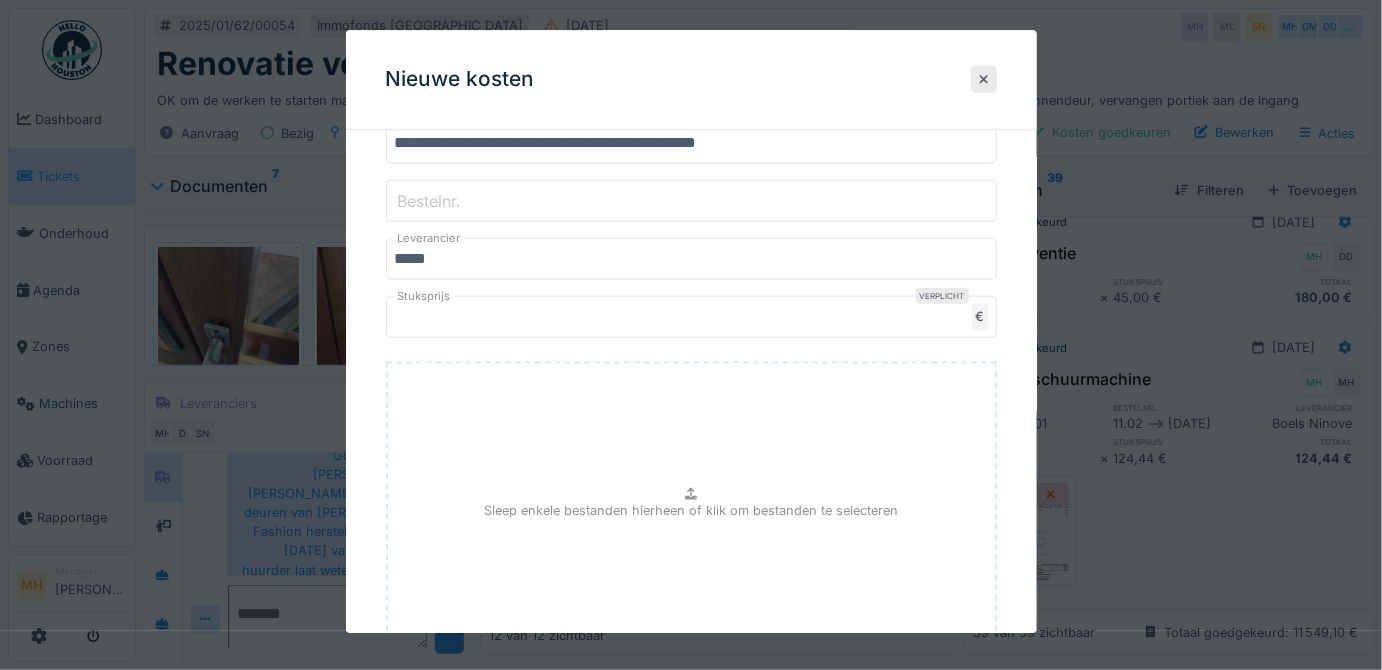 click on "Sleep enkele bestanden hierheen of klik om bestanden te selecteren" at bounding box center [691, 513] 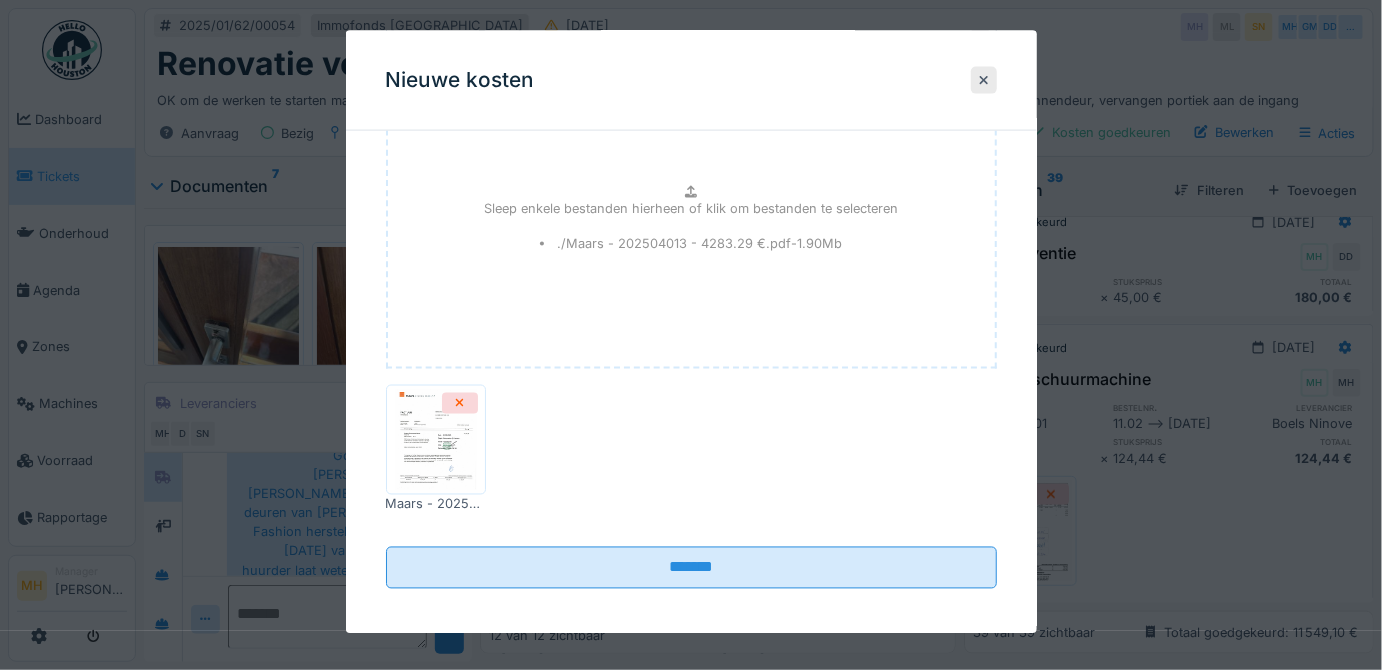 scroll, scrollTop: 932, scrollLeft: 0, axis: vertical 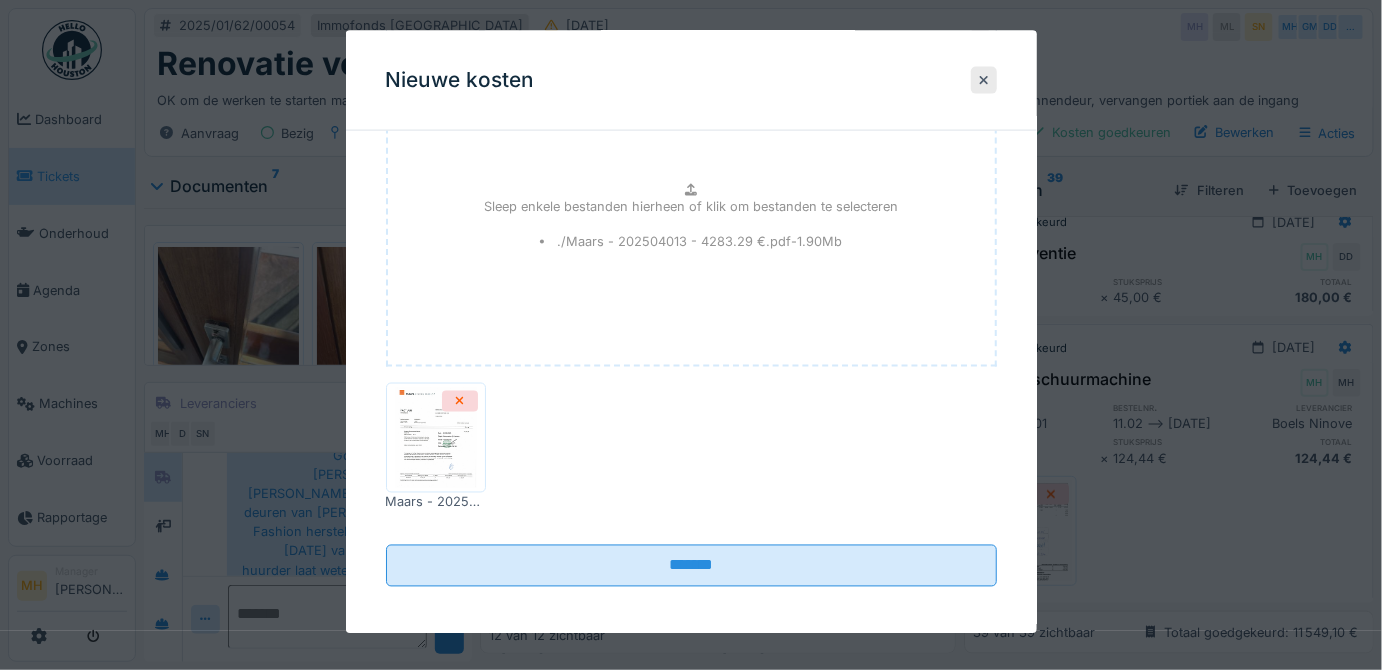 click at bounding box center (436, 438) 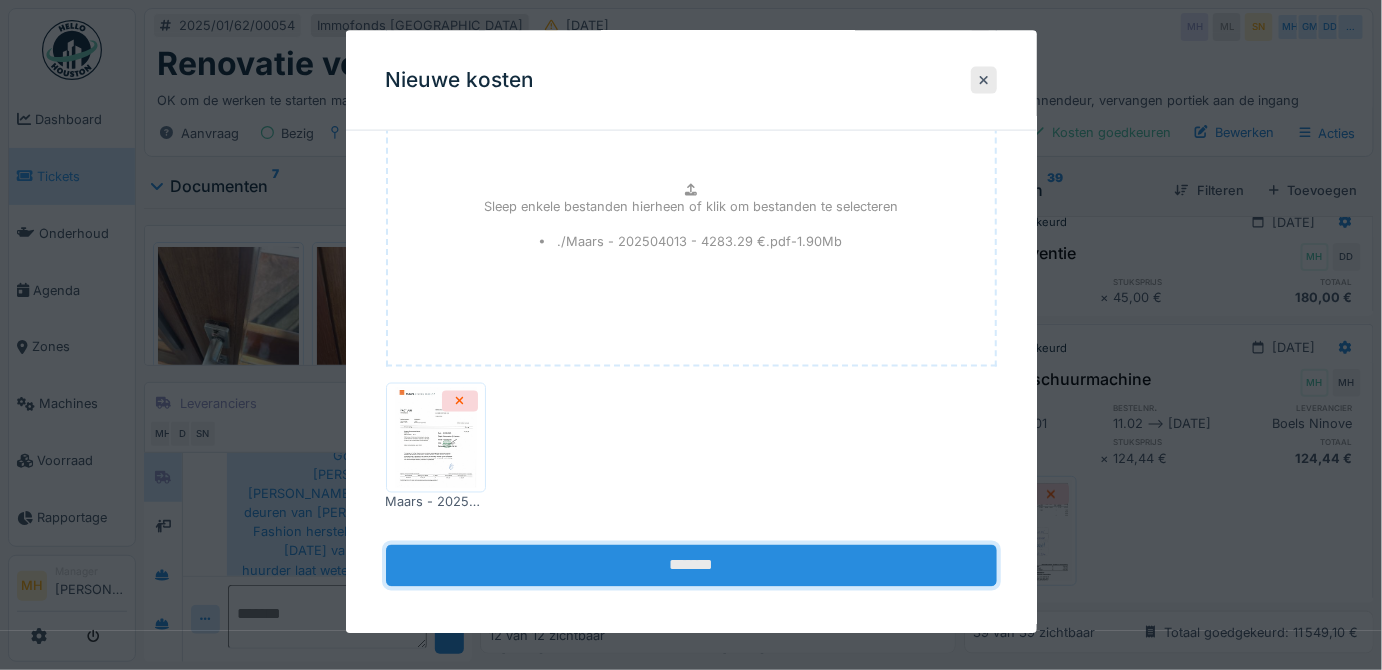 click on "*******" at bounding box center [691, 565] 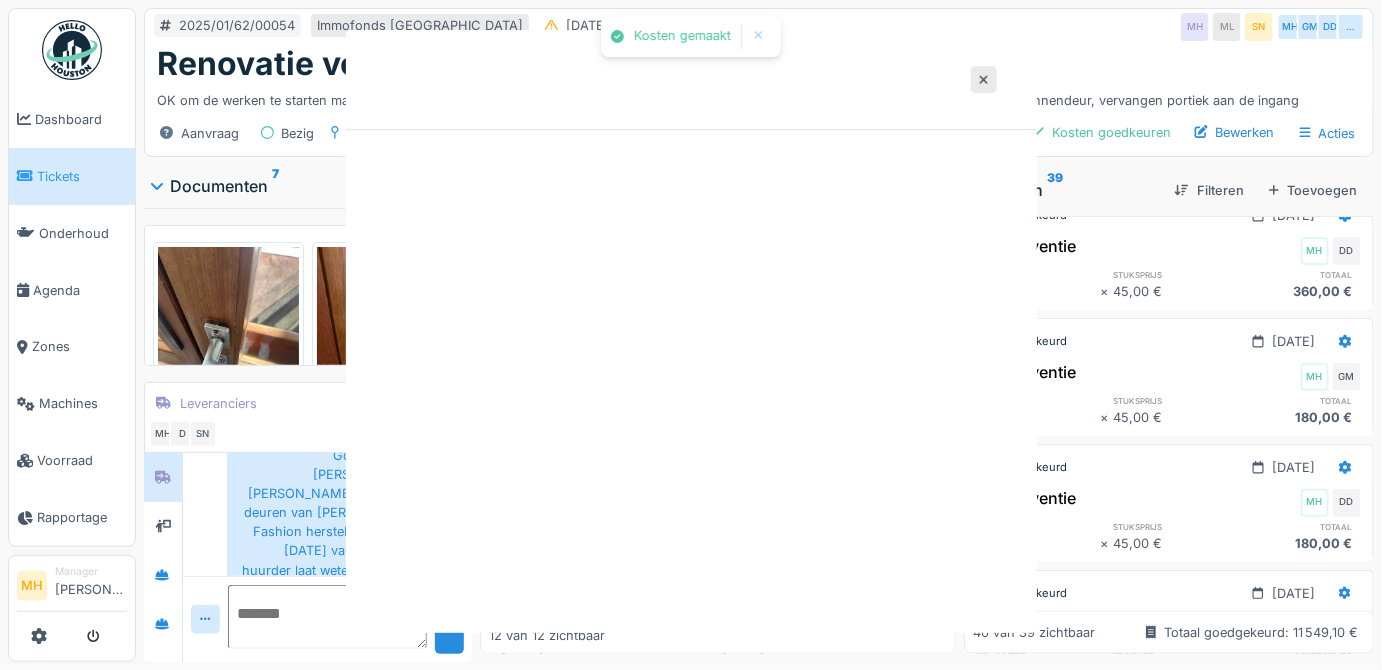 scroll, scrollTop: 0, scrollLeft: 0, axis: both 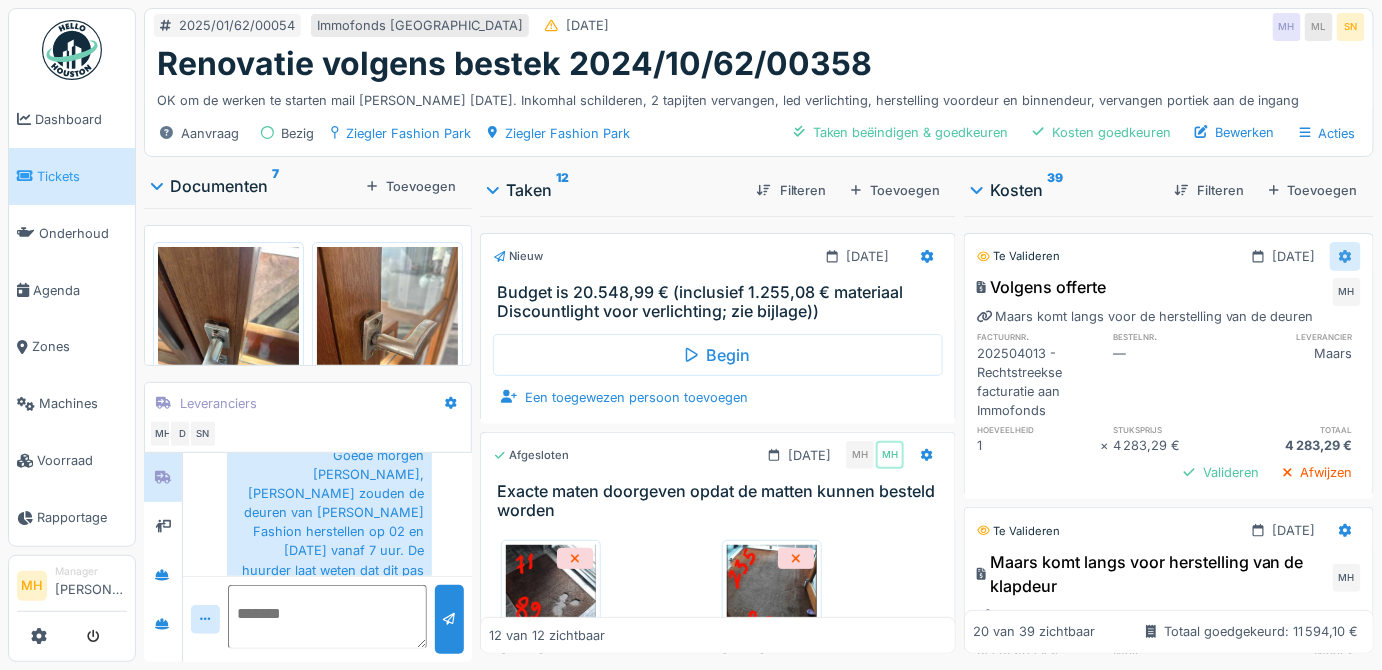 click 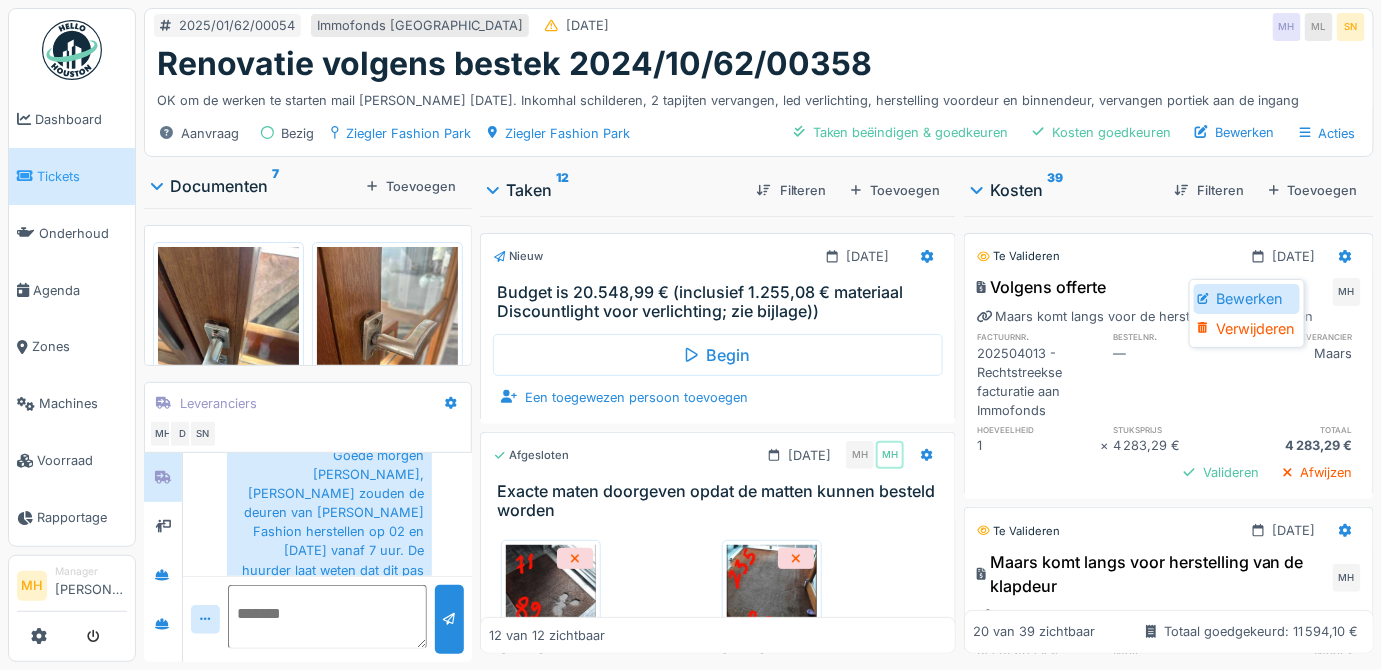 click on "Bewerken" at bounding box center [1247, 299] 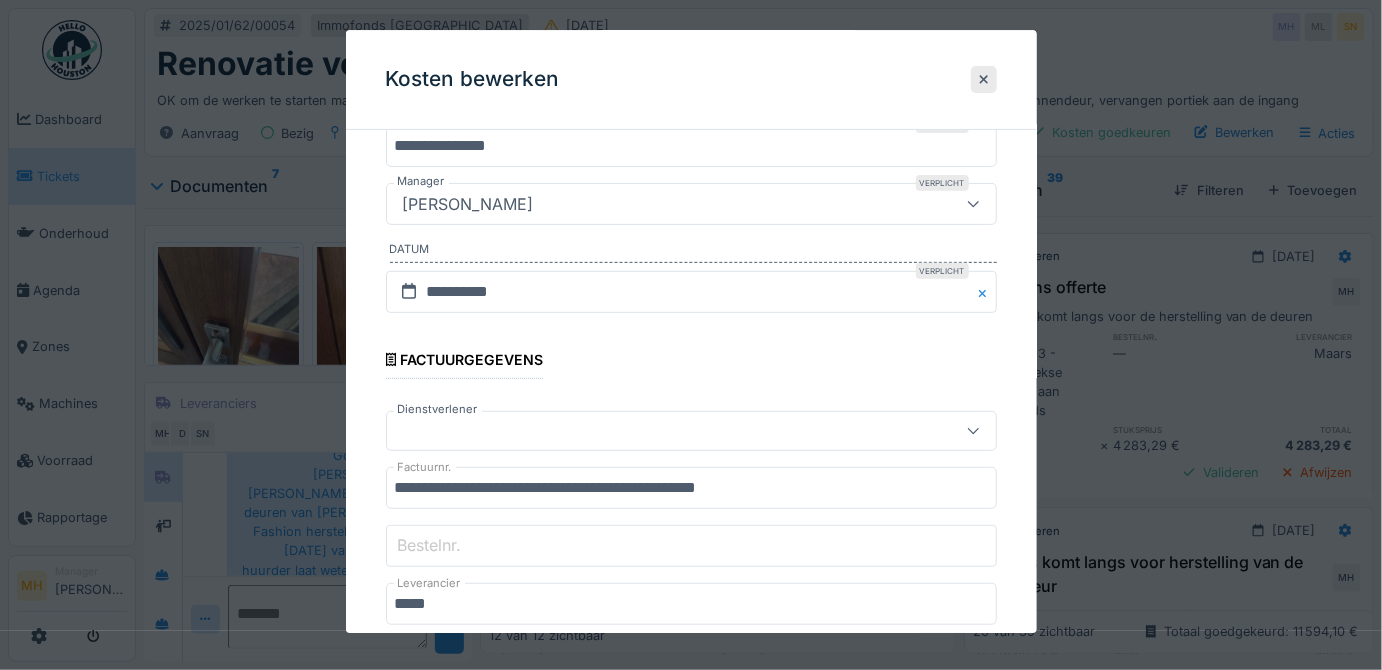scroll, scrollTop: 181, scrollLeft: 0, axis: vertical 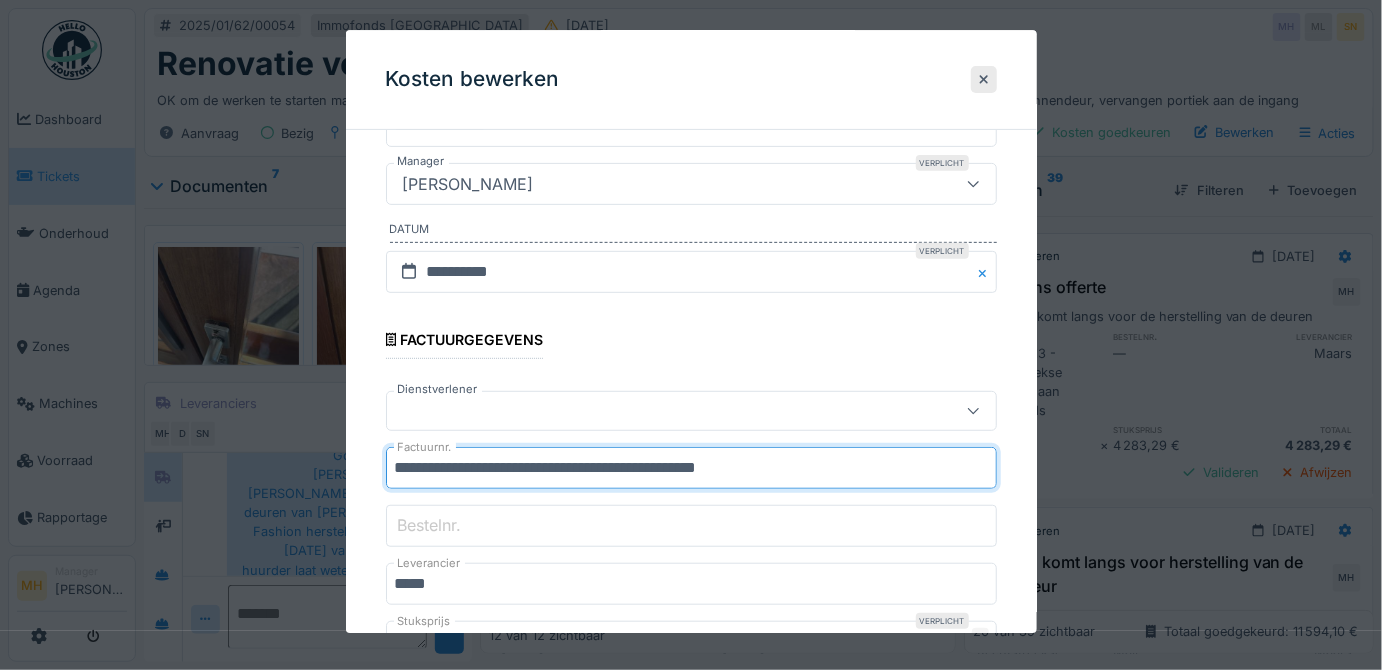 click on "**********" at bounding box center (691, 468) 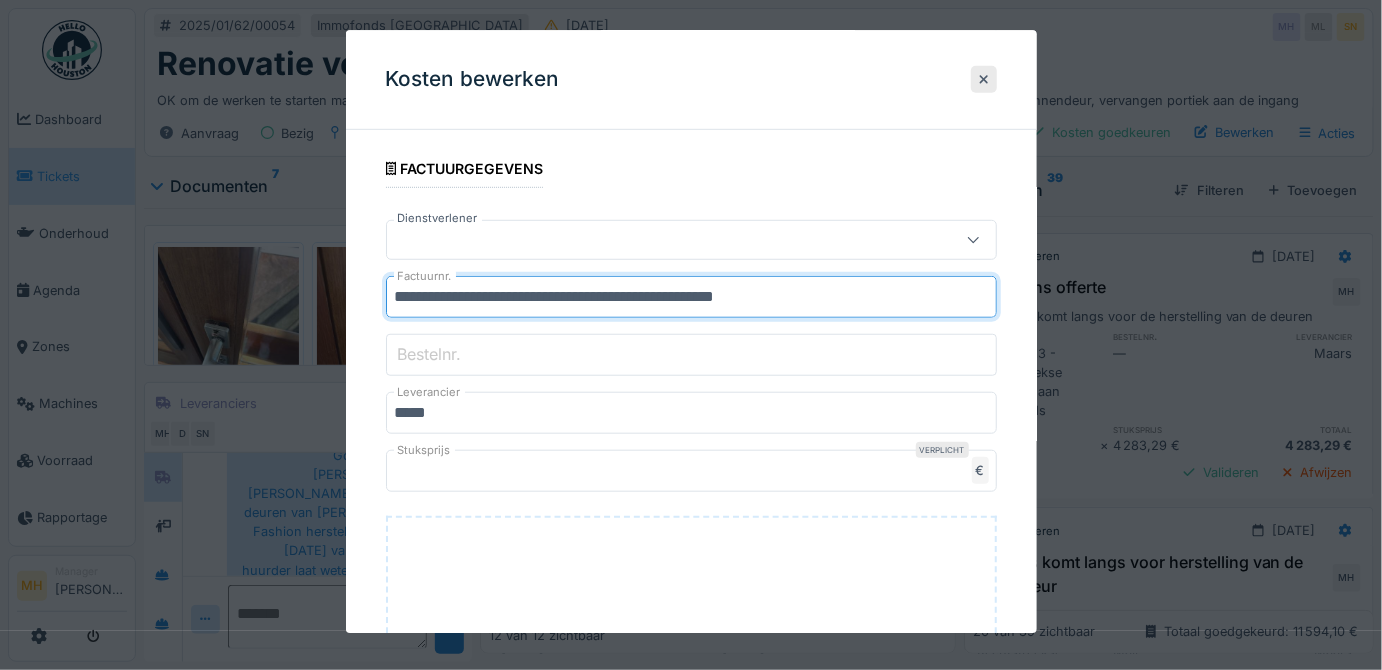 scroll, scrollTop: 363, scrollLeft: 0, axis: vertical 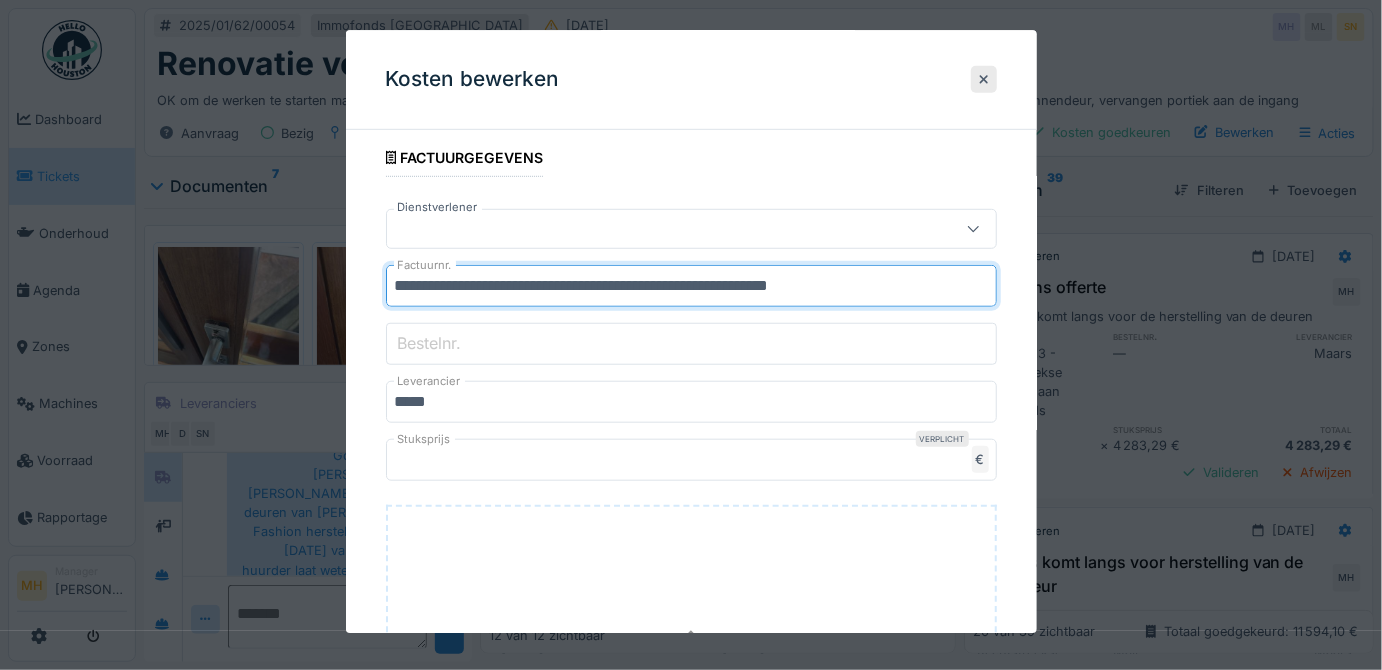 type on "**********" 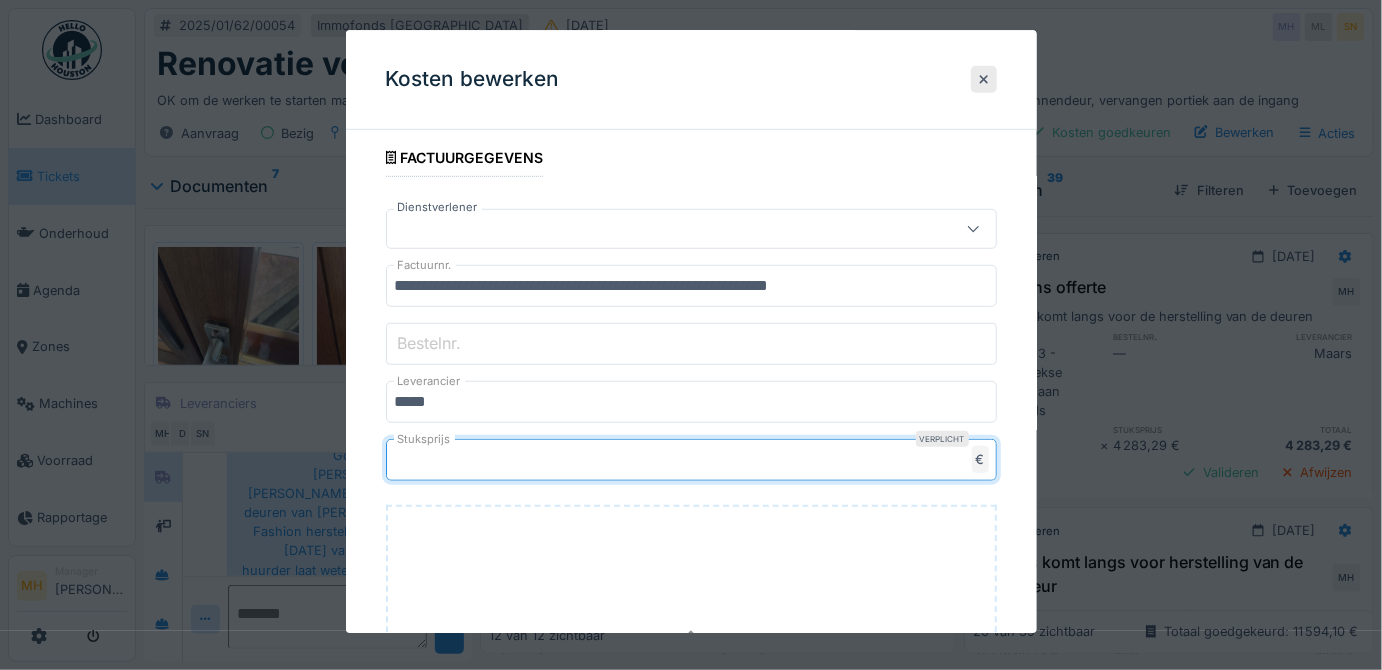 drag, startPoint x: 498, startPoint y: 451, endPoint x: 371, endPoint y: 459, distance: 127.25172 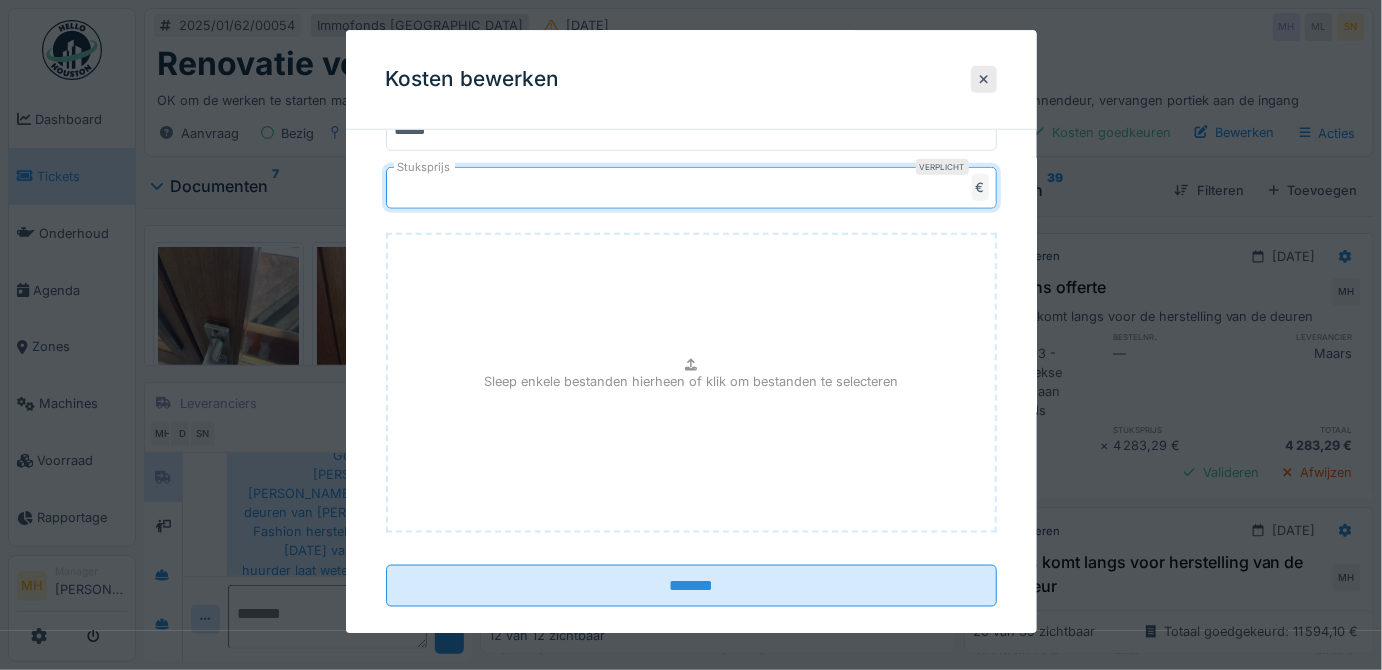 scroll, scrollTop: 636, scrollLeft: 0, axis: vertical 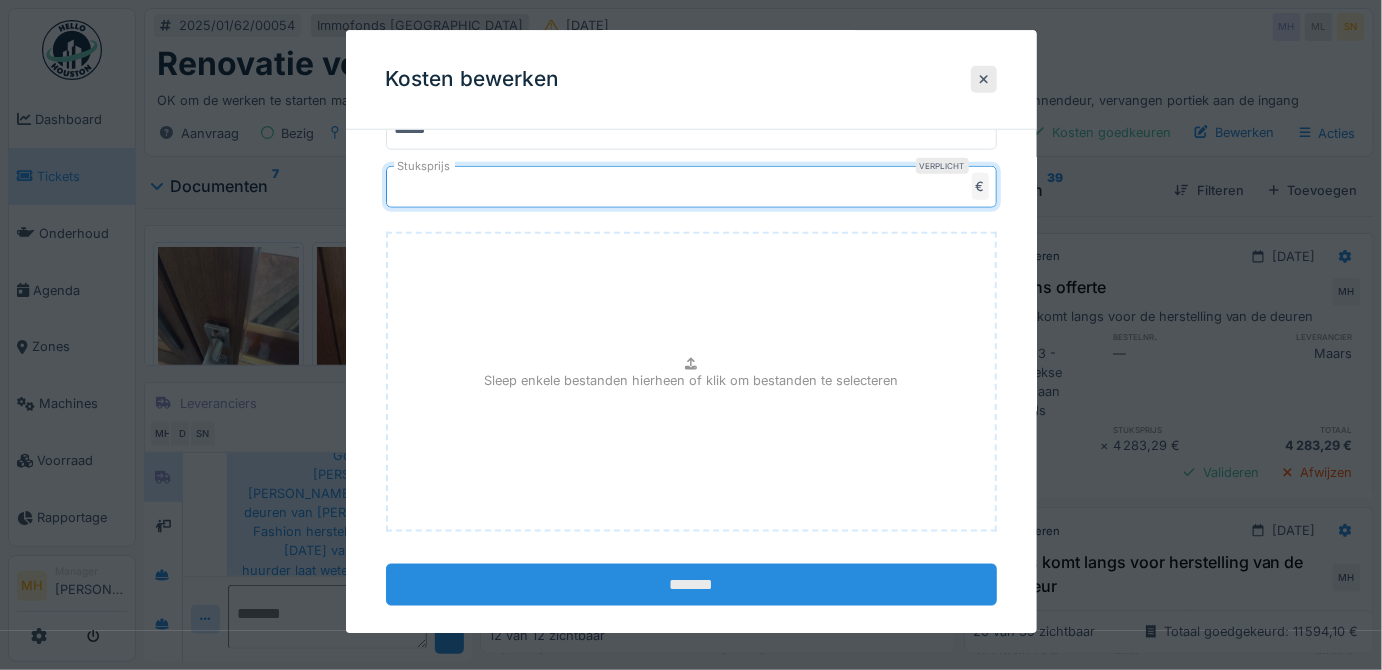 type on "*" 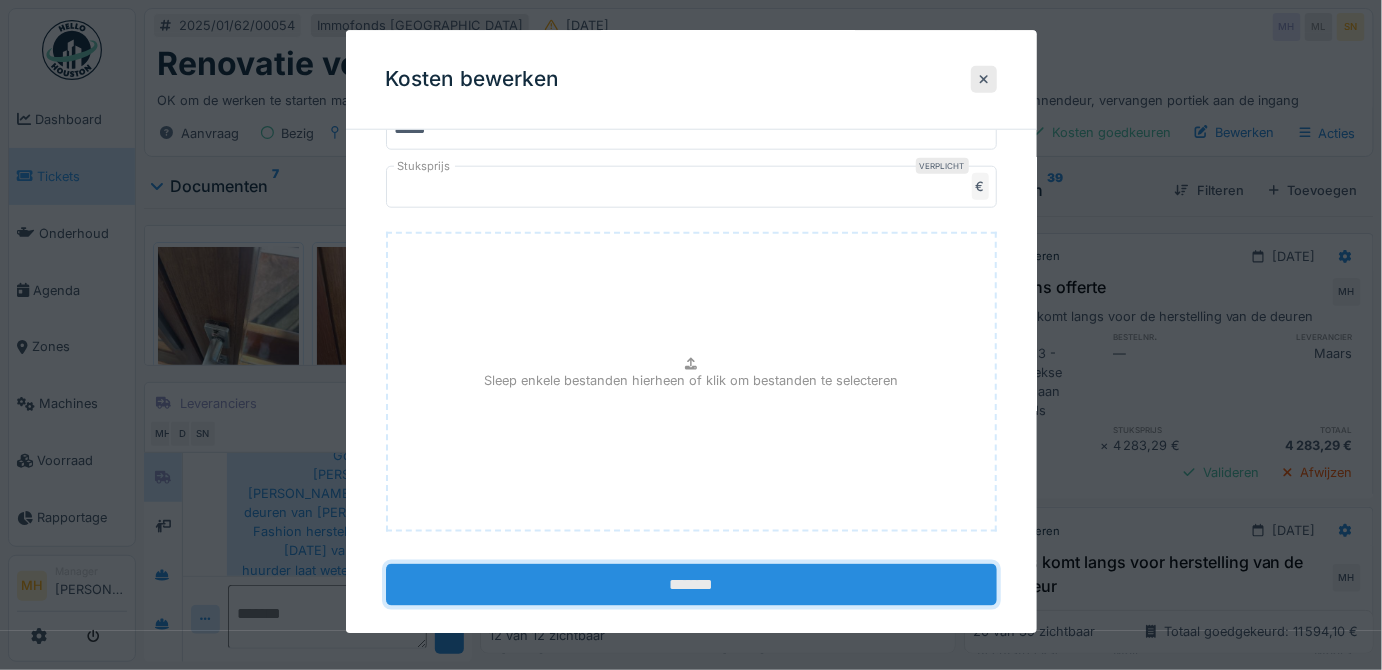 click on "*******" at bounding box center (691, 585) 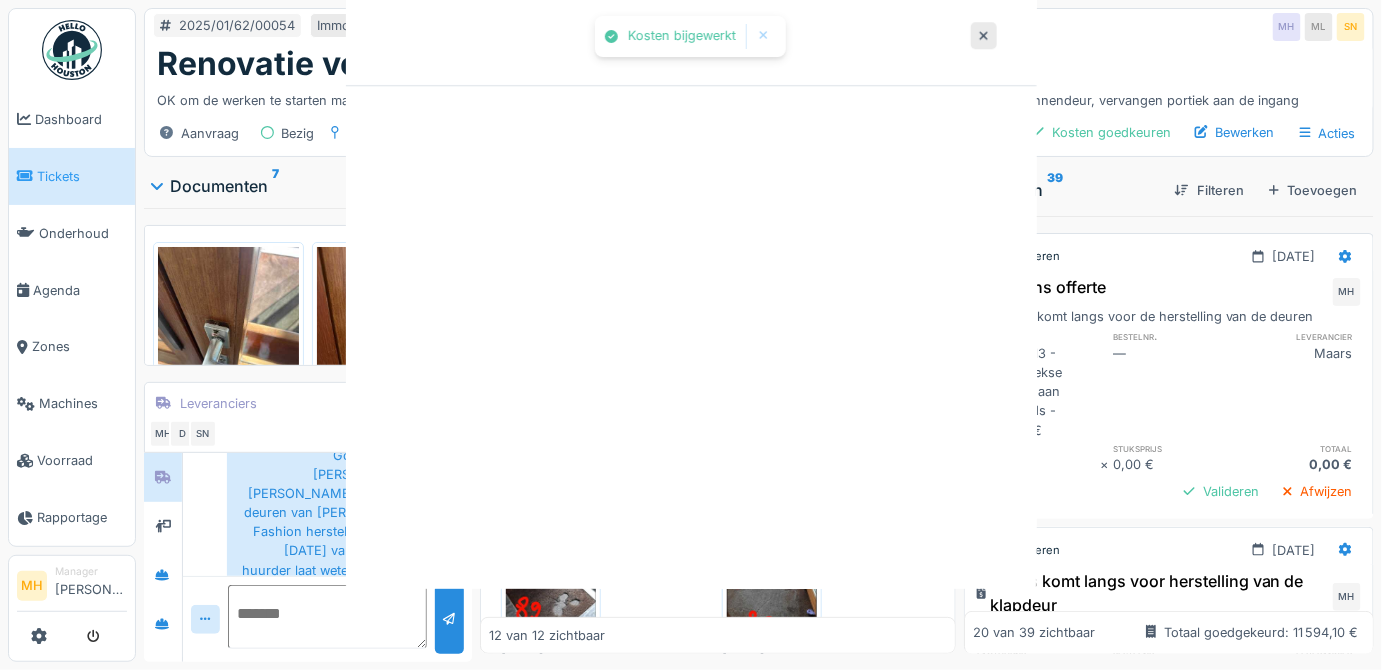 scroll, scrollTop: 0, scrollLeft: 0, axis: both 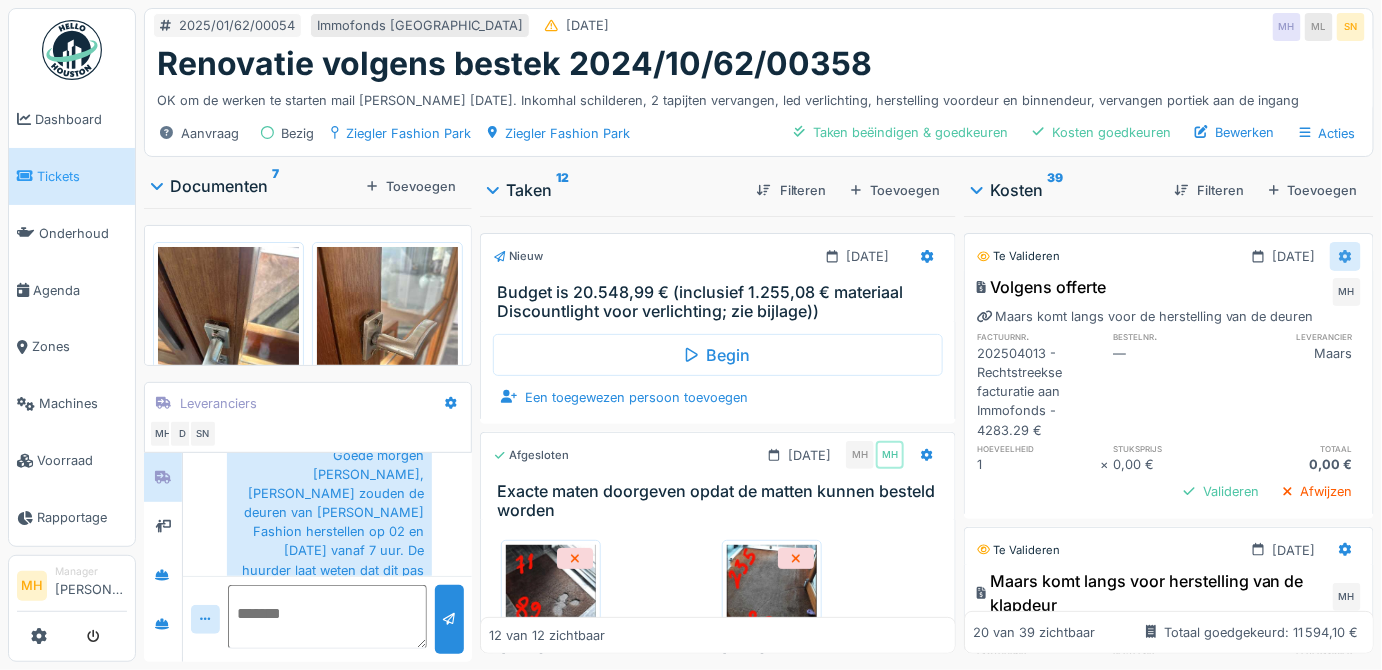click 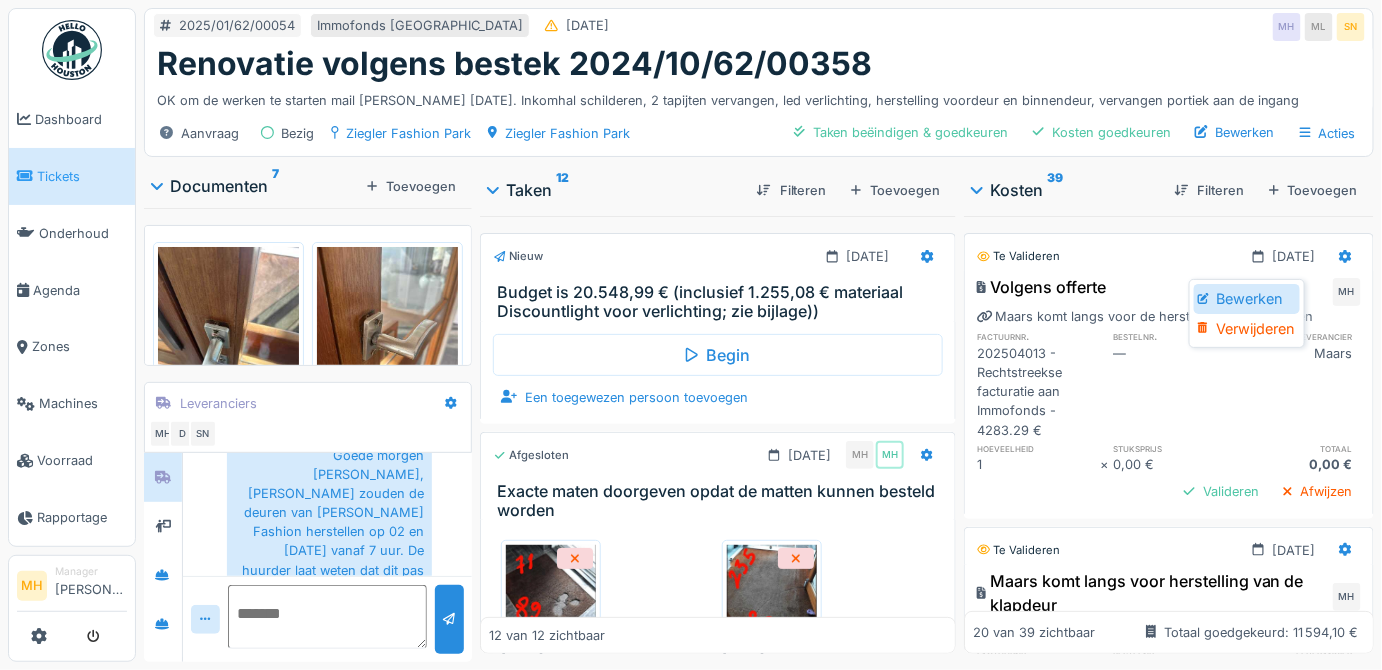 click on "Bewerken" at bounding box center (1247, 299) 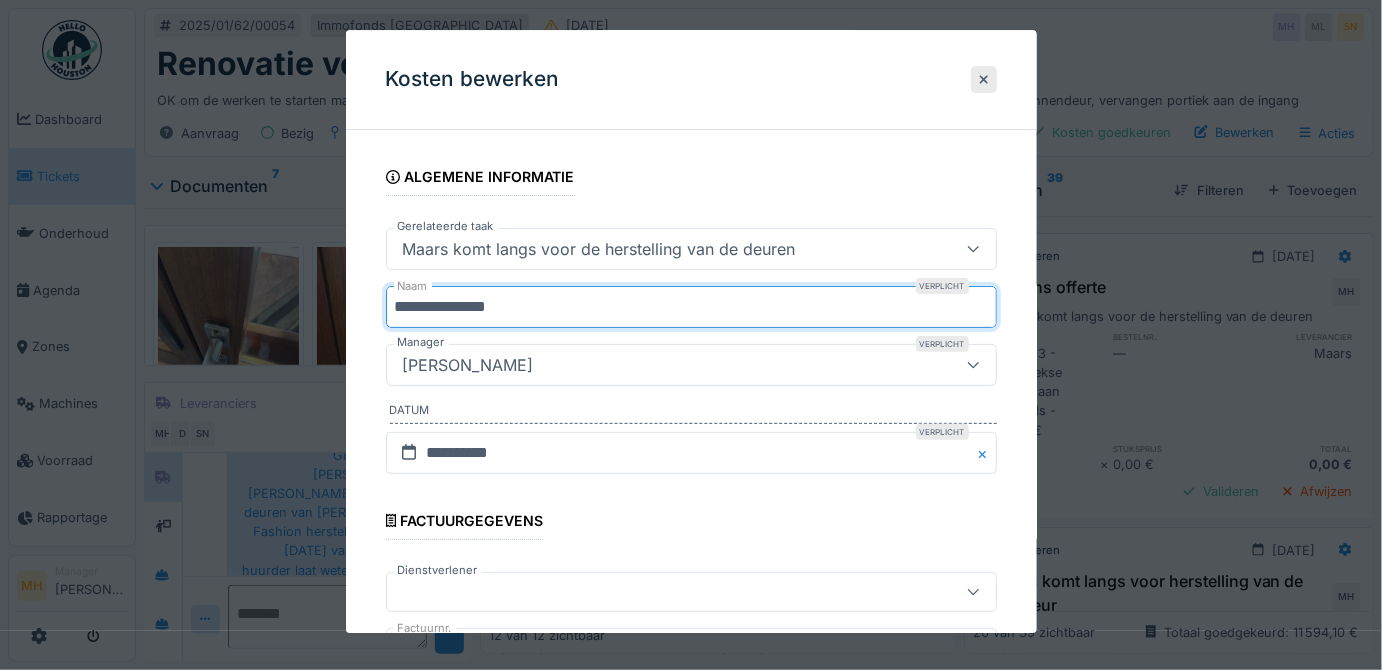 click on "**********" at bounding box center [691, 307] 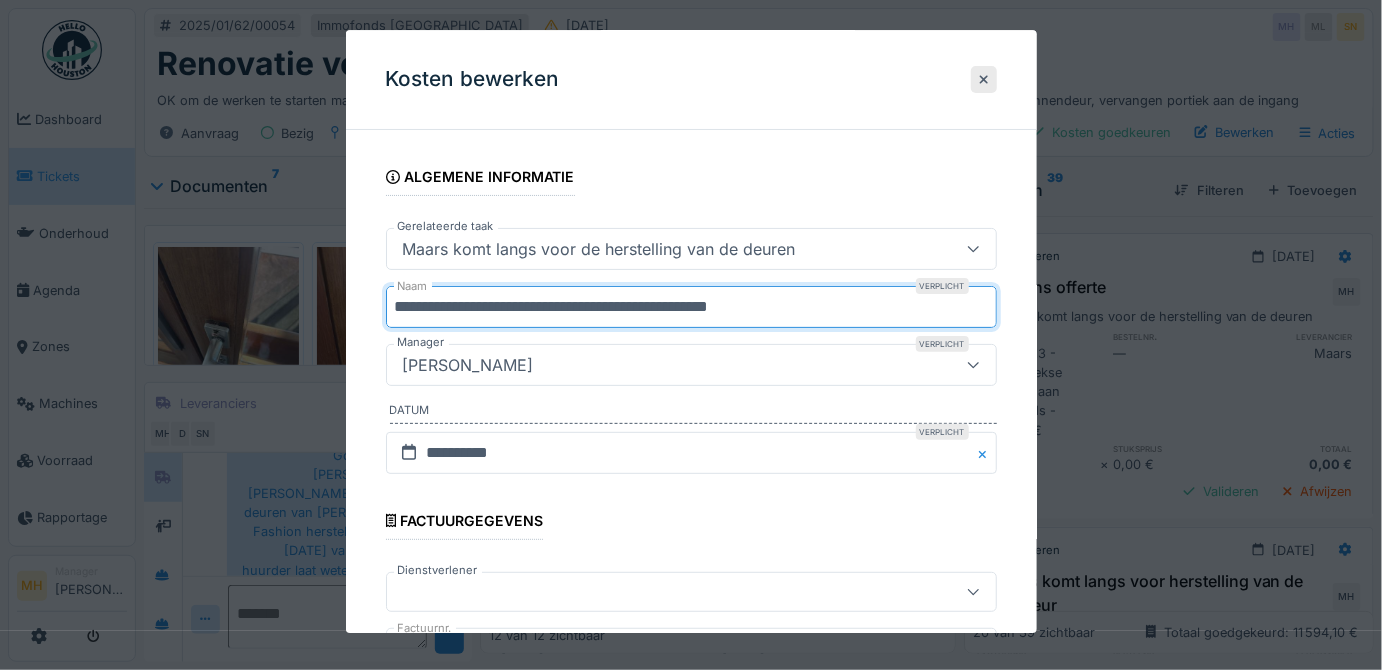 drag, startPoint x: 744, startPoint y: 310, endPoint x: 799, endPoint y: 318, distance: 55.578773 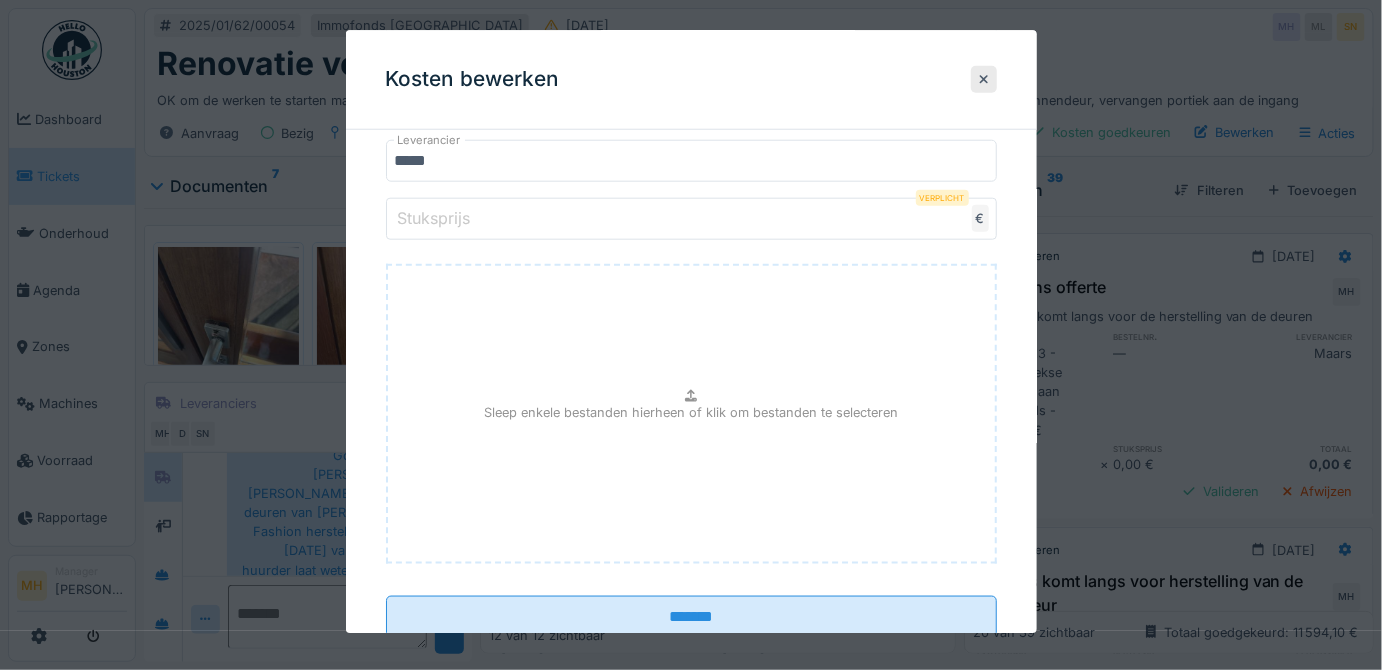 scroll, scrollTop: 658, scrollLeft: 0, axis: vertical 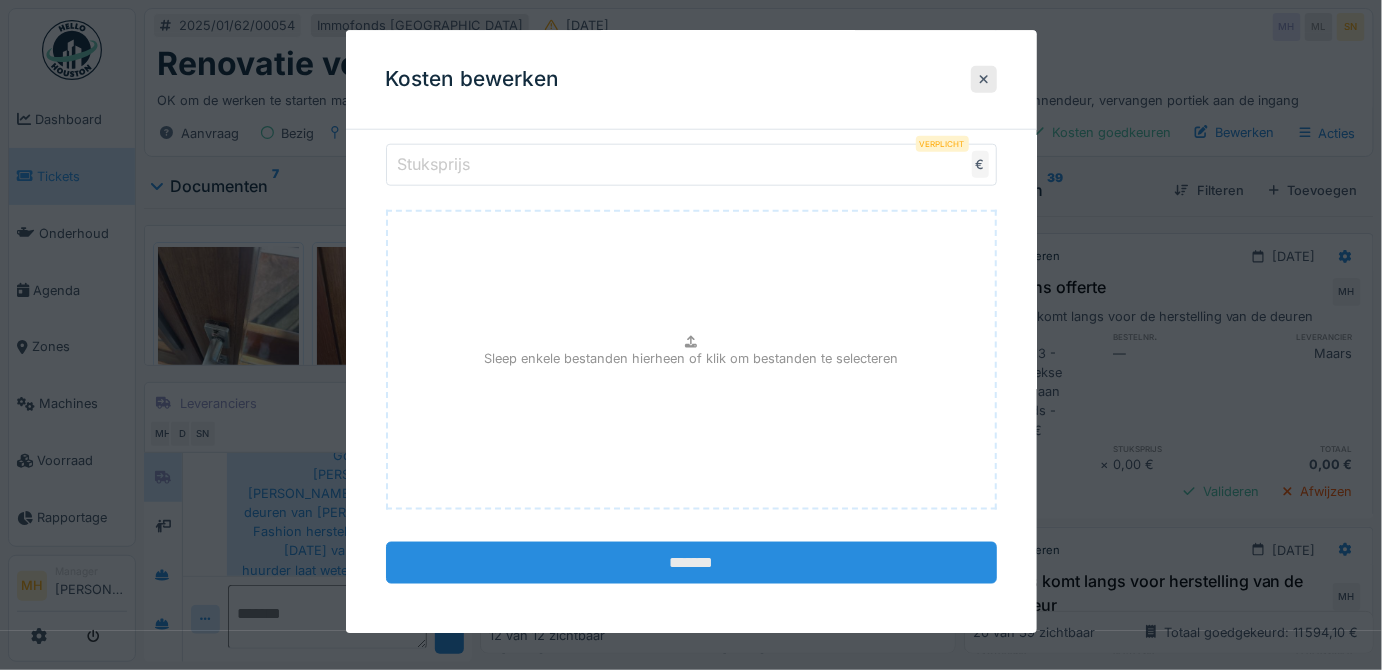 type on "**********" 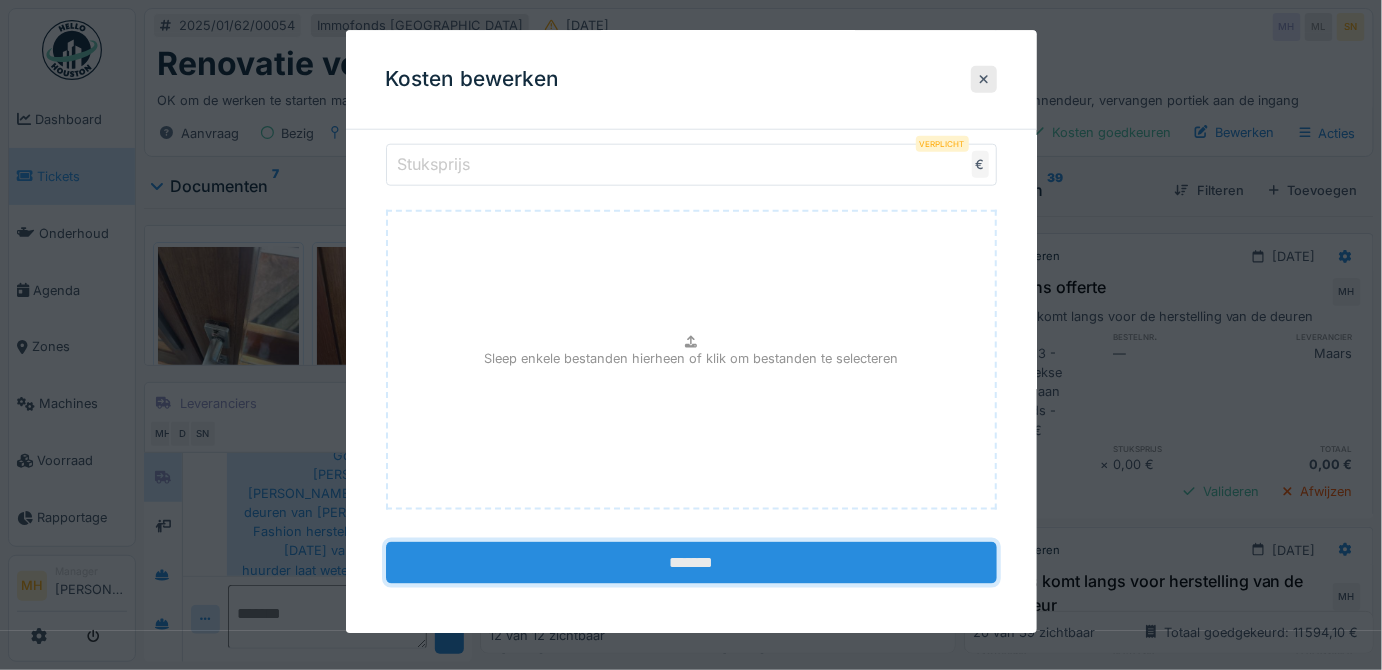 click on "*******" at bounding box center (691, 563) 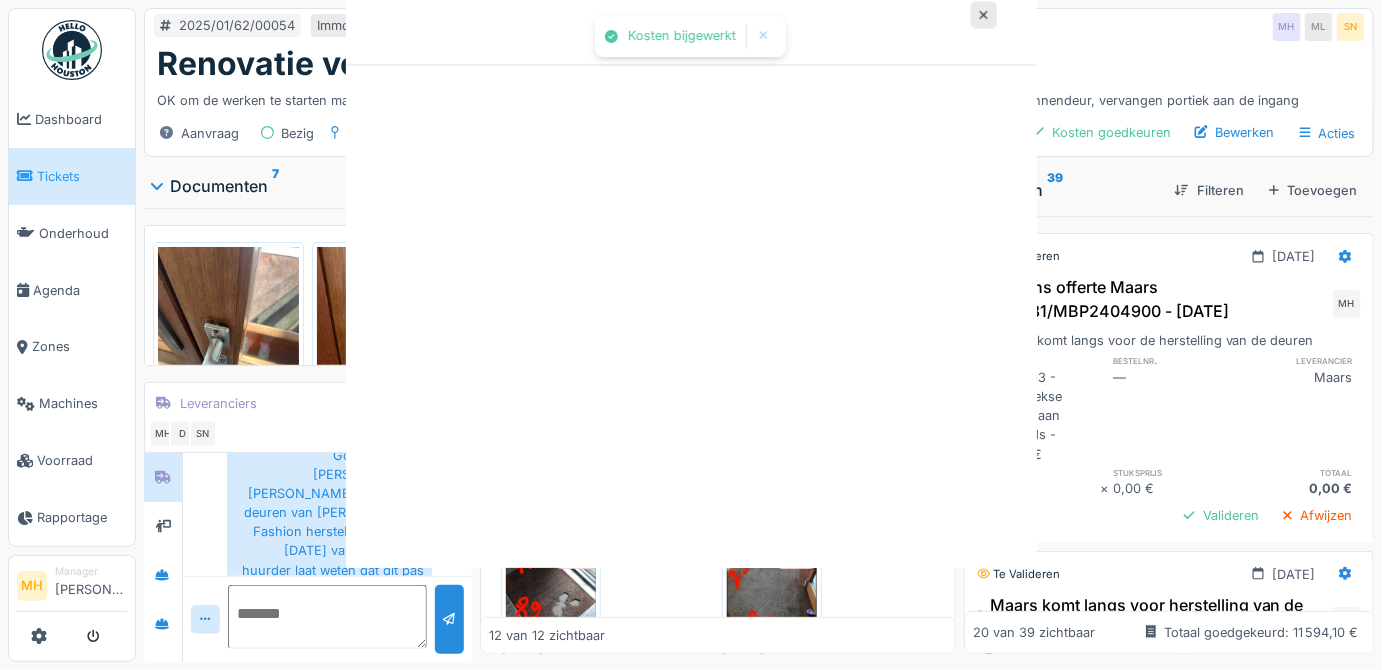 scroll, scrollTop: 0, scrollLeft: 0, axis: both 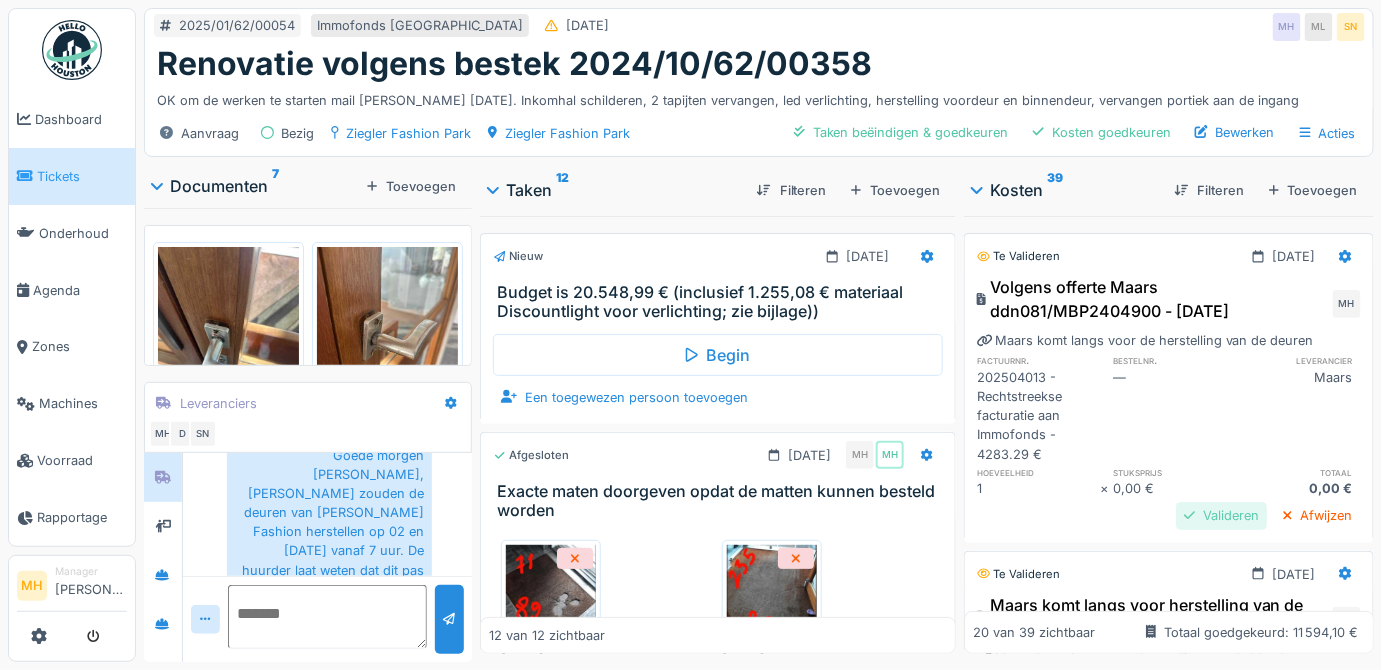 click on "Valideren" at bounding box center [1221, 515] 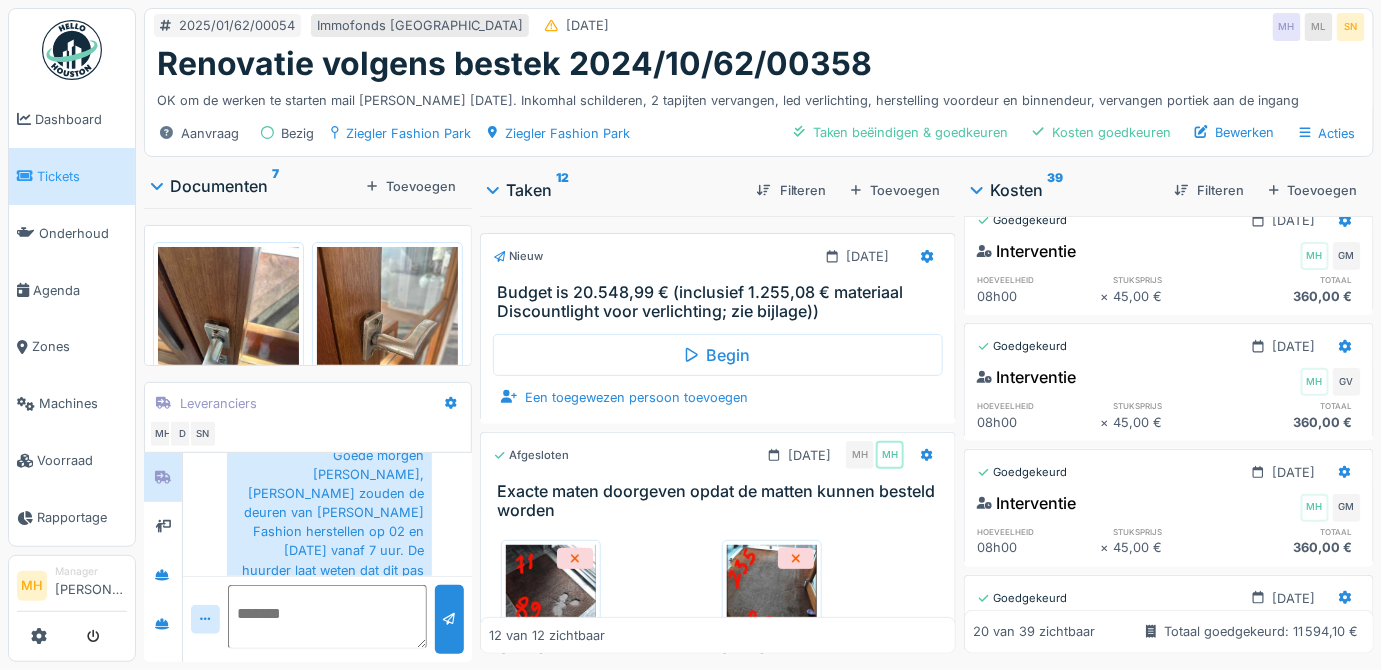 scroll, scrollTop: 2909, scrollLeft: 0, axis: vertical 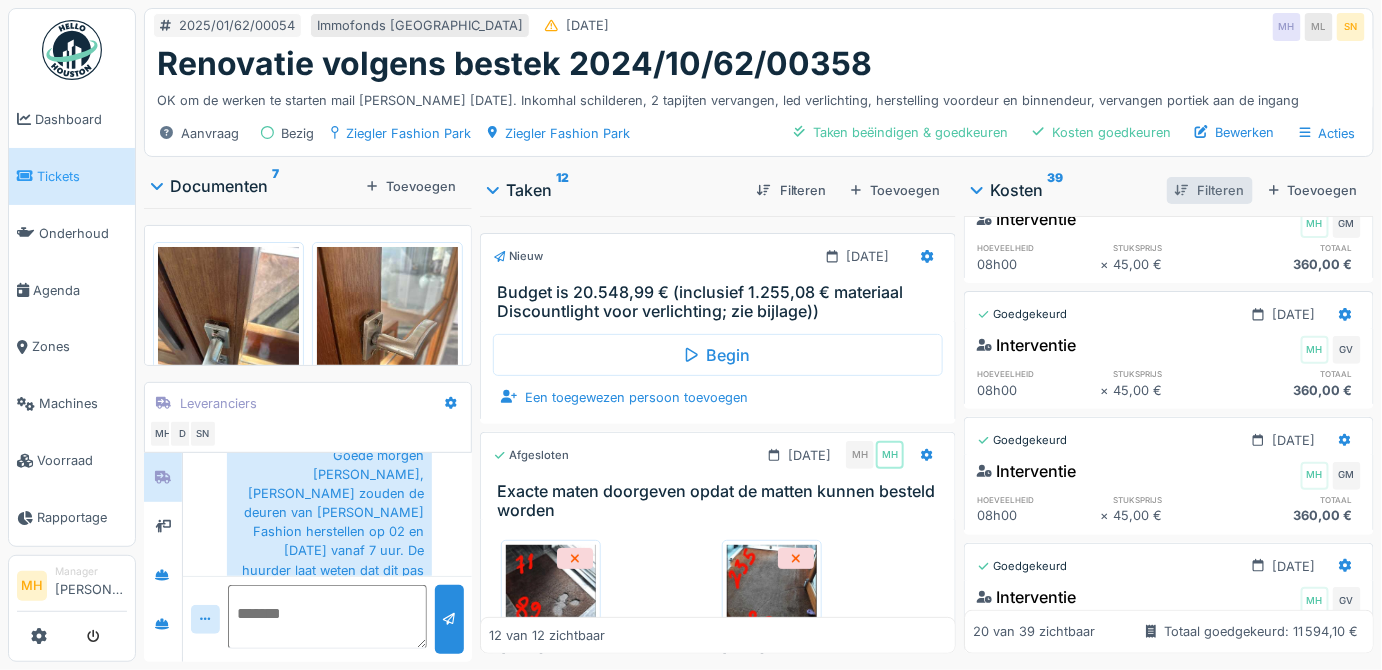 click on "Filteren" at bounding box center [1209, 190] 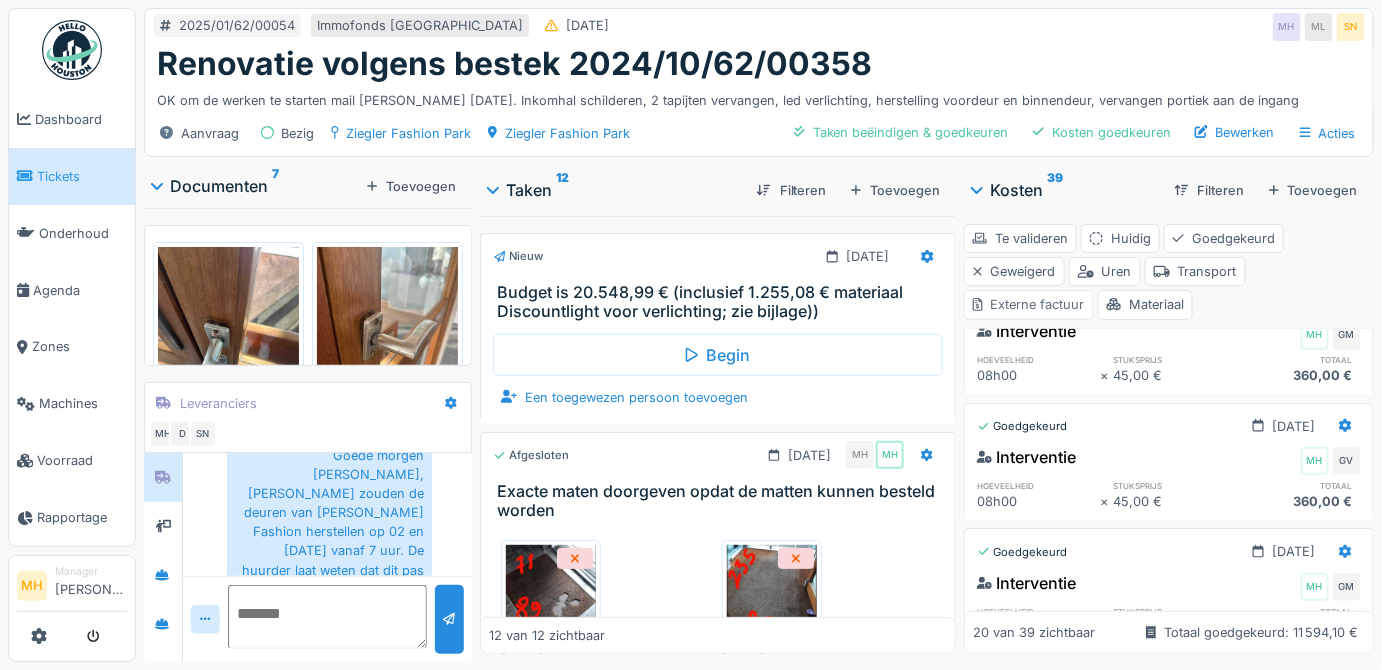click on "Externe factuur" at bounding box center (1029, 304) 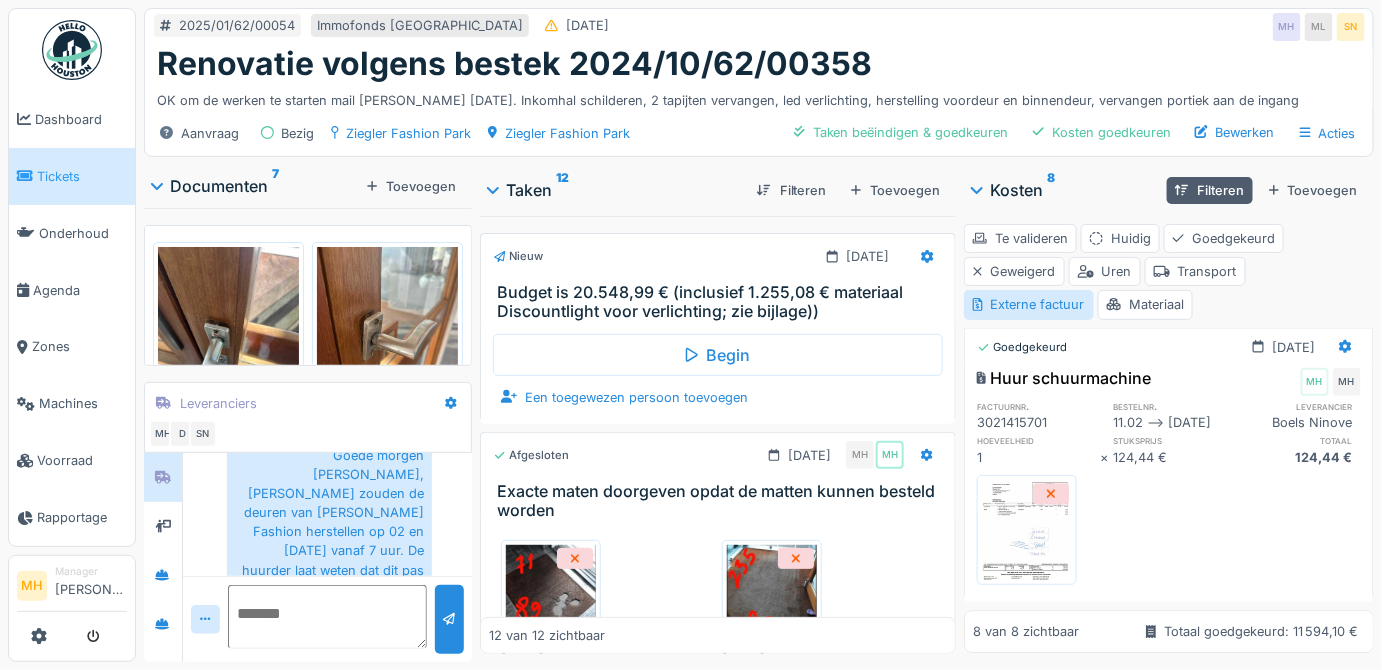 scroll, scrollTop: 2106, scrollLeft: 0, axis: vertical 